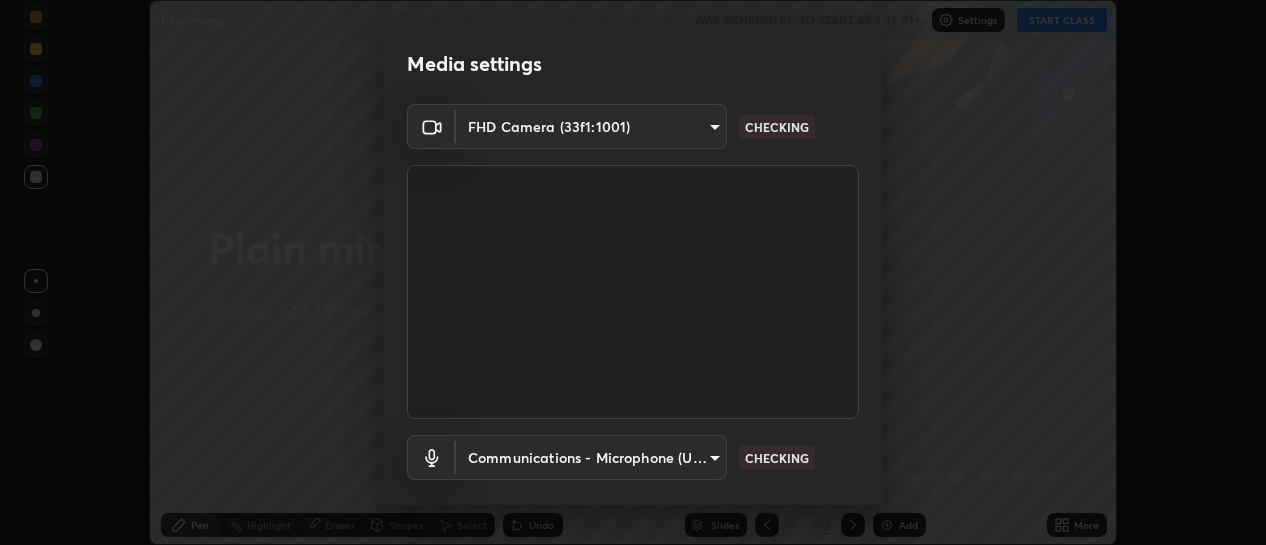 scroll, scrollTop: 0, scrollLeft: 0, axis: both 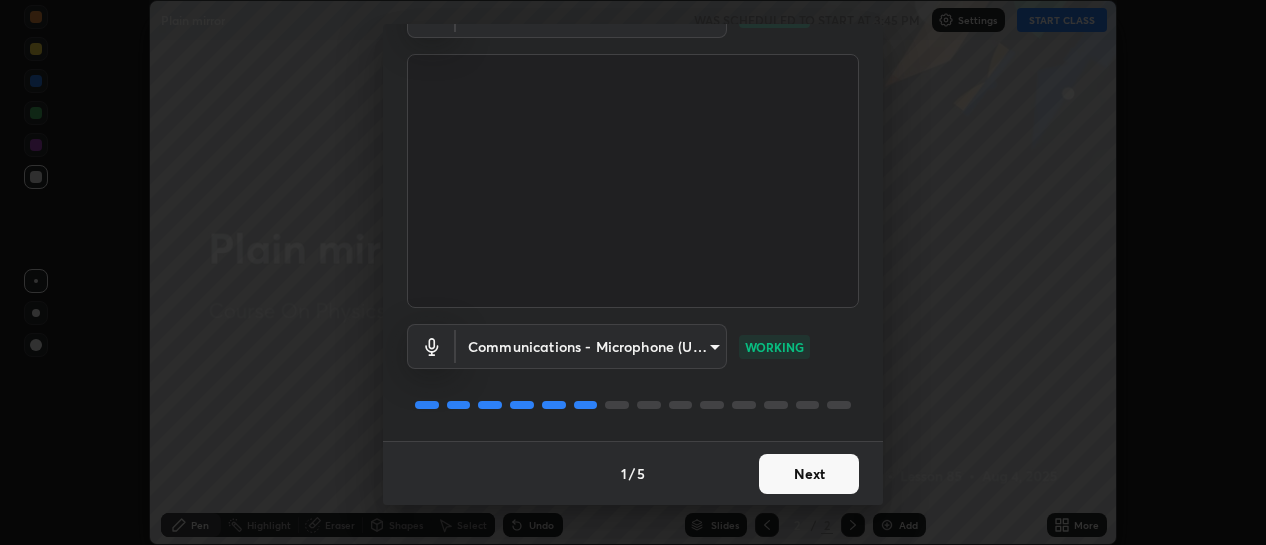click on "Next" at bounding box center (809, 474) 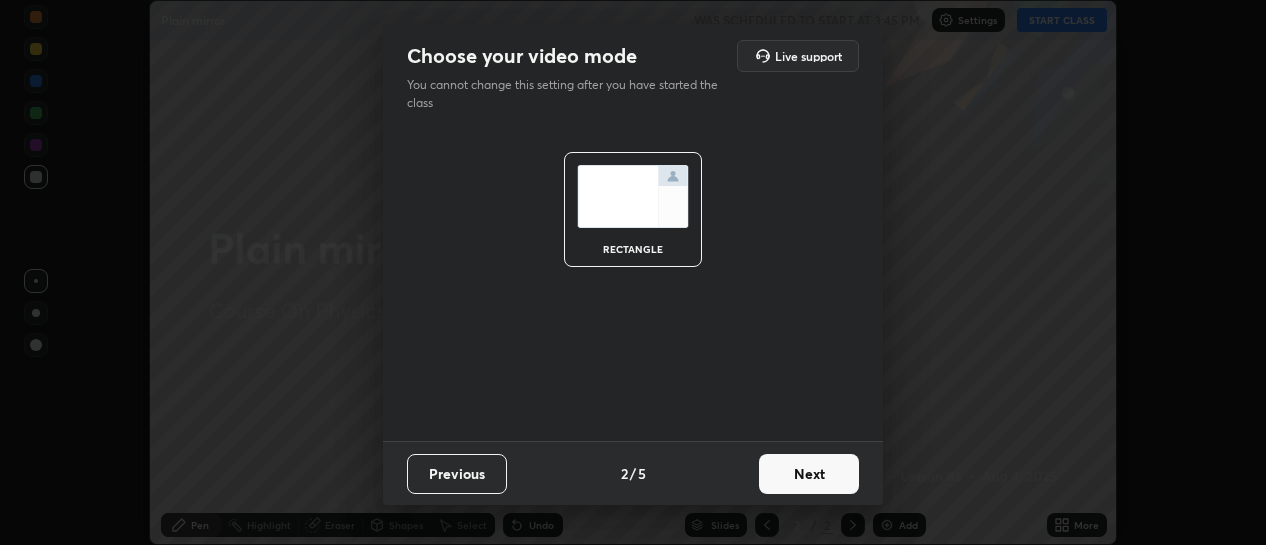 scroll, scrollTop: 0, scrollLeft: 0, axis: both 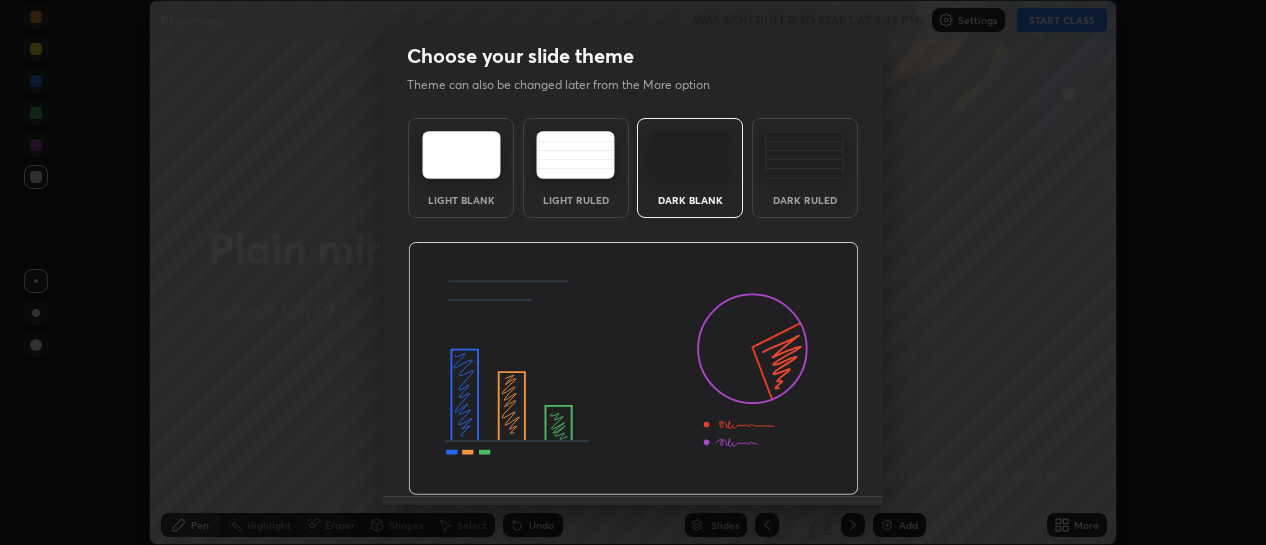 click at bounding box center (633, 369) 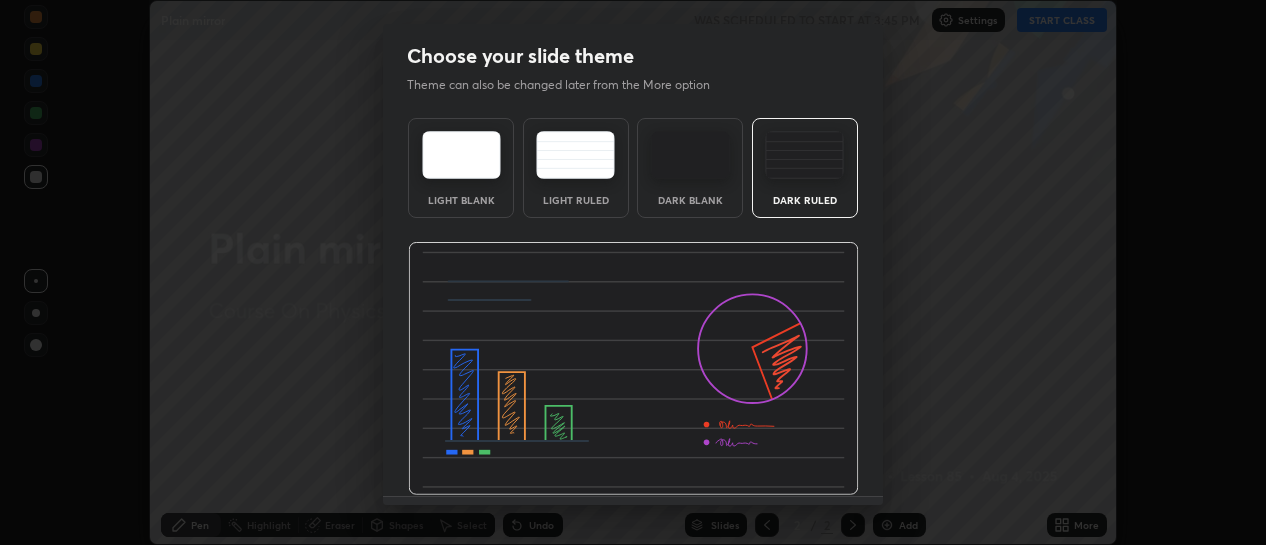 scroll, scrollTop: 55, scrollLeft: 0, axis: vertical 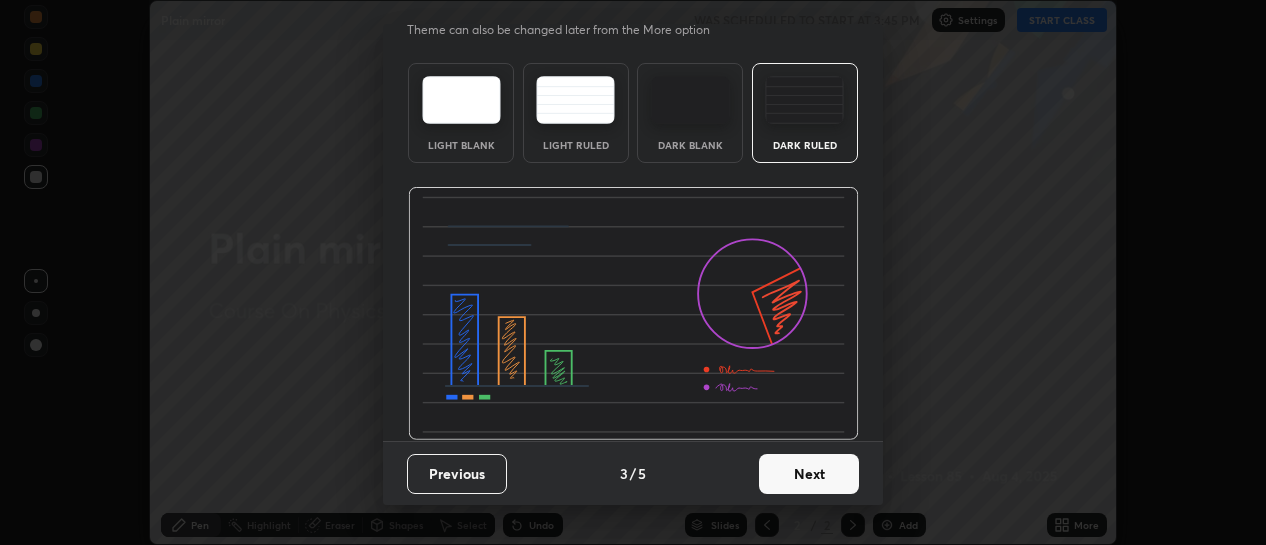 click on "Next" at bounding box center [809, 474] 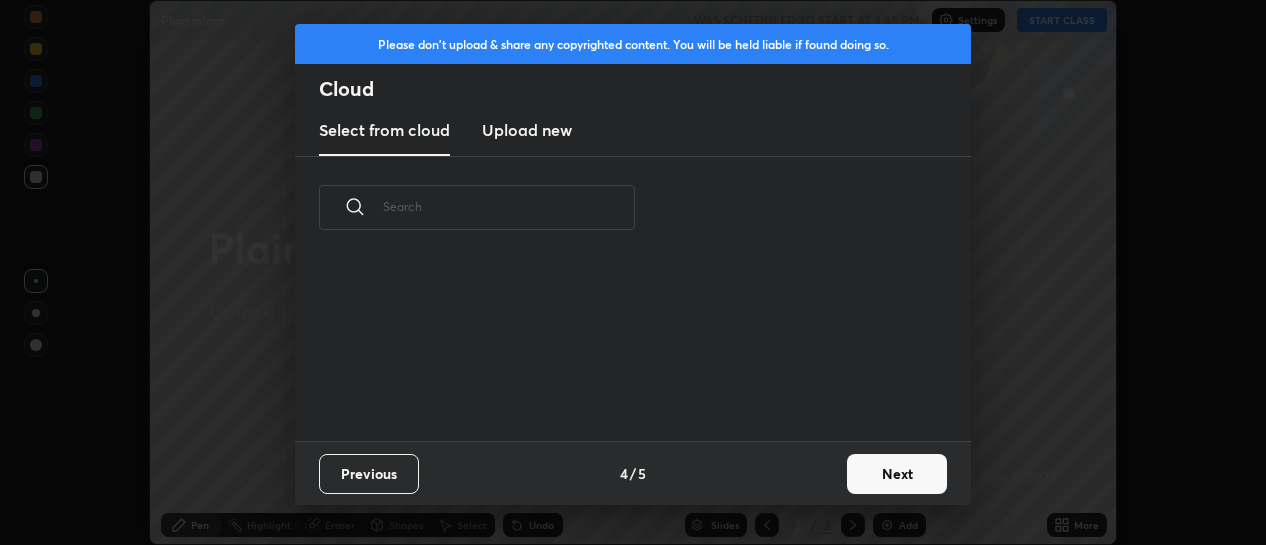 scroll, scrollTop: 0, scrollLeft: 0, axis: both 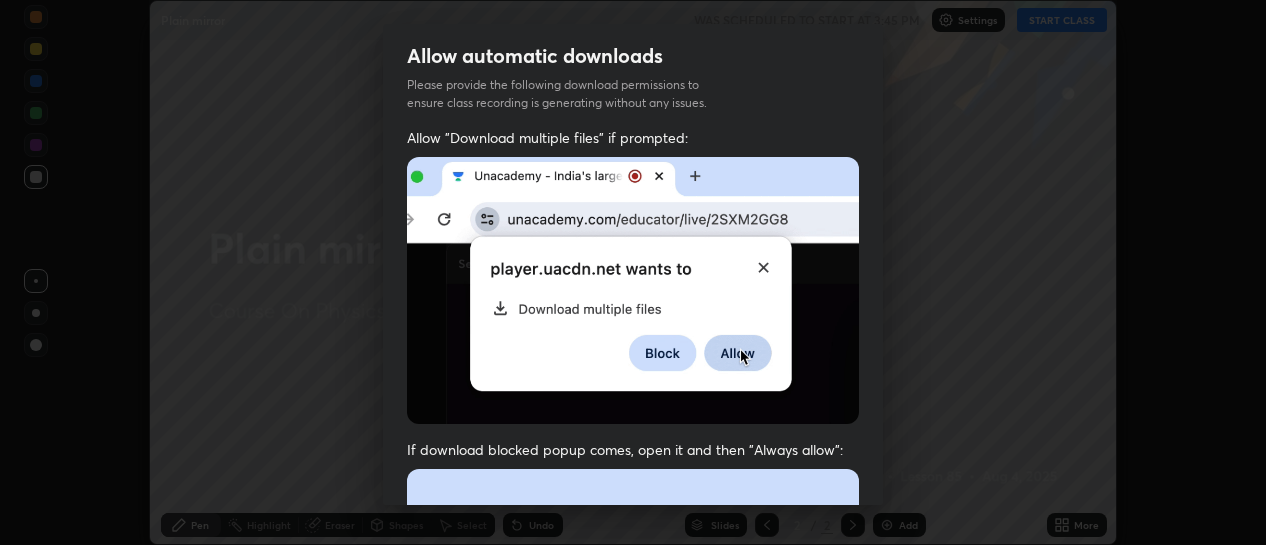 click on "Allow automatic downloads Please provide the following download permissions to ensure class recording is generating without any issues. Allow "Download multiple files" if prompted: If download blocked popup comes, open it and then "Always allow": I agree that if I don't provide required permissions, class recording will not be generated Previous 5 / 5 Done" at bounding box center (633, 272) 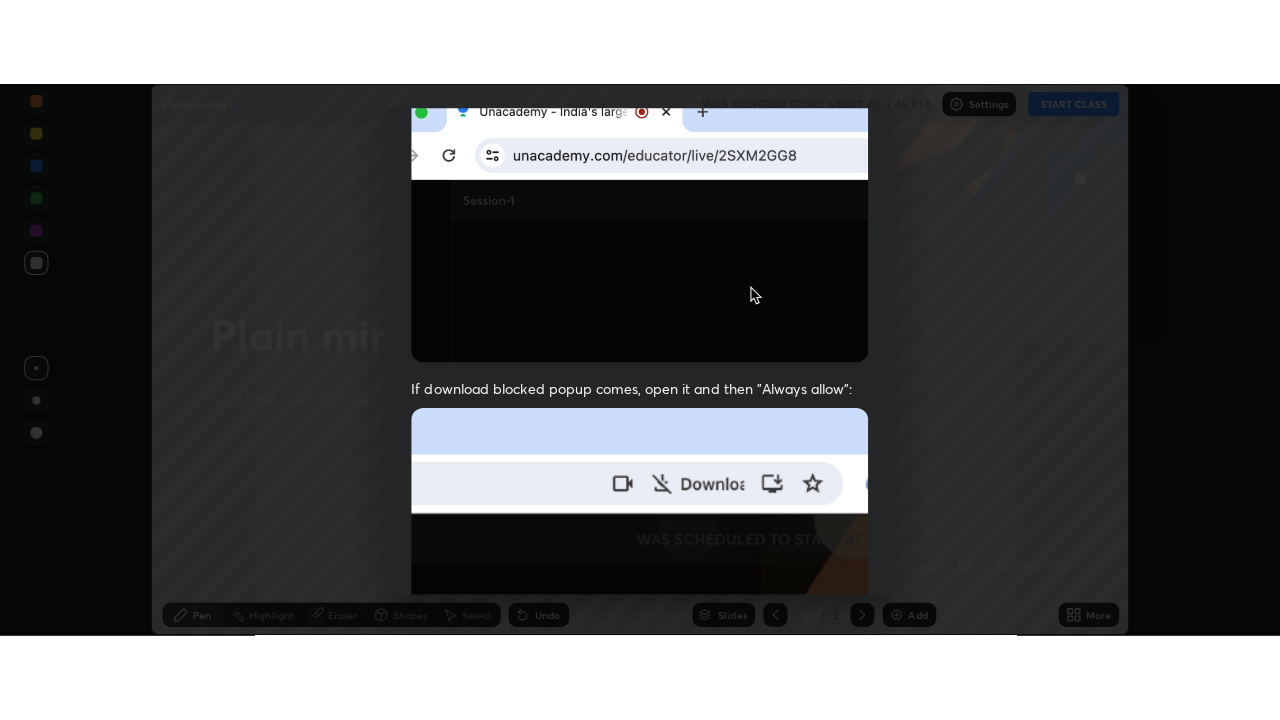 scroll, scrollTop: 519, scrollLeft: 0, axis: vertical 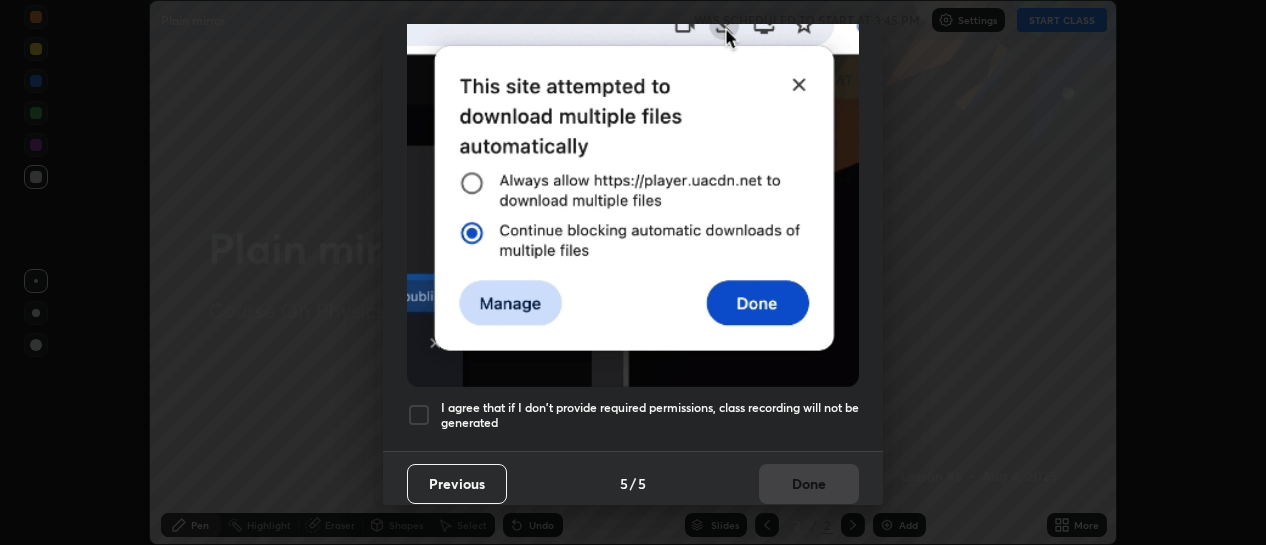 click at bounding box center [419, 415] 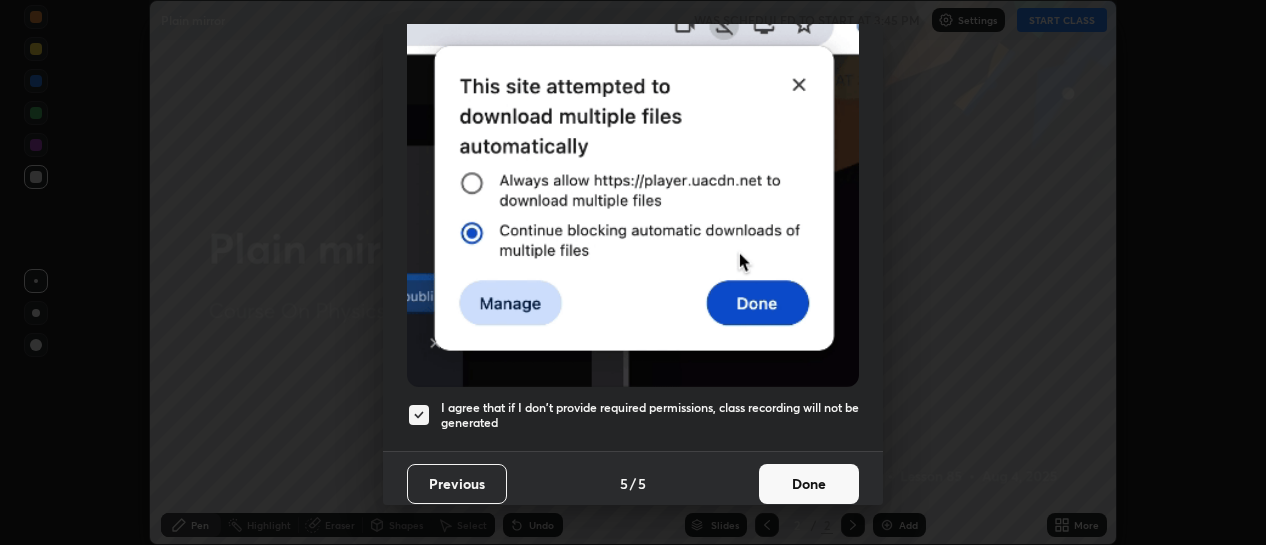 click on "Done" at bounding box center [809, 484] 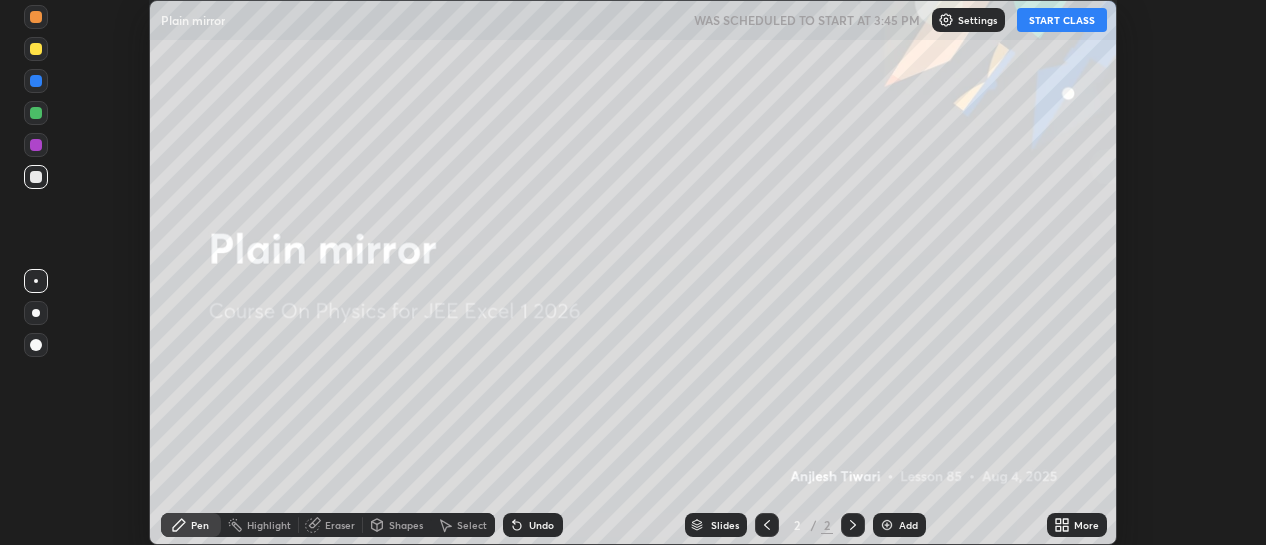 click on "Add" at bounding box center [899, 525] 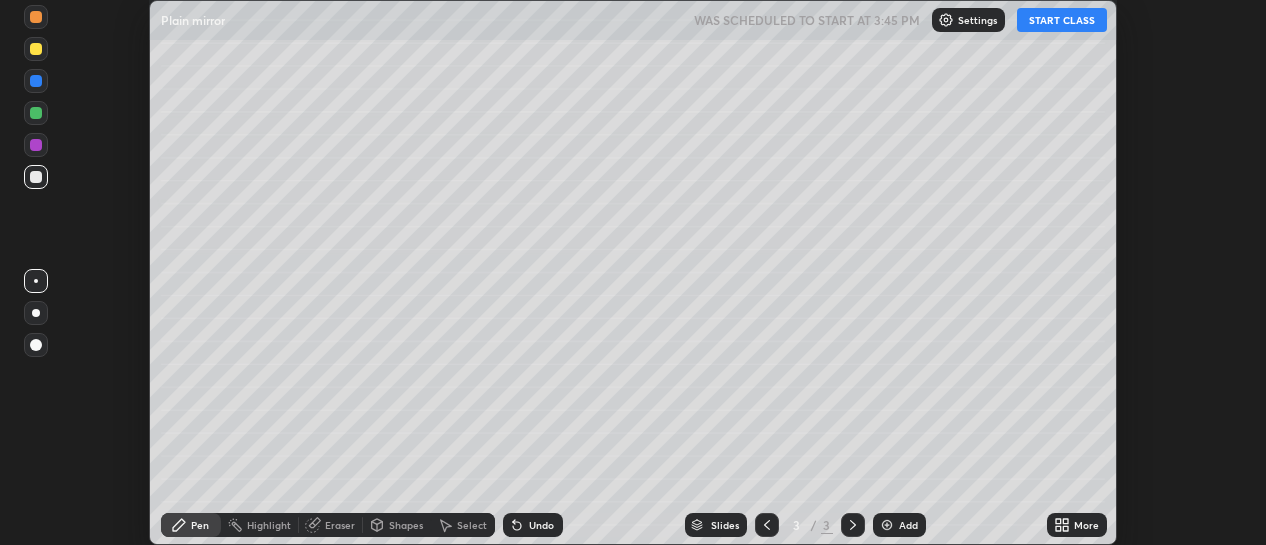 click 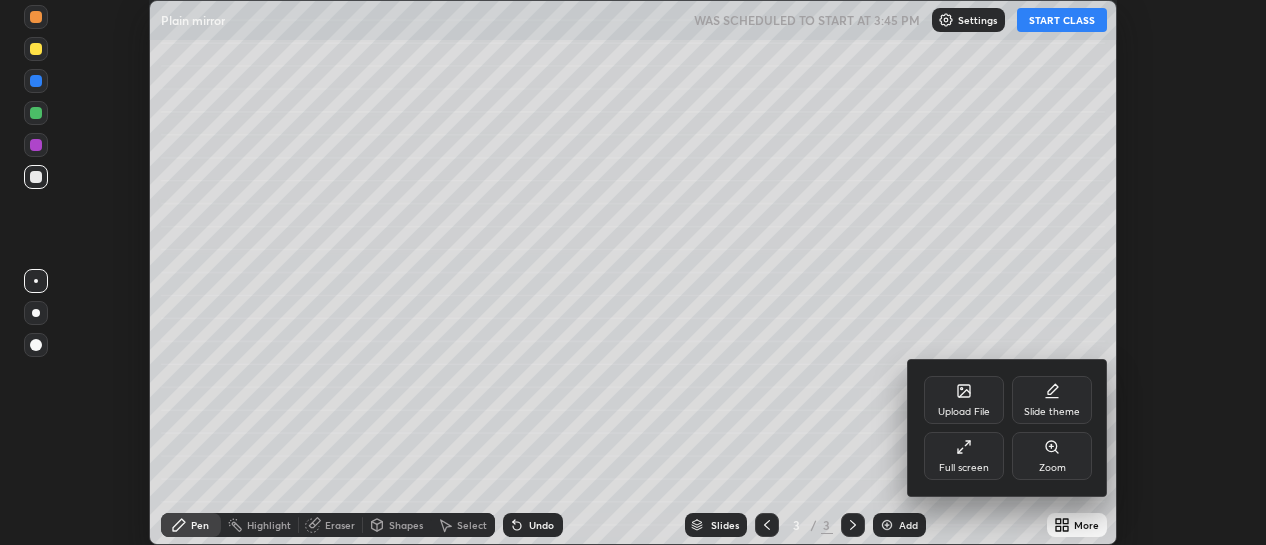 click on "Full screen" at bounding box center (964, 468) 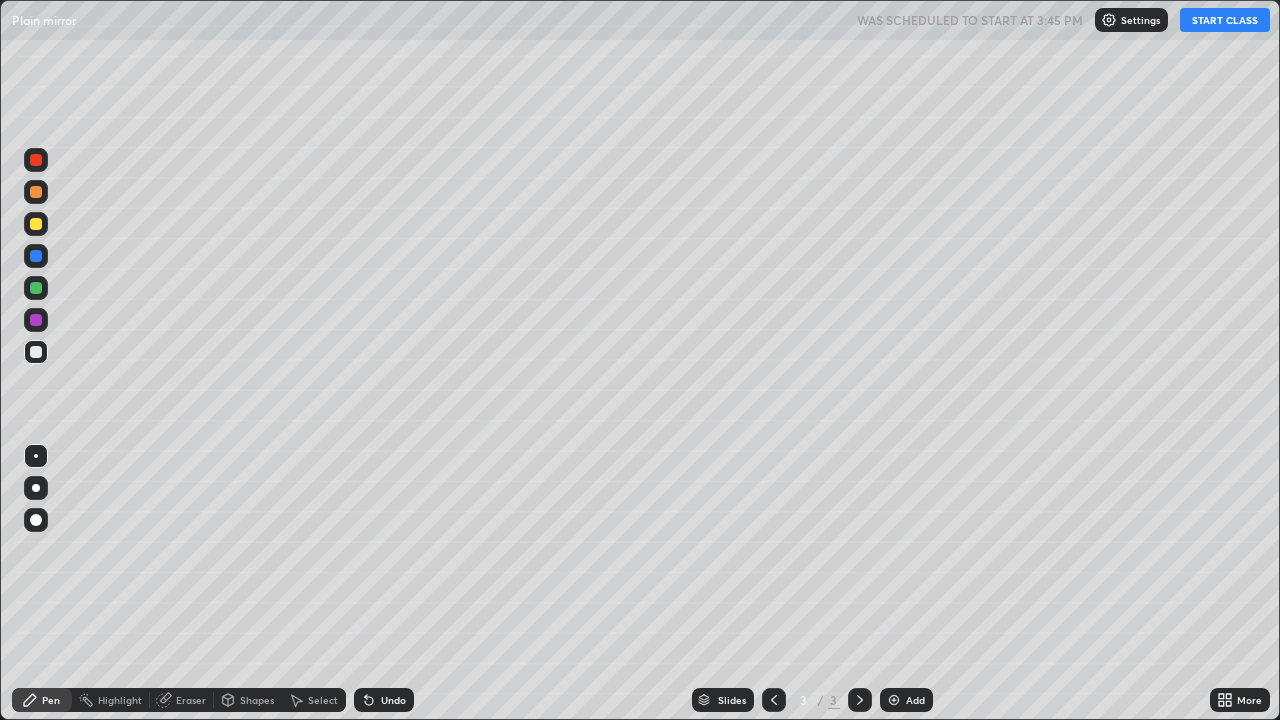 scroll, scrollTop: 99280, scrollLeft: 98720, axis: both 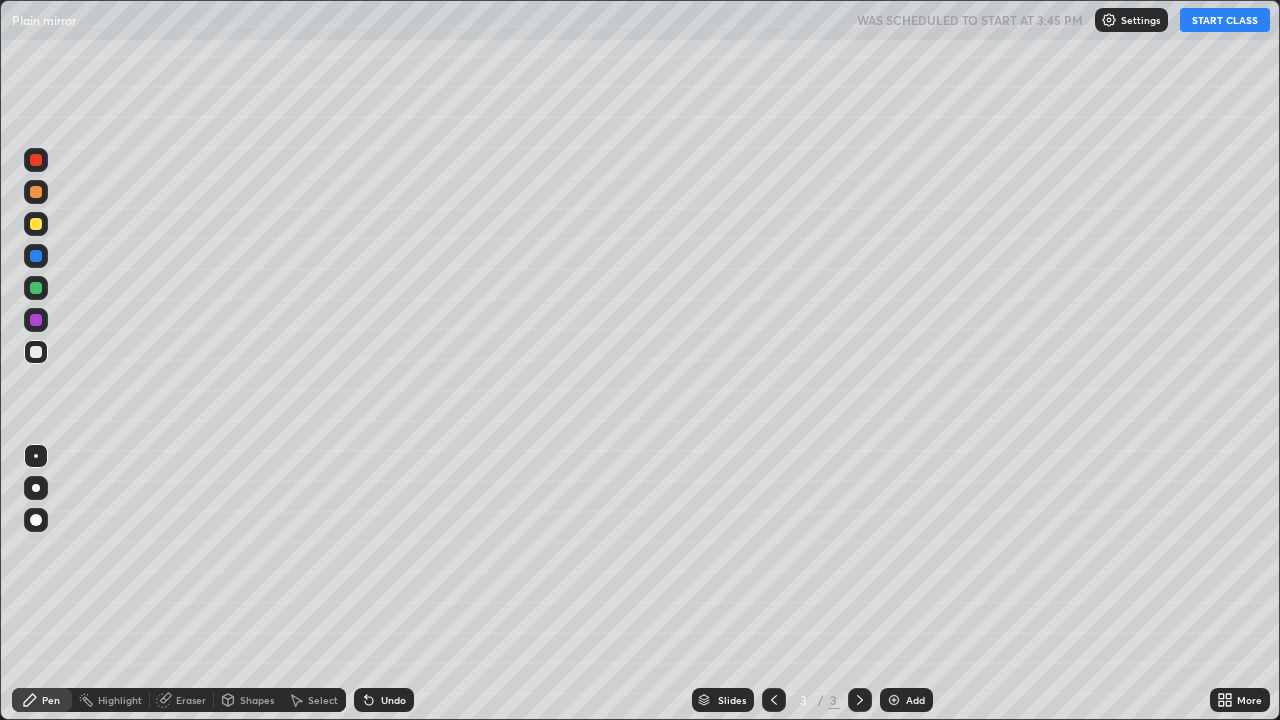 click on "START CLASS" at bounding box center (1225, 20) 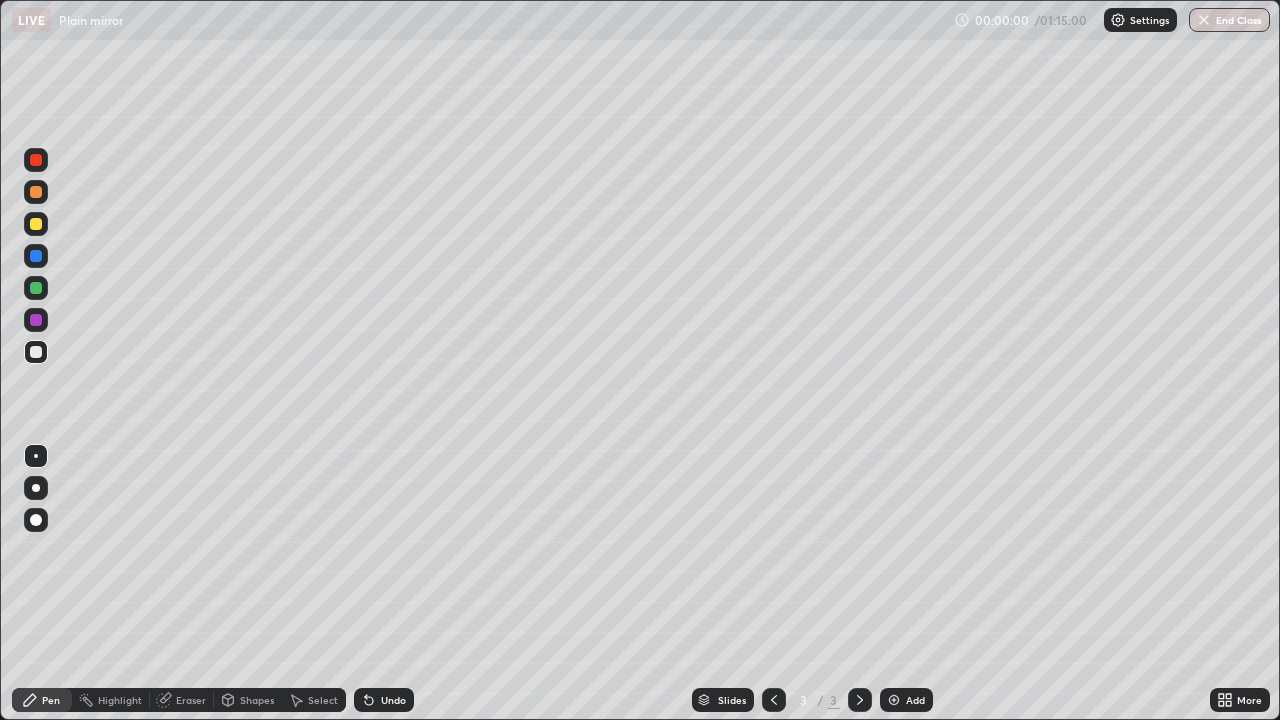 click at bounding box center [36, 488] 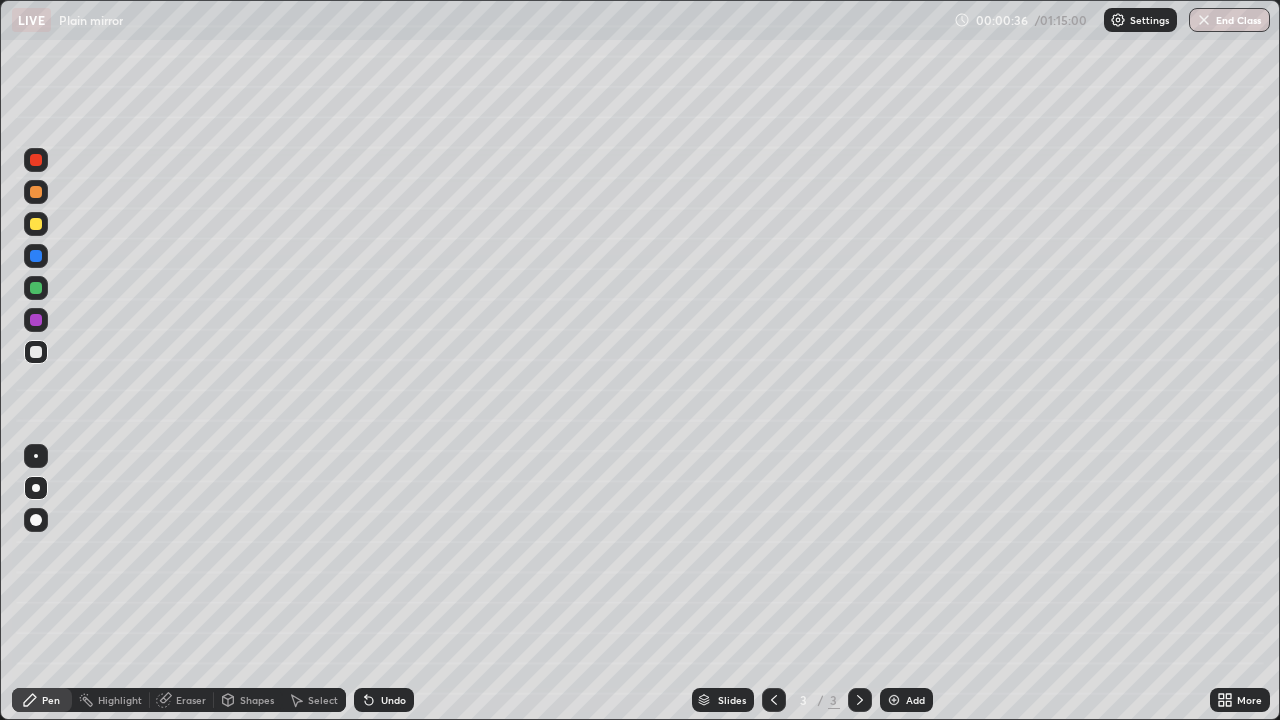 click at bounding box center (36, 456) 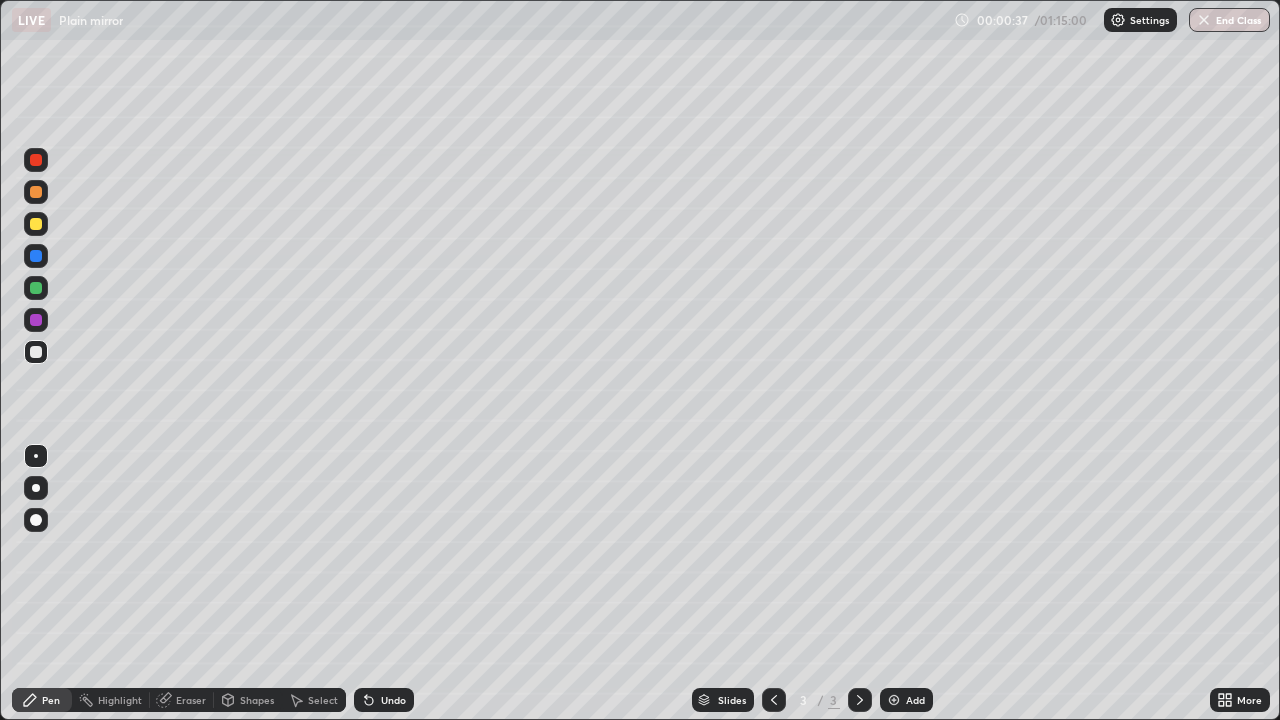 click at bounding box center [36, 224] 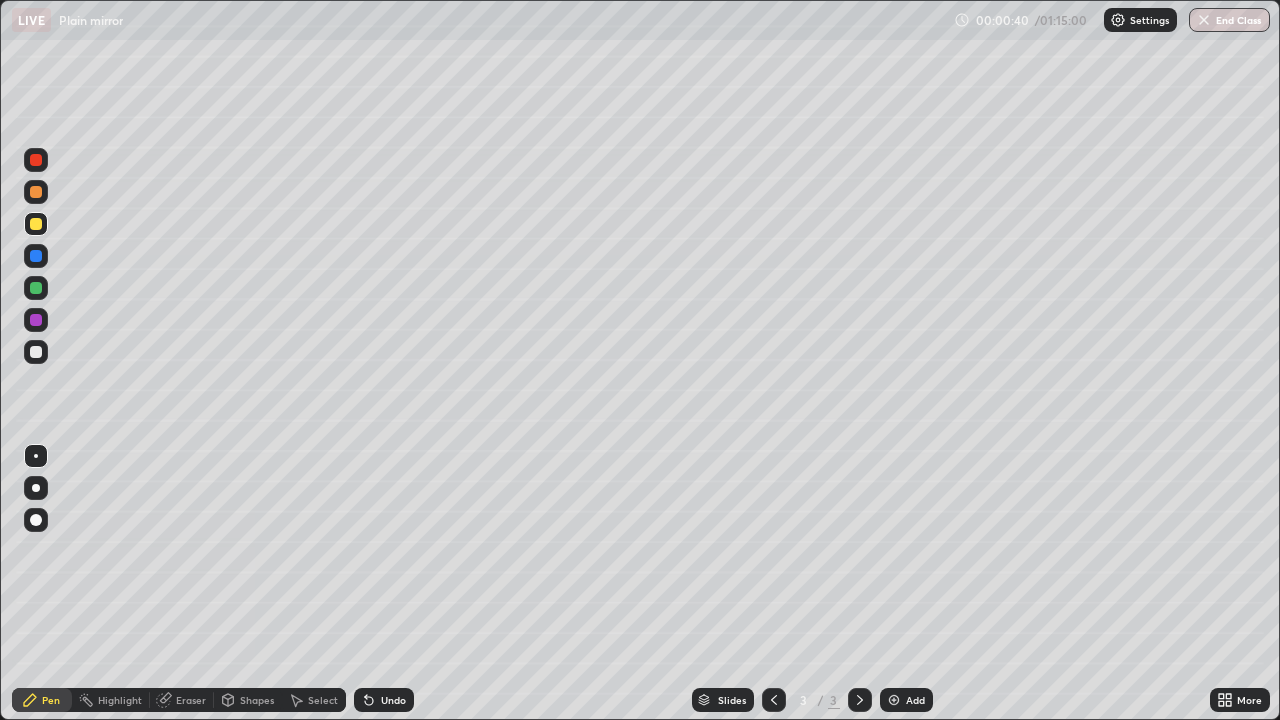 click on "Undo" at bounding box center [393, 700] 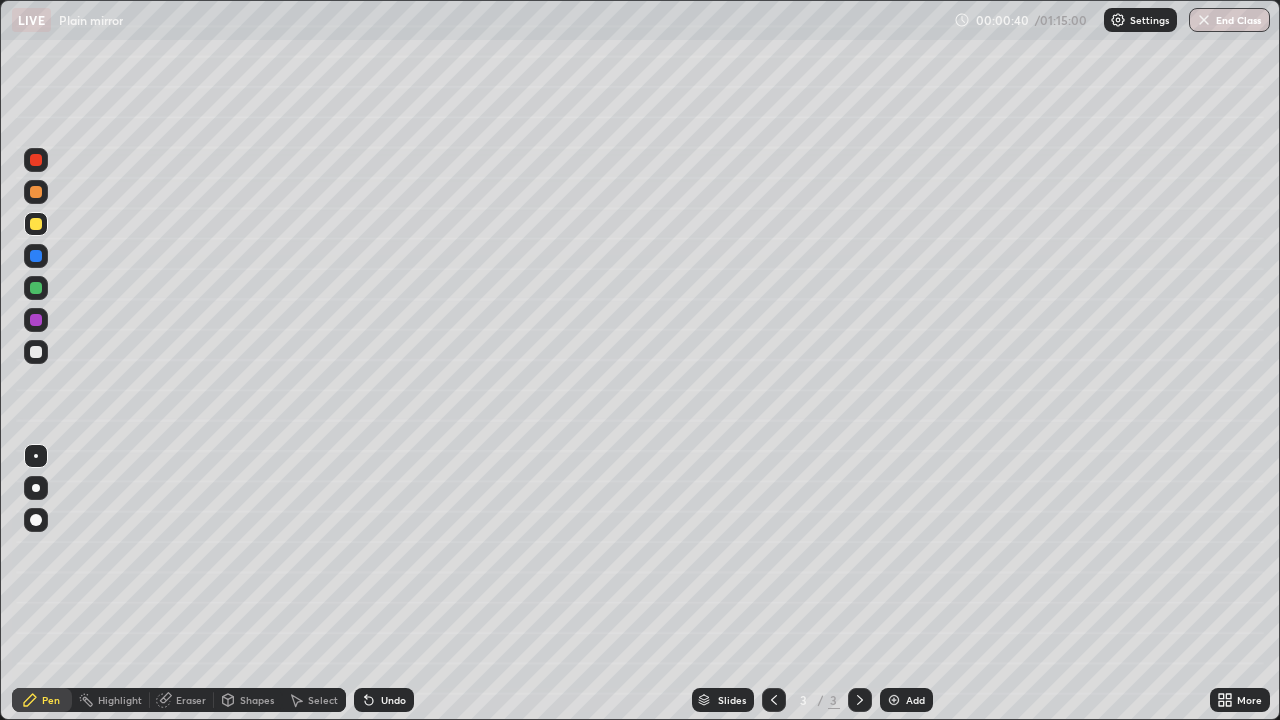 click on "Undo" at bounding box center (393, 700) 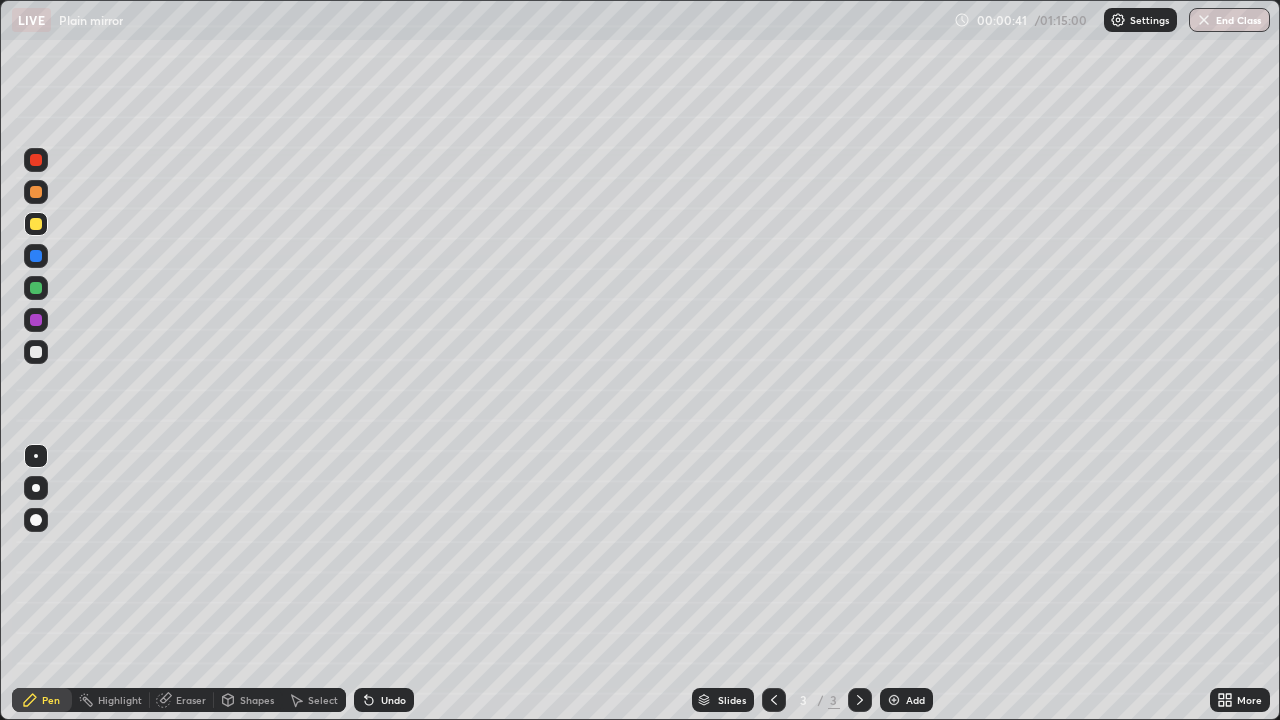 click on "Undo" at bounding box center [393, 700] 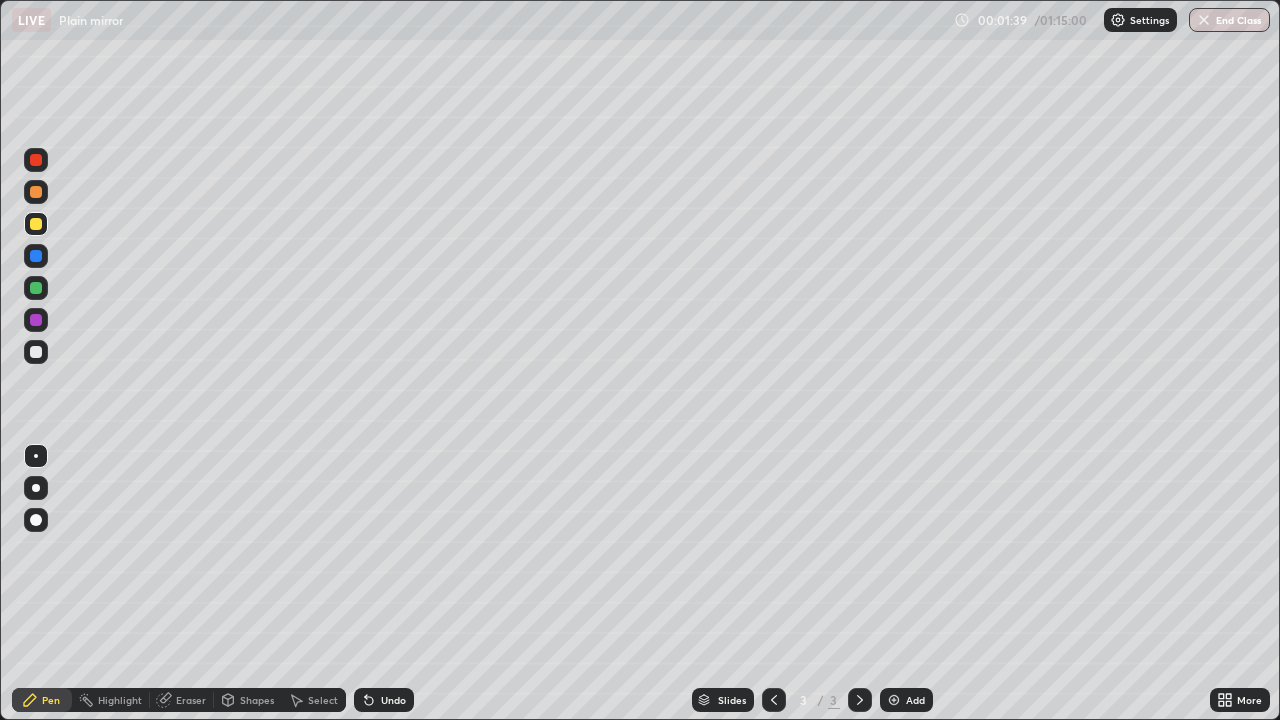 click on "Undo" at bounding box center (384, 700) 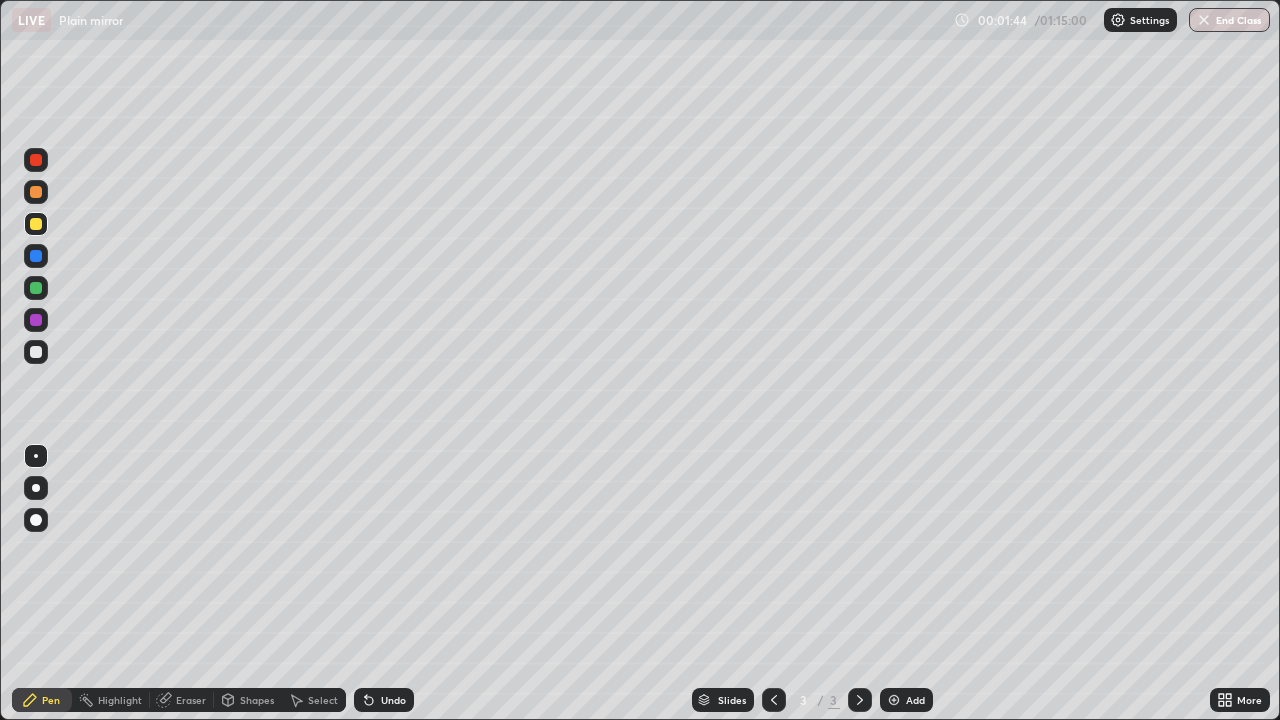 click at bounding box center (36, 352) 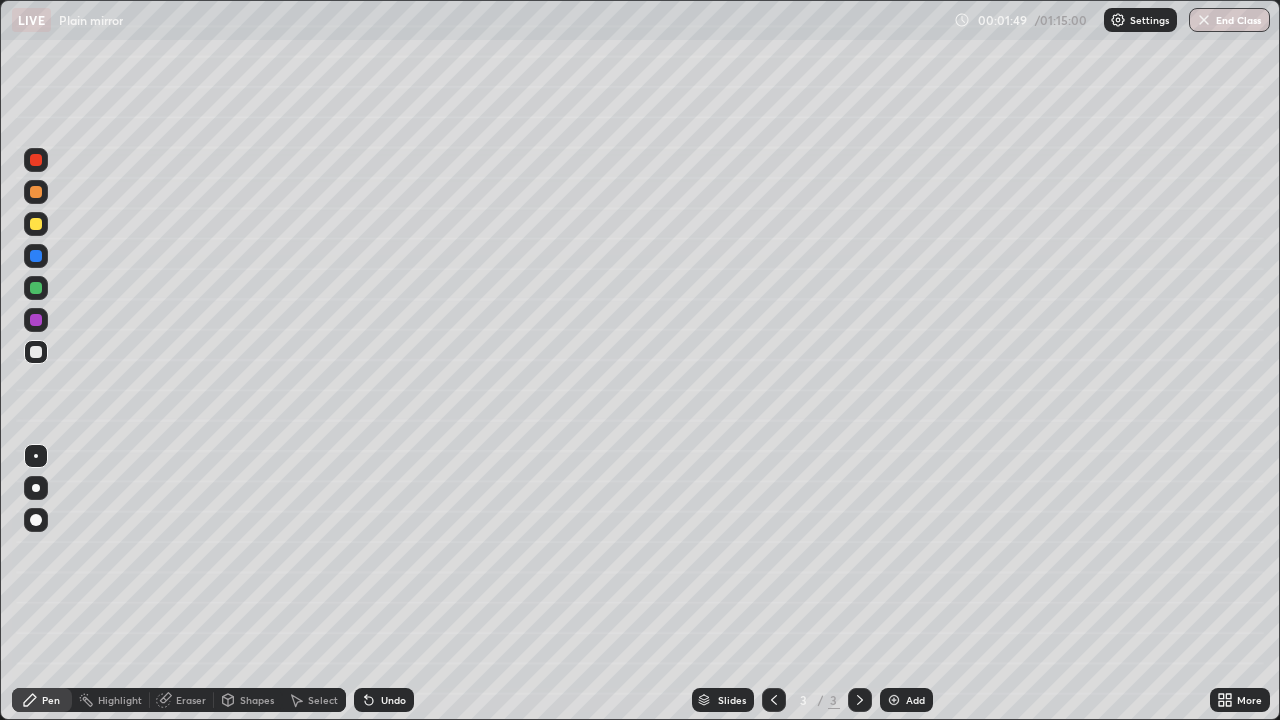 click on "Add" at bounding box center (906, 700) 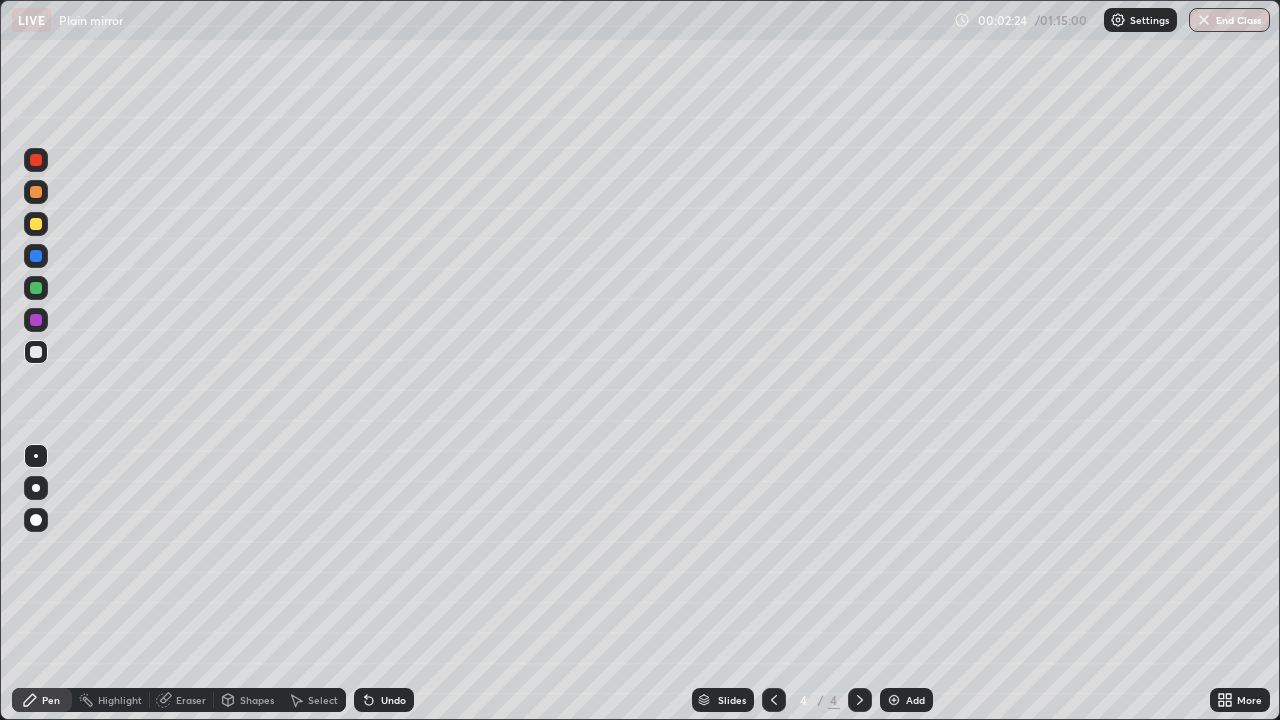 click at bounding box center [36, 224] 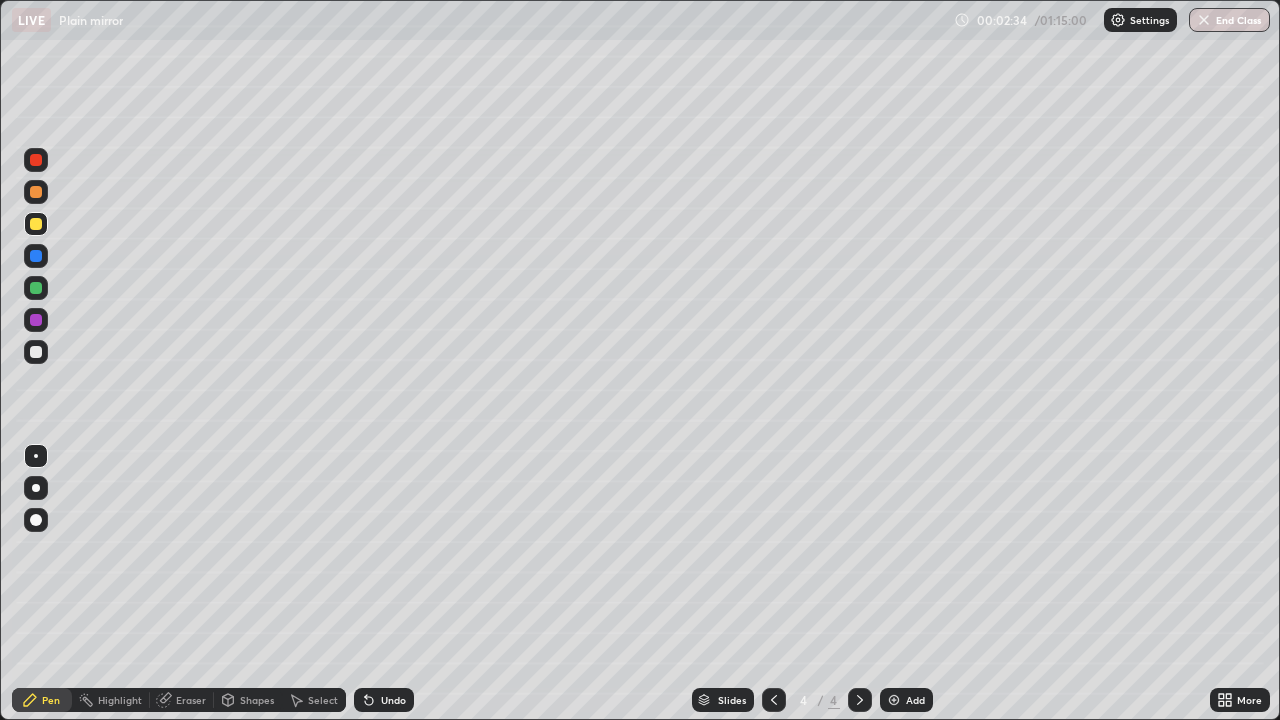 click at bounding box center [36, 352] 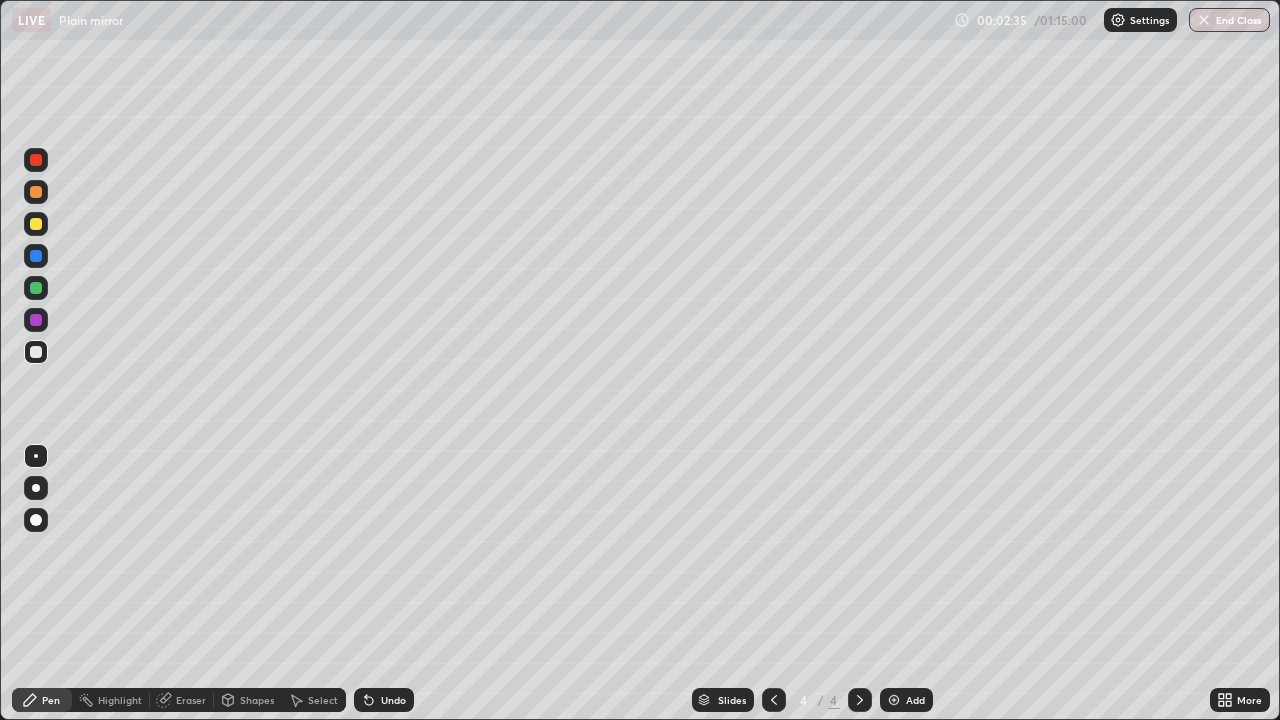 click at bounding box center [36, 352] 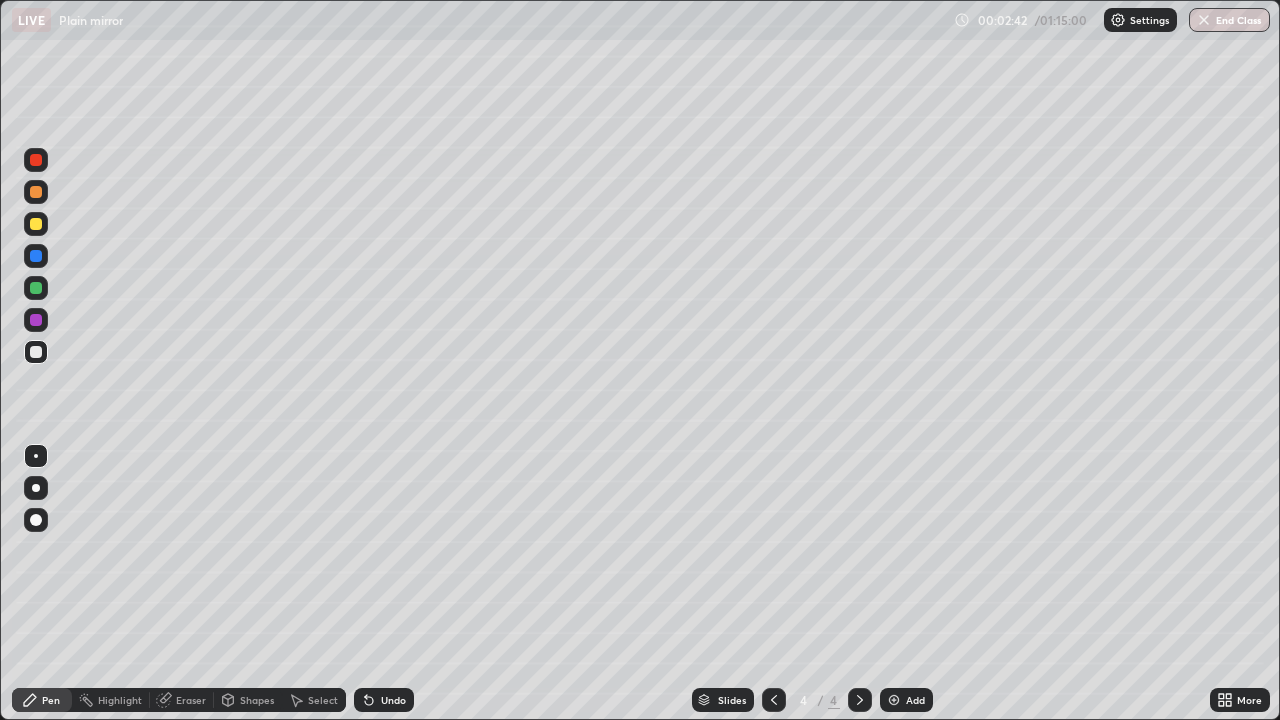 click at bounding box center (36, 256) 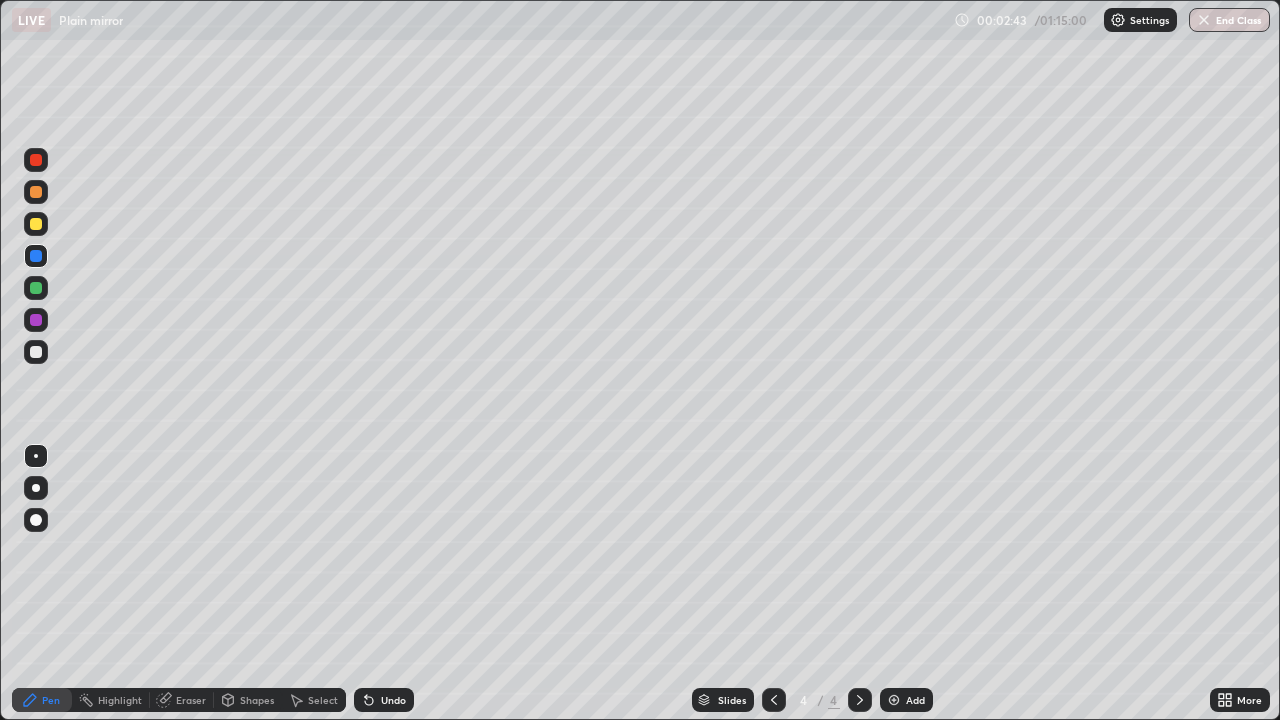click at bounding box center (36, 192) 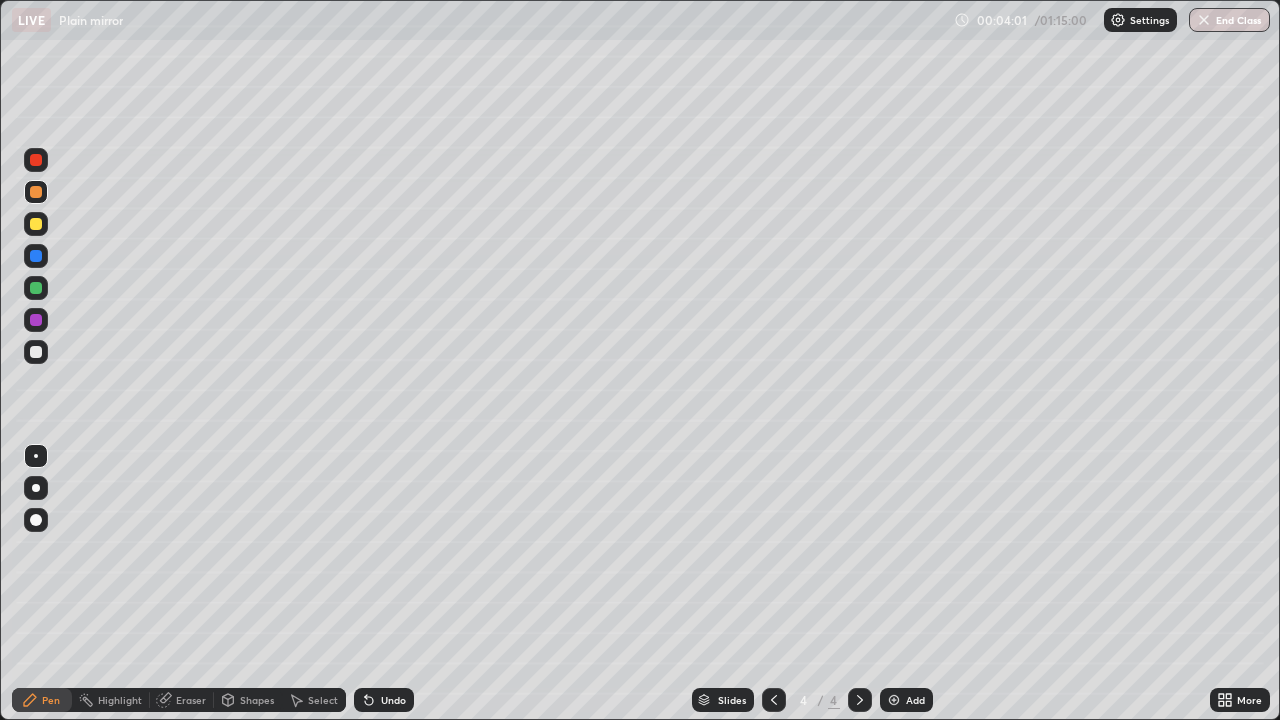 click on "Eraser" at bounding box center (191, 700) 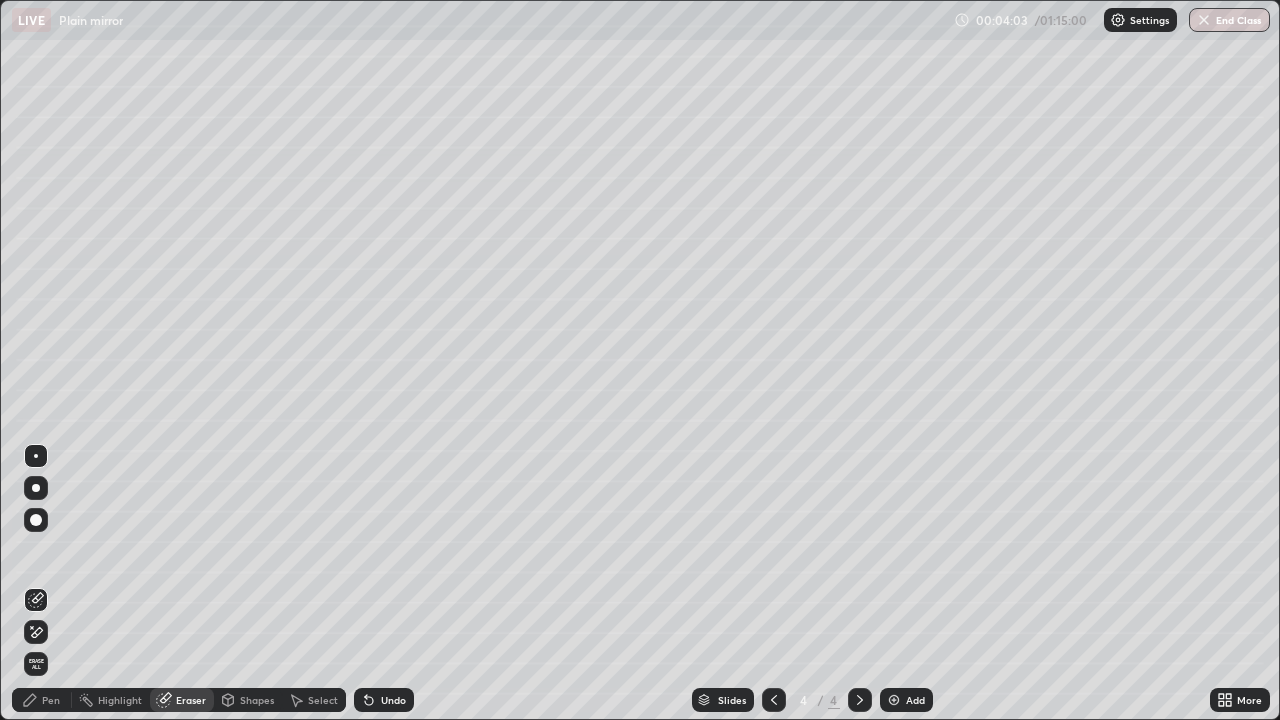 click on "Pen" at bounding box center [51, 700] 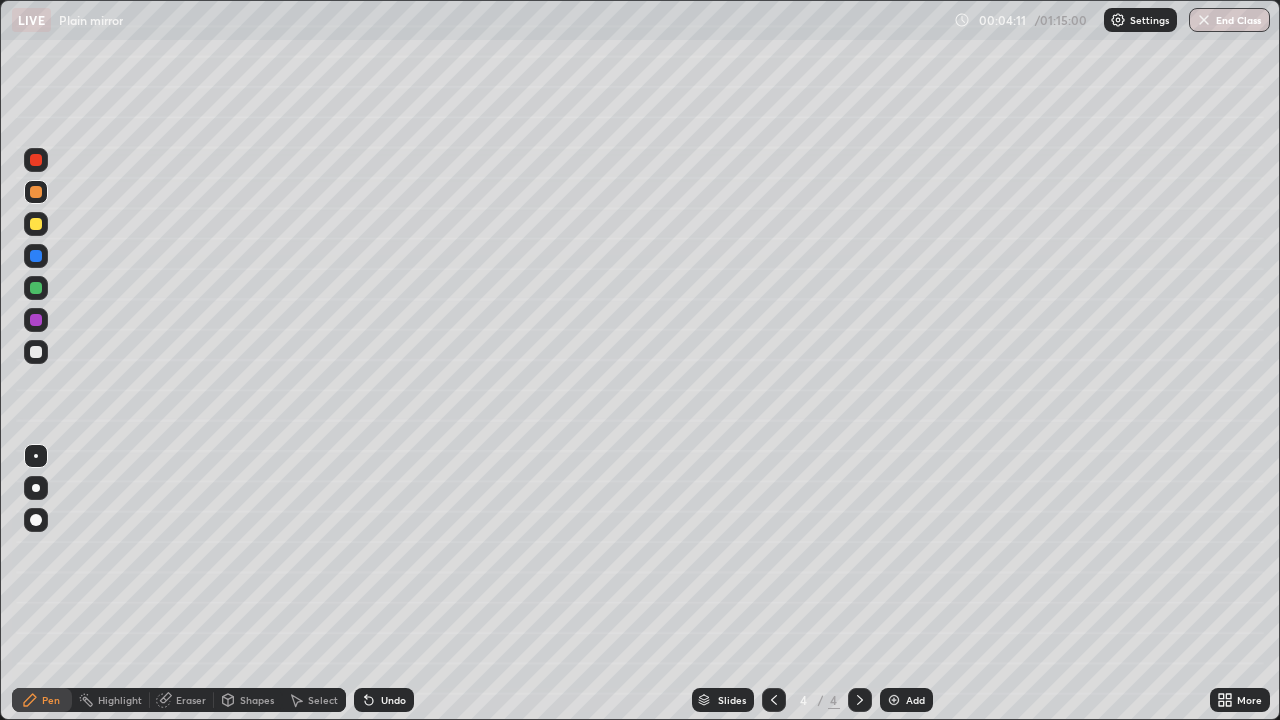 click 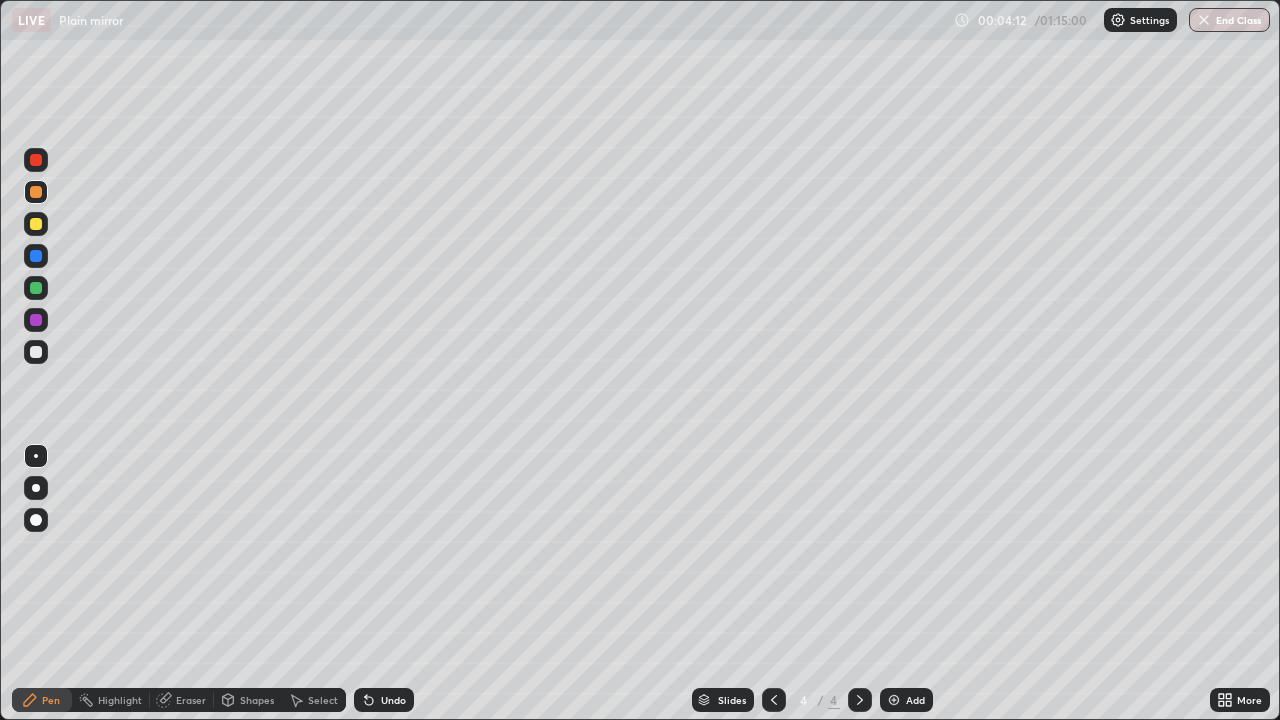 click on "Undo" at bounding box center [384, 700] 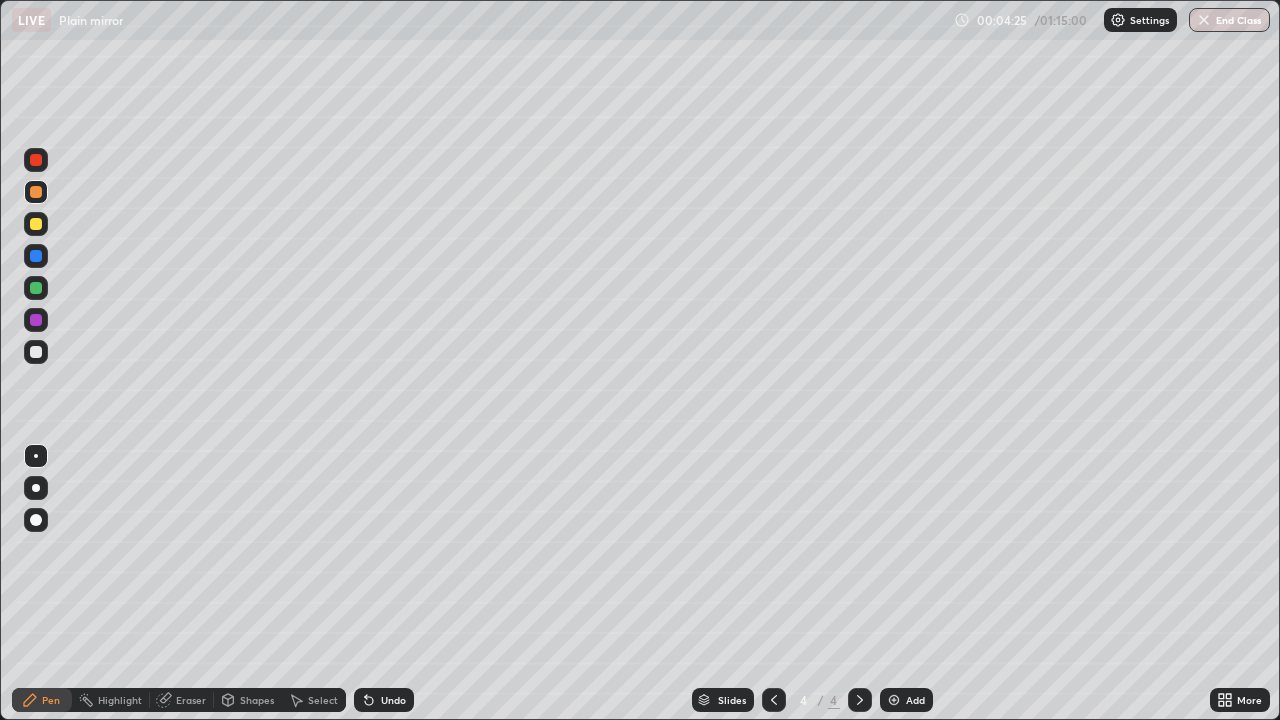 click at bounding box center (36, 288) 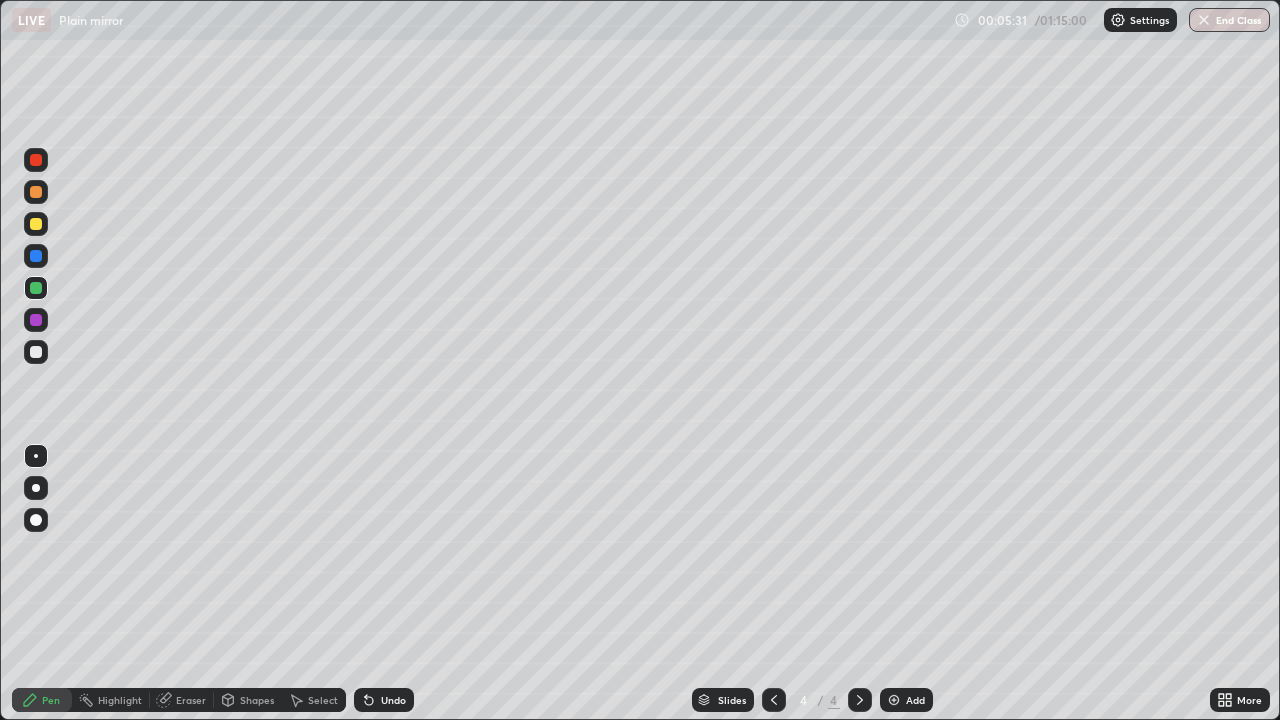 click on "Shapes" at bounding box center (257, 700) 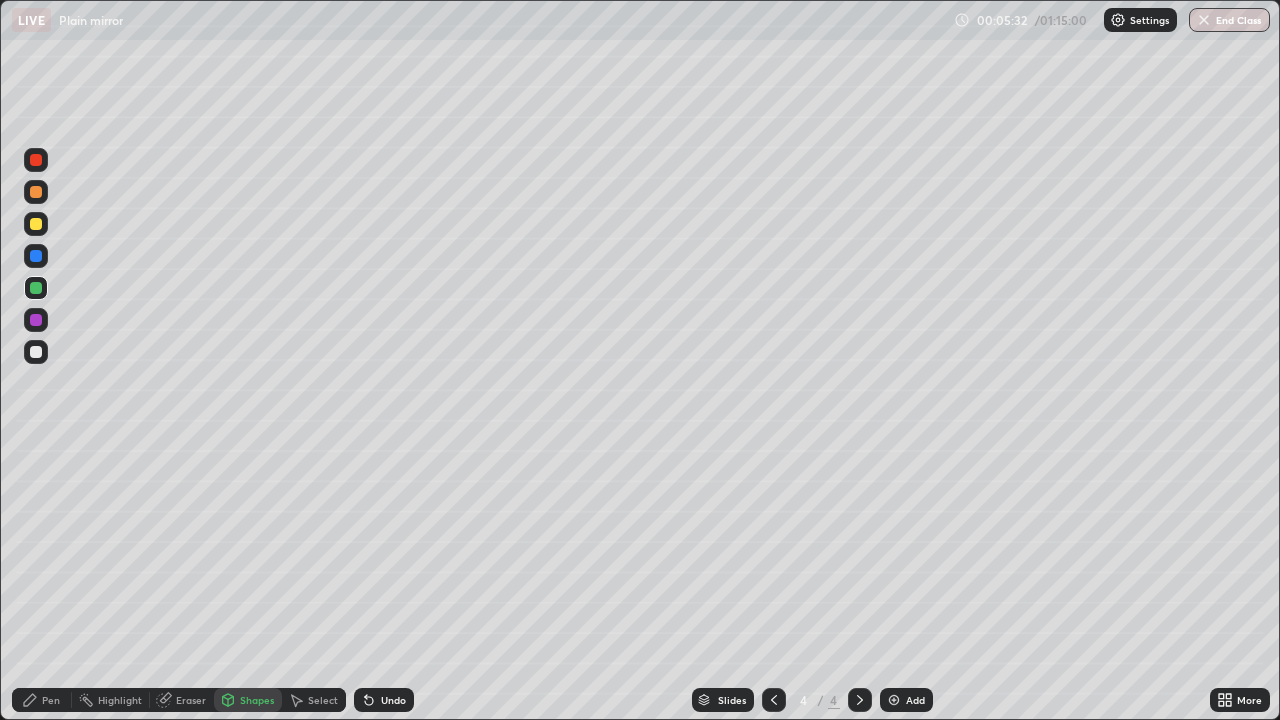 click on "Select" at bounding box center [323, 700] 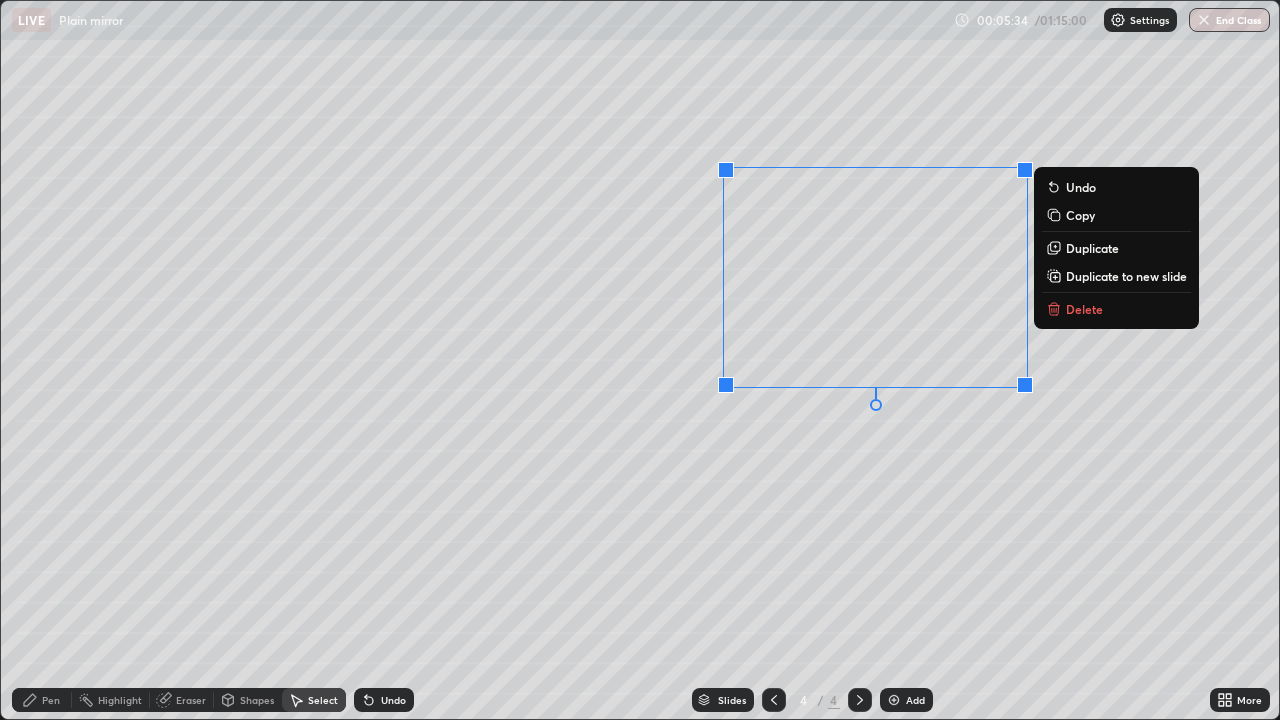 click on "Delete" at bounding box center [1084, 309] 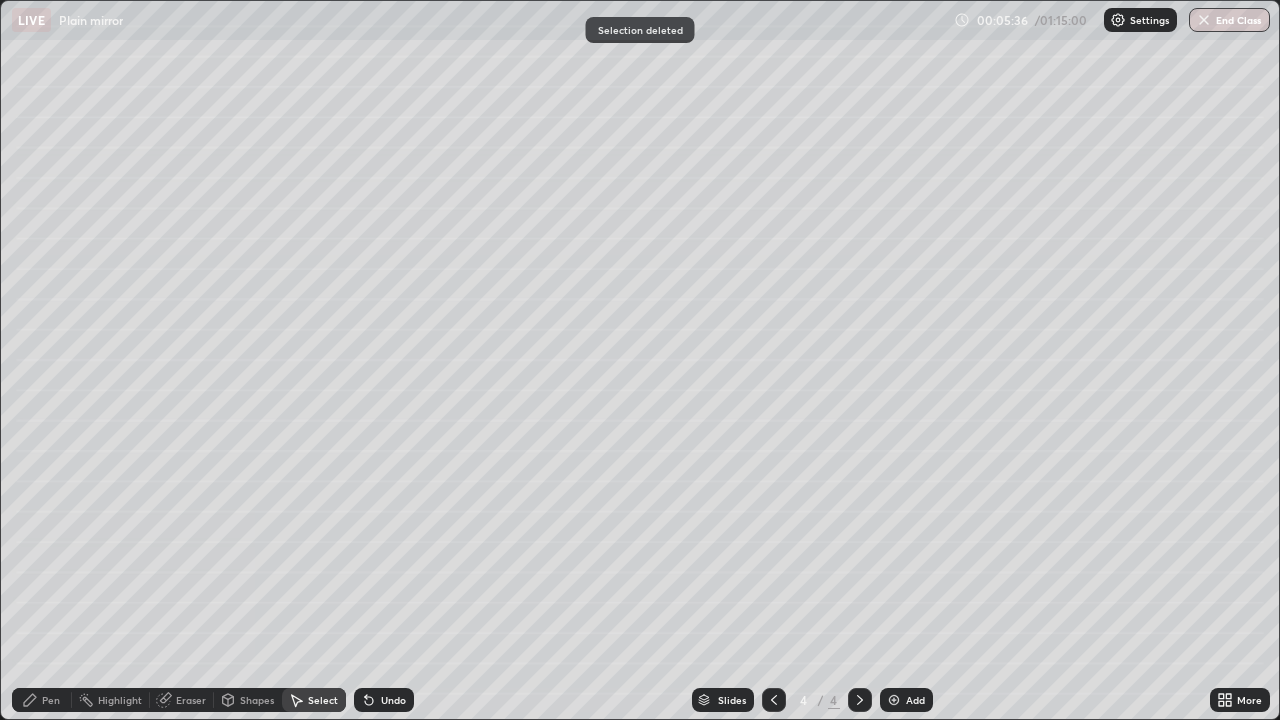 click on "Pen" at bounding box center (51, 700) 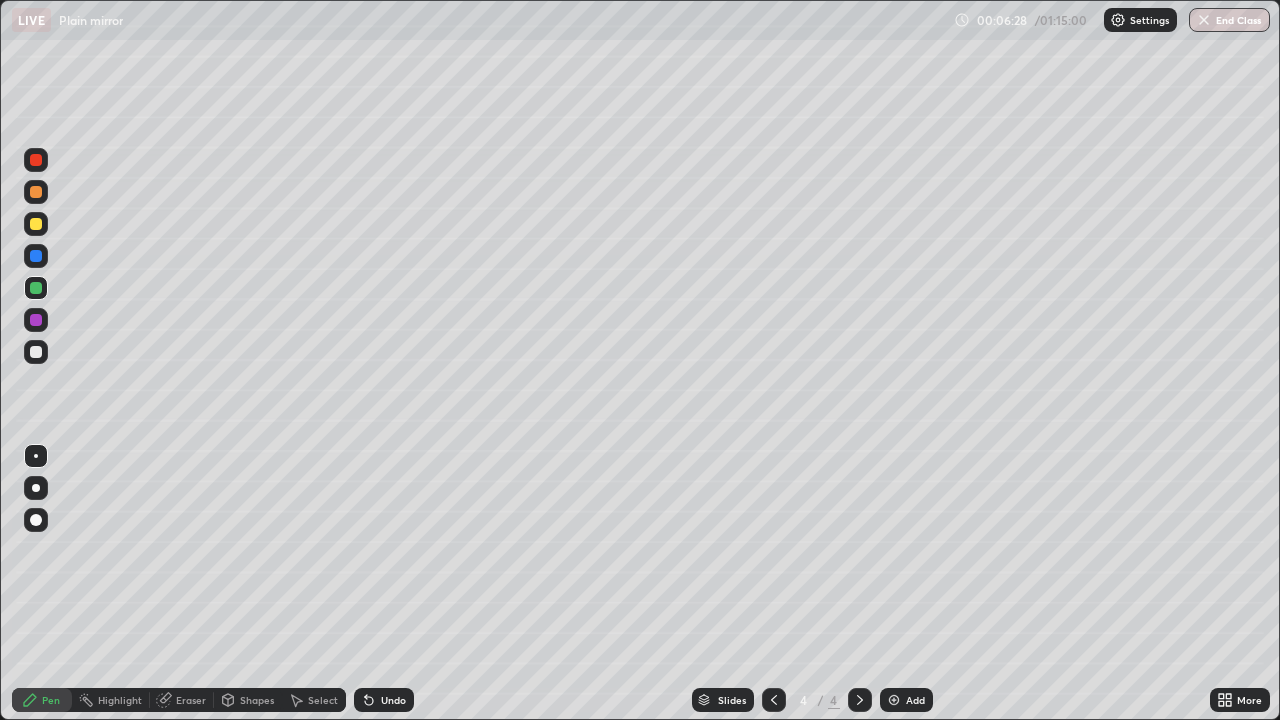 click at bounding box center (36, 352) 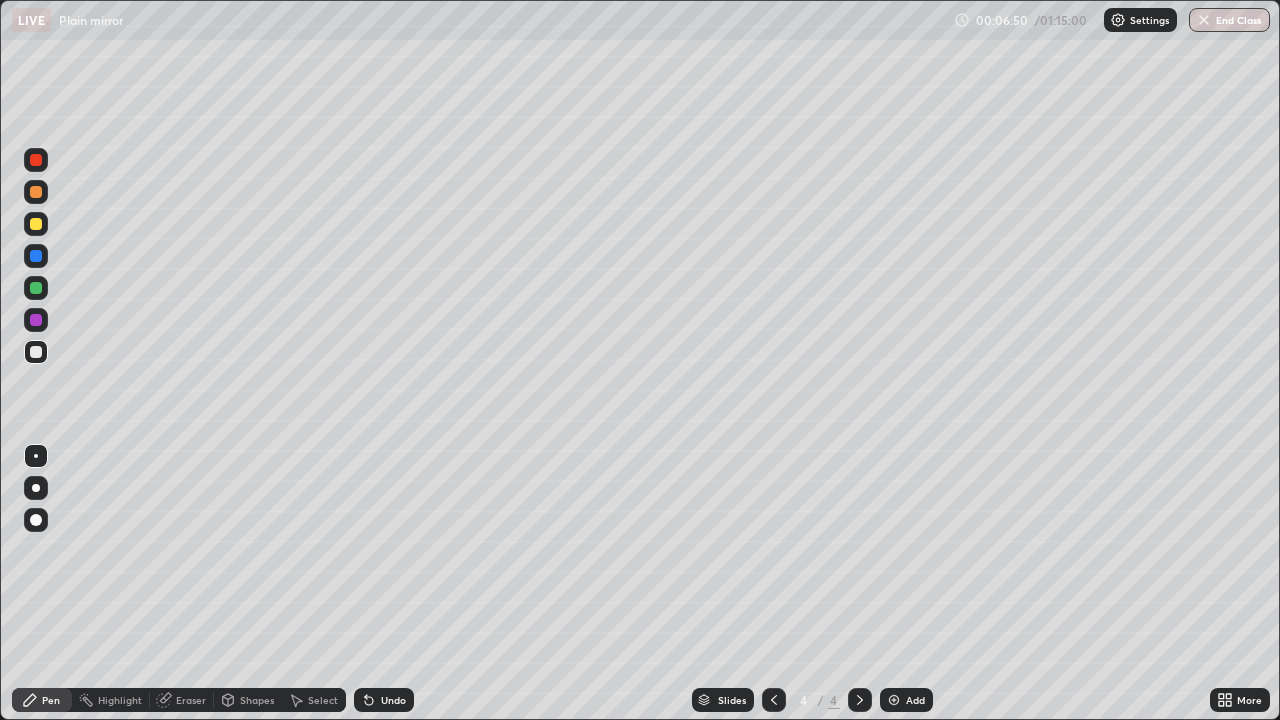 click on "Select" at bounding box center (323, 700) 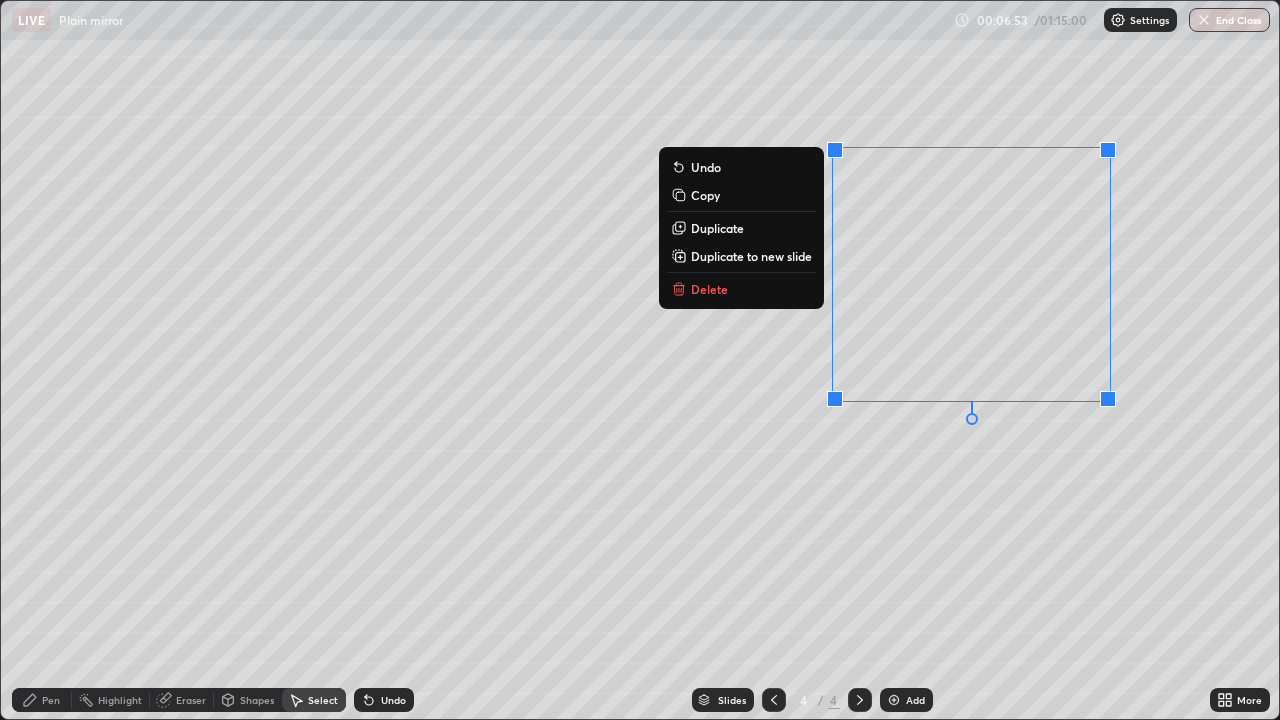 click on "Delete" at bounding box center [741, 289] 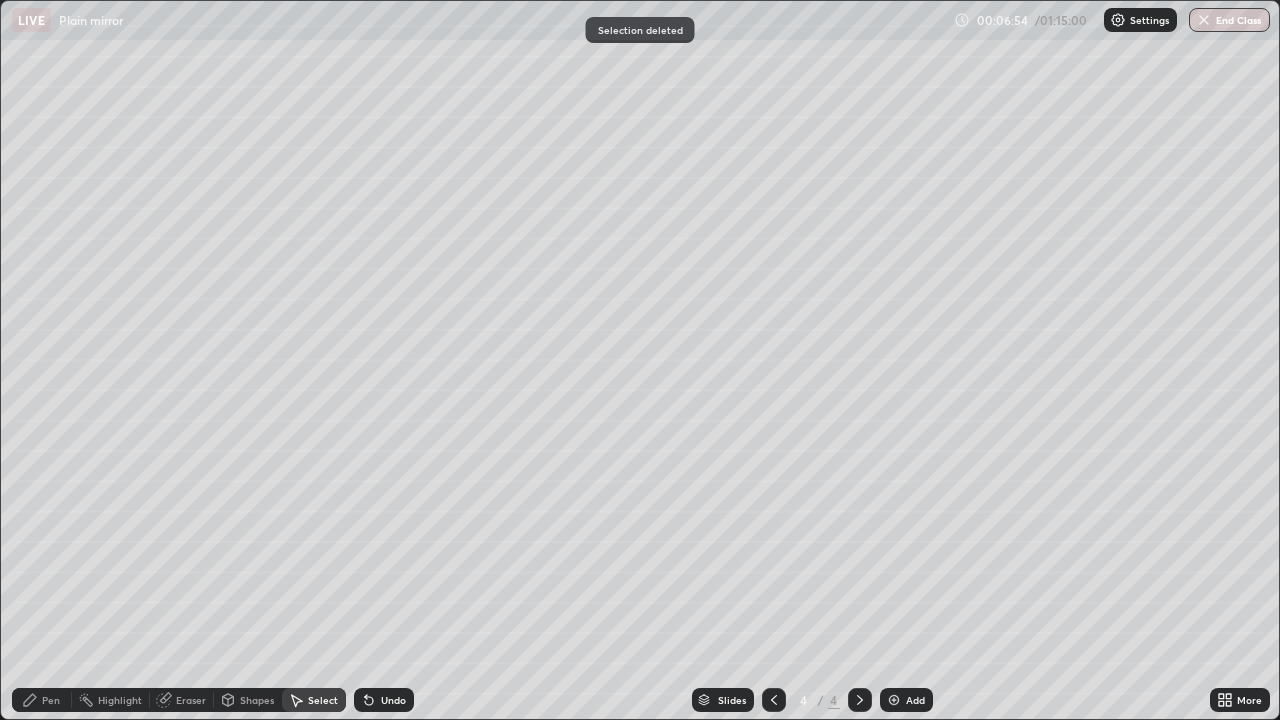 click on "Pen" at bounding box center [51, 700] 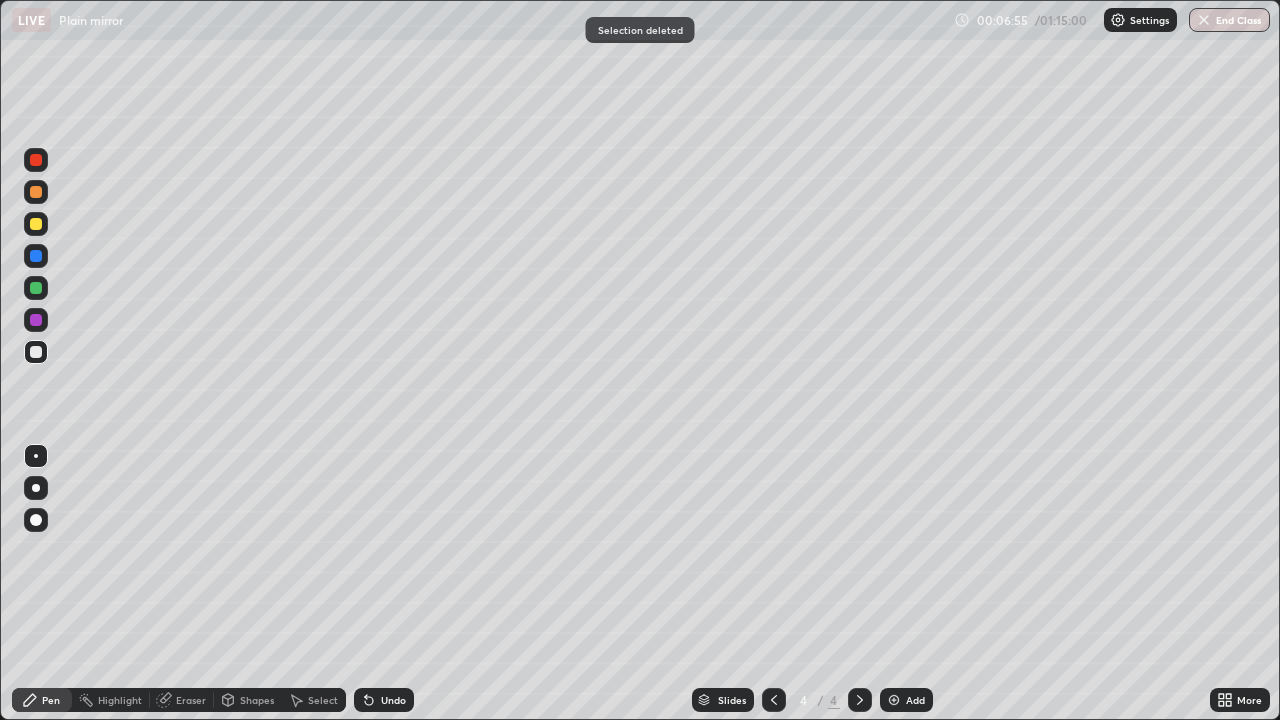 click at bounding box center [36, 288] 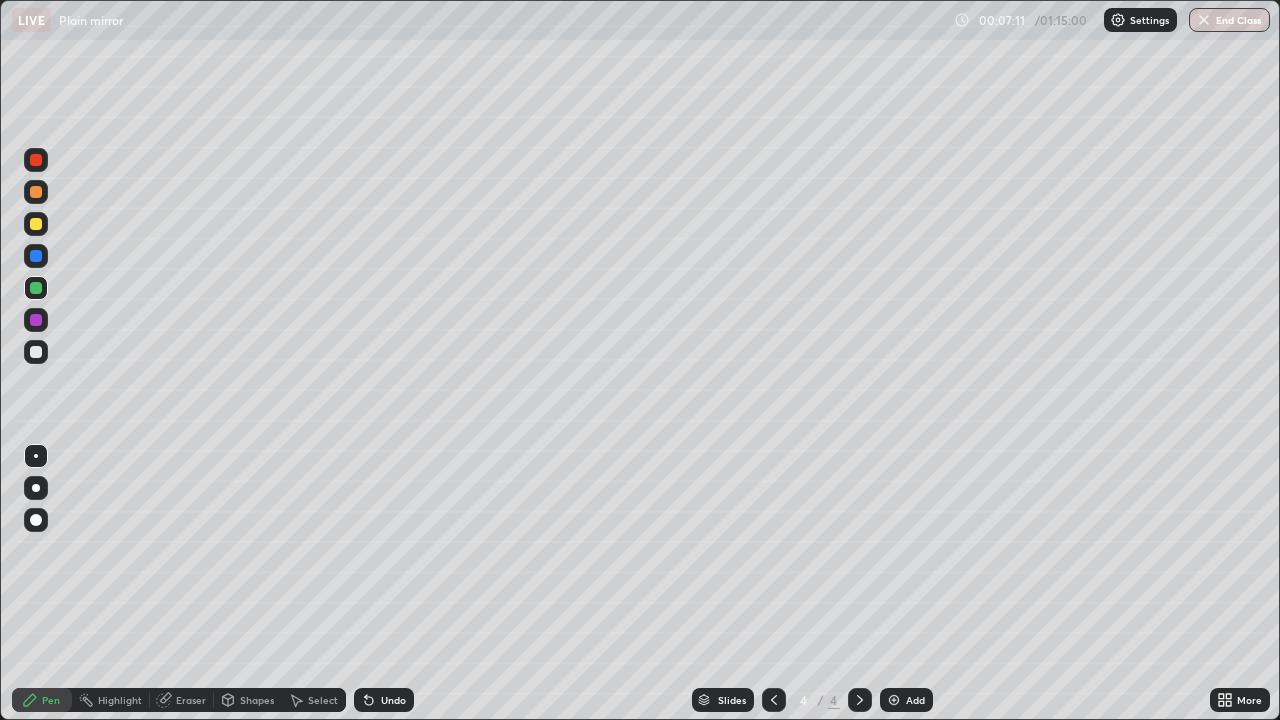 click on "Undo" at bounding box center [393, 700] 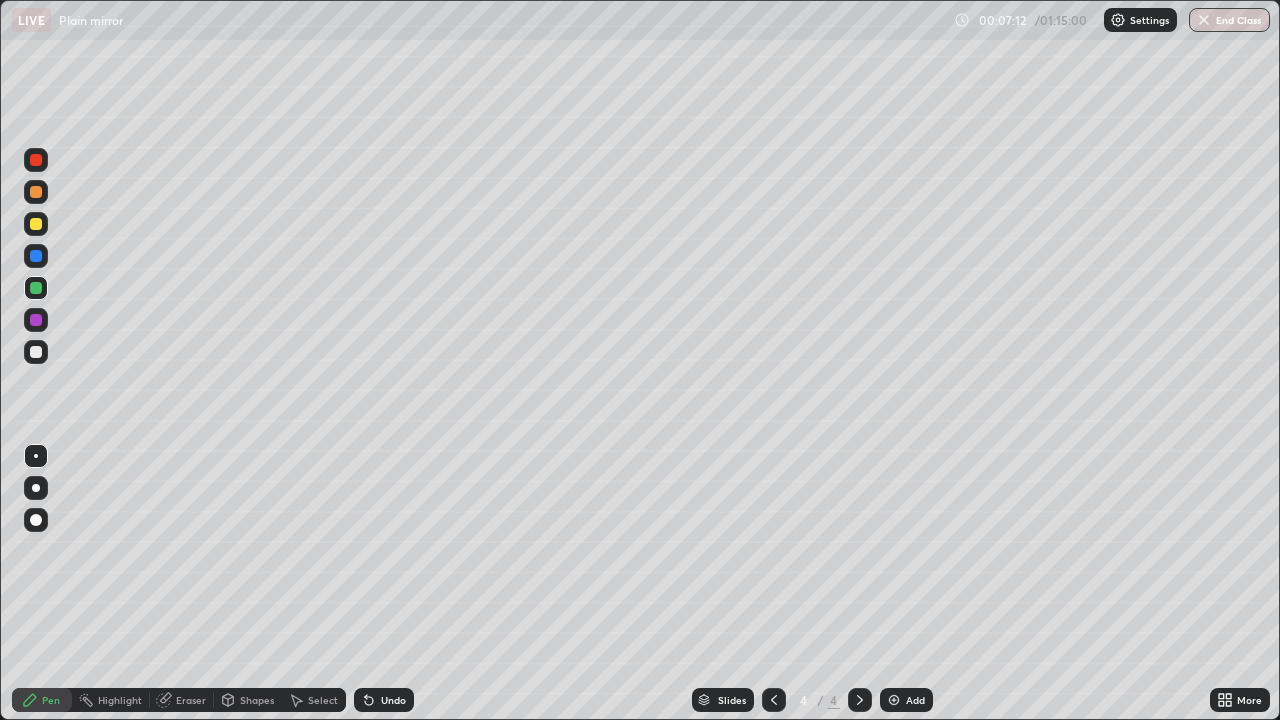 click on "Undo" at bounding box center [393, 700] 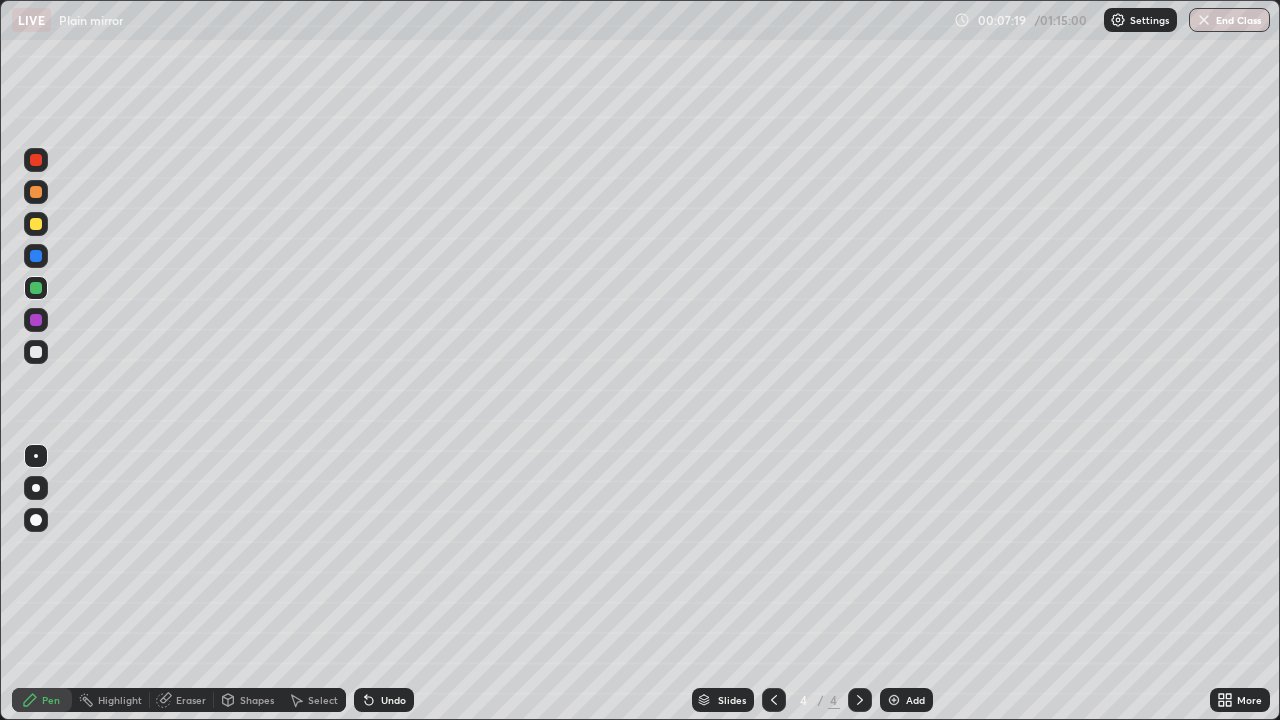 click 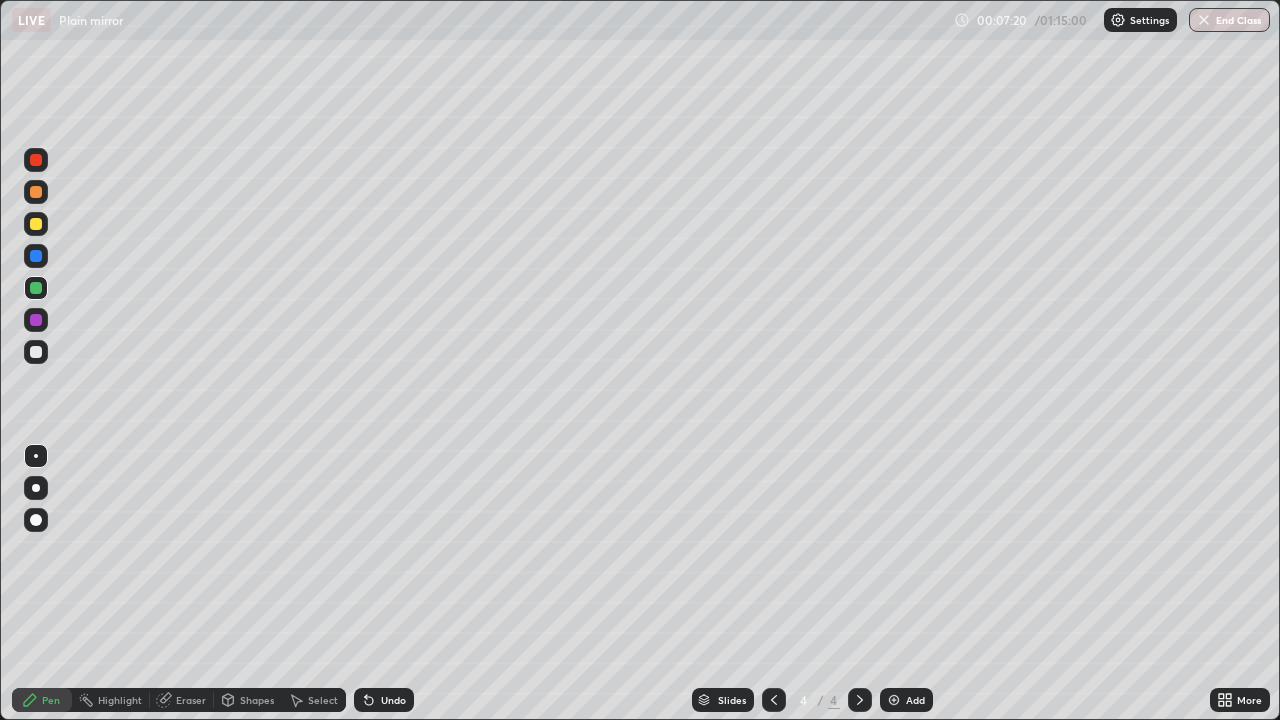 click 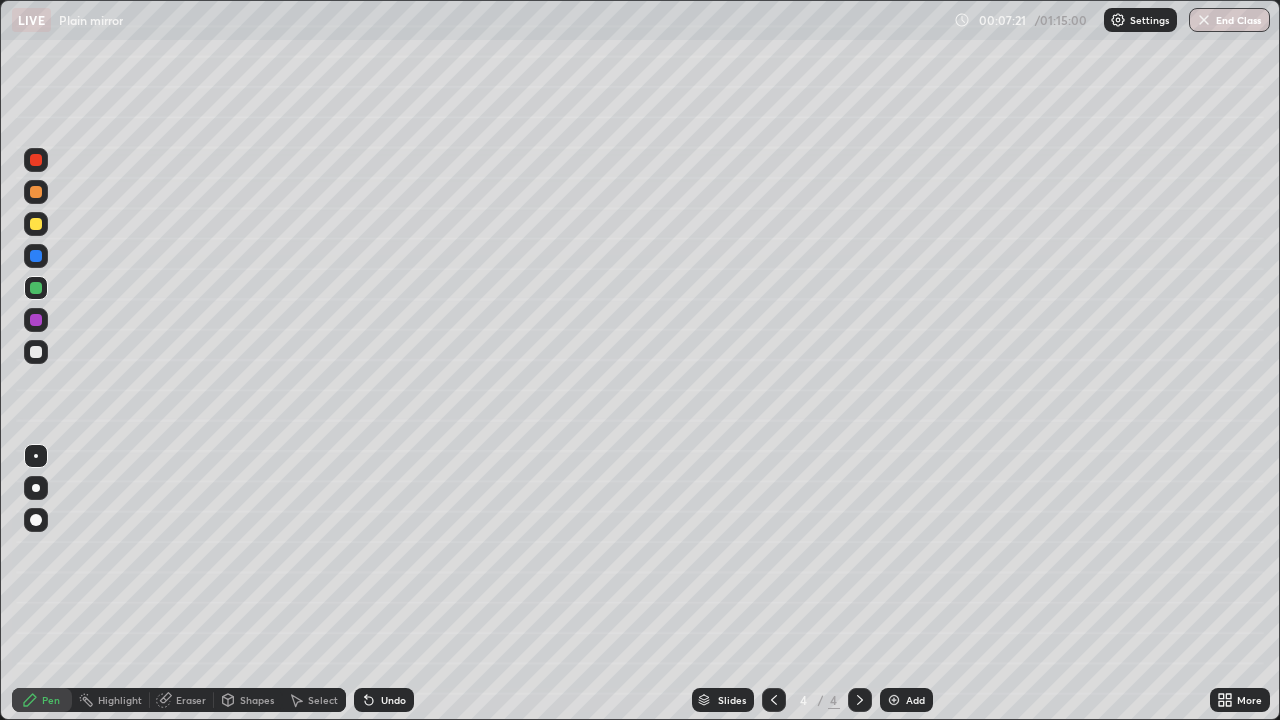 click on "Undo" at bounding box center (384, 700) 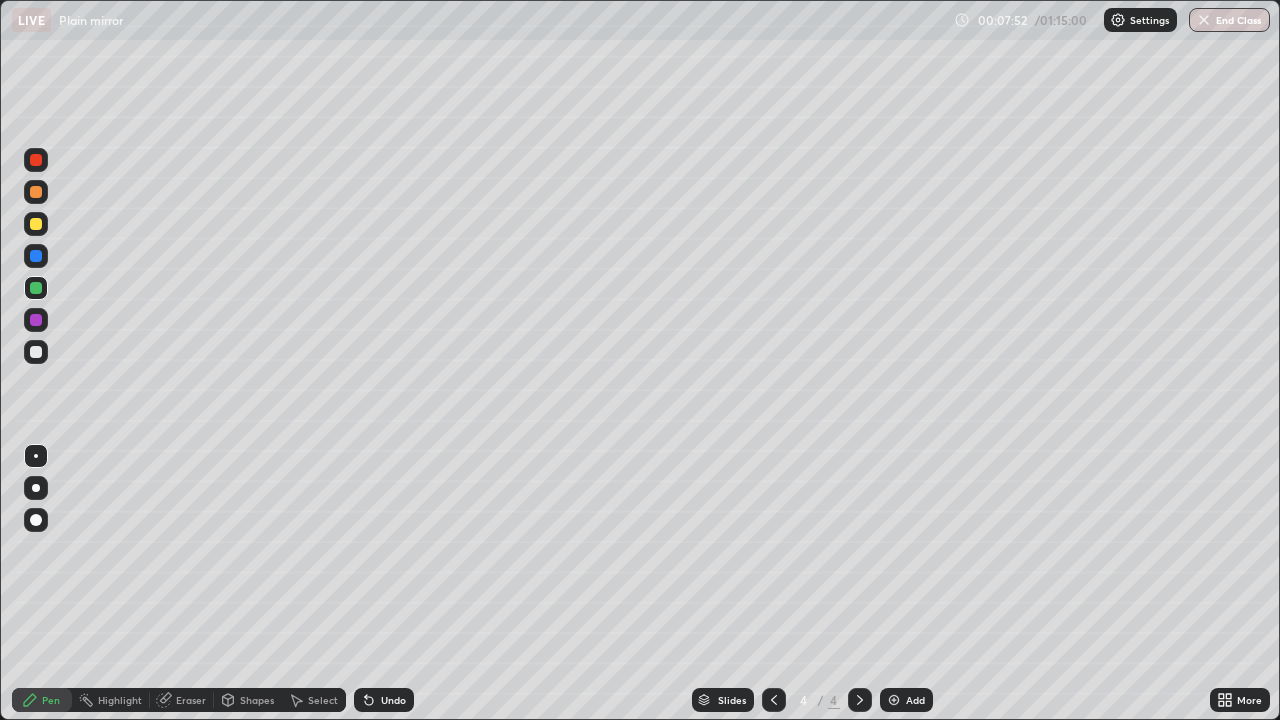 click on "Undo" at bounding box center [393, 700] 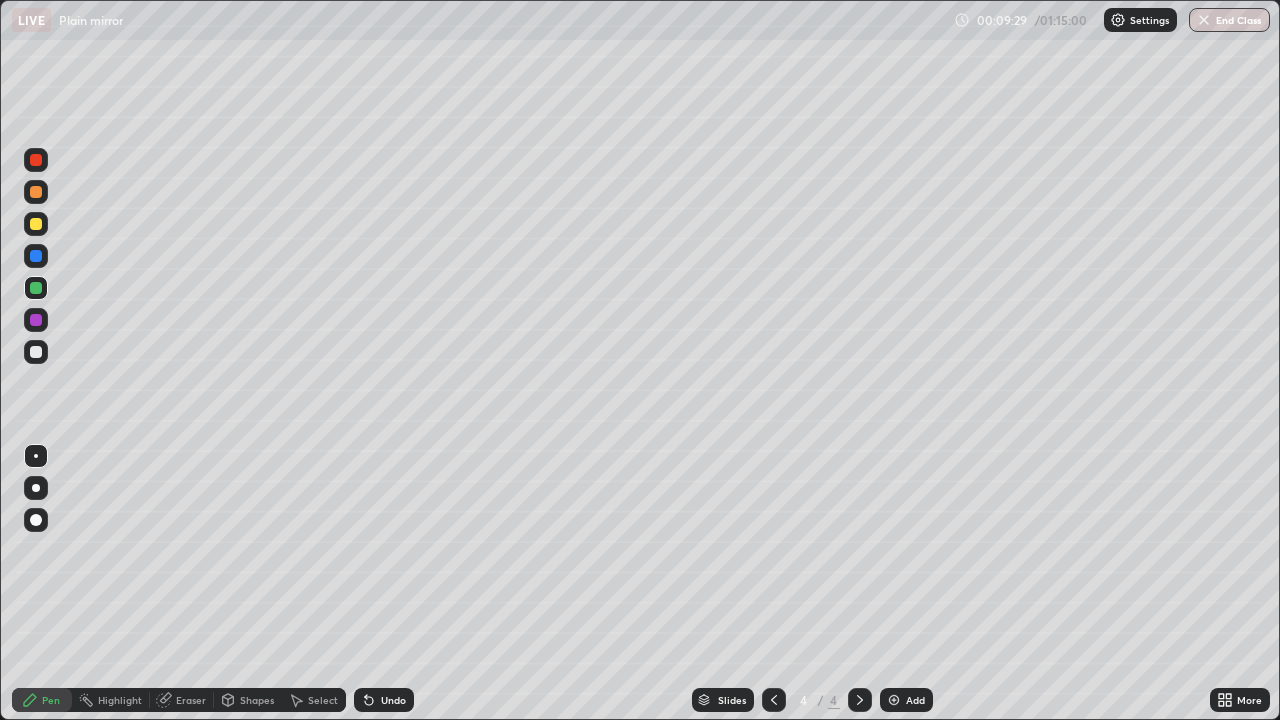click at bounding box center [36, 352] 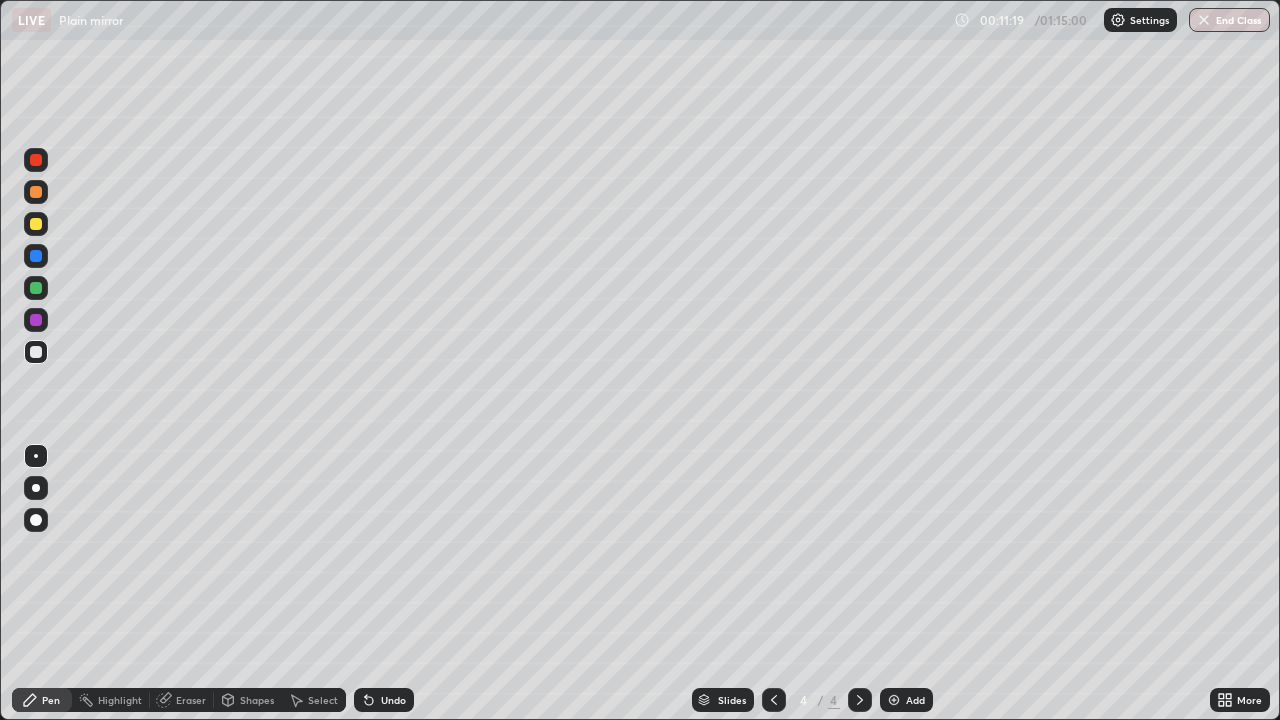 click on "Add" at bounding box center [915, 700] 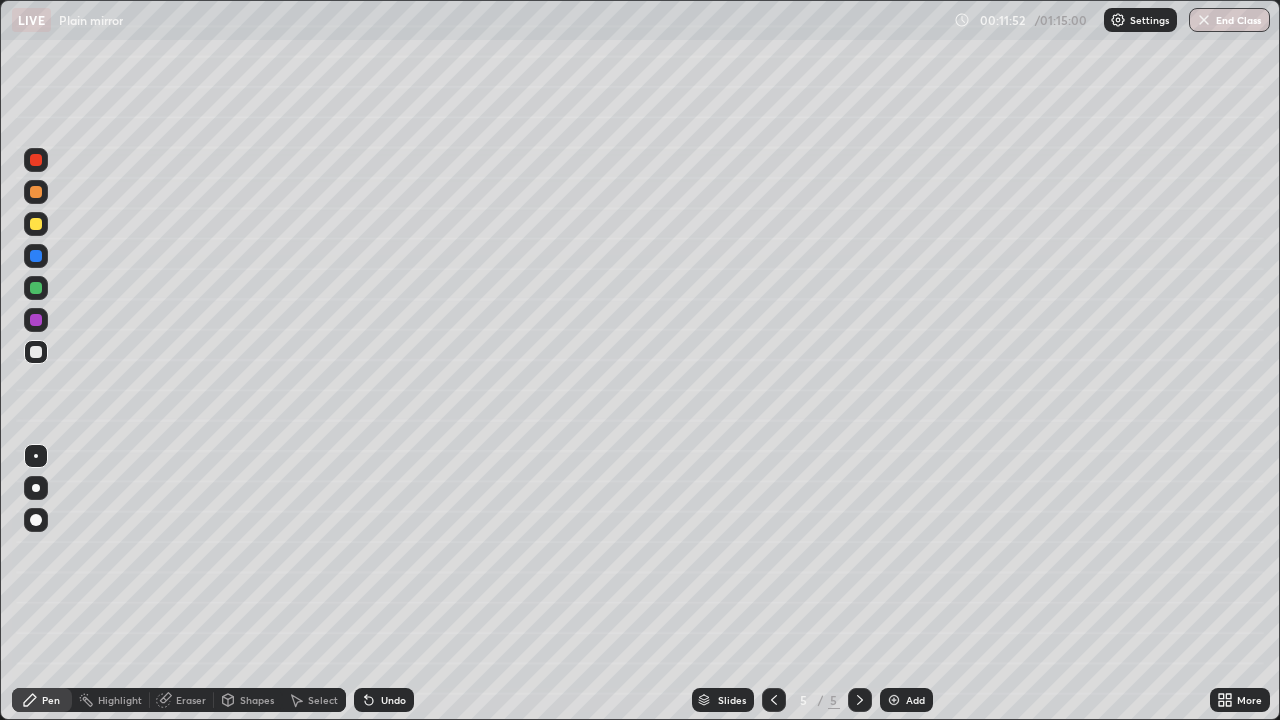 click at bounding box center [36, 288] 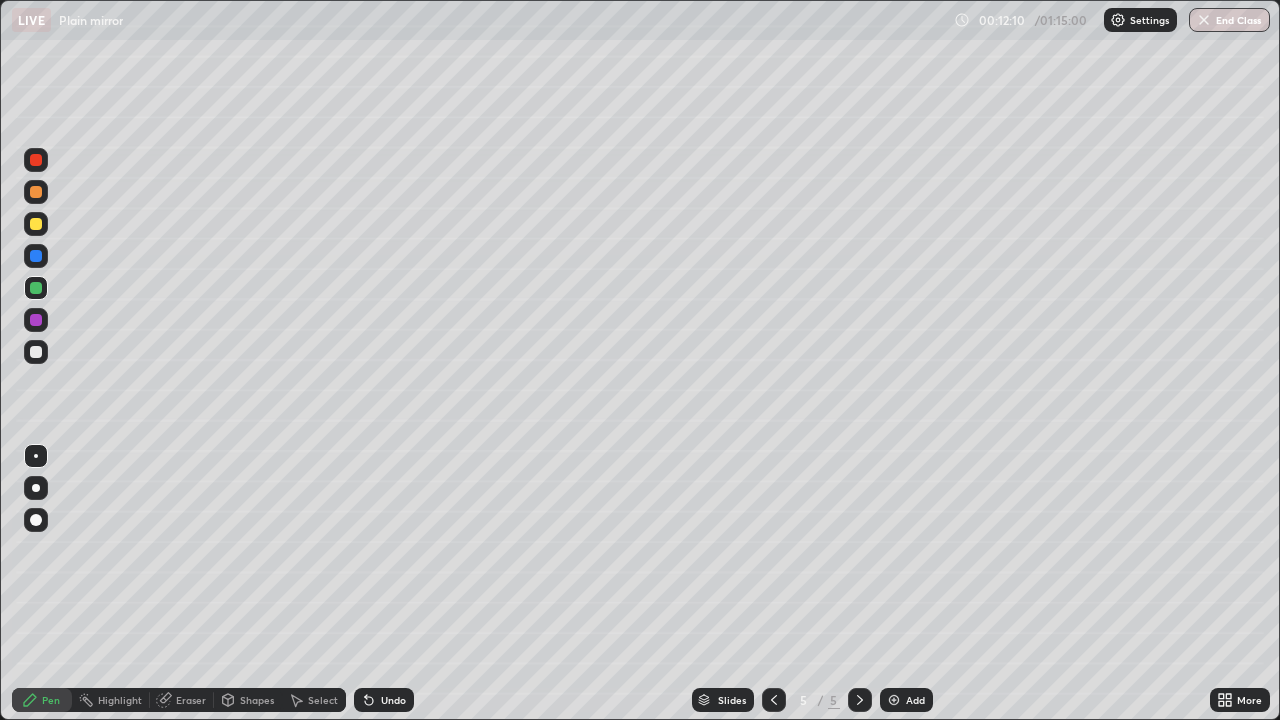 click on "Undo" at bounding box center [384, 700] 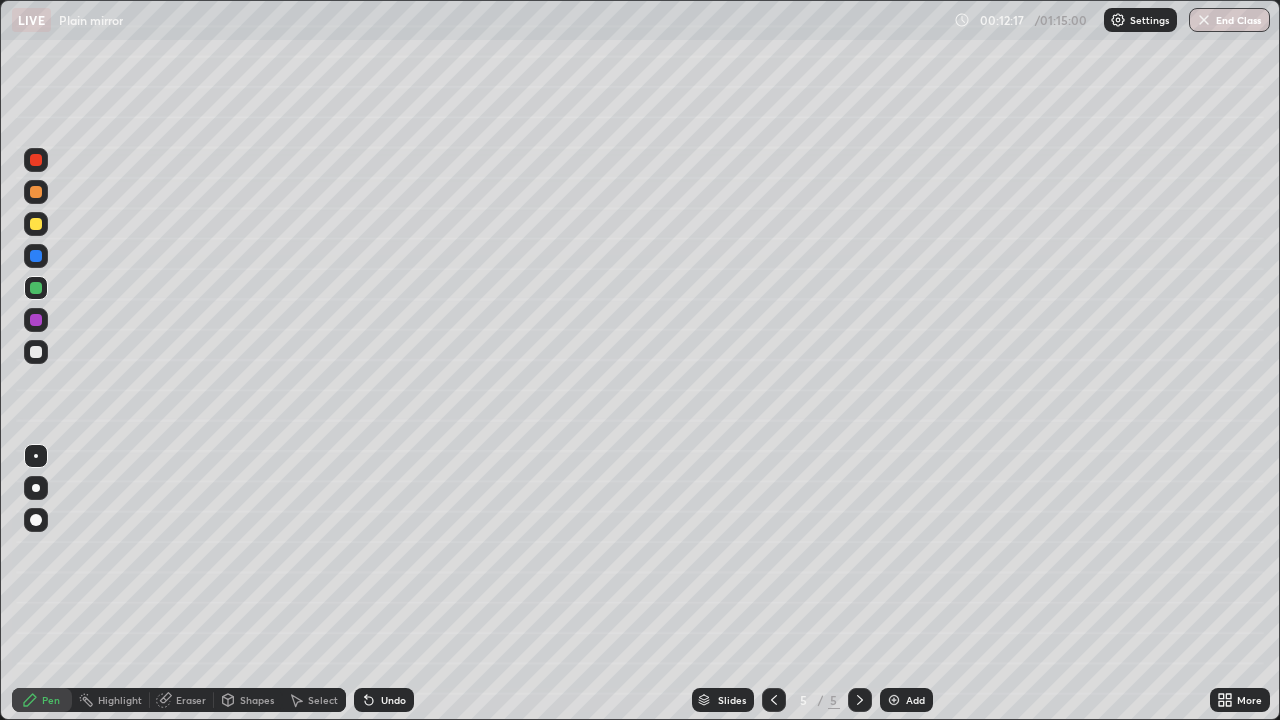 click on "Shapes" at bounding box center [257, 700] 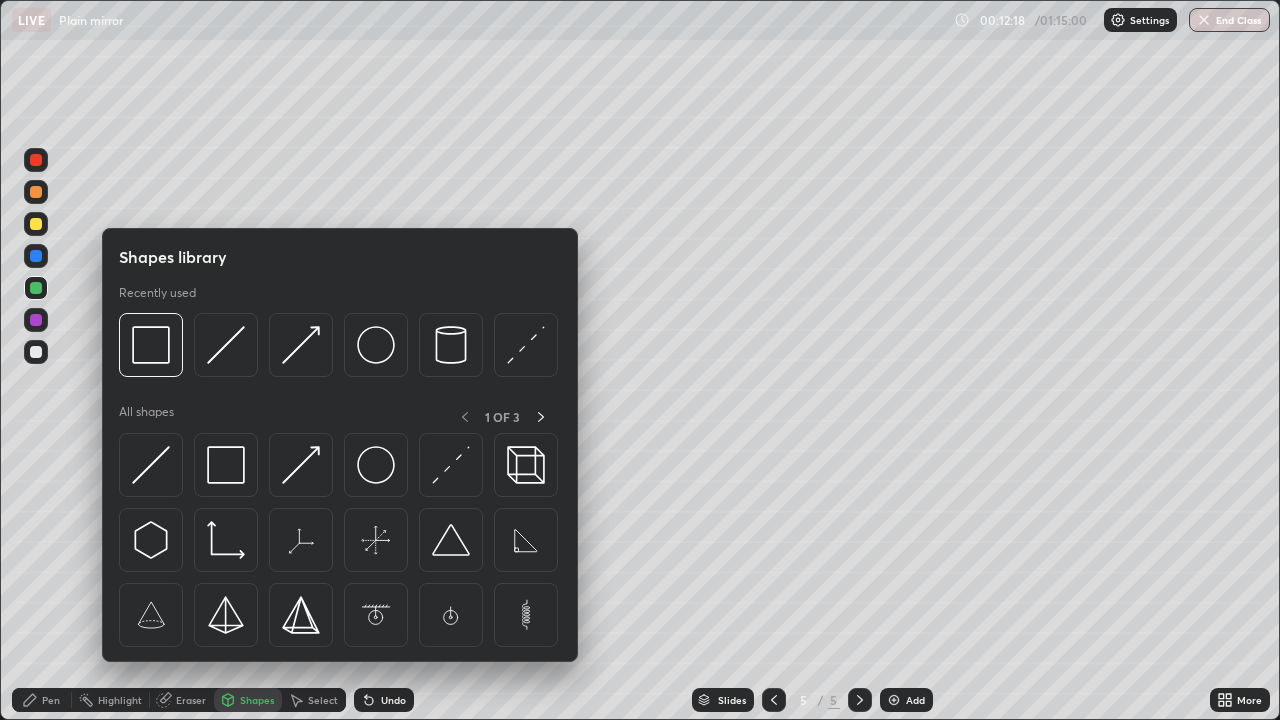 click on "Eraser" at bounding box center [191, 700] 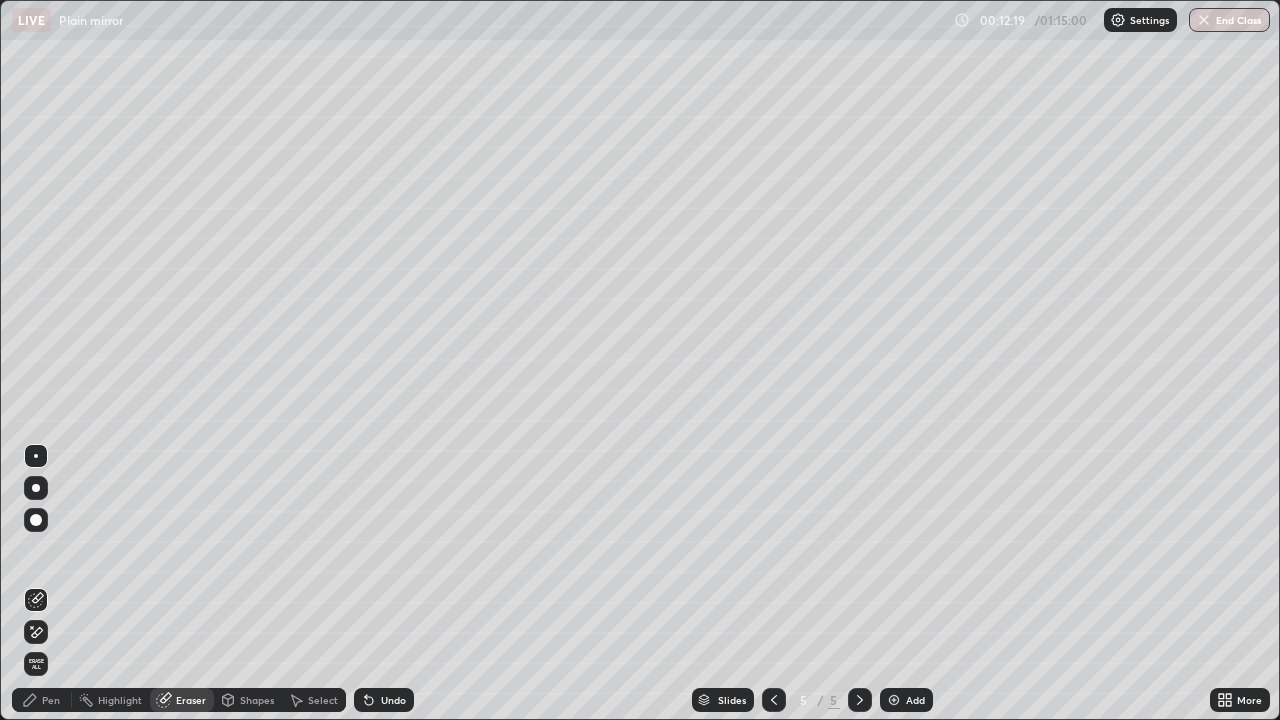click 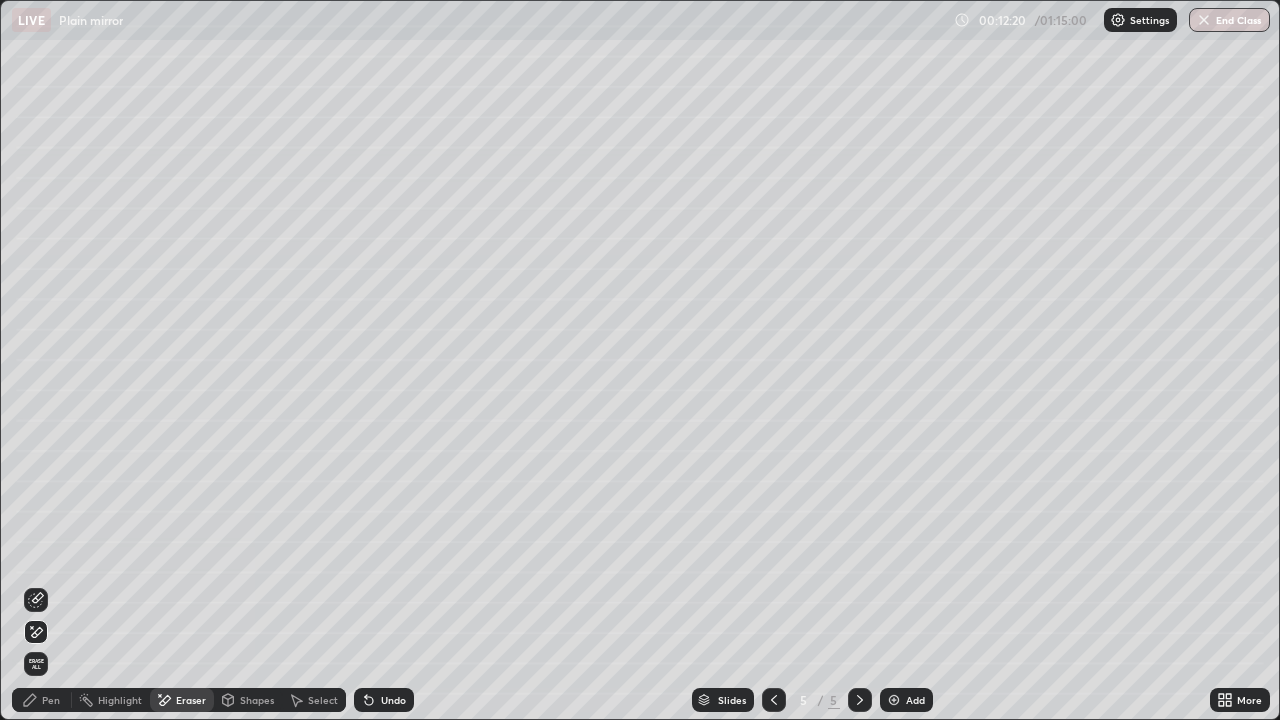 click on "Pen" at bounding box center [42, 700] 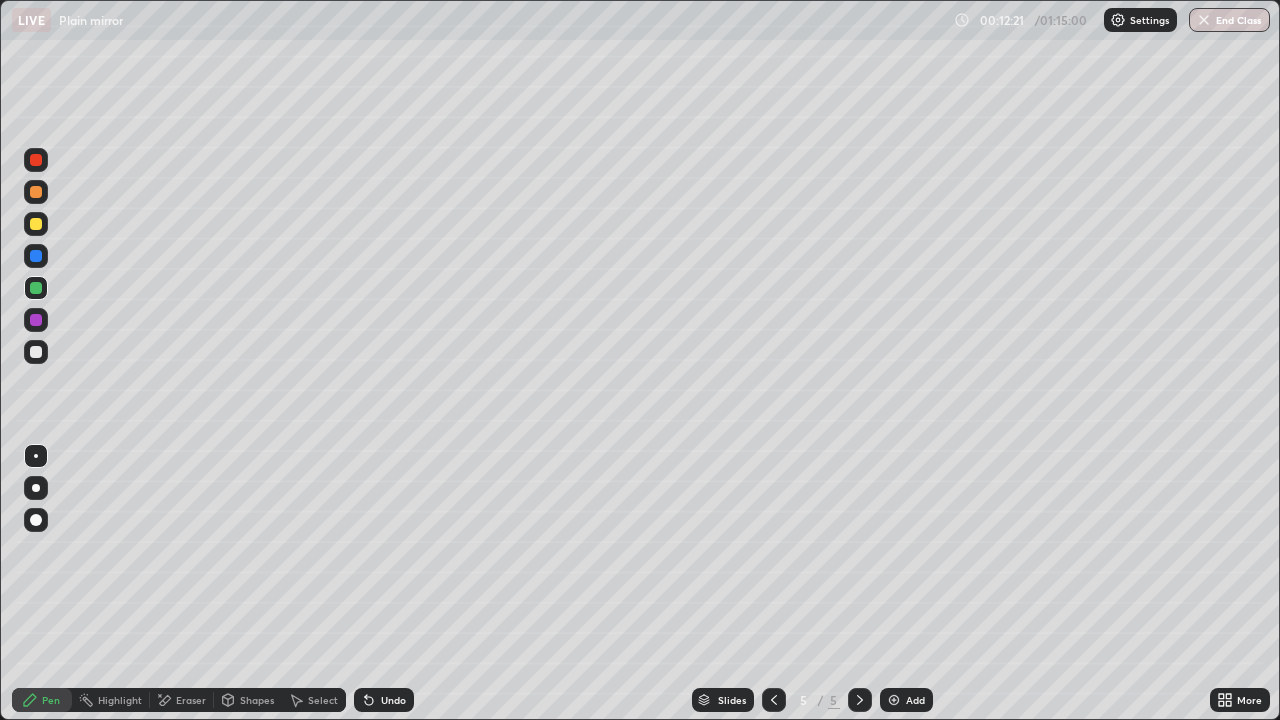 click at bounding box center [36, 224] 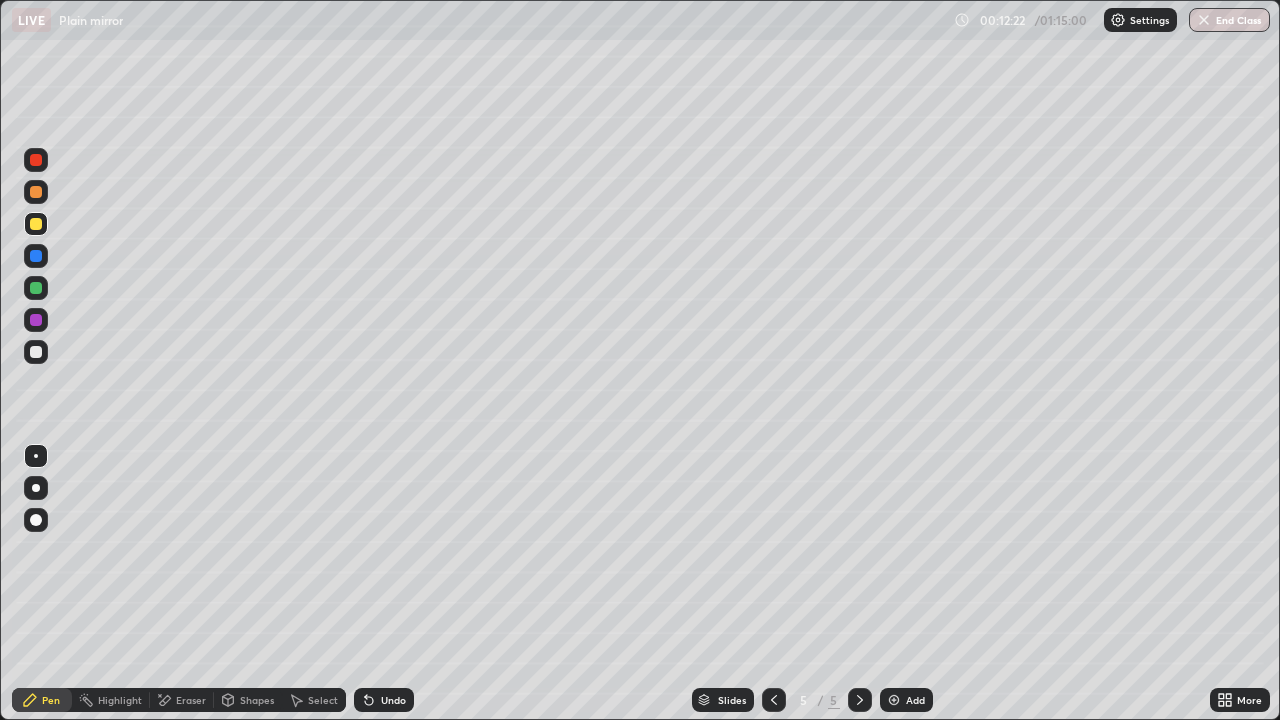 click at bounding box center [36, 192] 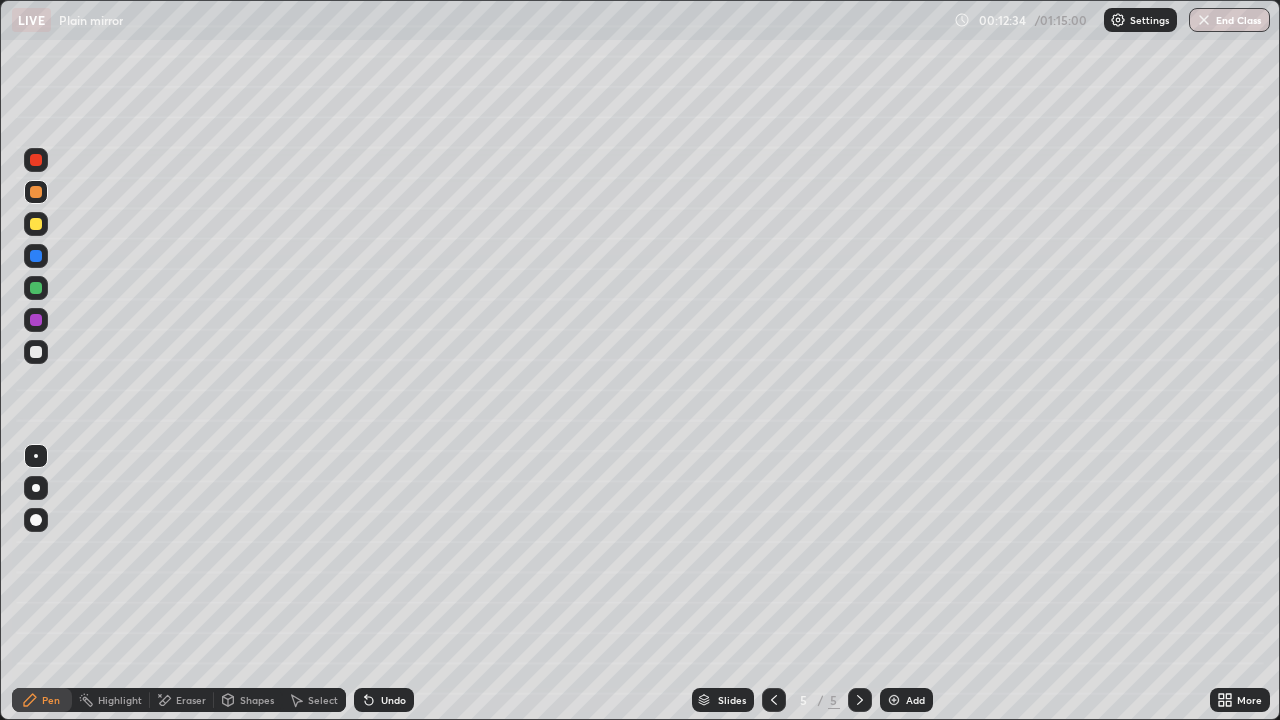 click at bounding box center (36, 256) 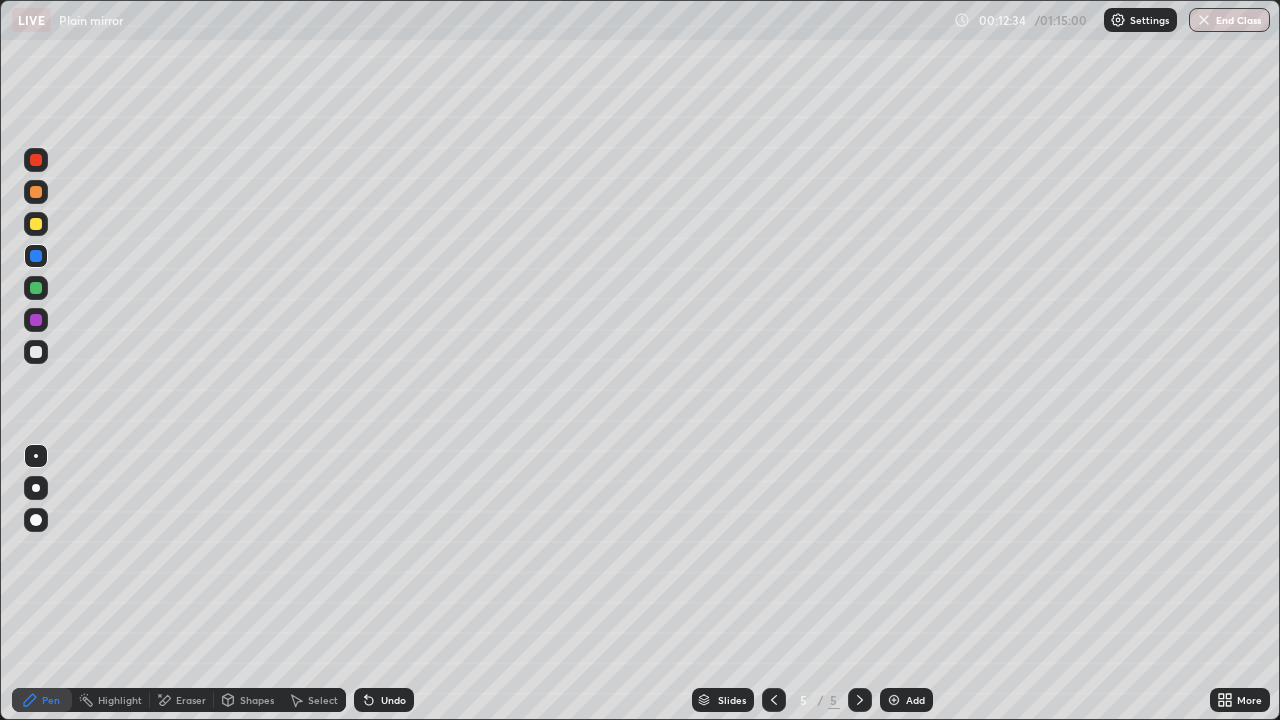 click at bounding box center (36, 288) 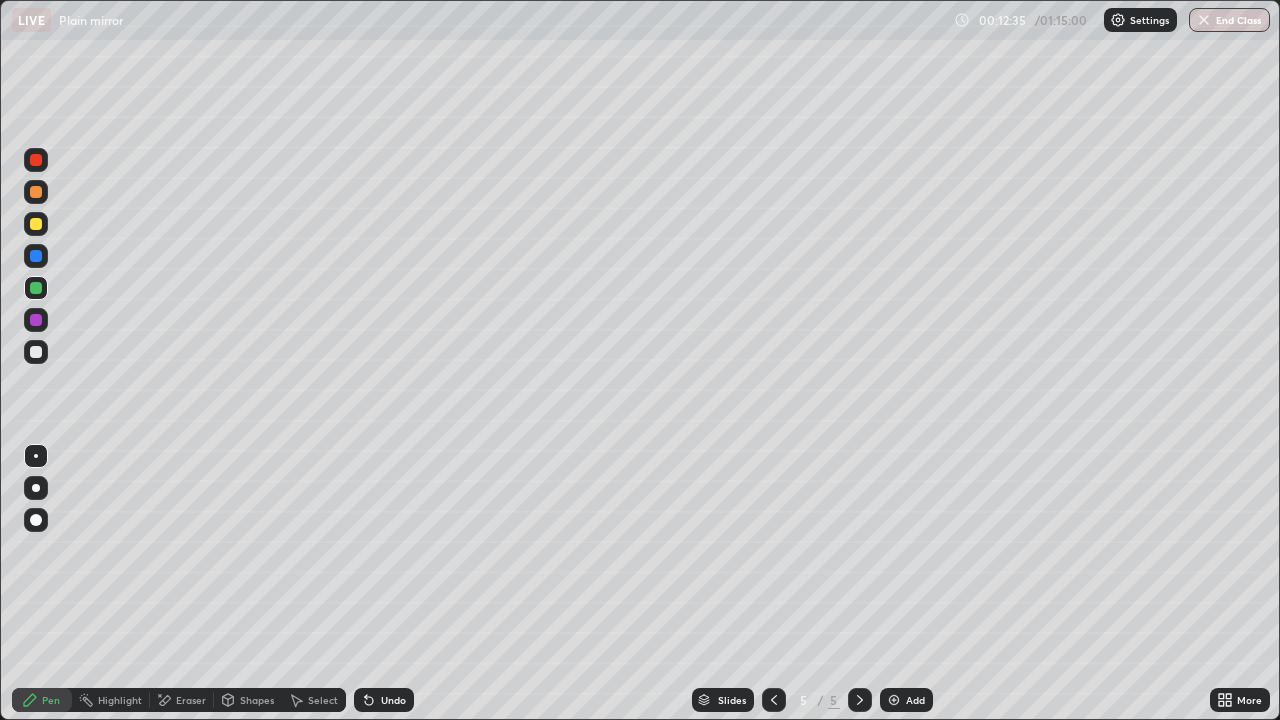 click at bounding box center [36, 224] 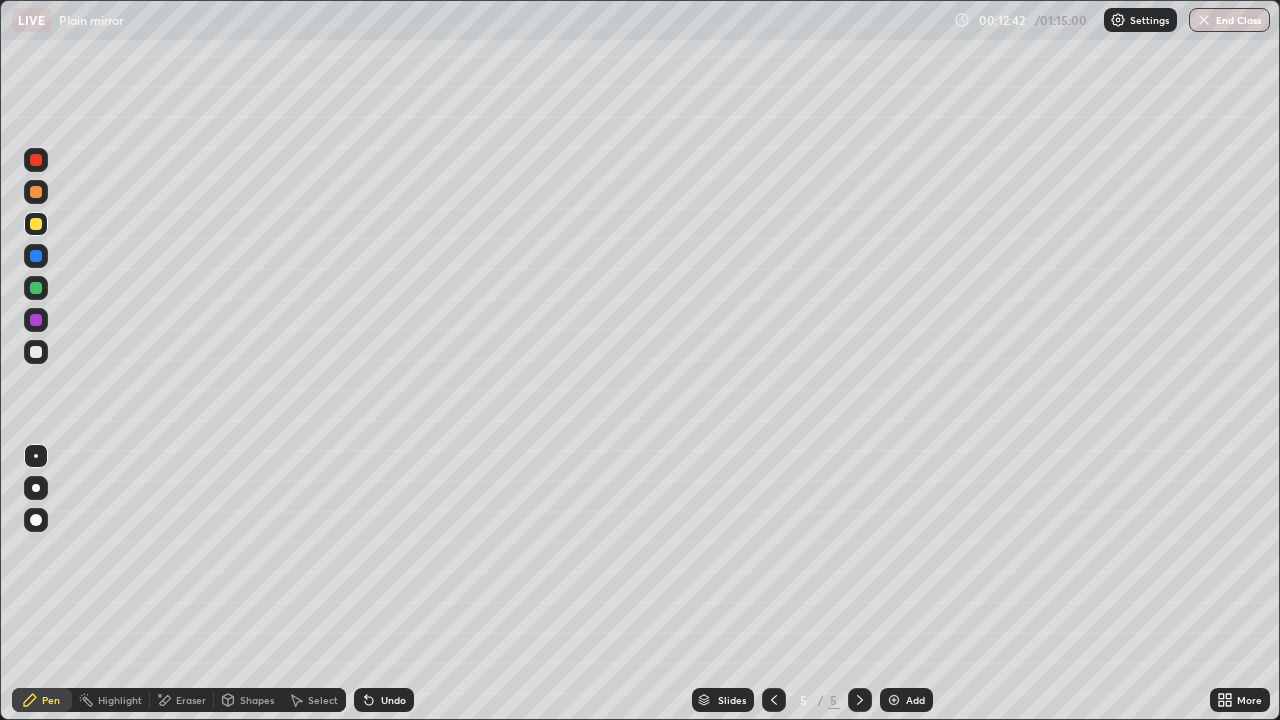 click at bounding box center [36, 160] 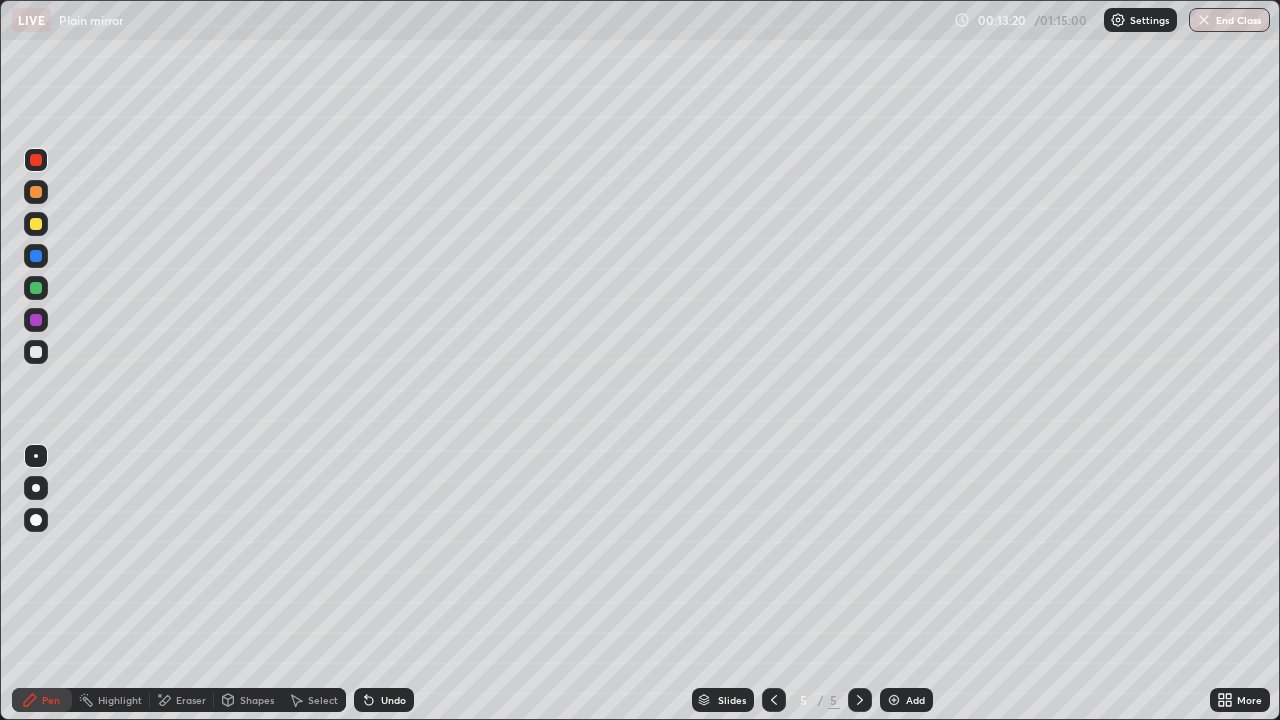 click at bounding box center [36, 352] 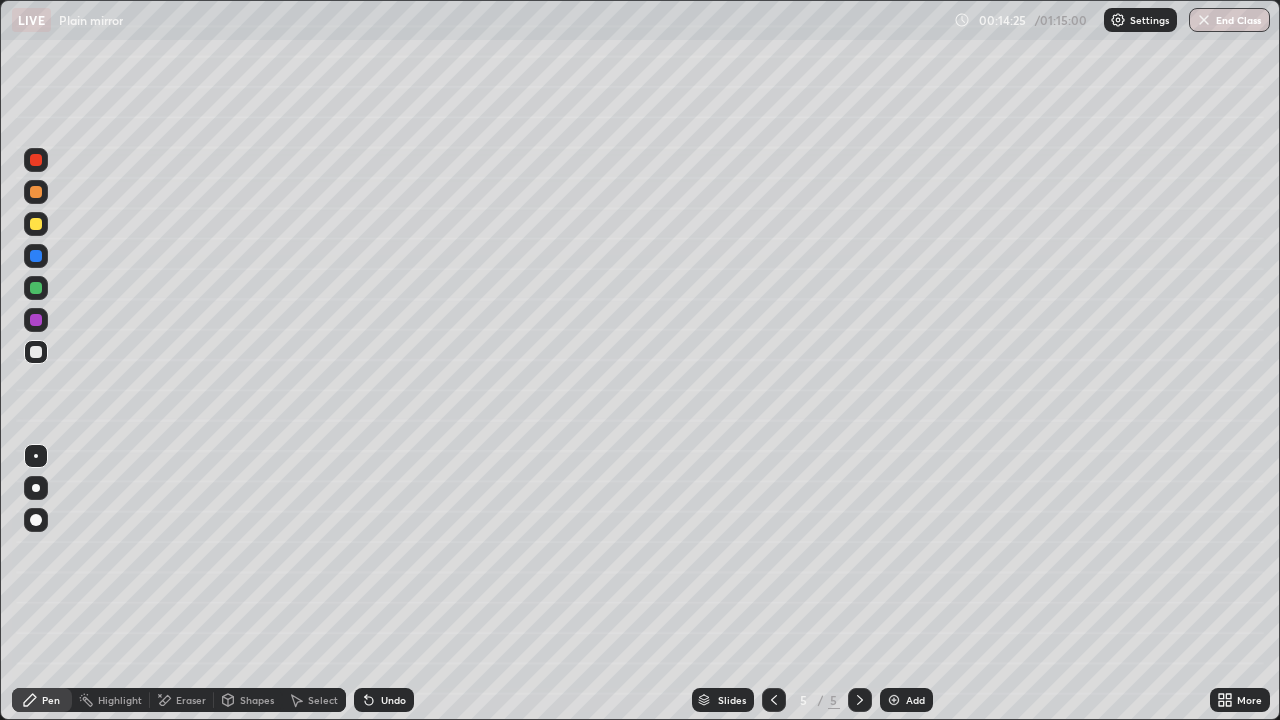 click on "Add" at bounding box center (906, 700) 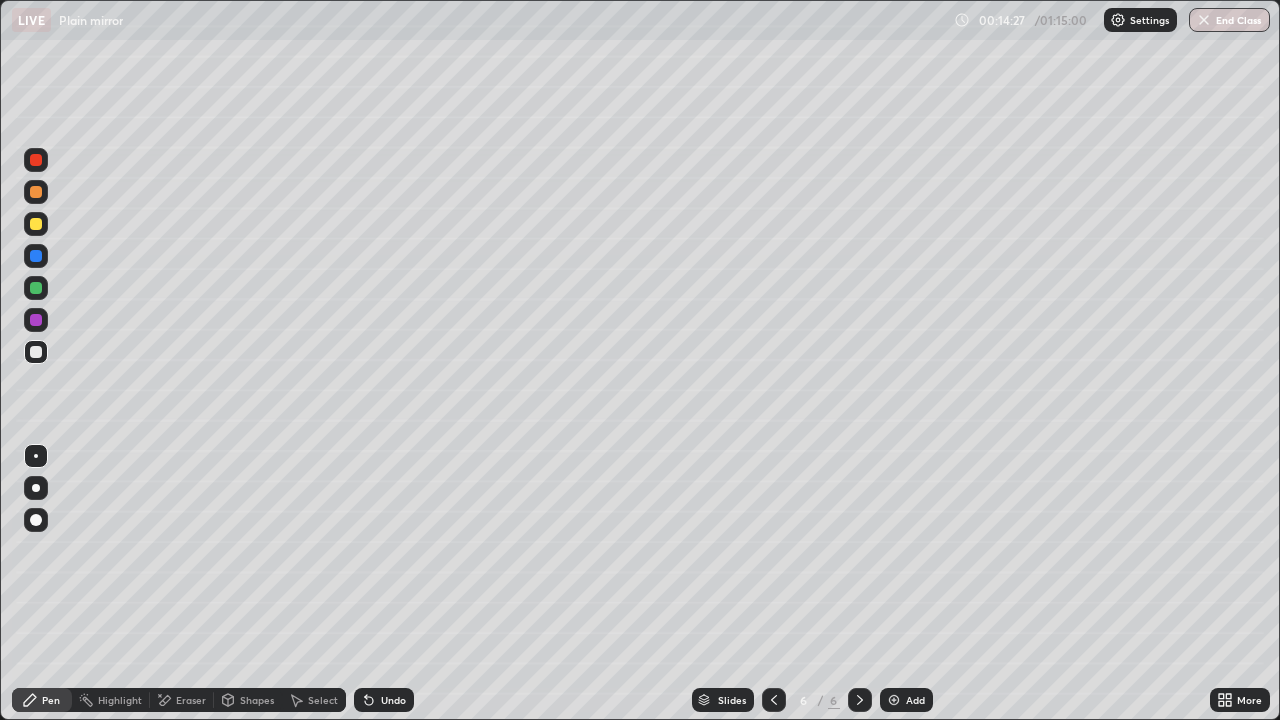 click at bounding box center [36, 488] 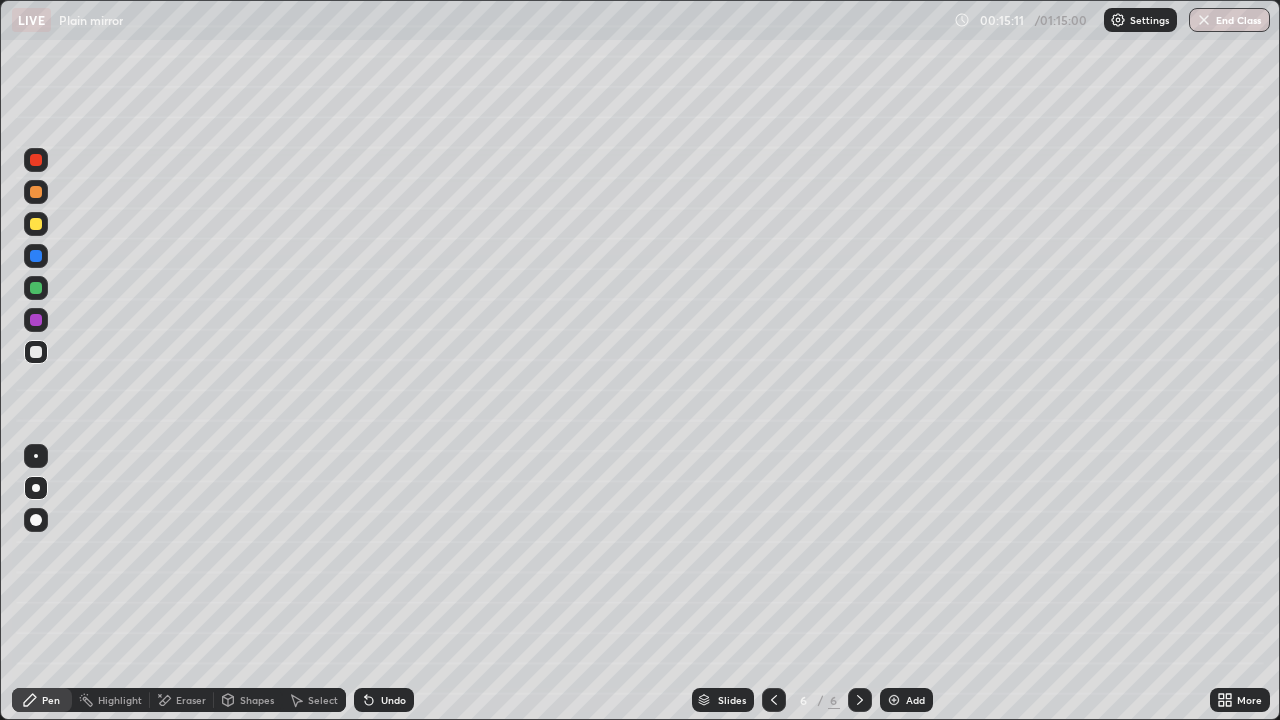 click on "Shapes" at bounding box center (257, 700) 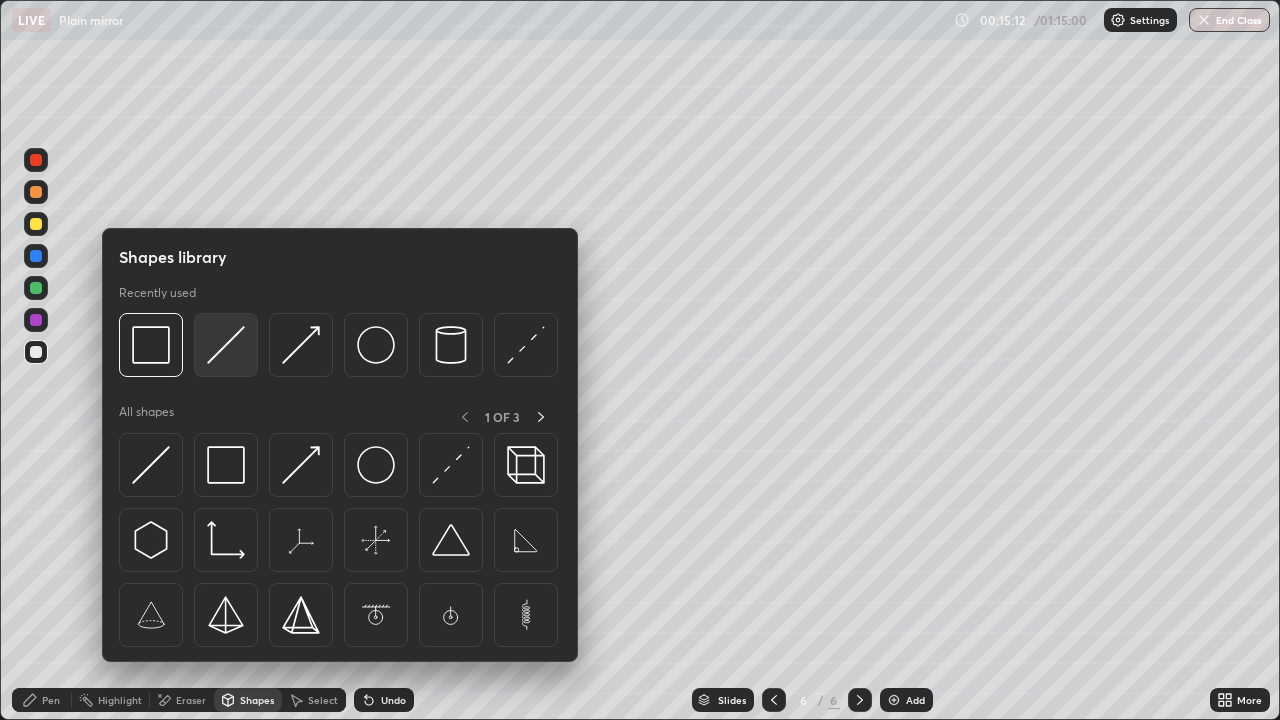 click at bounding box center [226, 345] 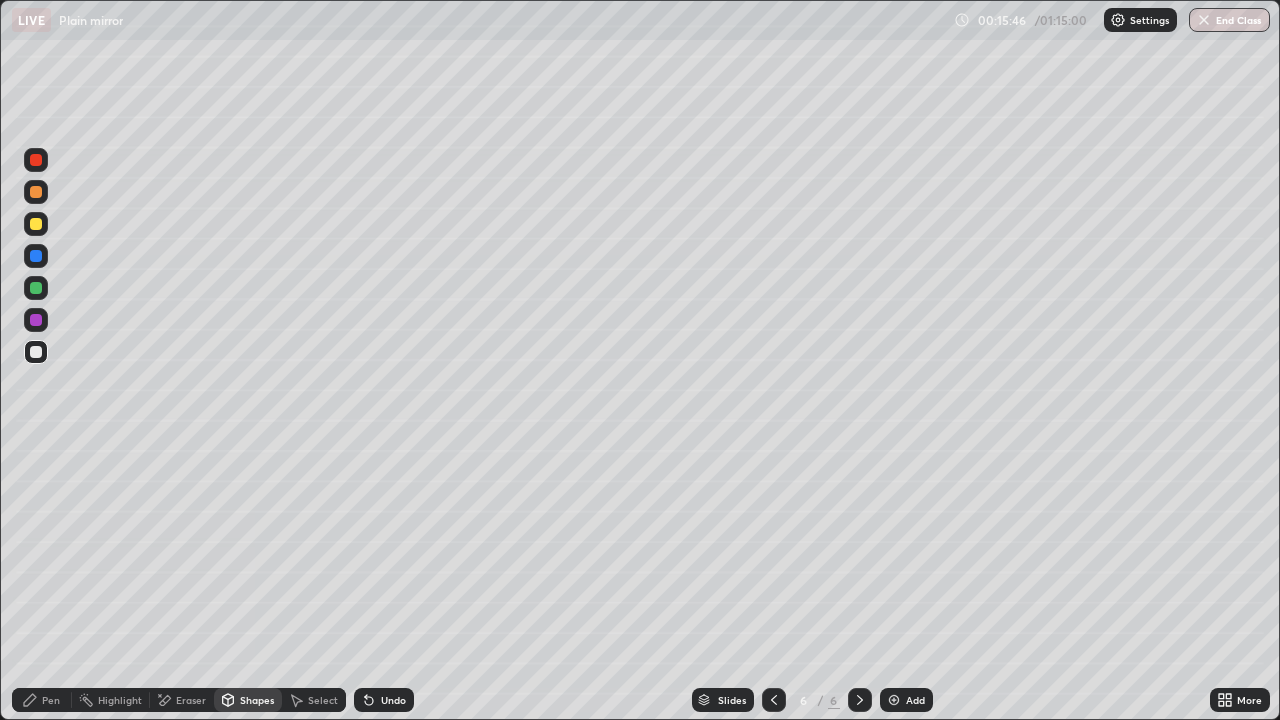 click on "Pen" at bounding box center [42, 700] 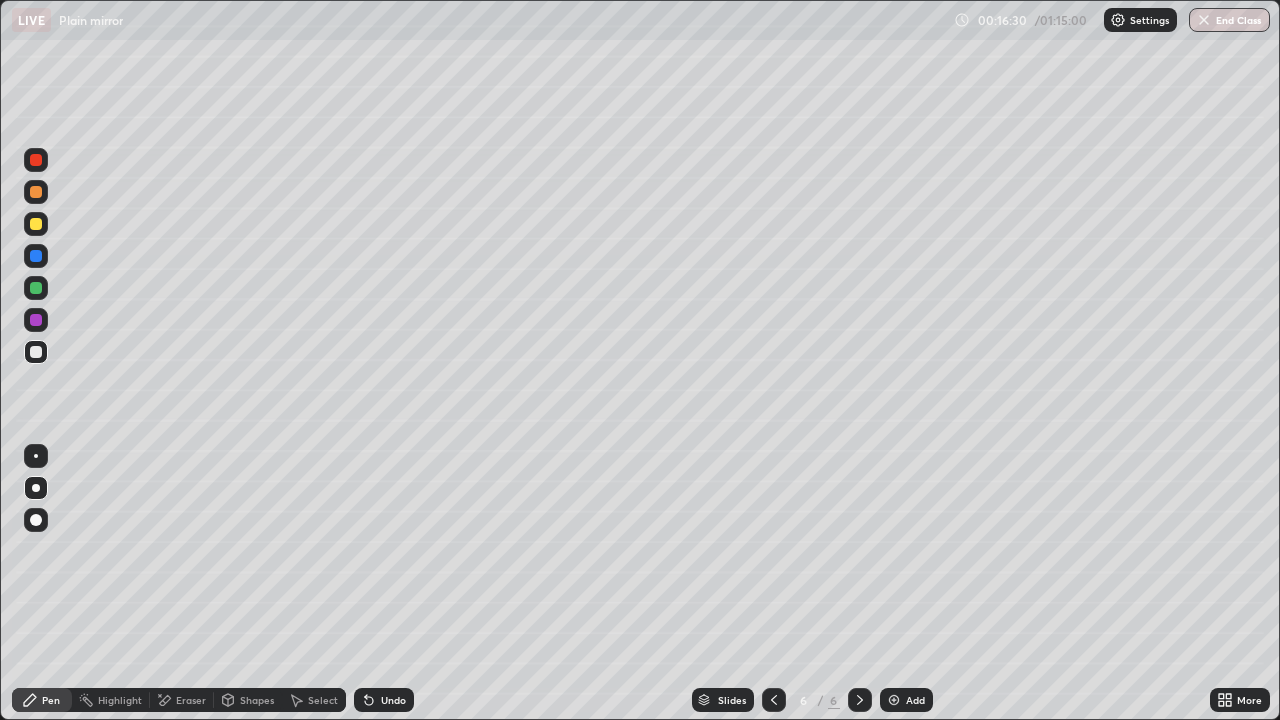 click 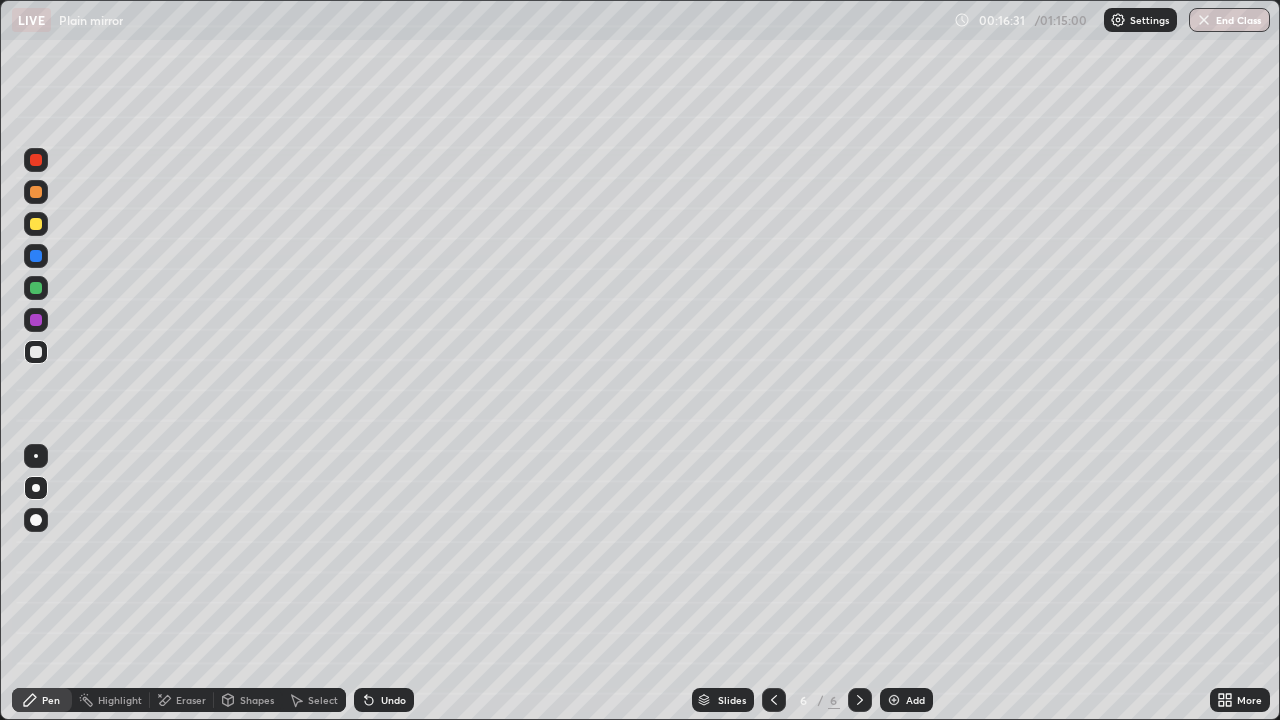 click at bounding box center [36, 456] 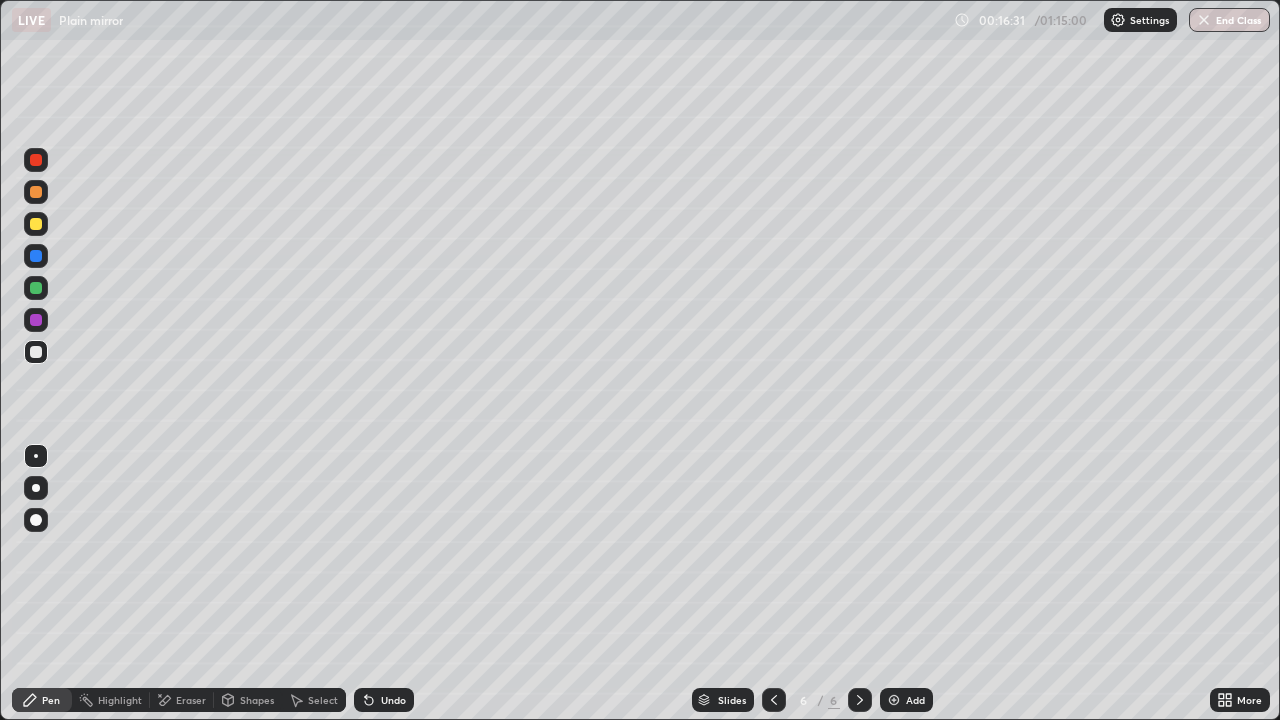 click at bounding box center (36, 288) 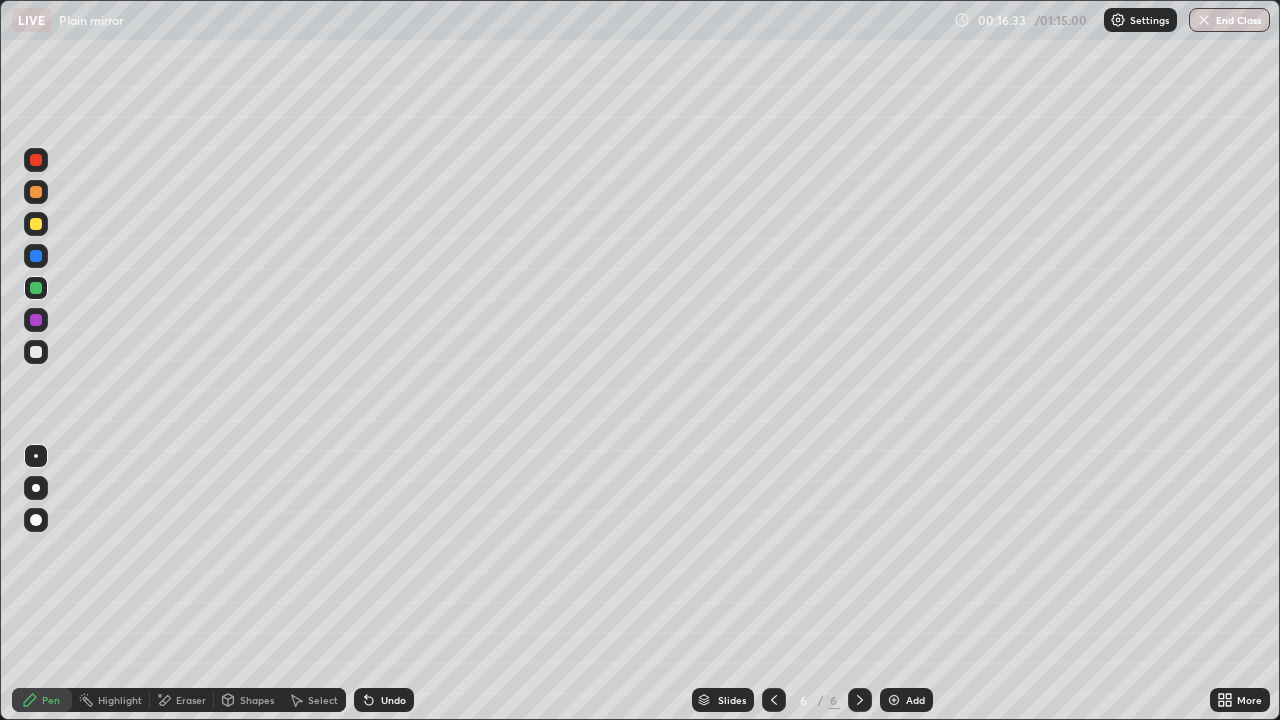 click 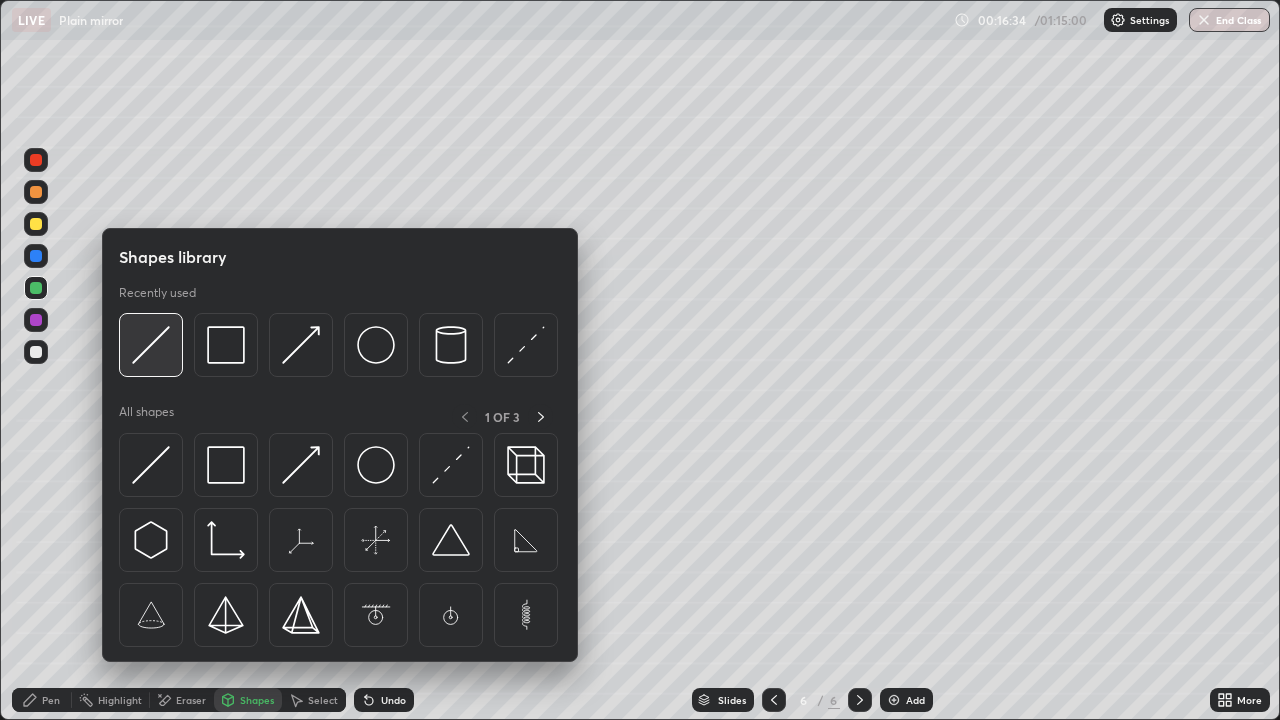 click at bounding box center (151, 345) 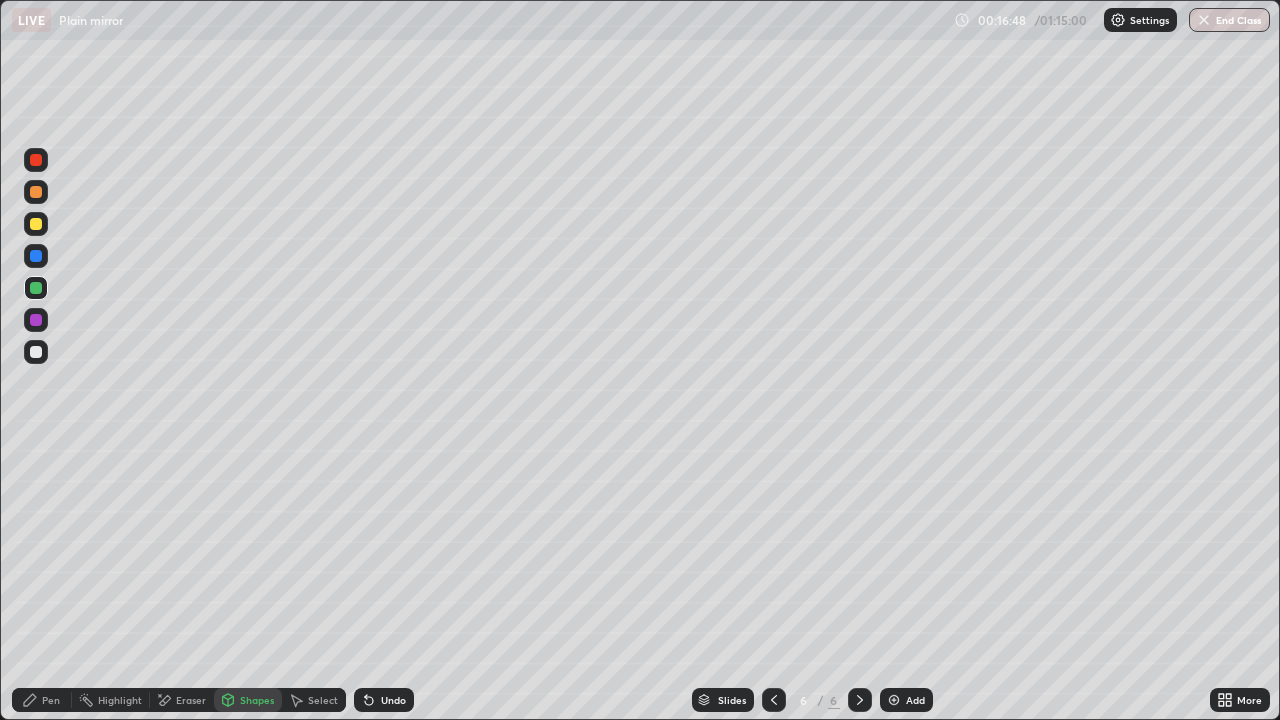 click 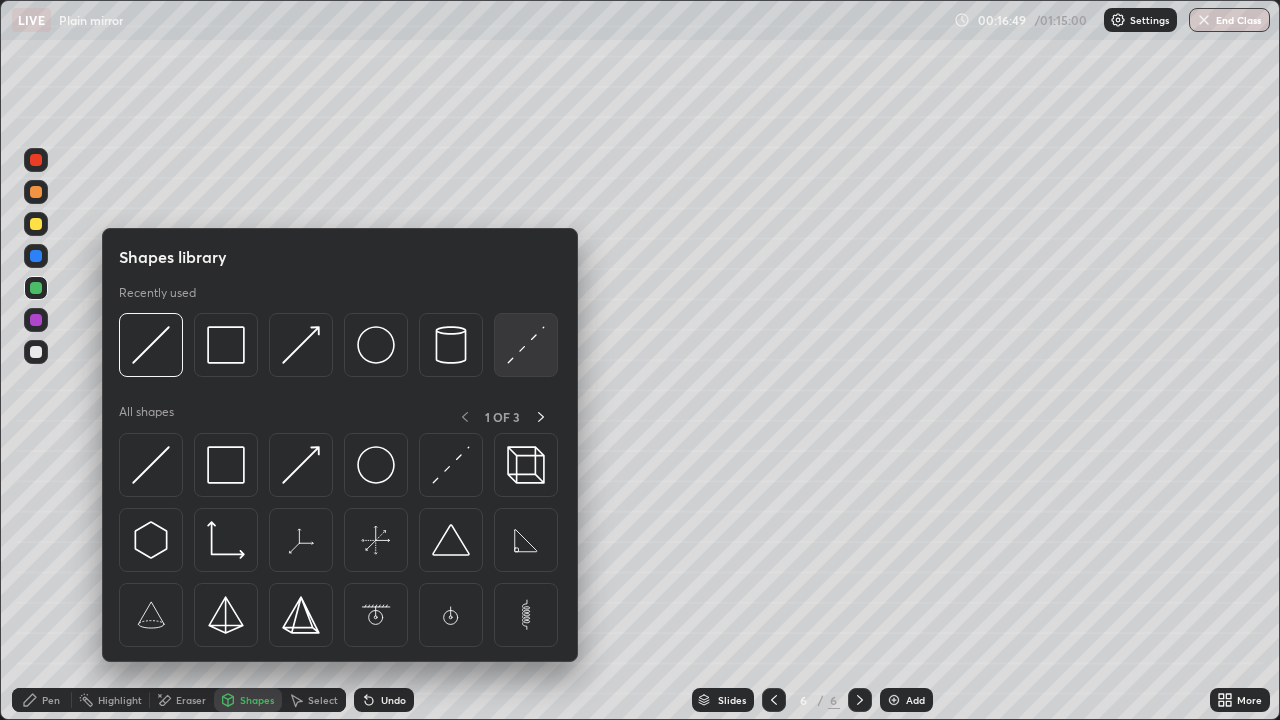 click at bounding box center (526, 345) 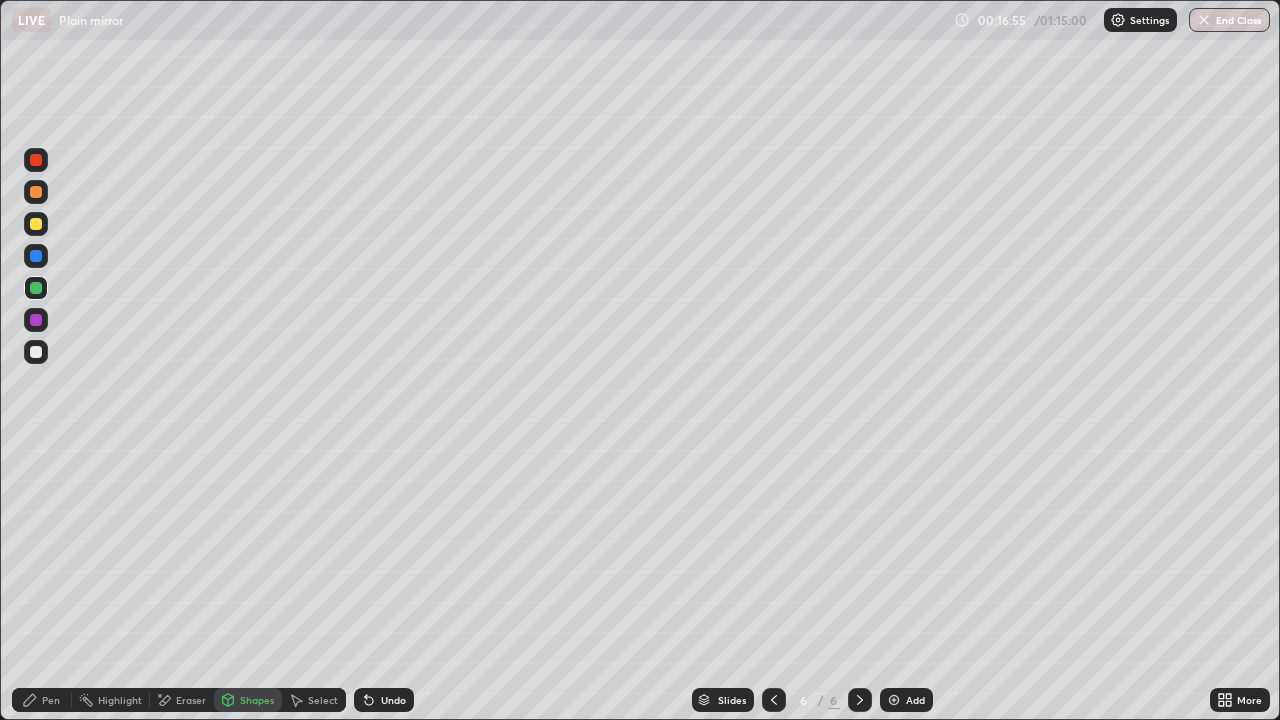 click on "Pen" at bounding box center (51, 700) 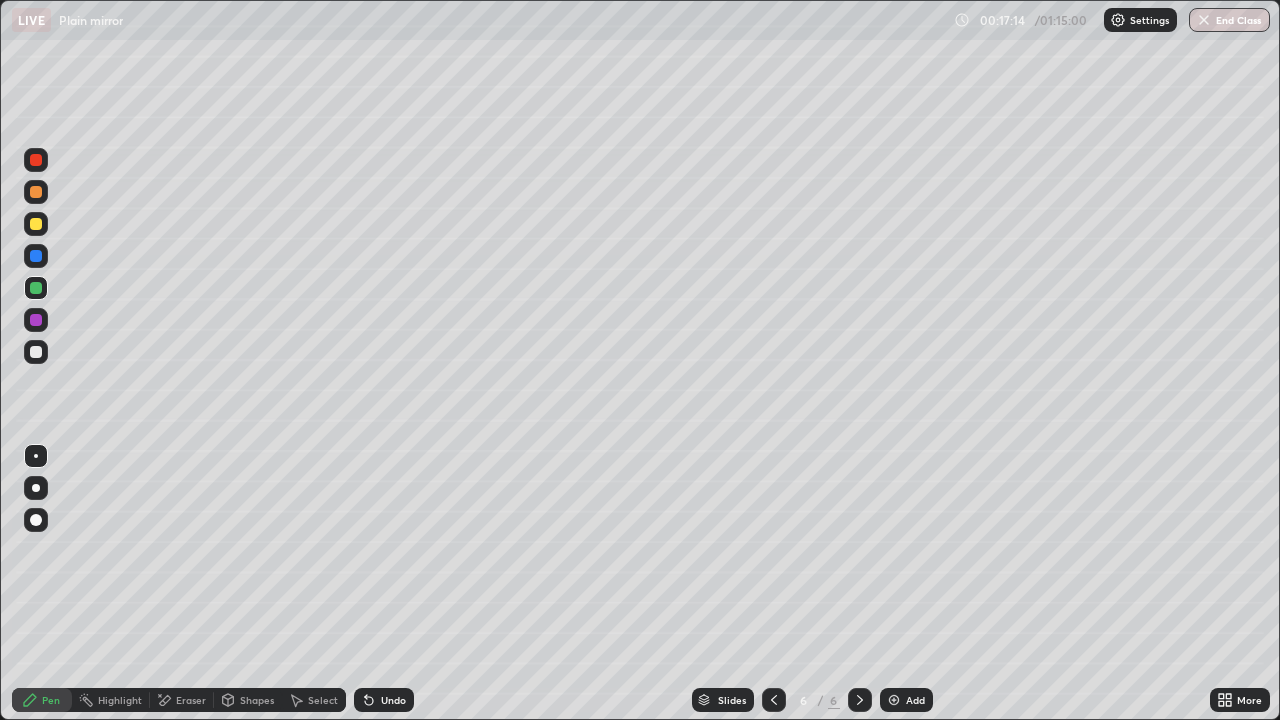 click on "Shapes" at bounding box center [257, 700] 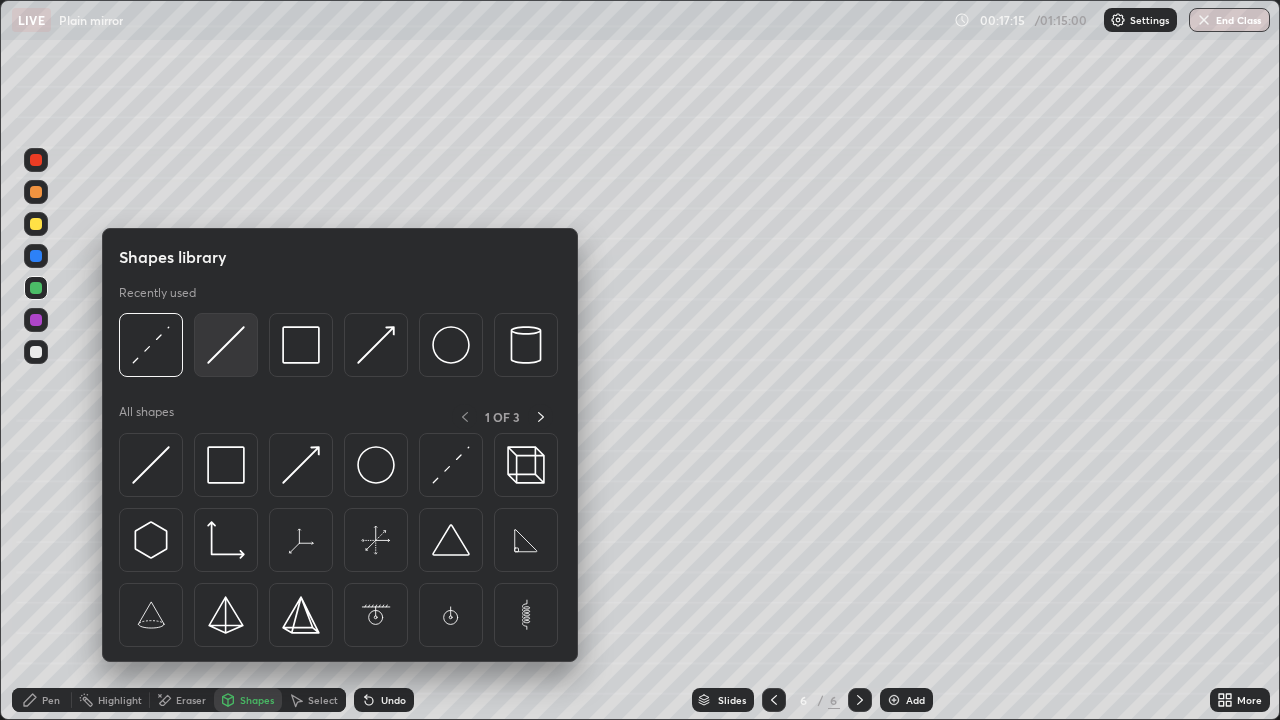 click at bounding box center [226, 345] 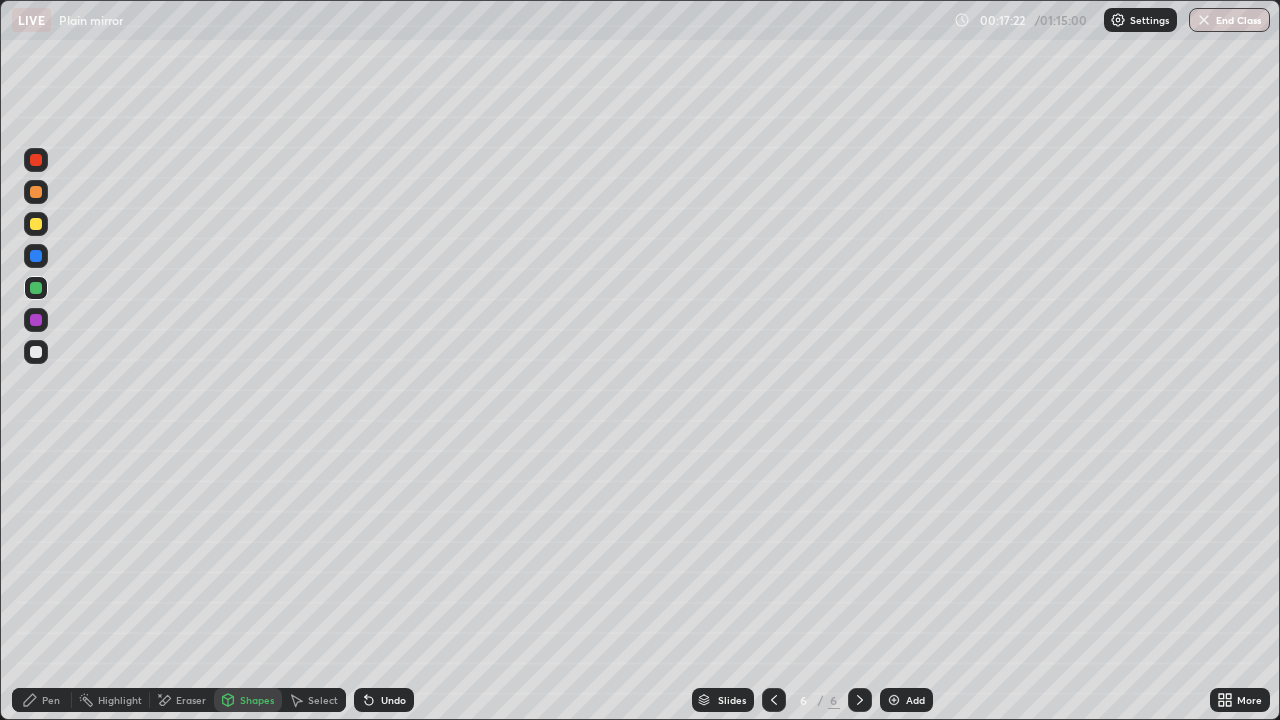 click on "Shapes" at bounding box center (257, 700) 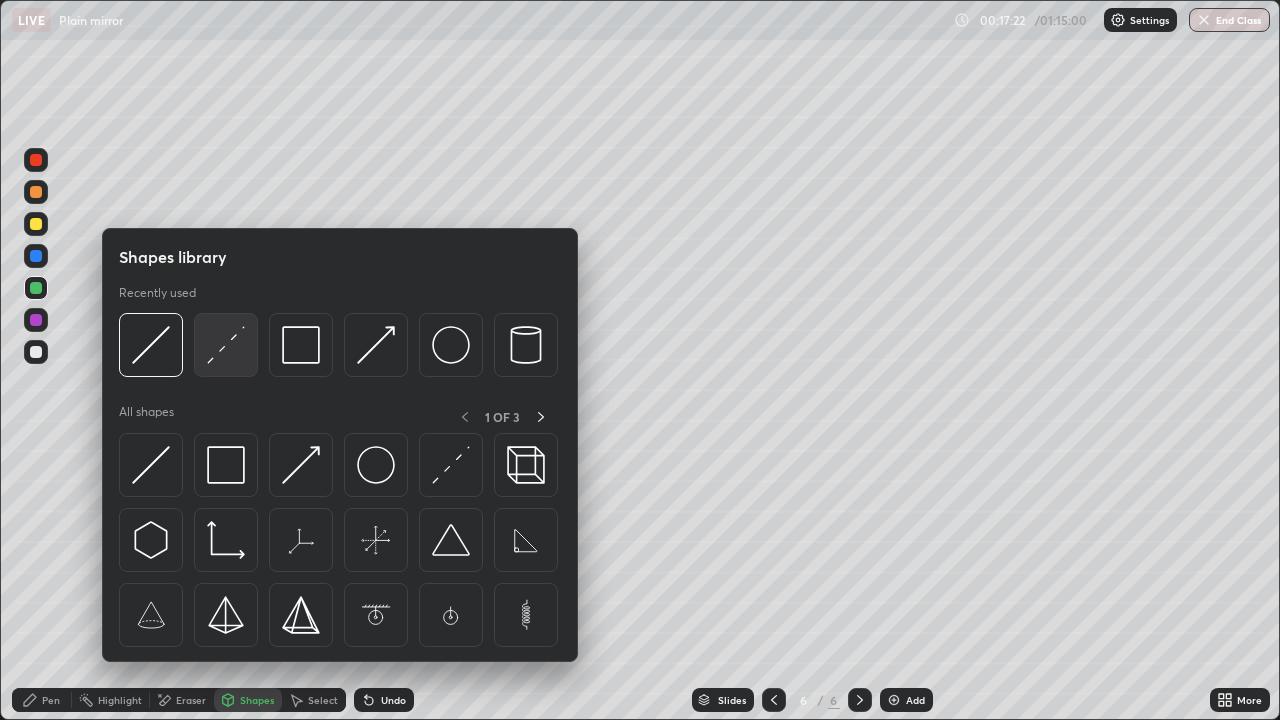 click at bounding box center (226, 345) 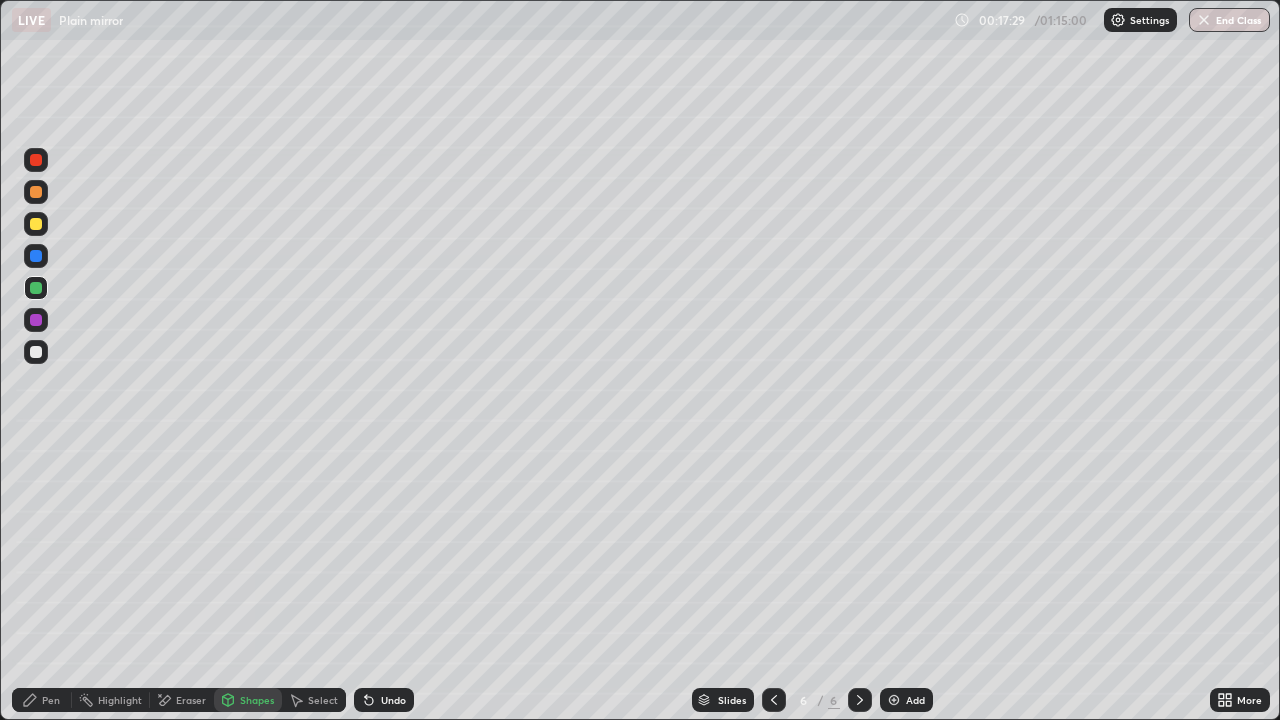 click on "Pen" at bounding box center (42, 700) 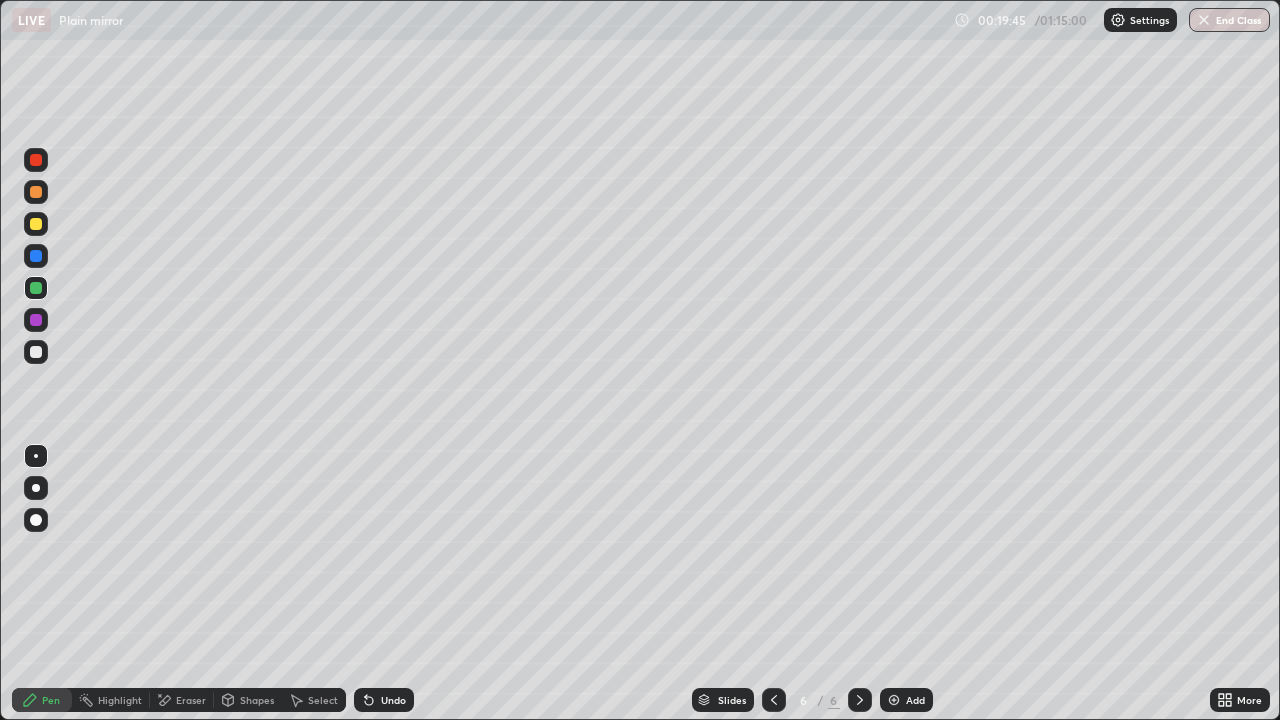 click on "Undo" at bounding box center (384, 700) 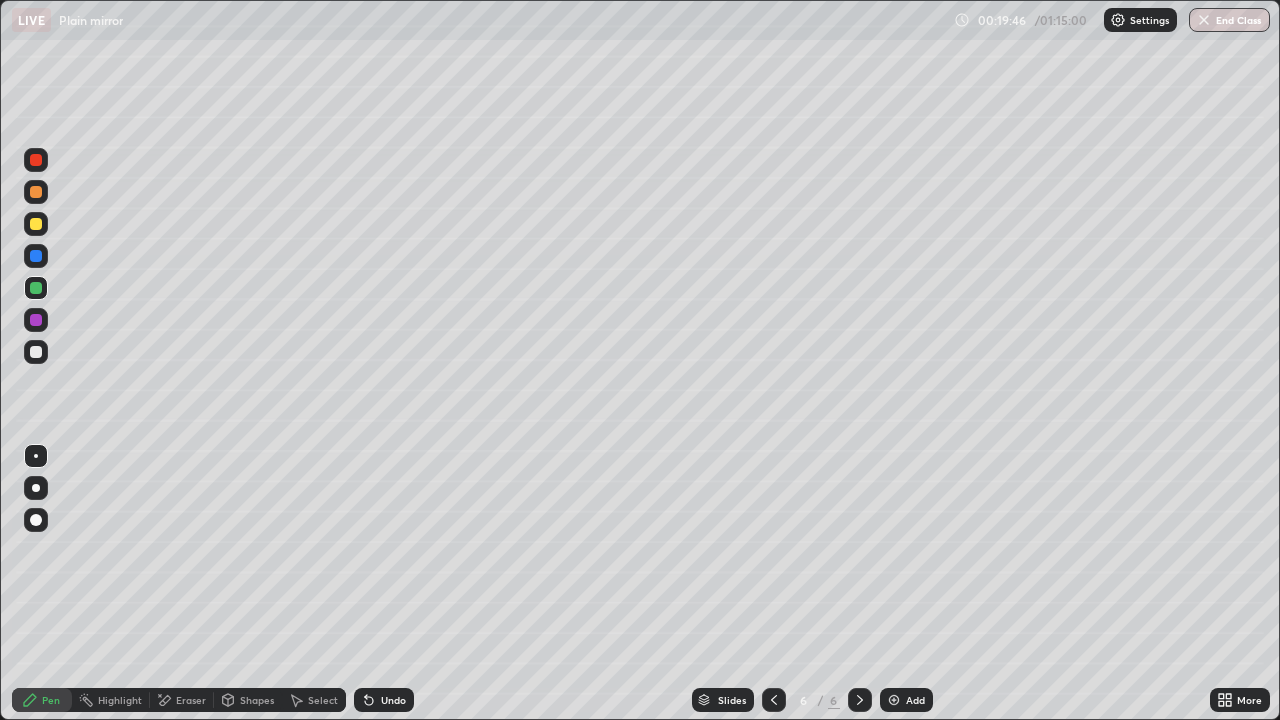 click on "Undo" at bounding box center (384, 700) 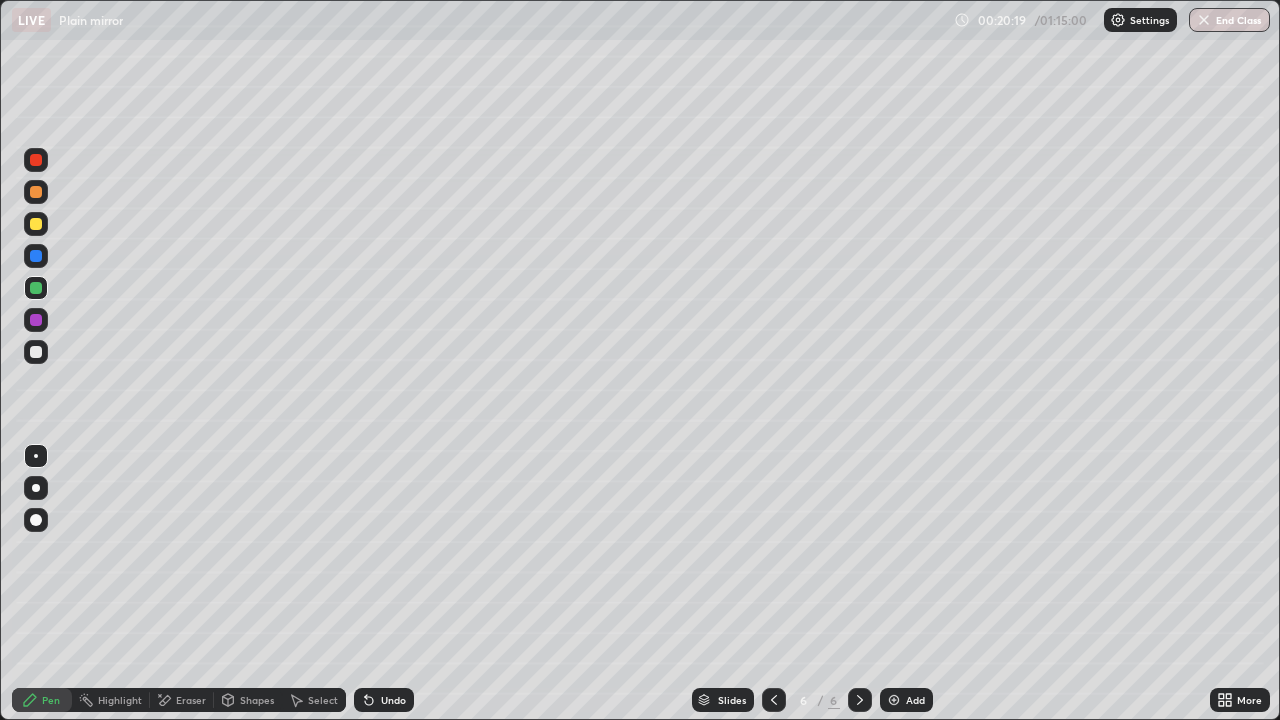 click at bounding box center (36, 256) 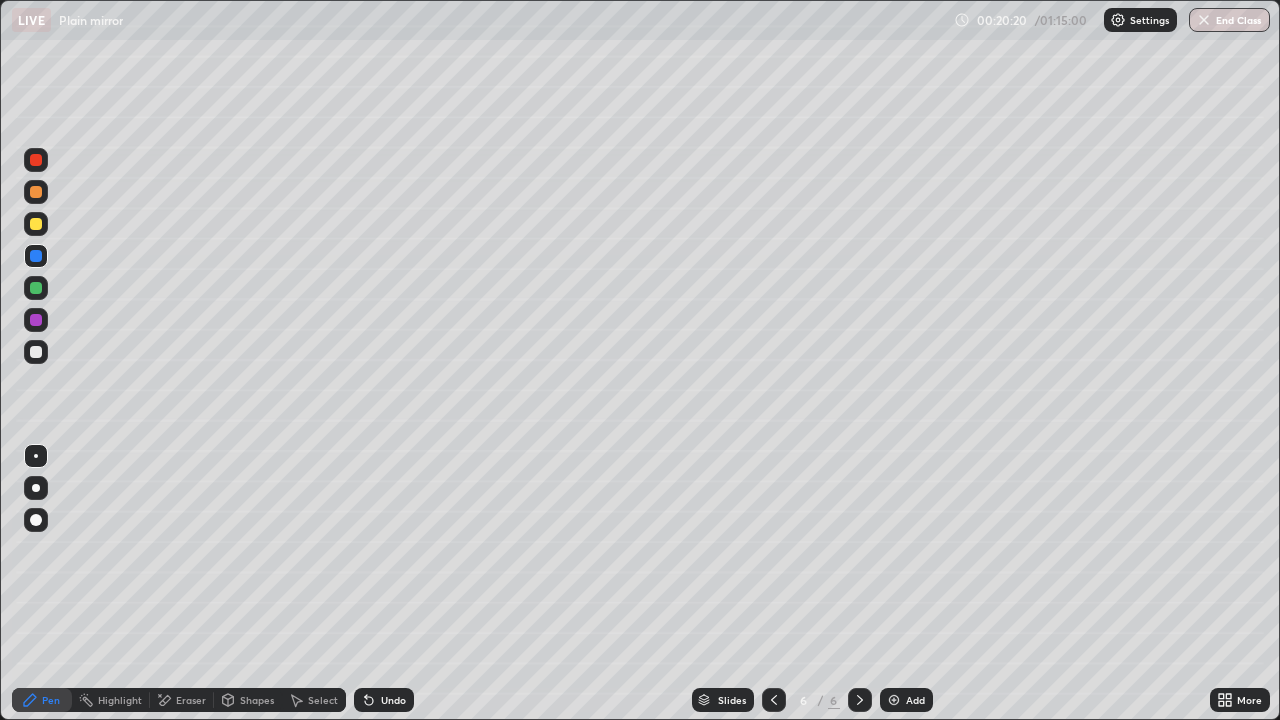 click on "Shapes" at bounding box center [257, 700] 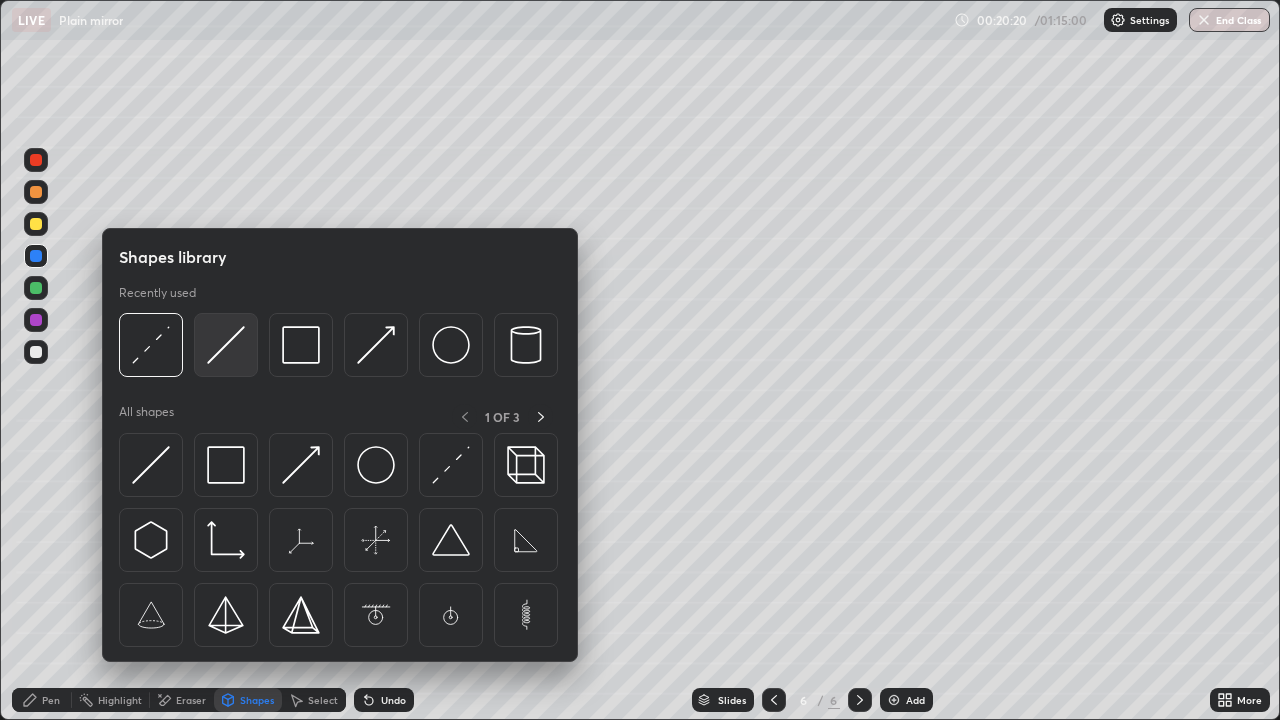 click at bounding box center [226, 345] 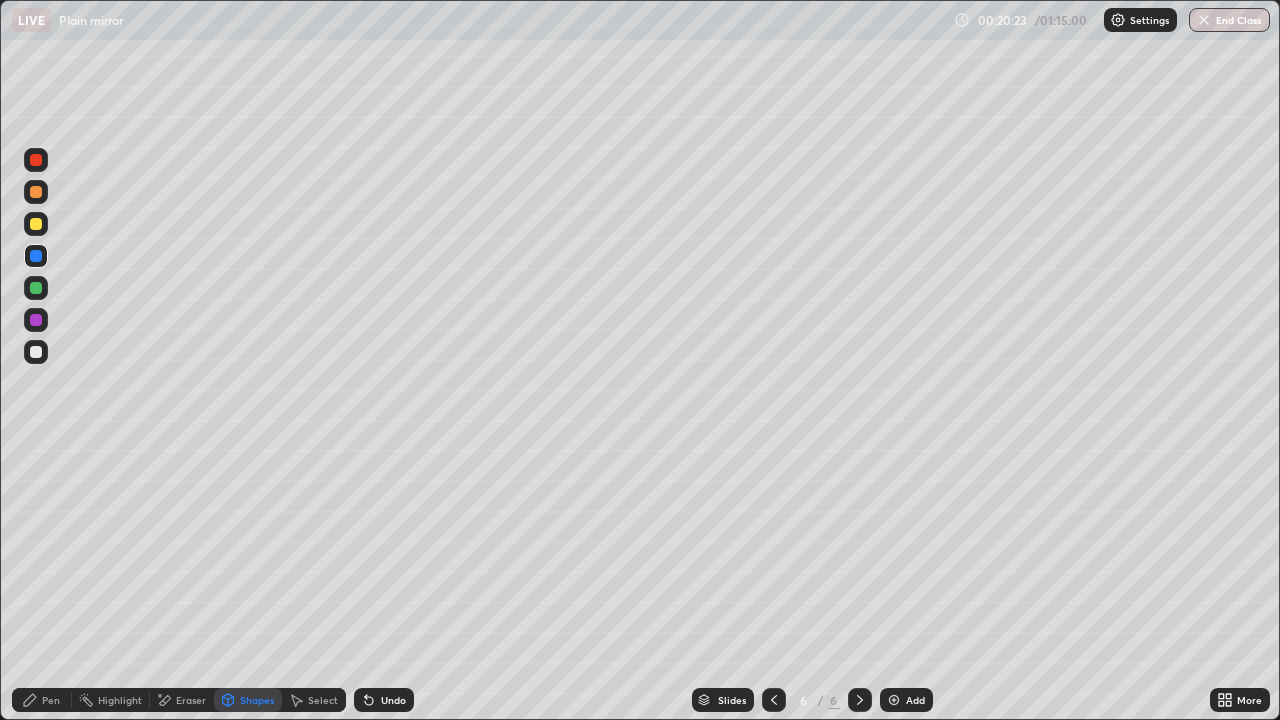 click on "Undo" at bounding box center [384, 700] 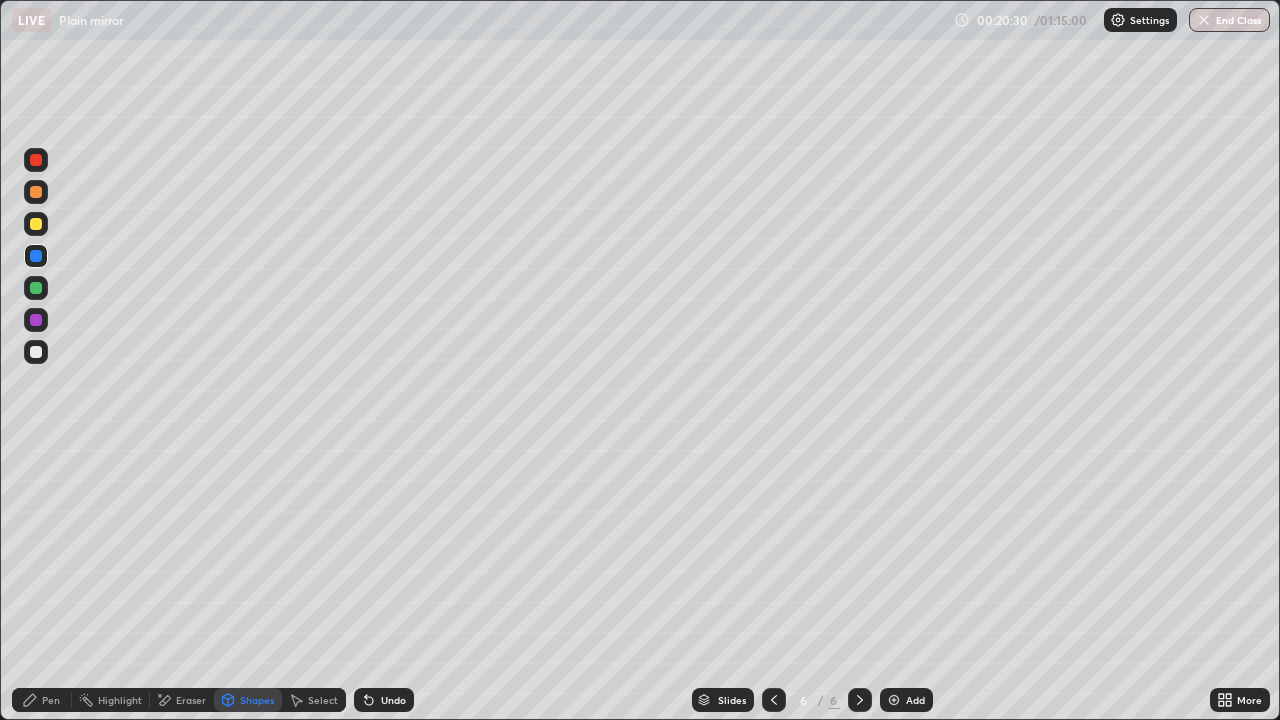 click on "Shapes" at bounding box center (257, 700) 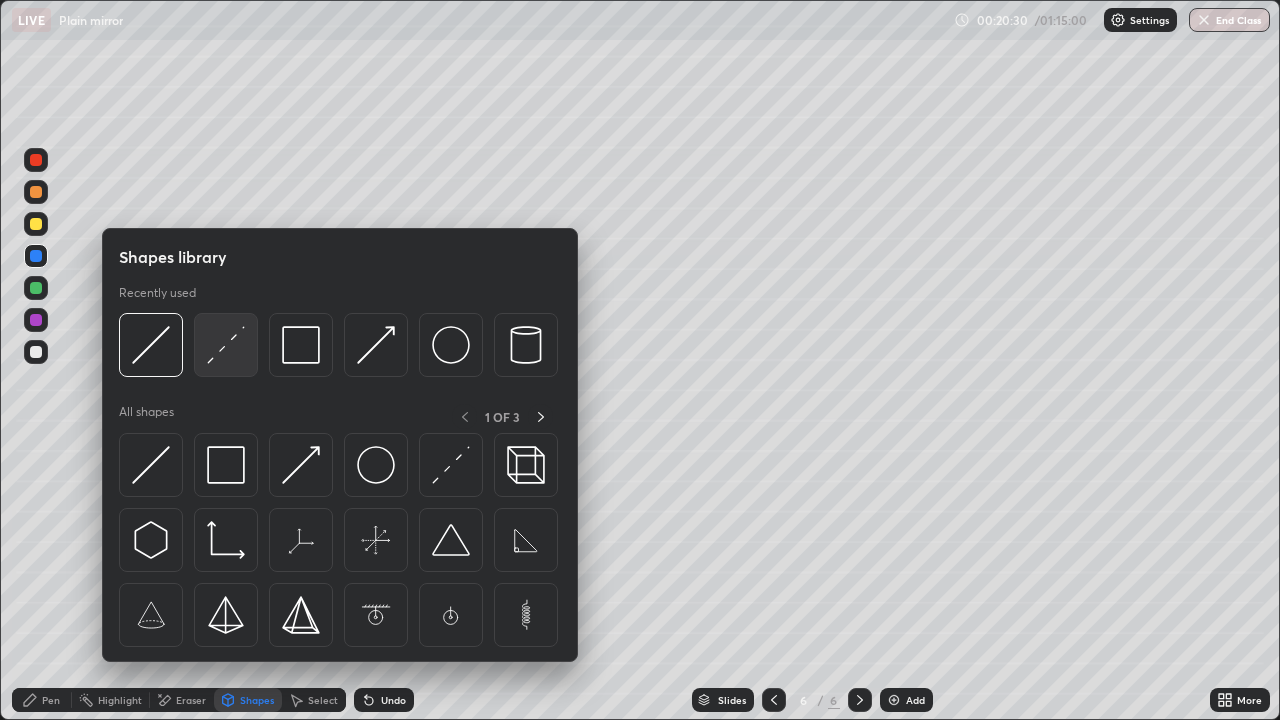 click at bounding box center (226, 345) 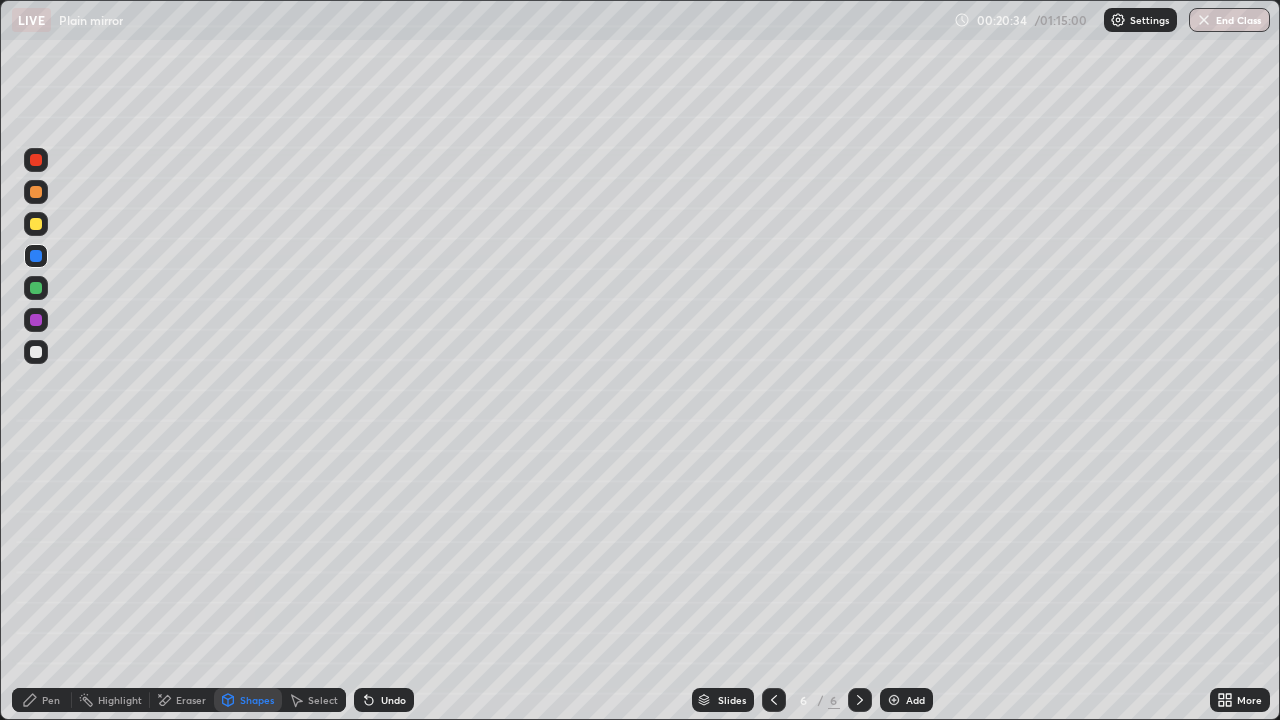 click 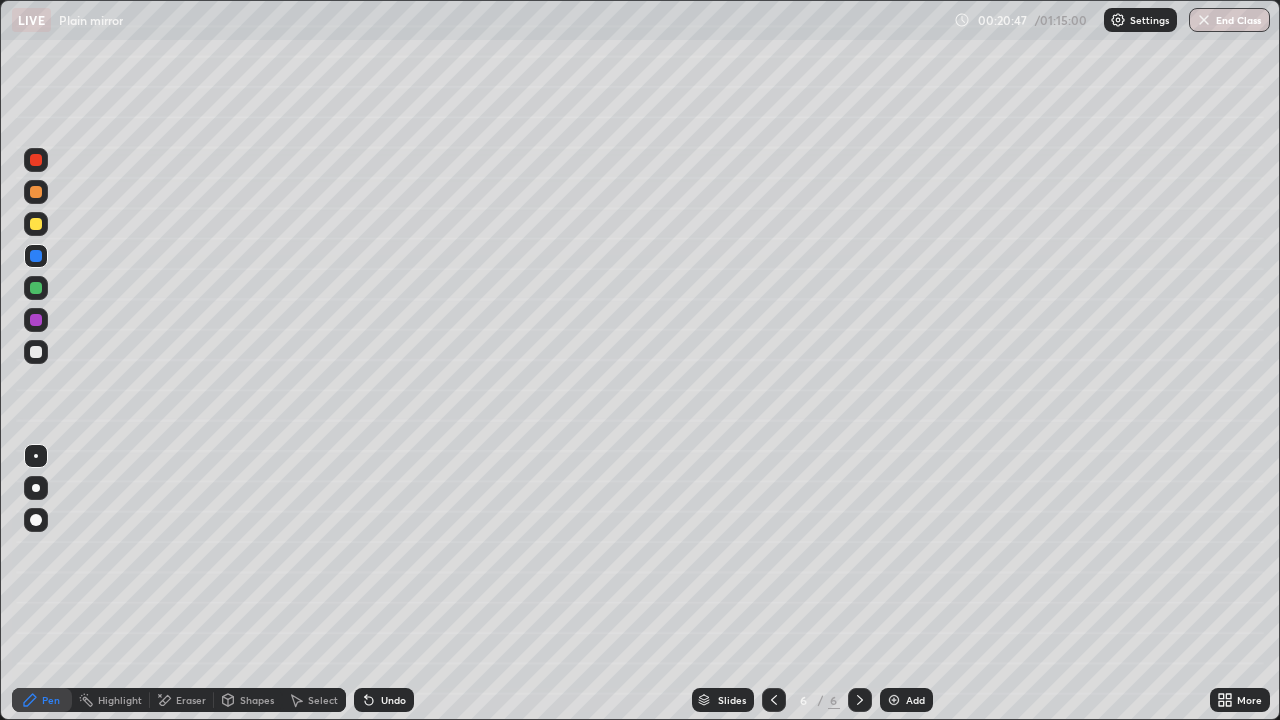 click on "Shapes" at bounding box center (257, 700) 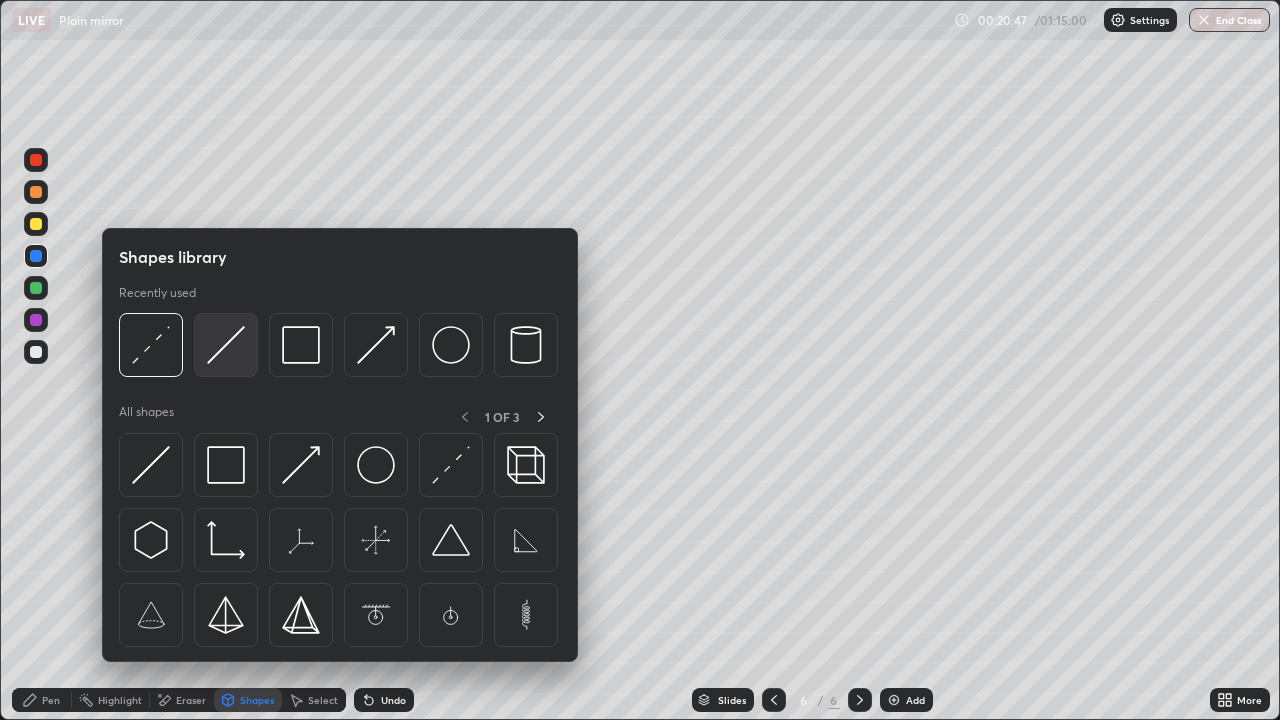 click at bounding box center [226, 345] 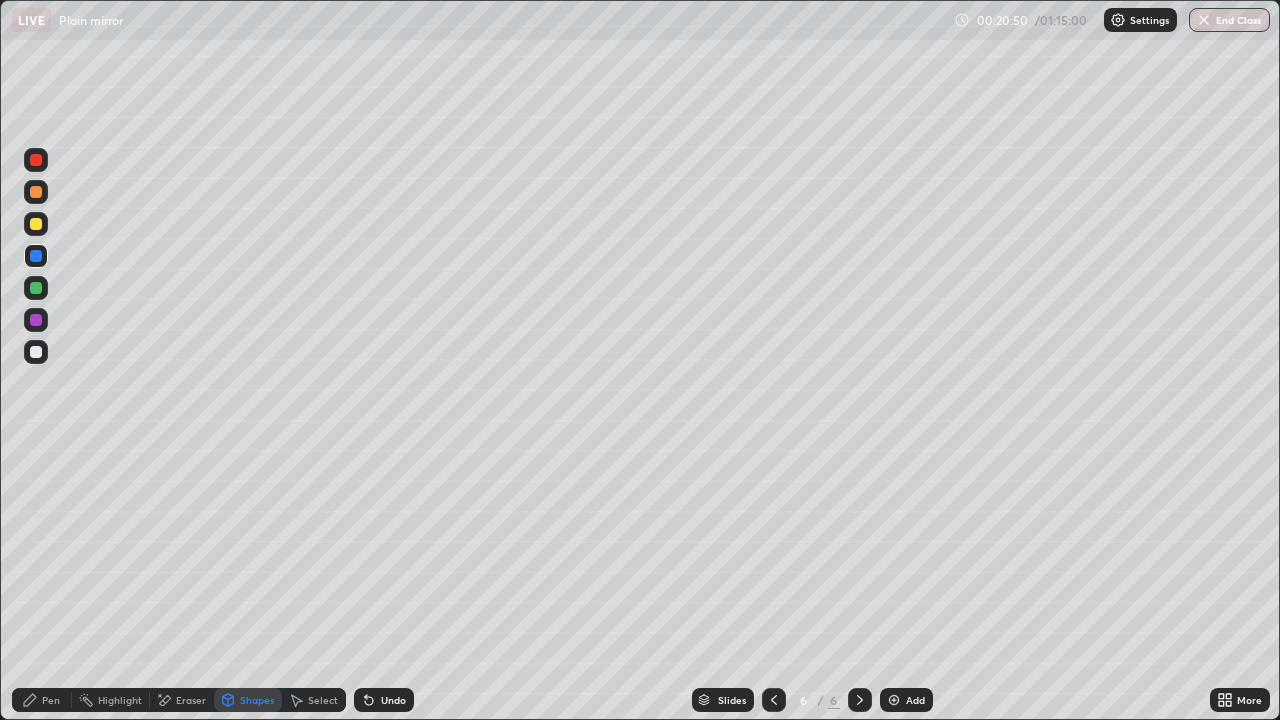 click on "Shapes" at bounding box center [257, 700] 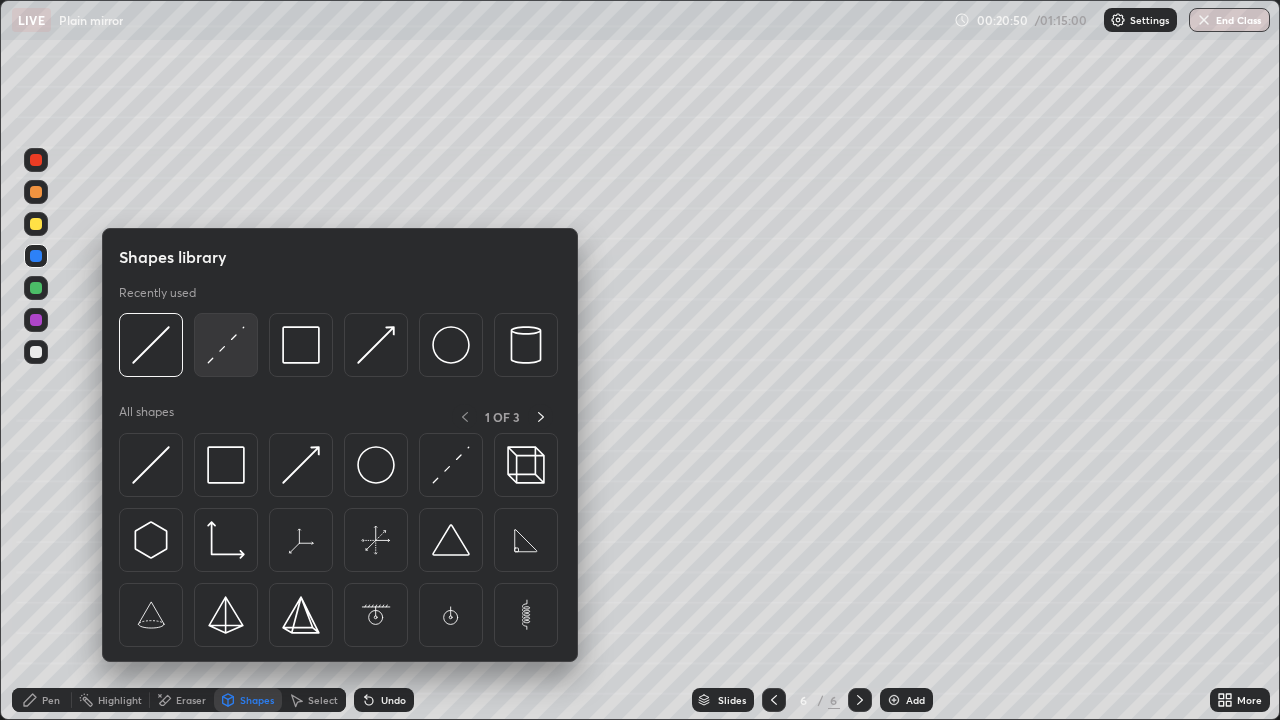 click at bounding box center [226, 345] 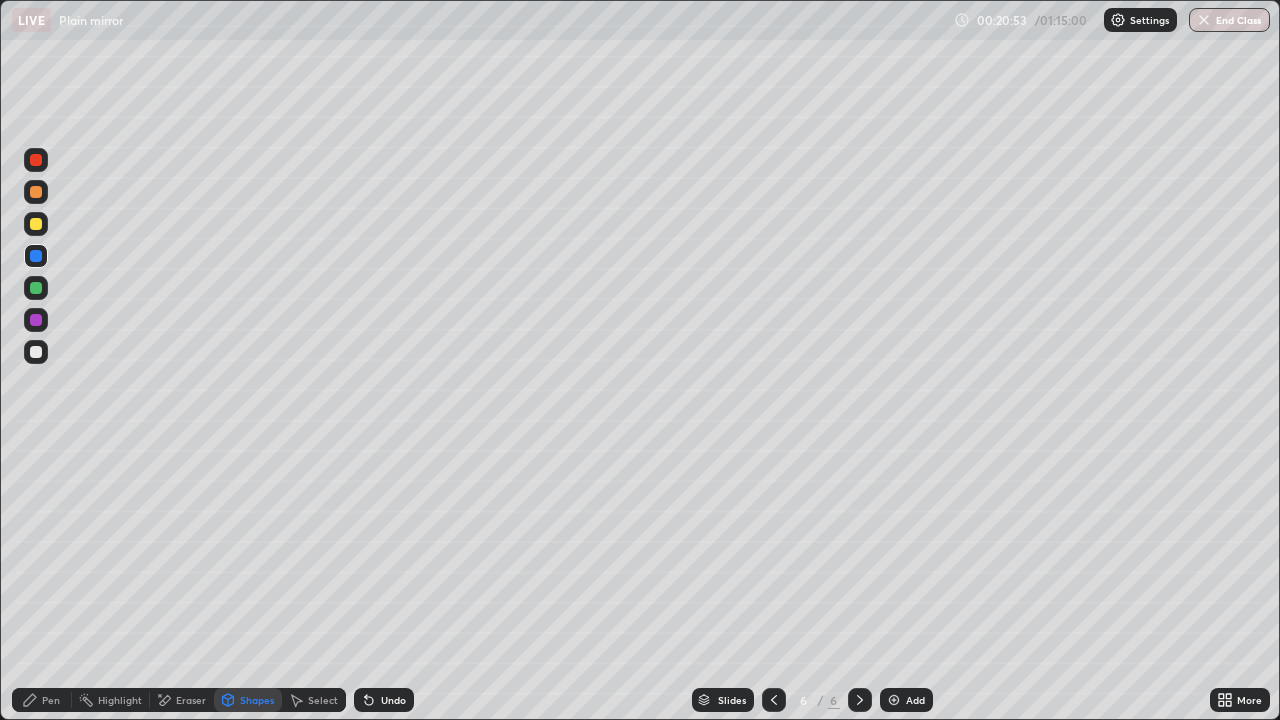 click 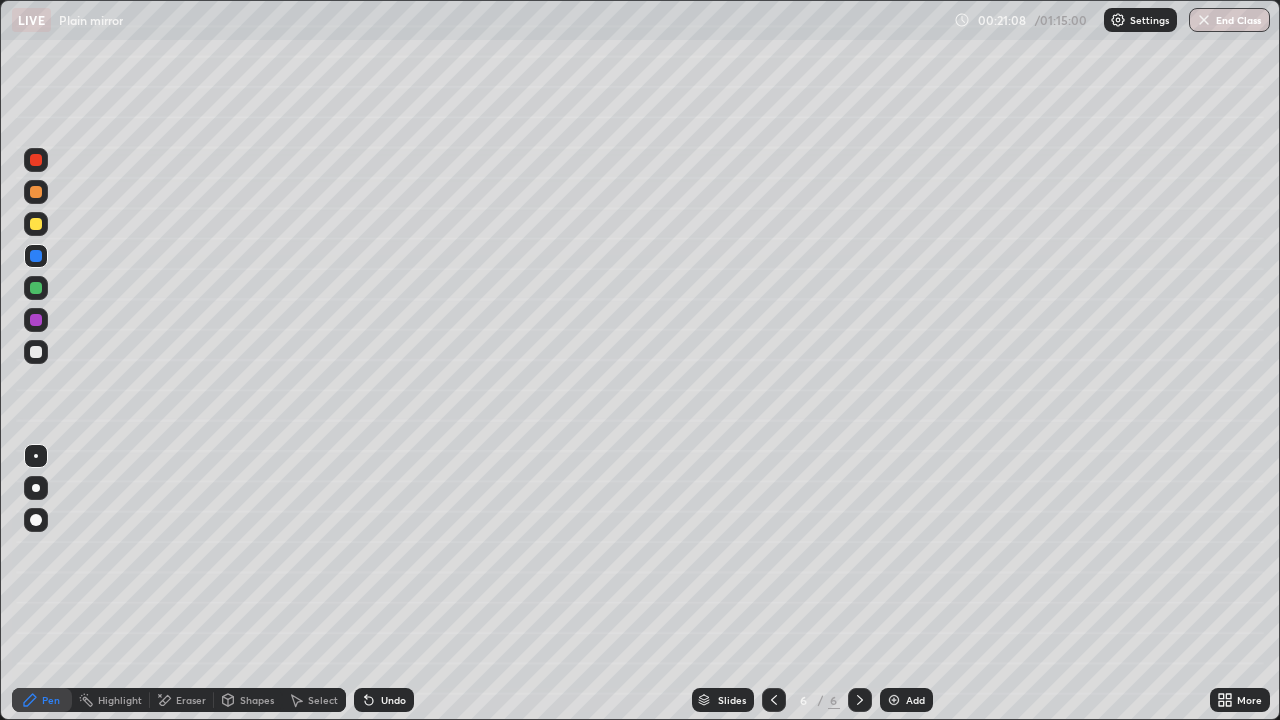 click on "Shapes" at bounding box center (257, 700) 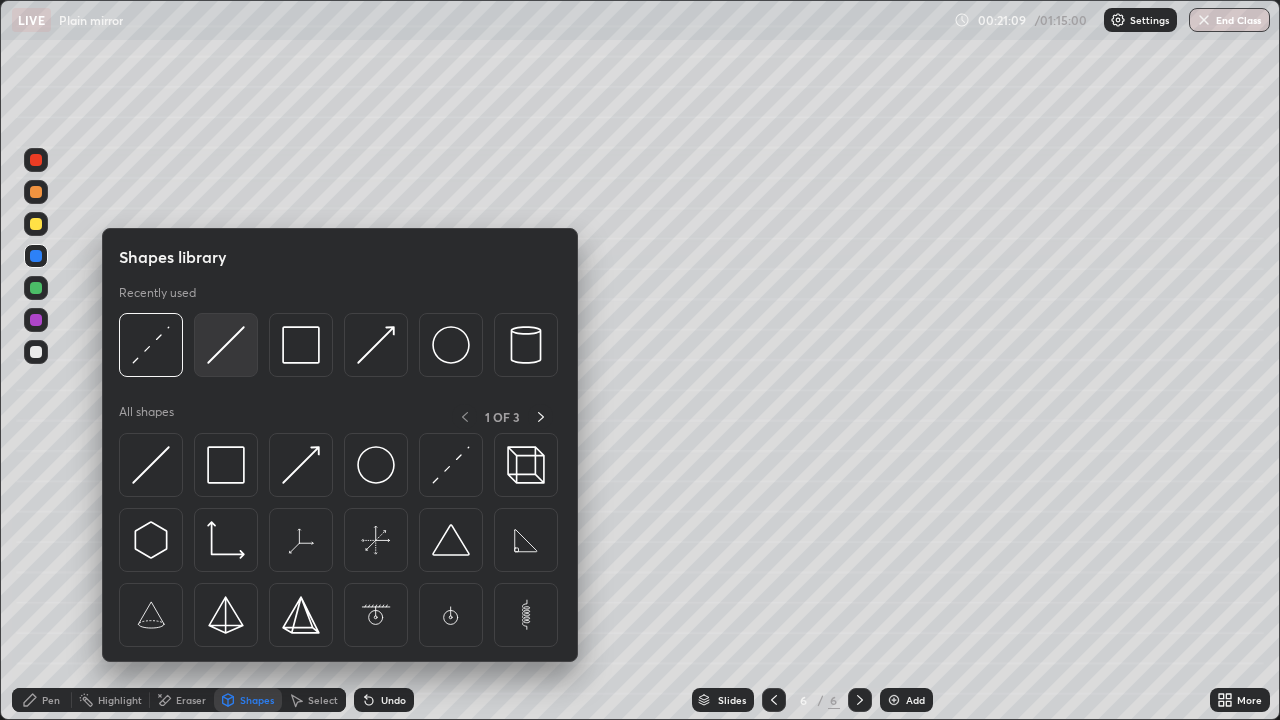click at bounding box center (226, 345) 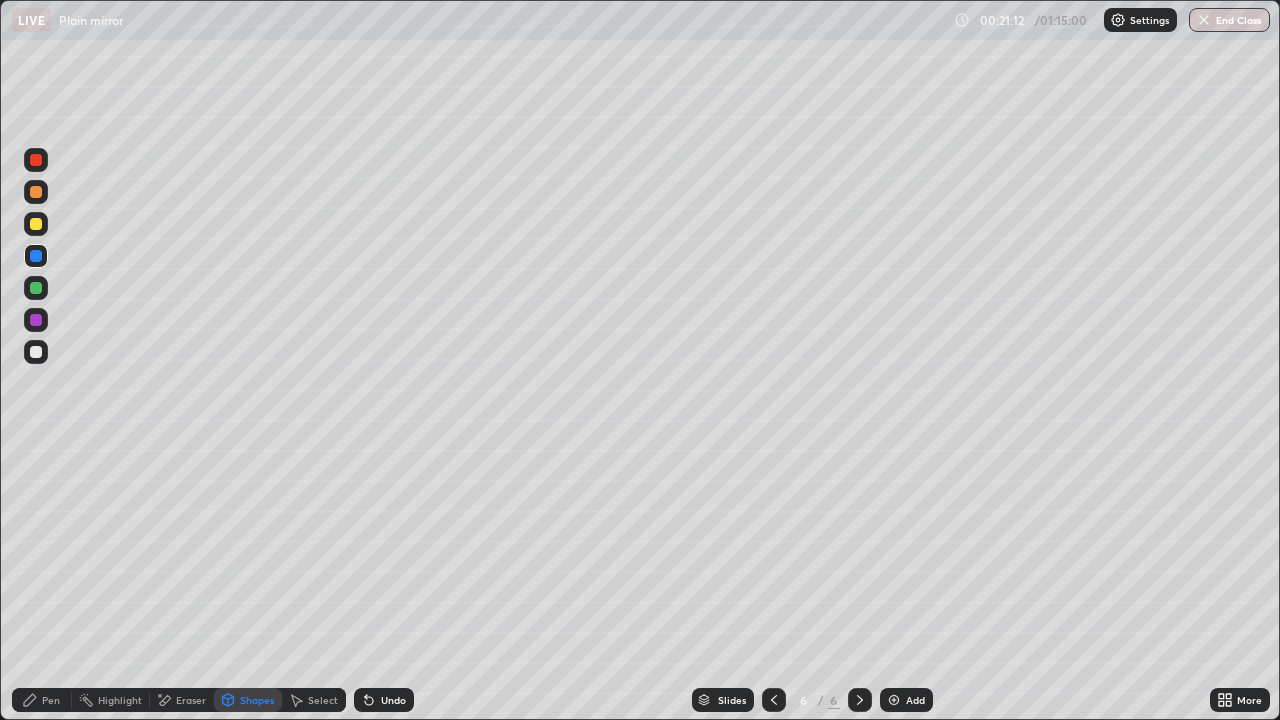 click on "Shapes" at bounding box center (257, 700) 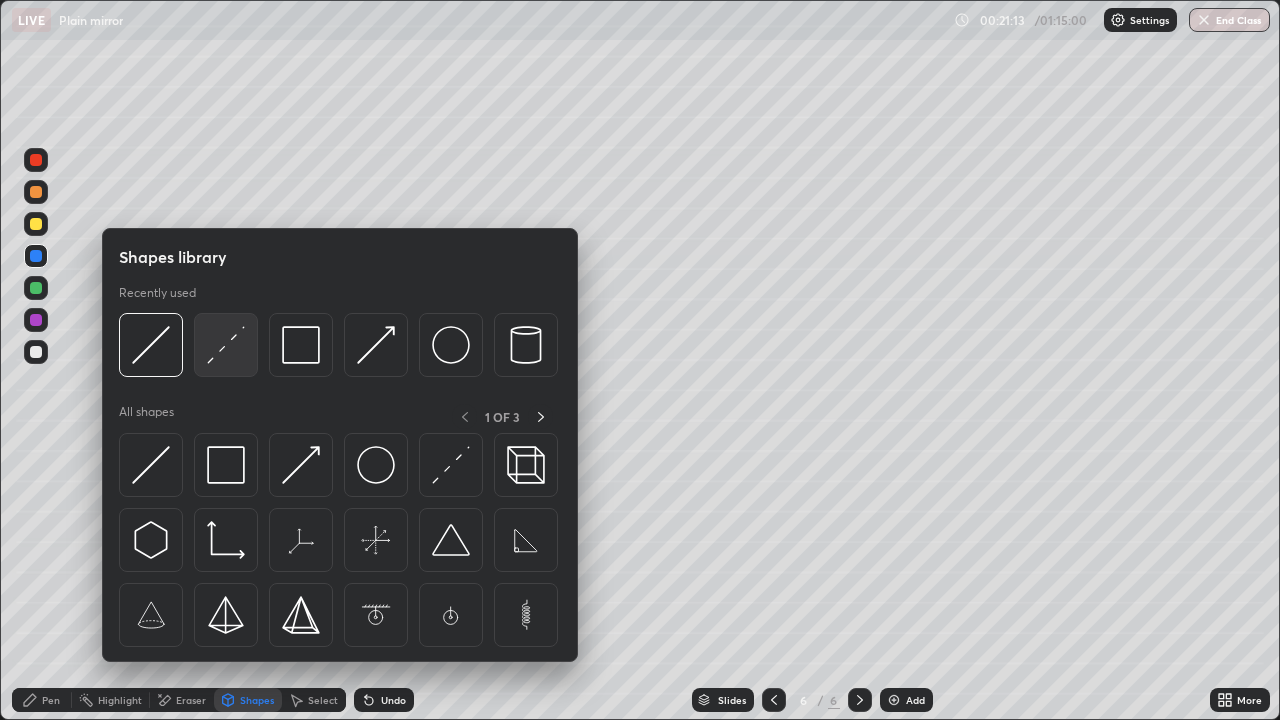 click at bounding box center [226, 345] 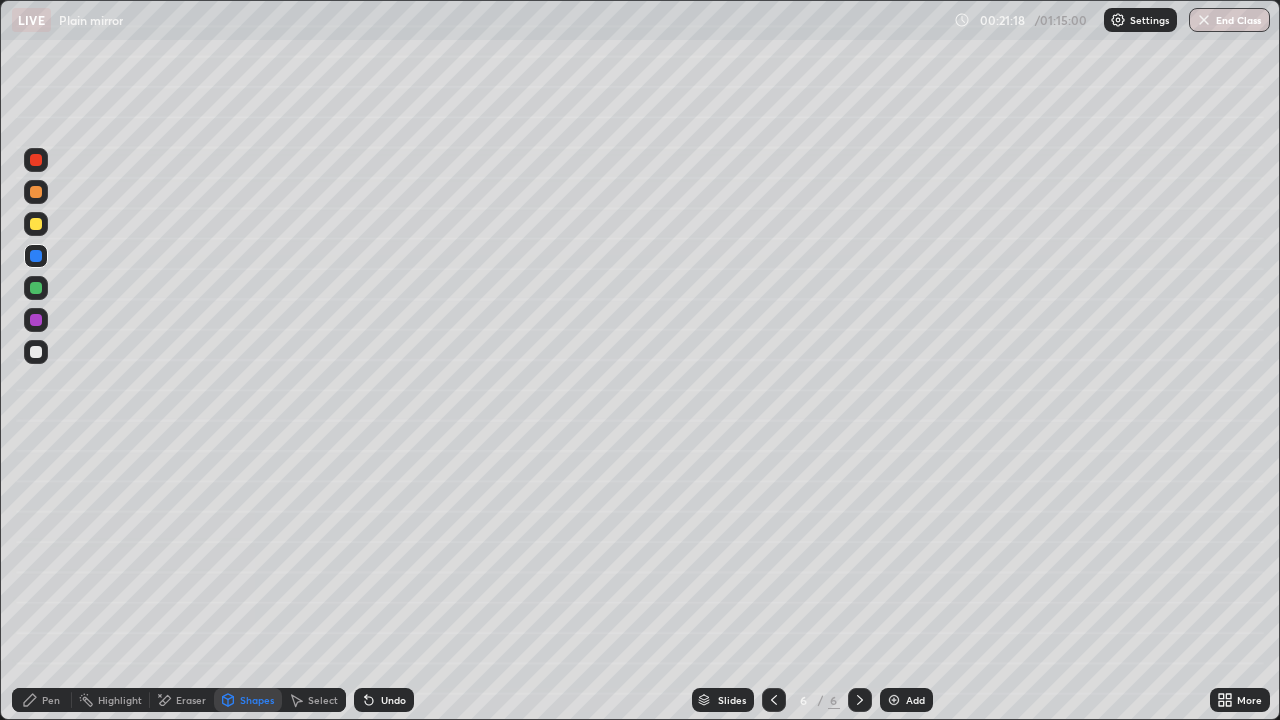 click on "Pen" at bounding box center [51, 700] 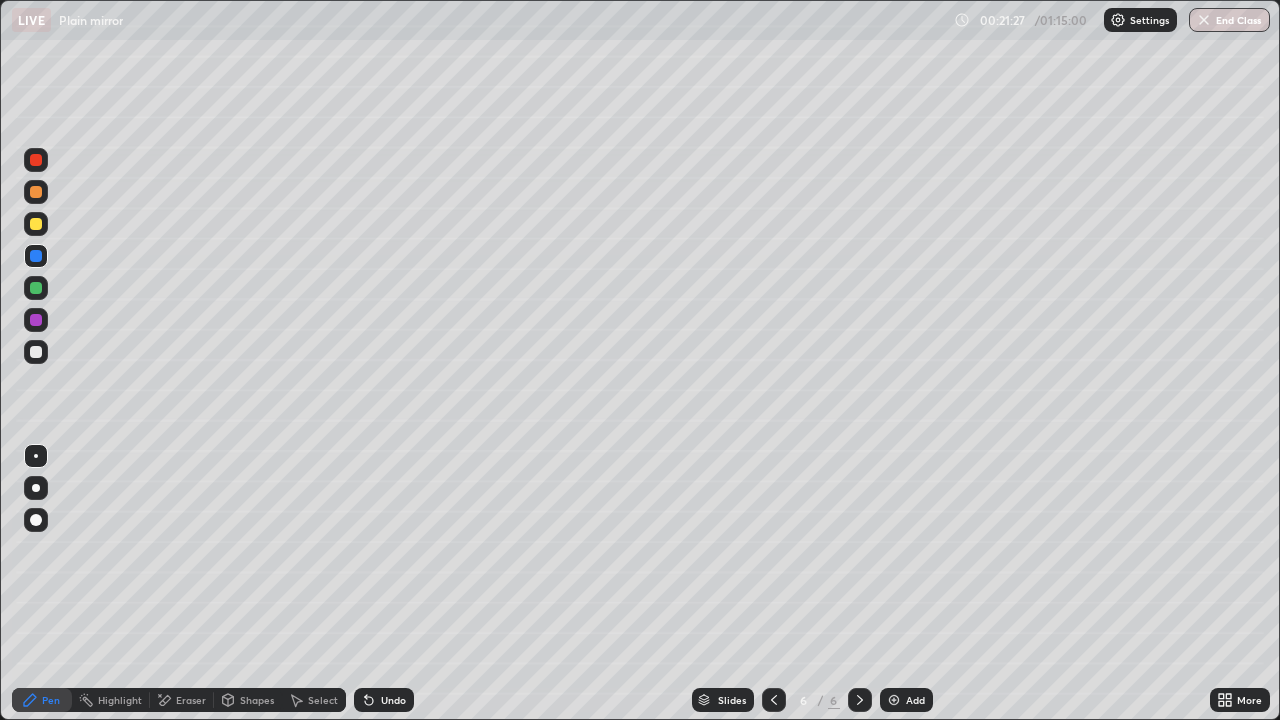 click 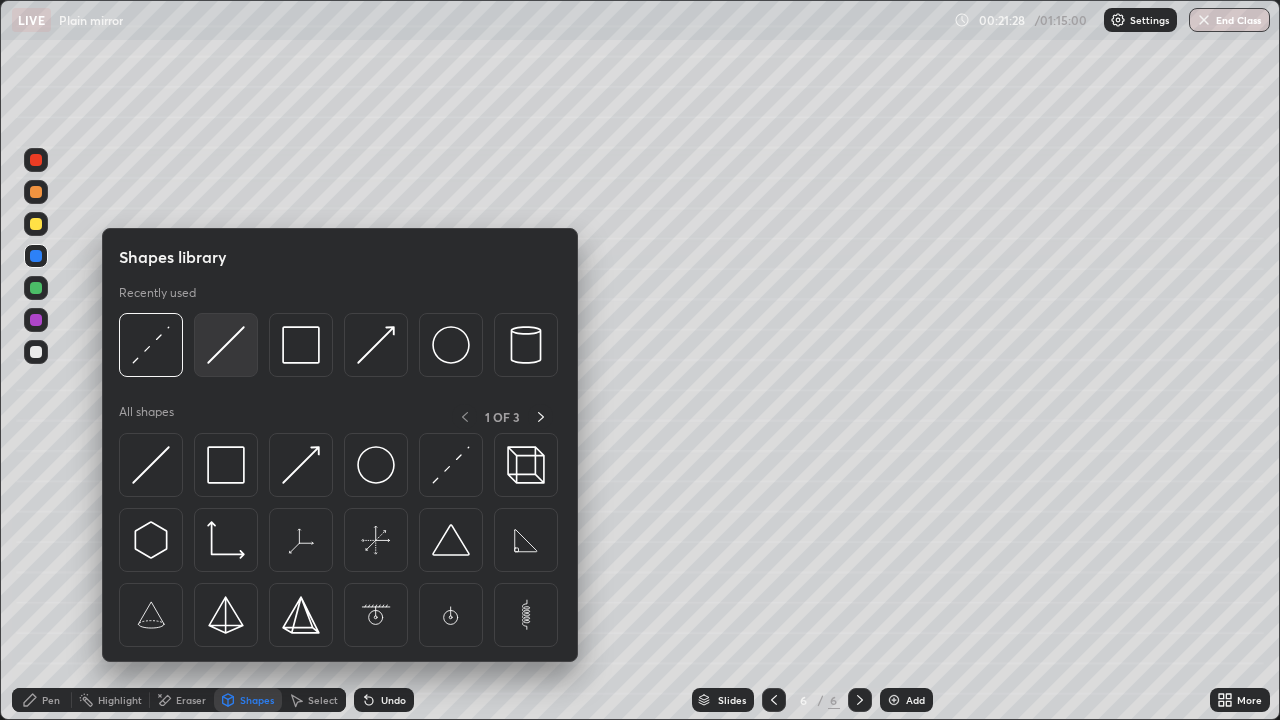 click at bounding box center (226, 345) 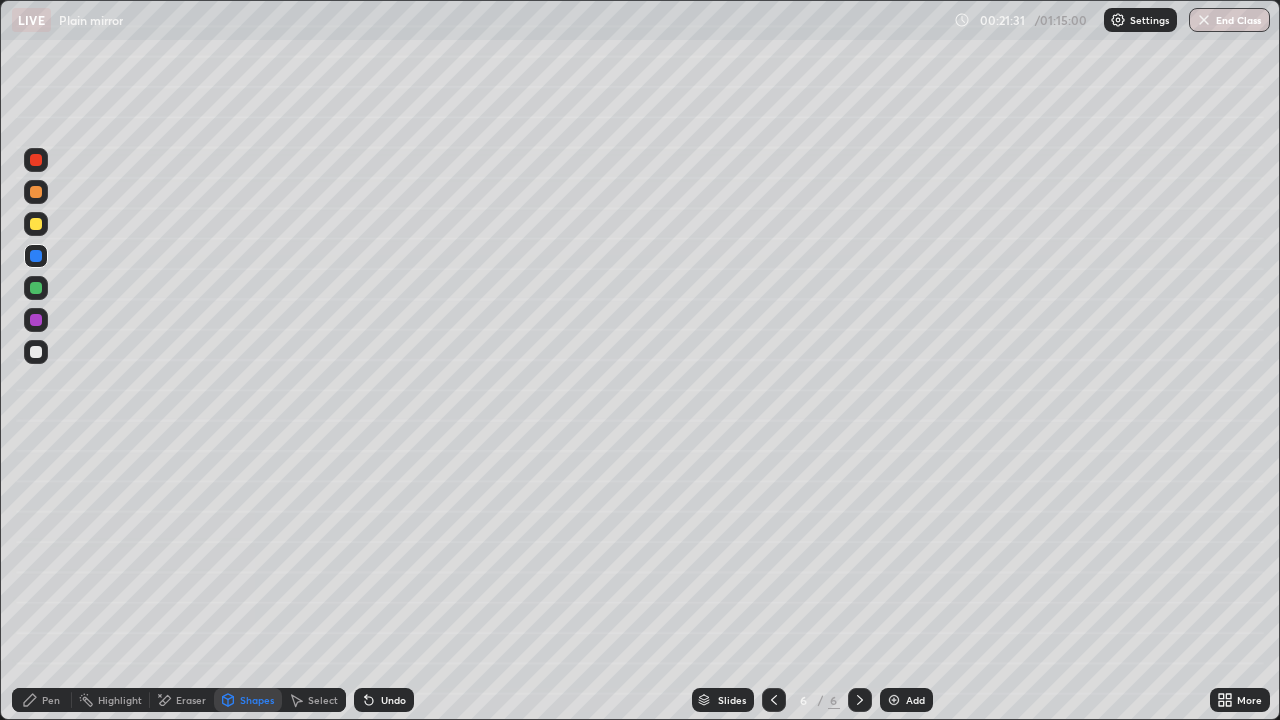 click on "Undo" at bounding box center (384, 700) 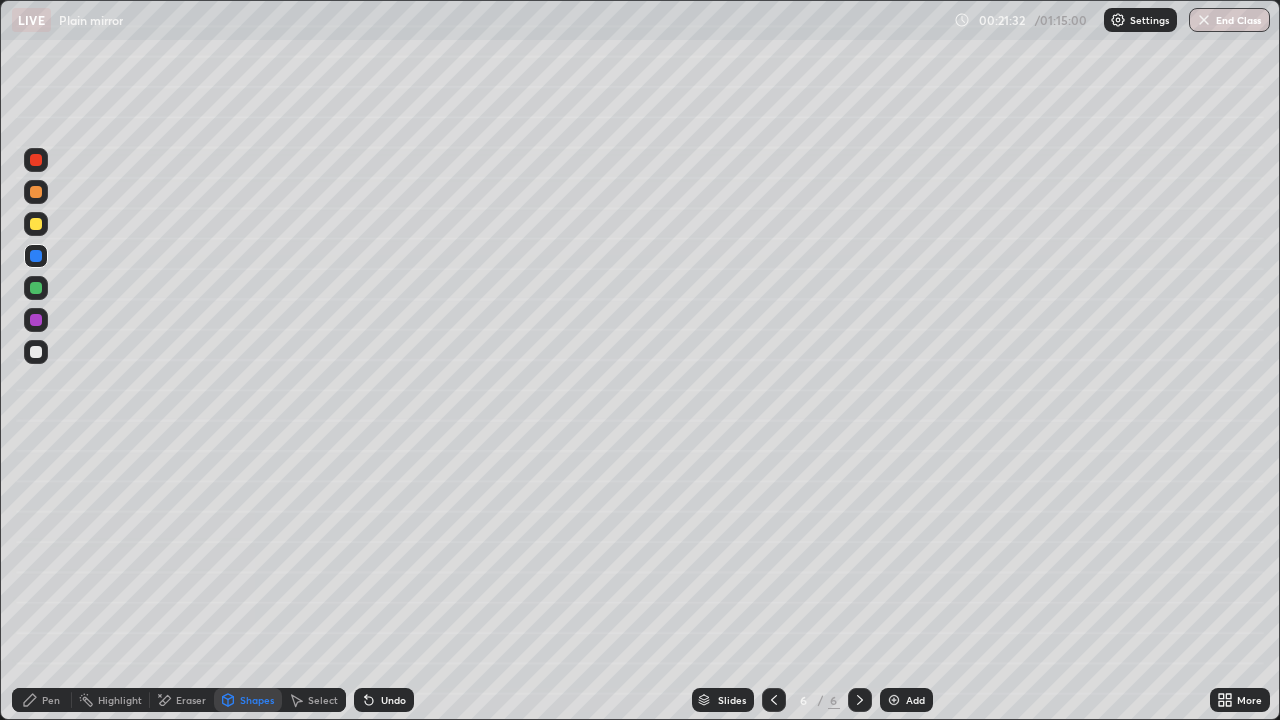 click at bounding box center (36, 288) 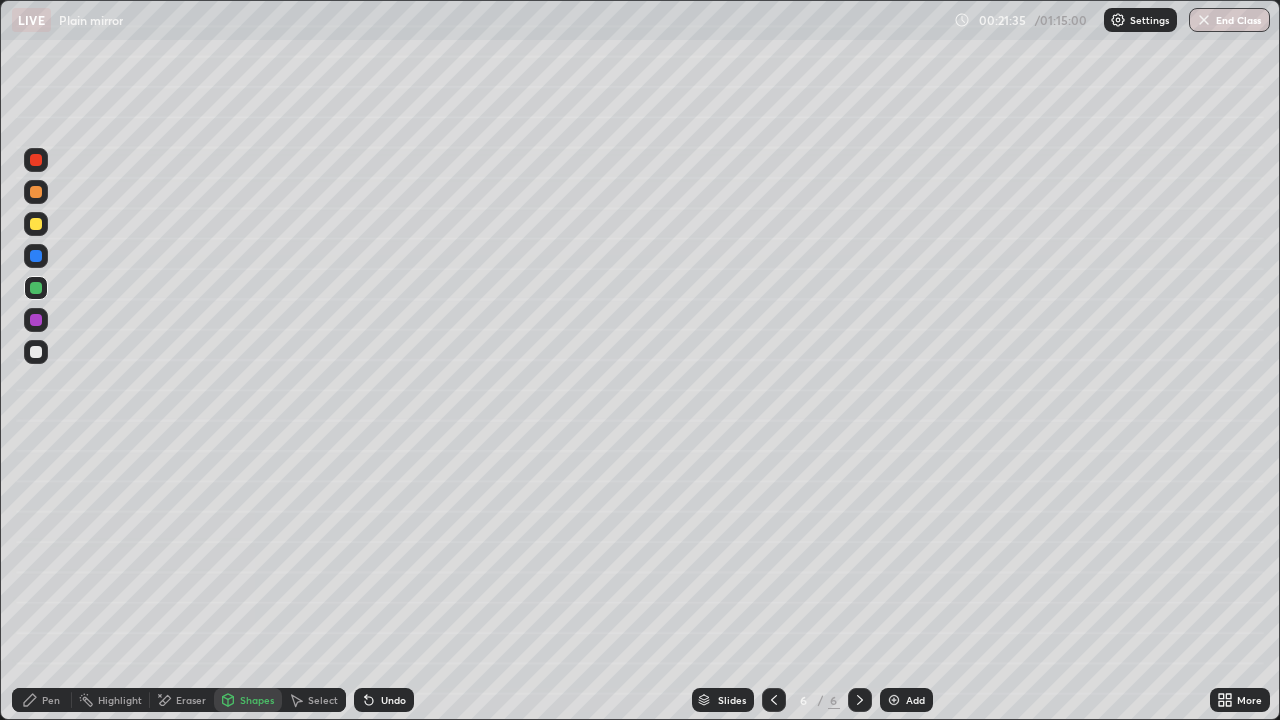 click on "Shapes" at bounding box center (257, 700) 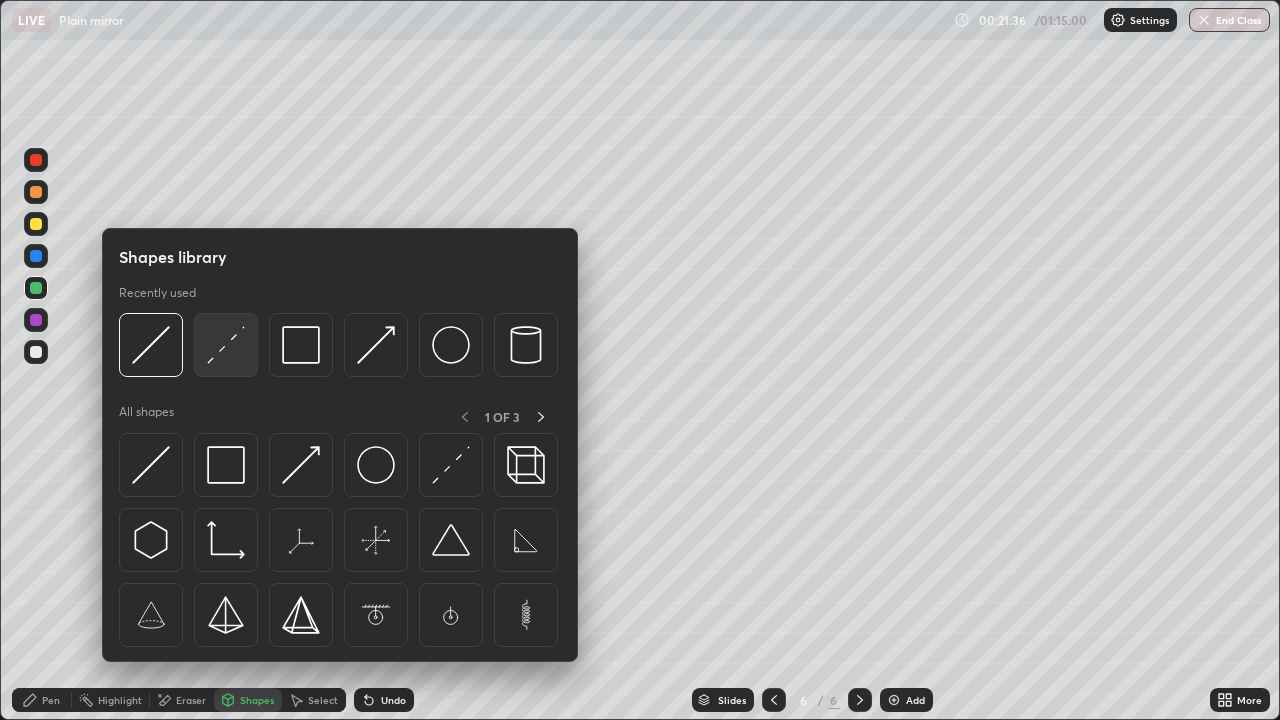 click at bounding box center [226, 345] 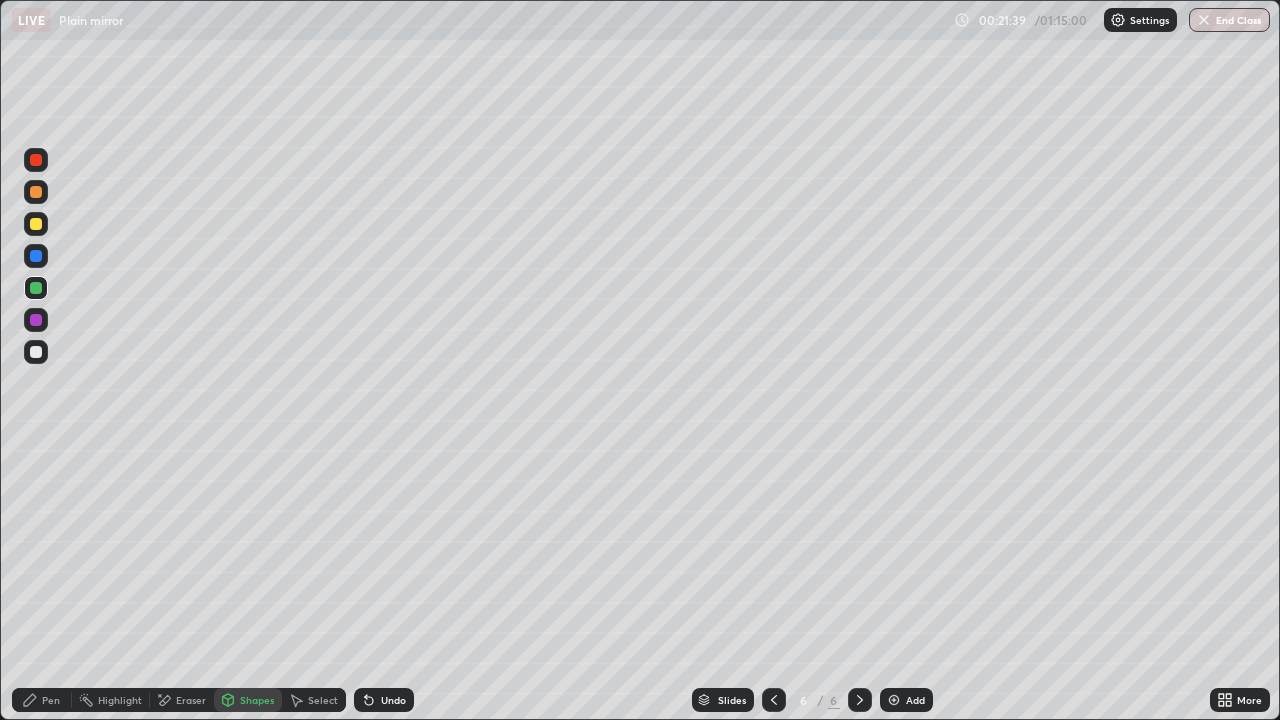 click on "Pen" at bounding box center (42, 700) 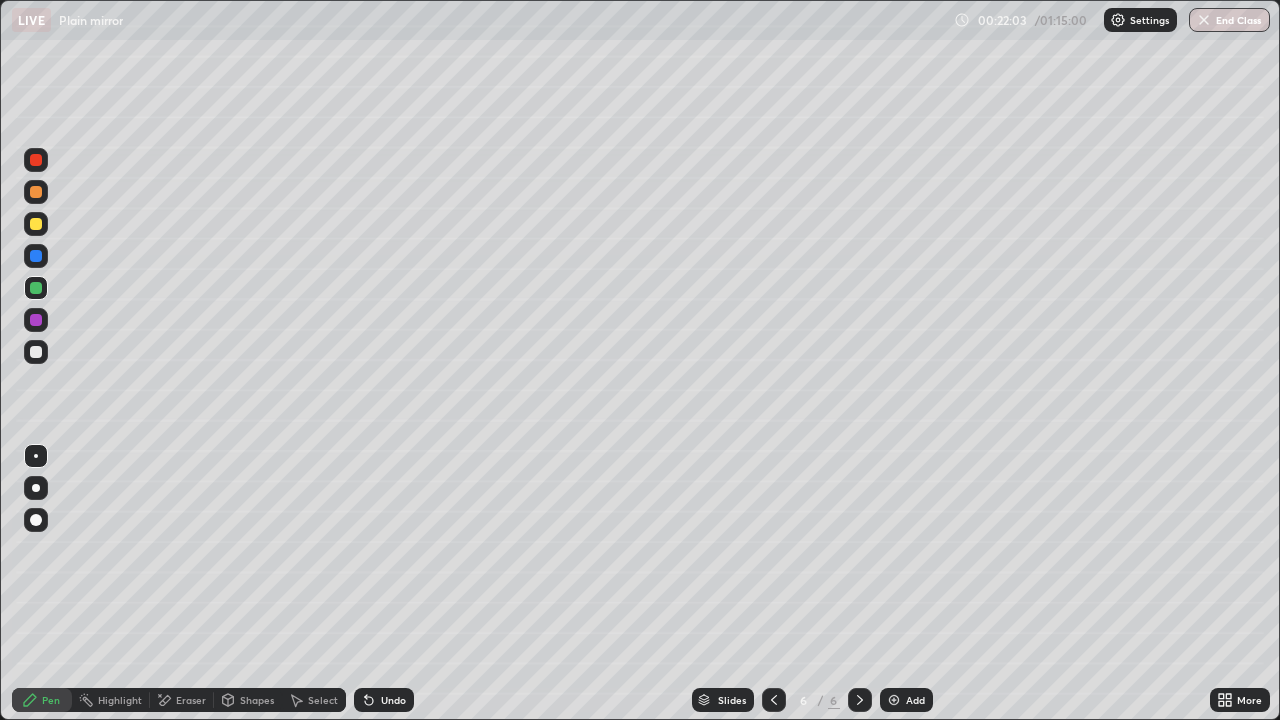 click on "Shapes" at bounding box center [248, 700] 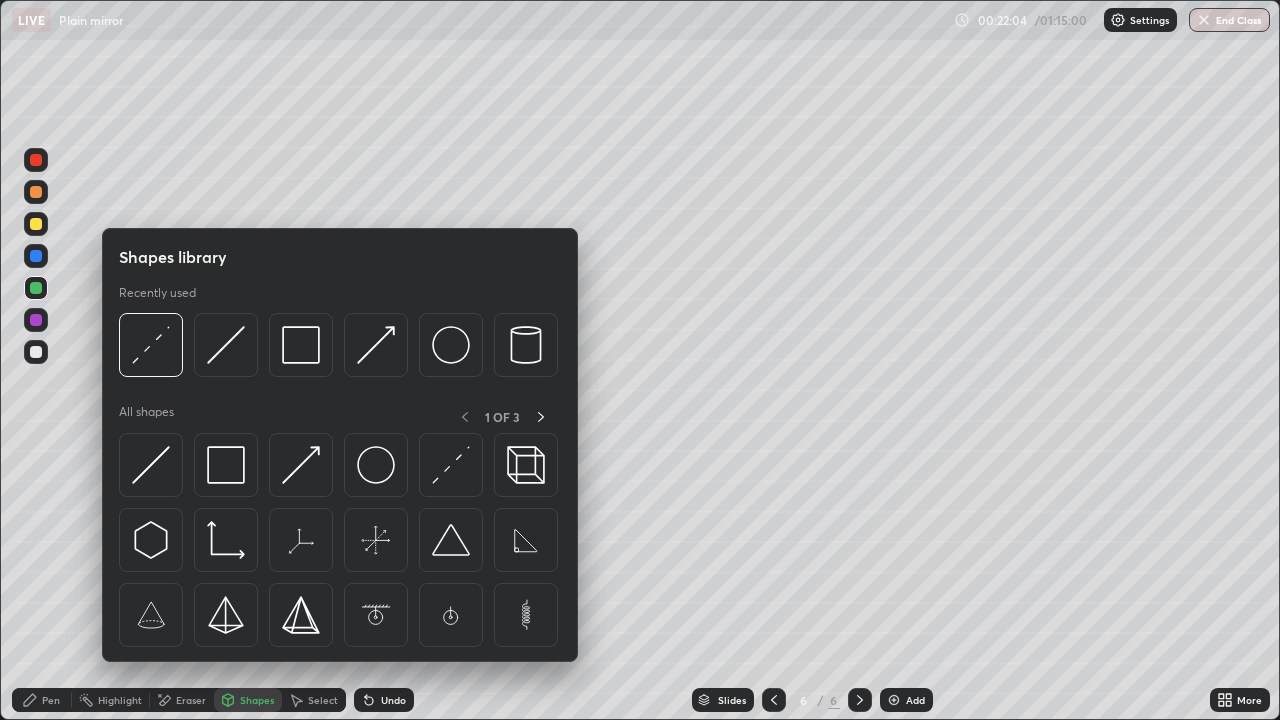 click at bounding box center (36, 256) 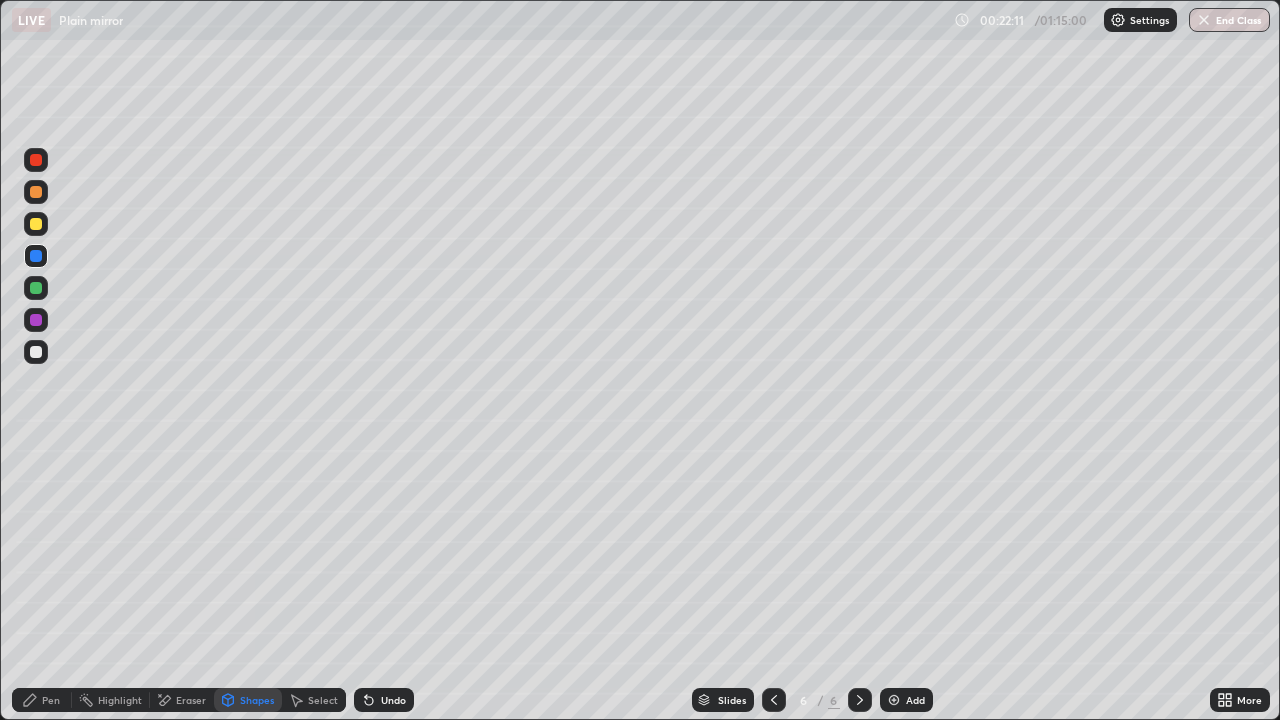 click on "Pen" at bounding box center [51, 700] 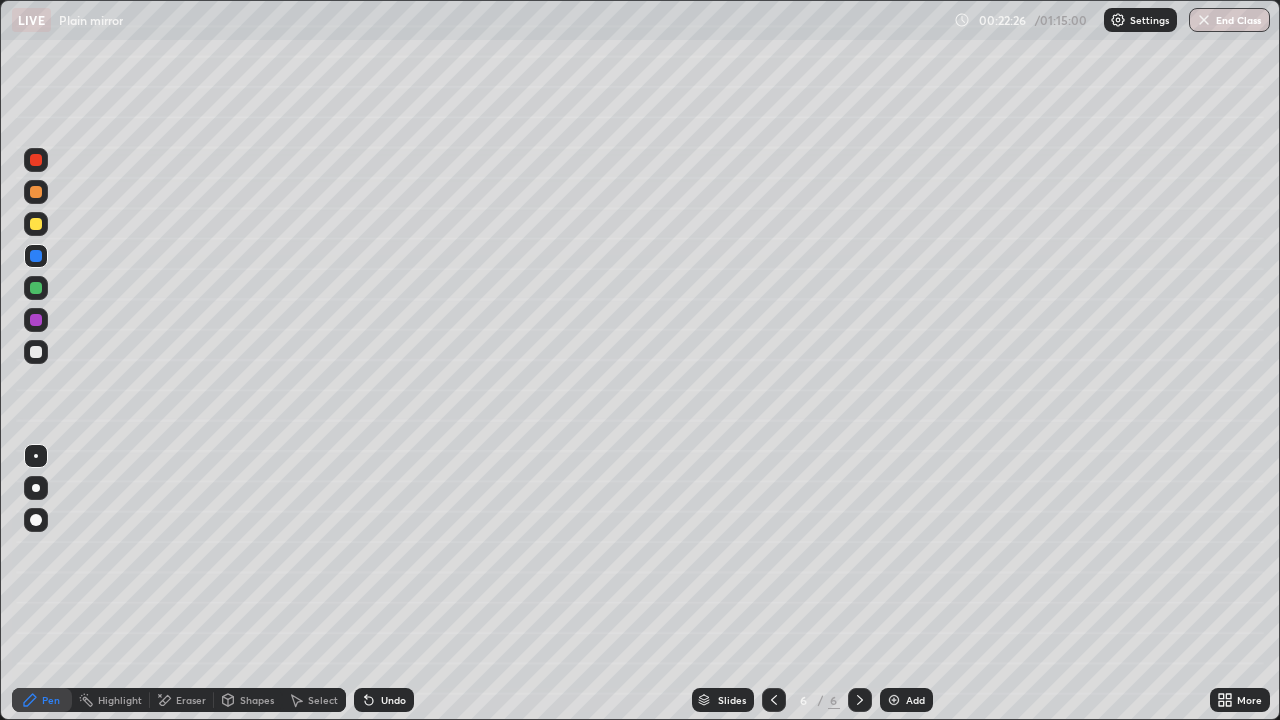 click at bounding box center [36, 288] 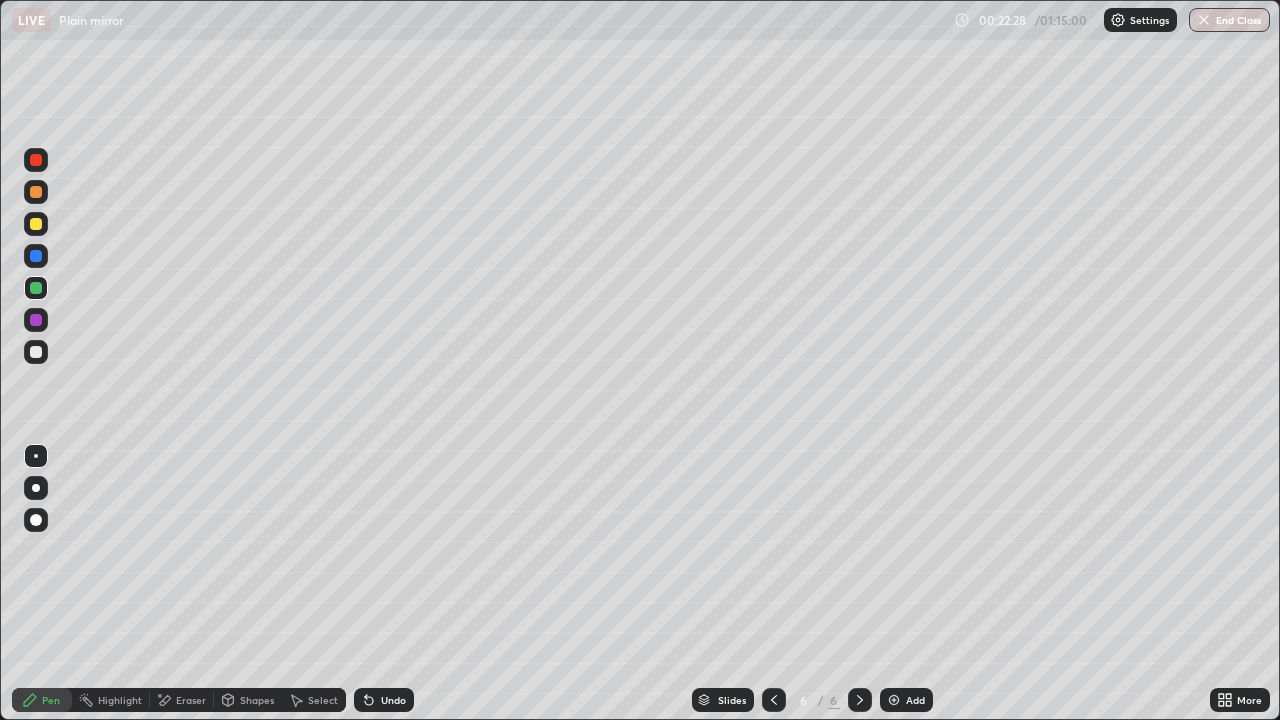 click at bounding box center [36, 256] 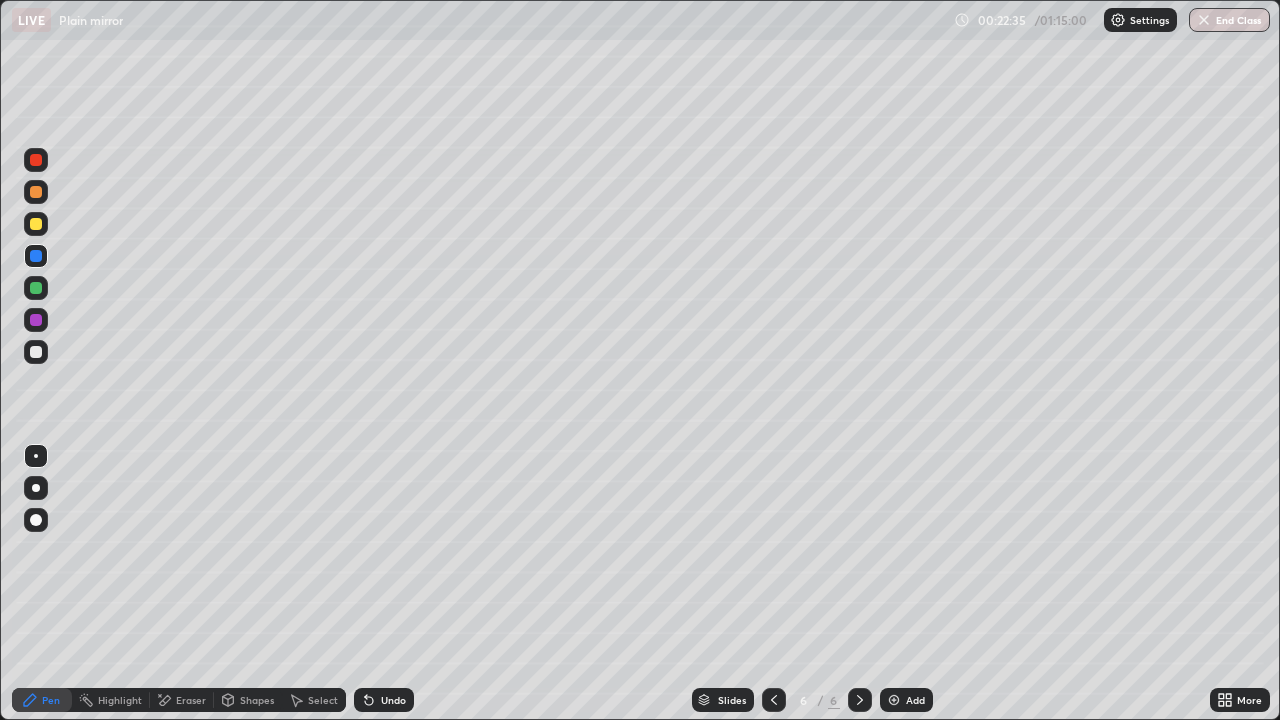 click at bounding box center (36, 352) 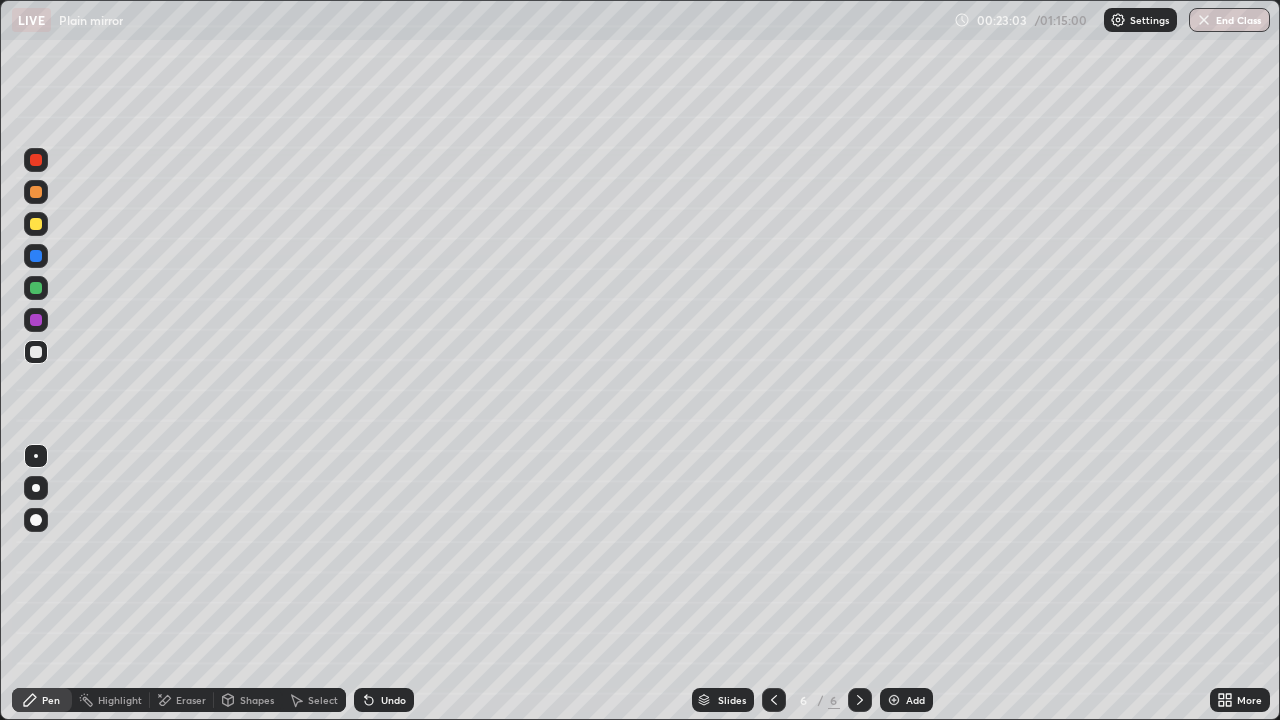 click at bounding box center (36, 288) 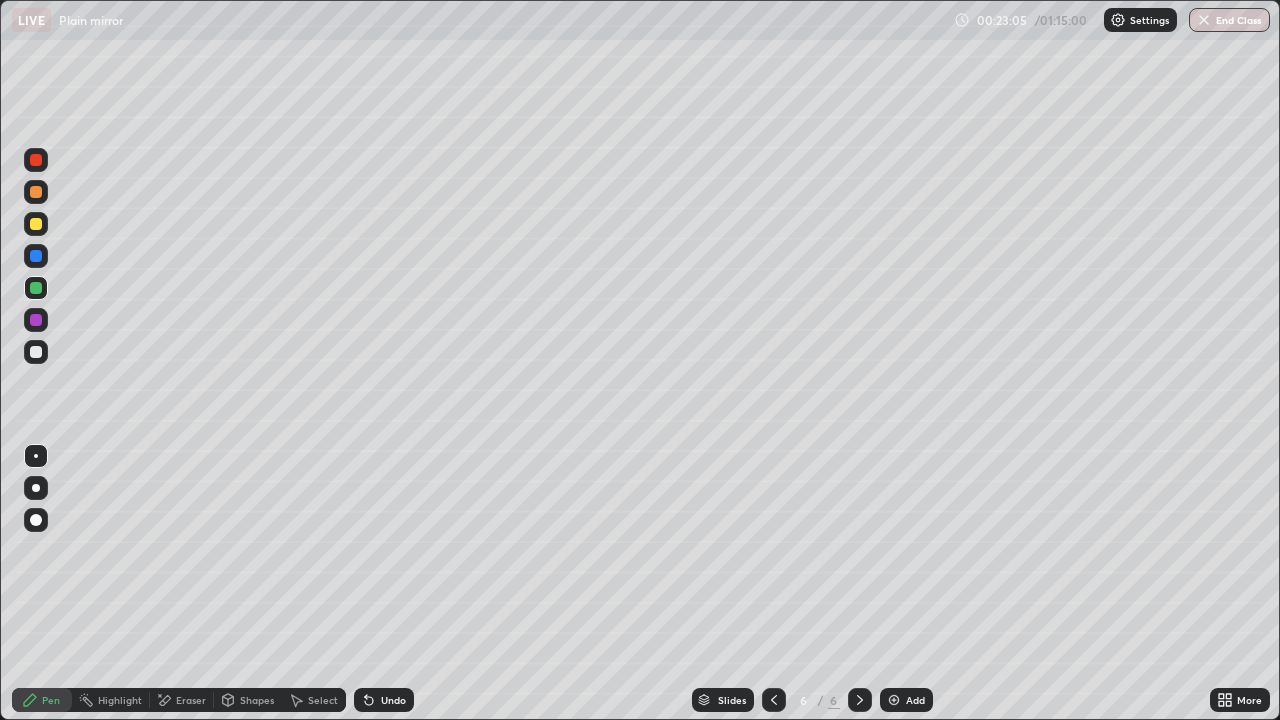 click at bounding box center (36, 256) 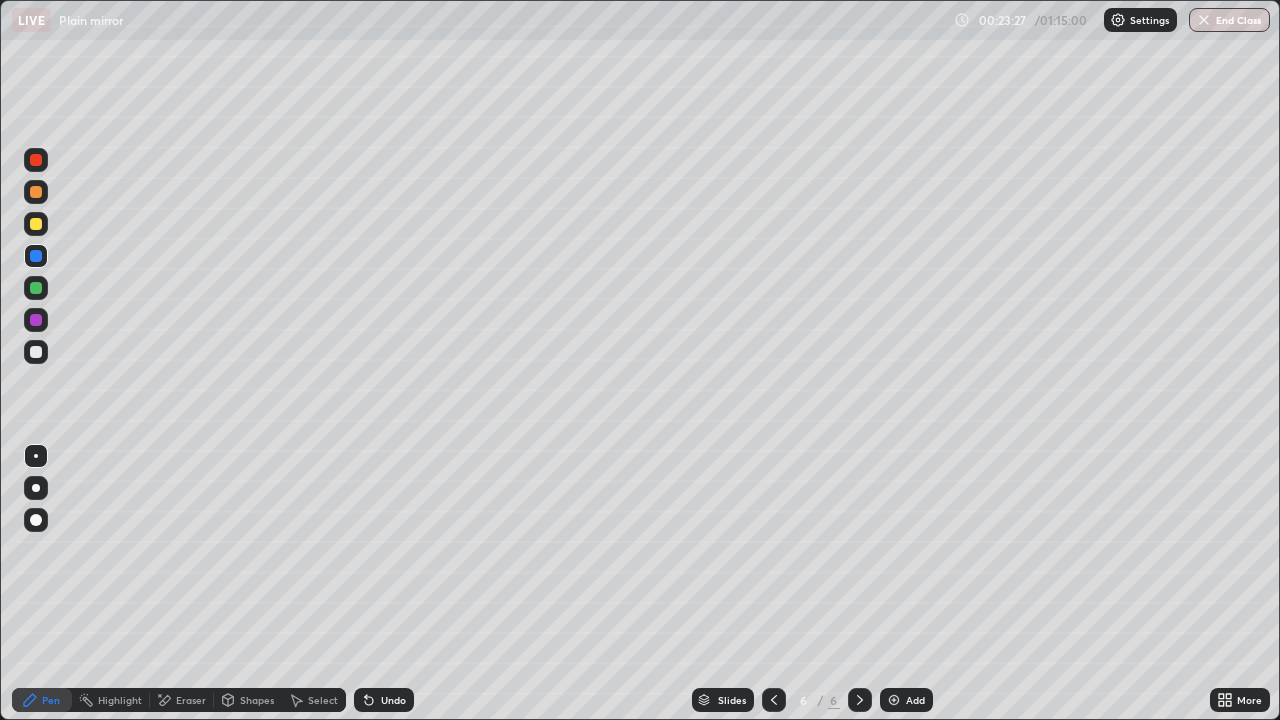 click at bounding box center [36, 288] 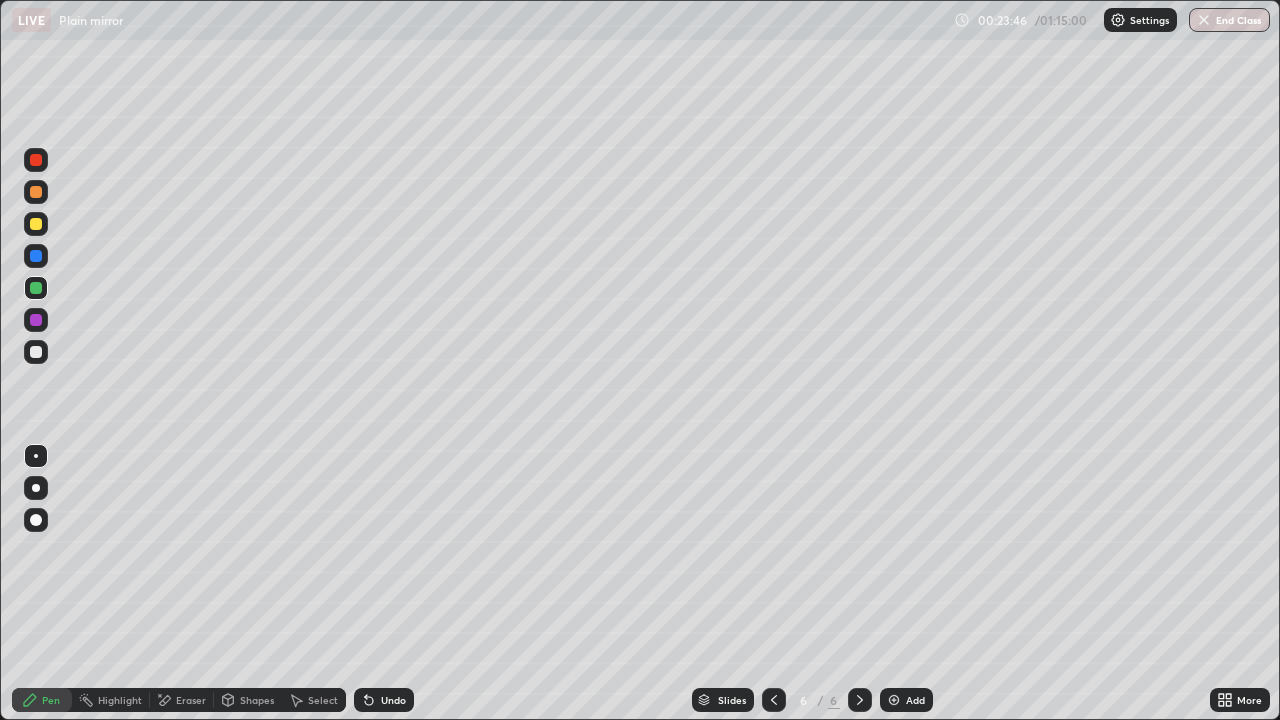 click at bounding box center [36, 256] 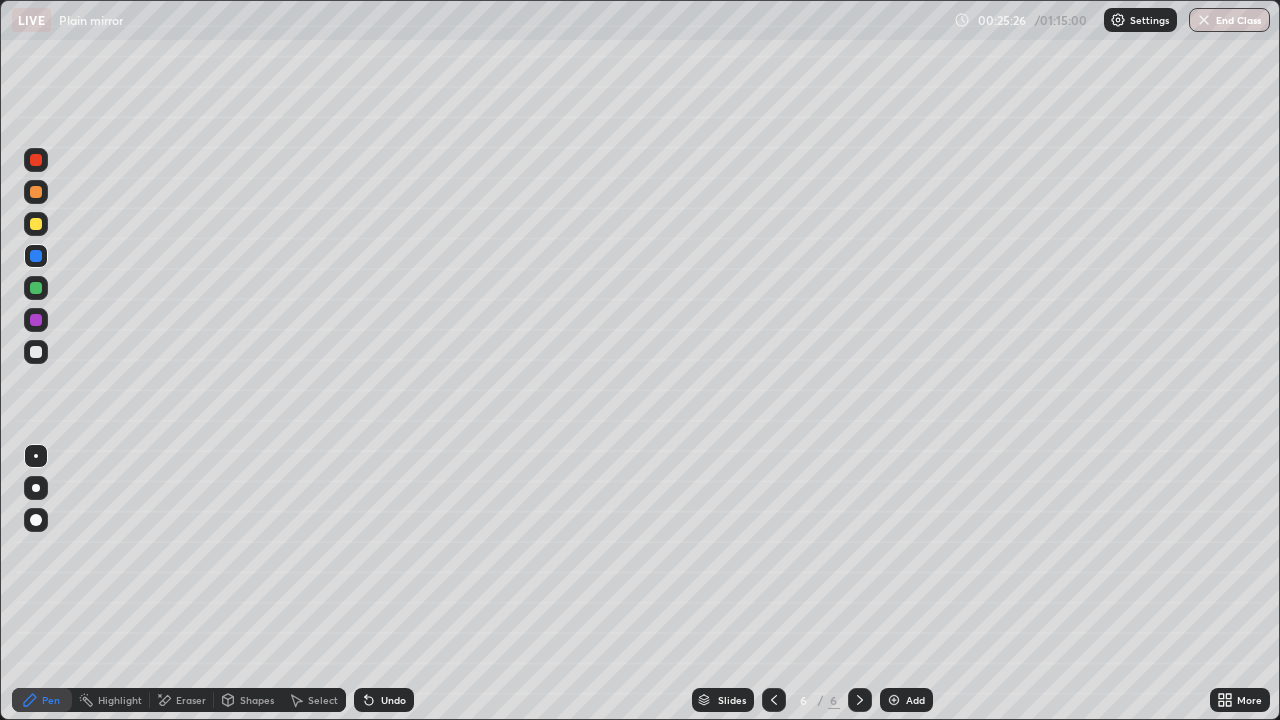 click at bounding box center (36, 288) 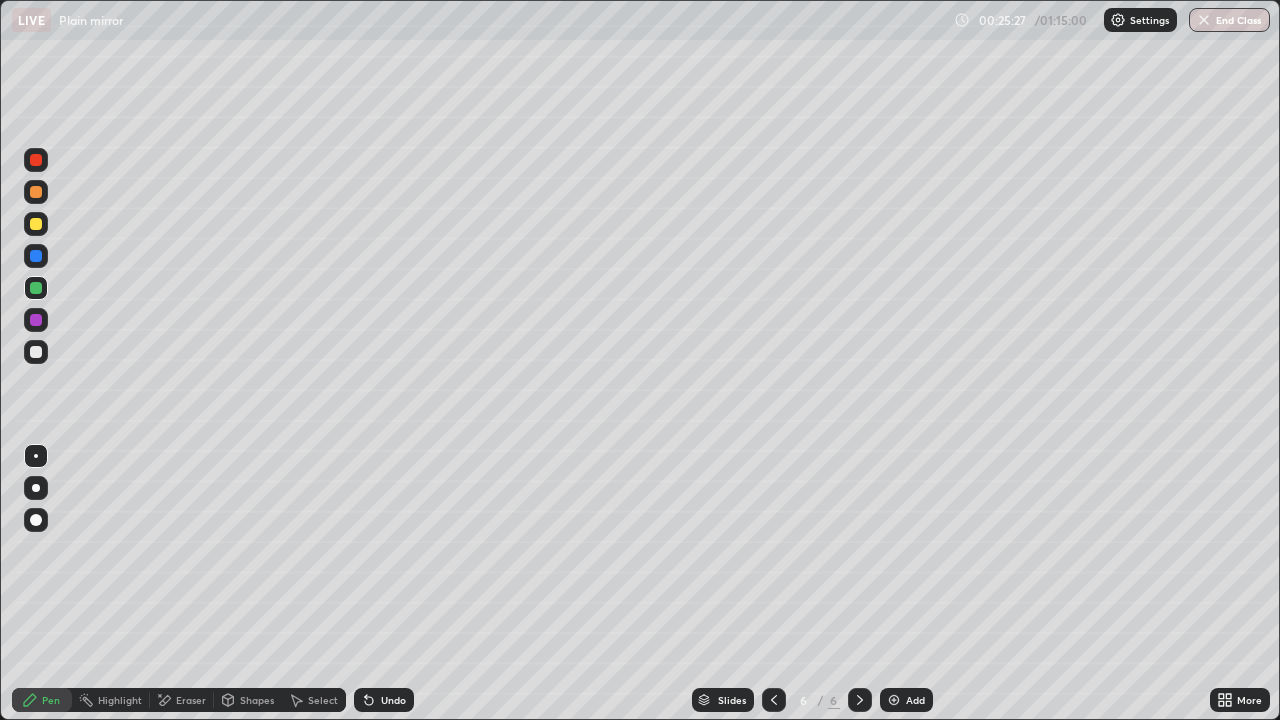 click at bounding box center (36, 224) 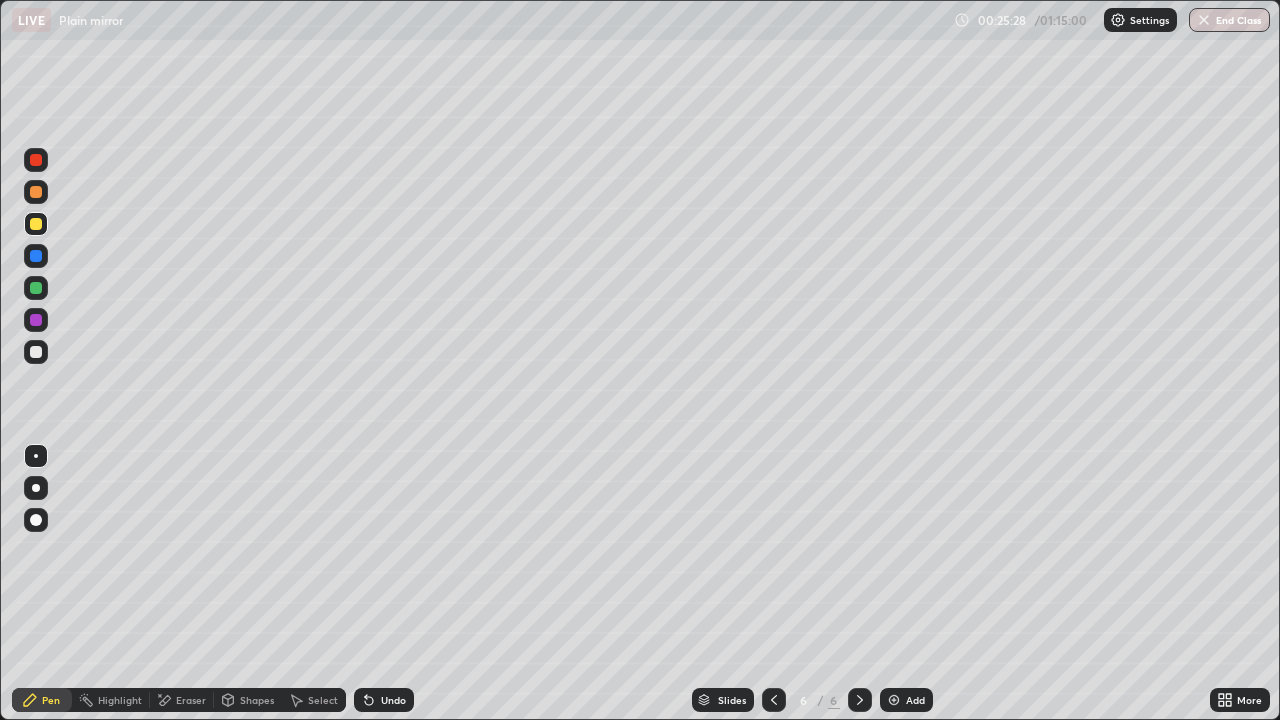 click at bounding box center [36, 488] 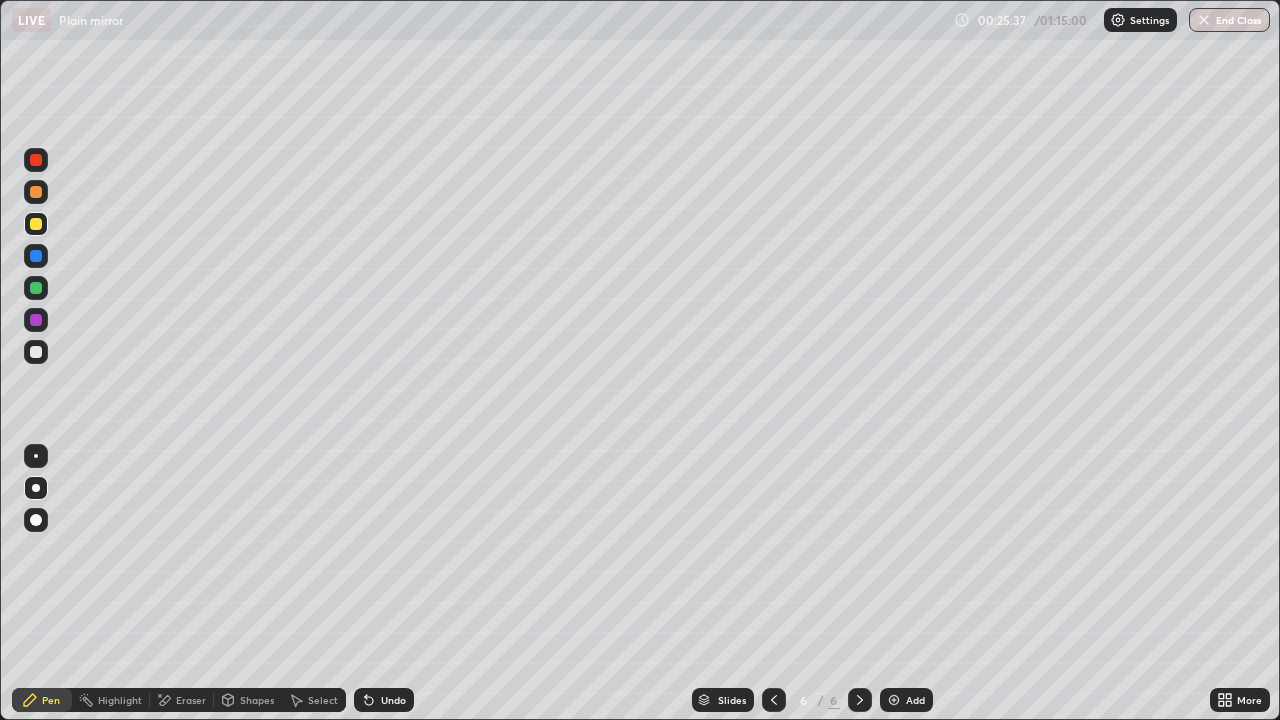click at bounding box center [36, 456] 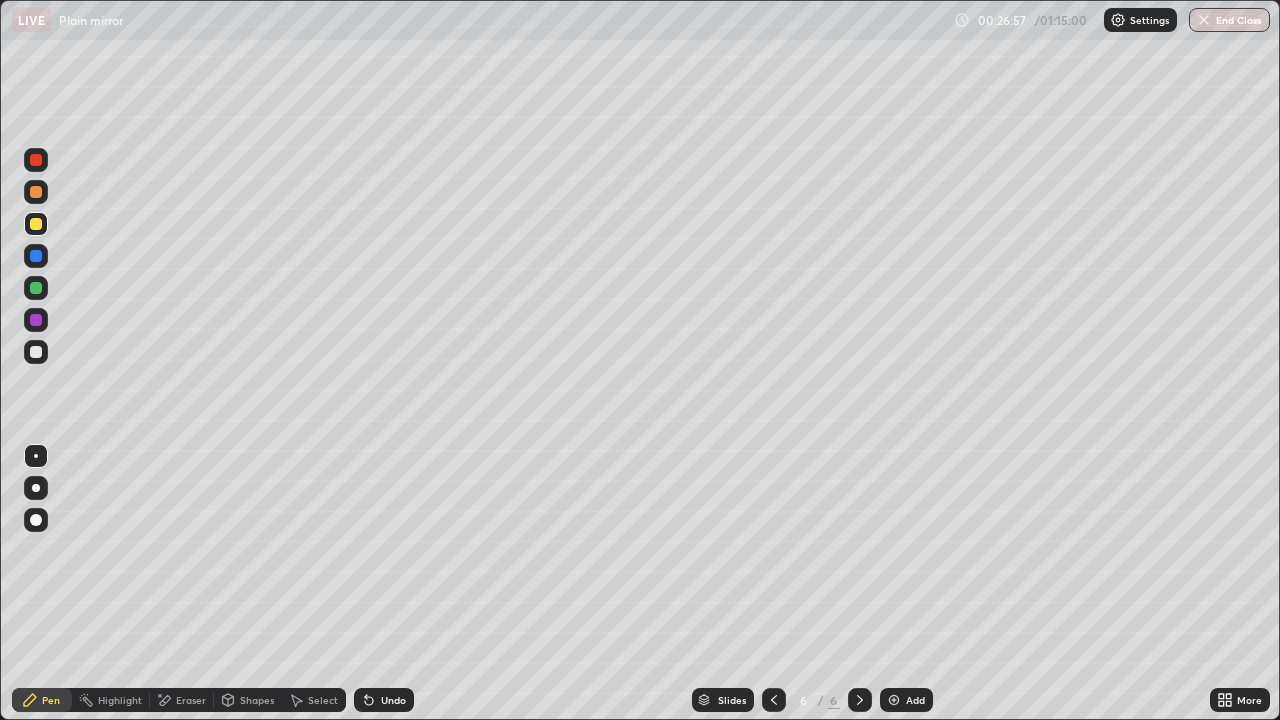 click at bounding box center [36, 352] 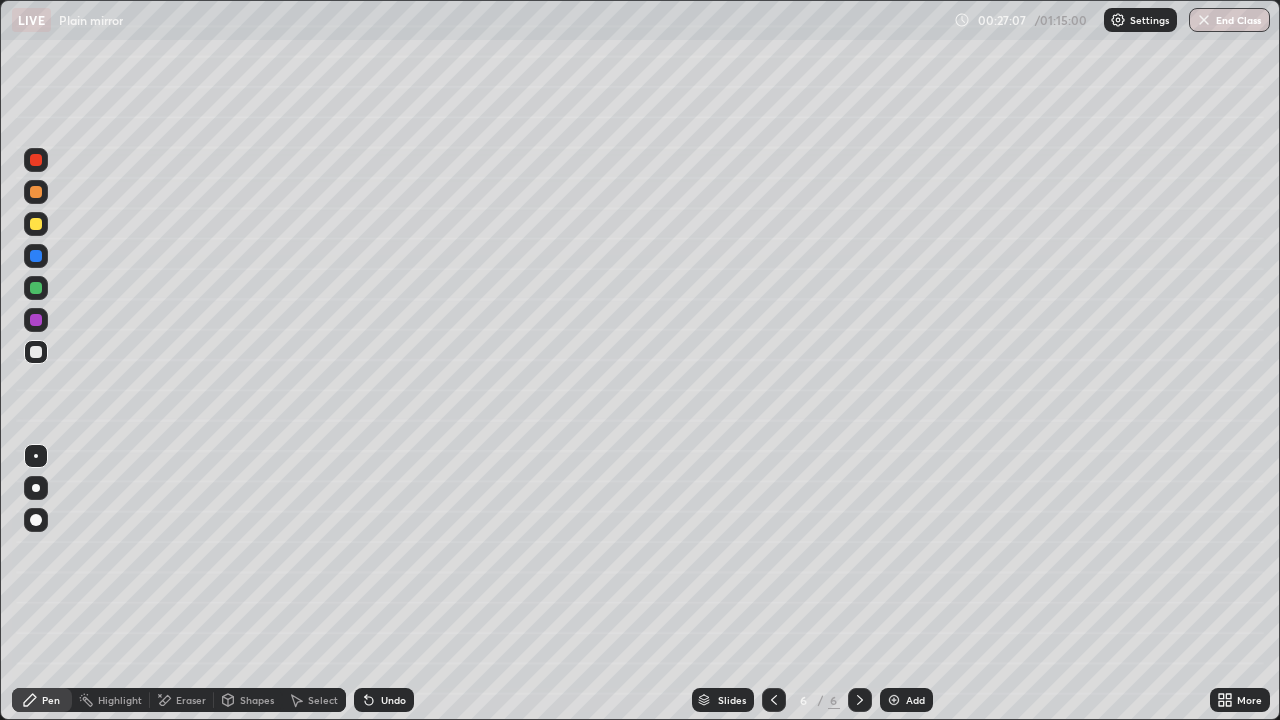 click at bounding box center (894, 700) 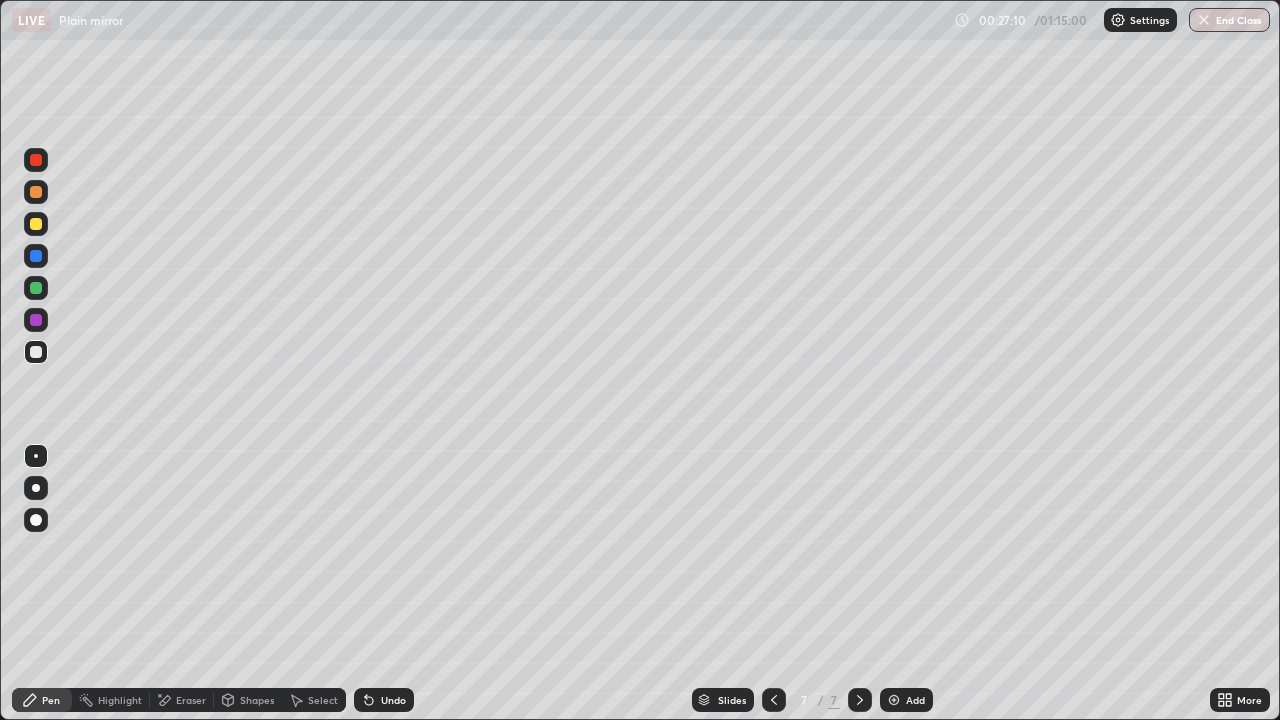 click 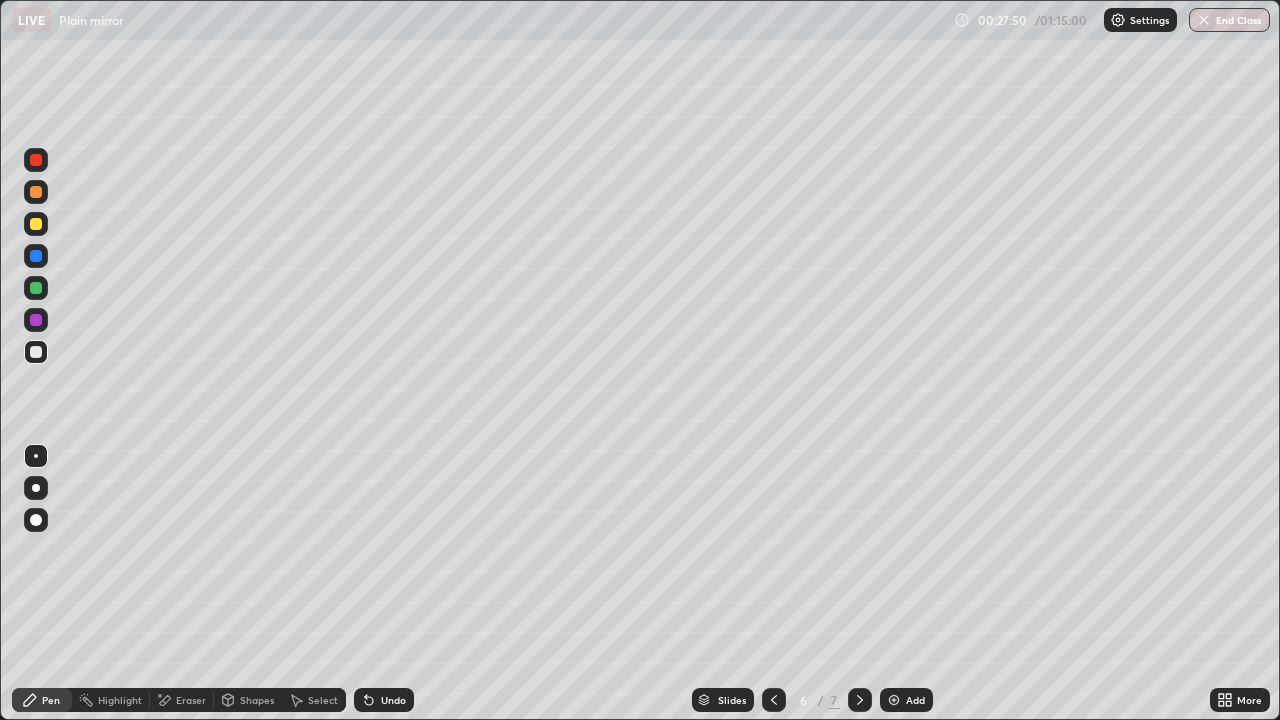 click 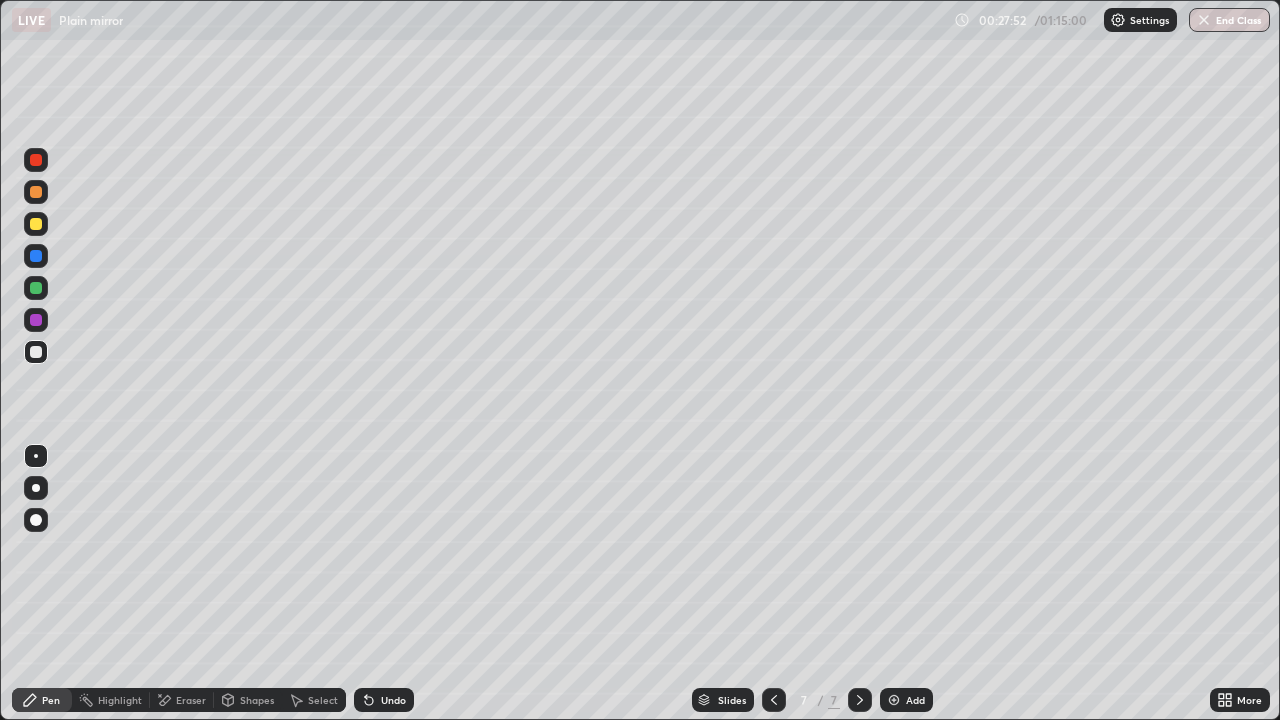 click at bounding box center [36, 488] 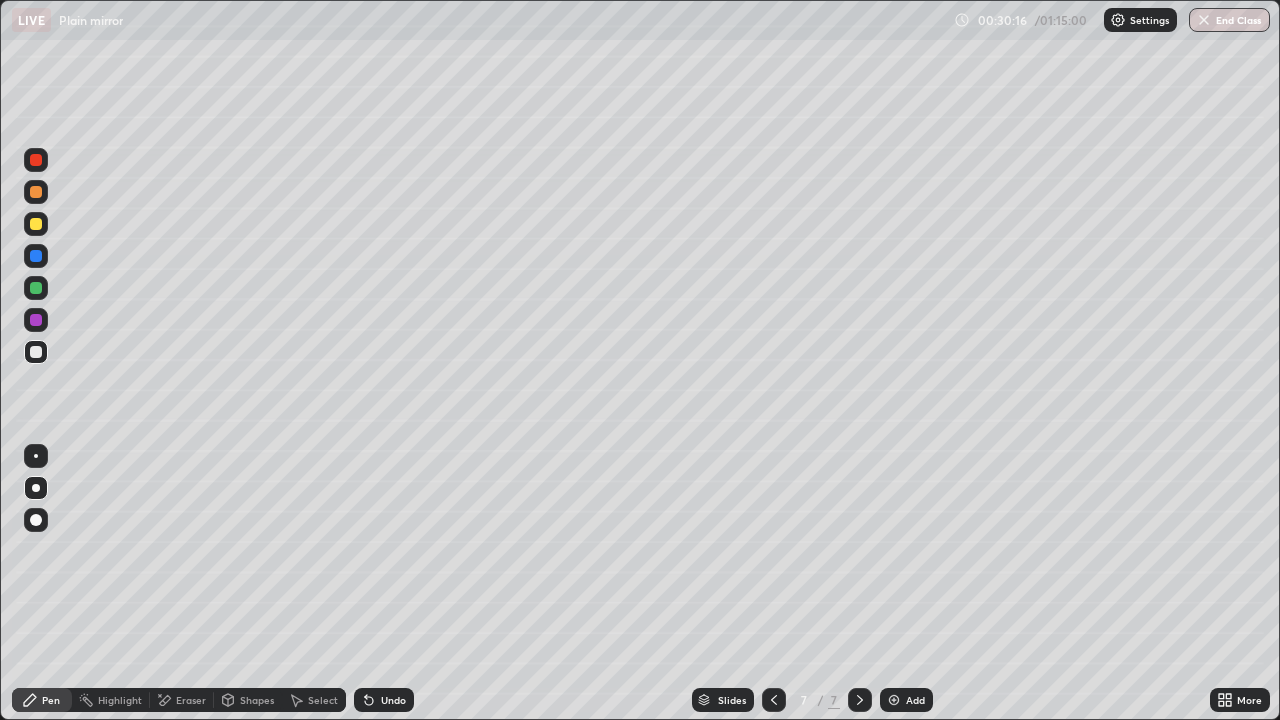 click at bounding box center [36, 224] 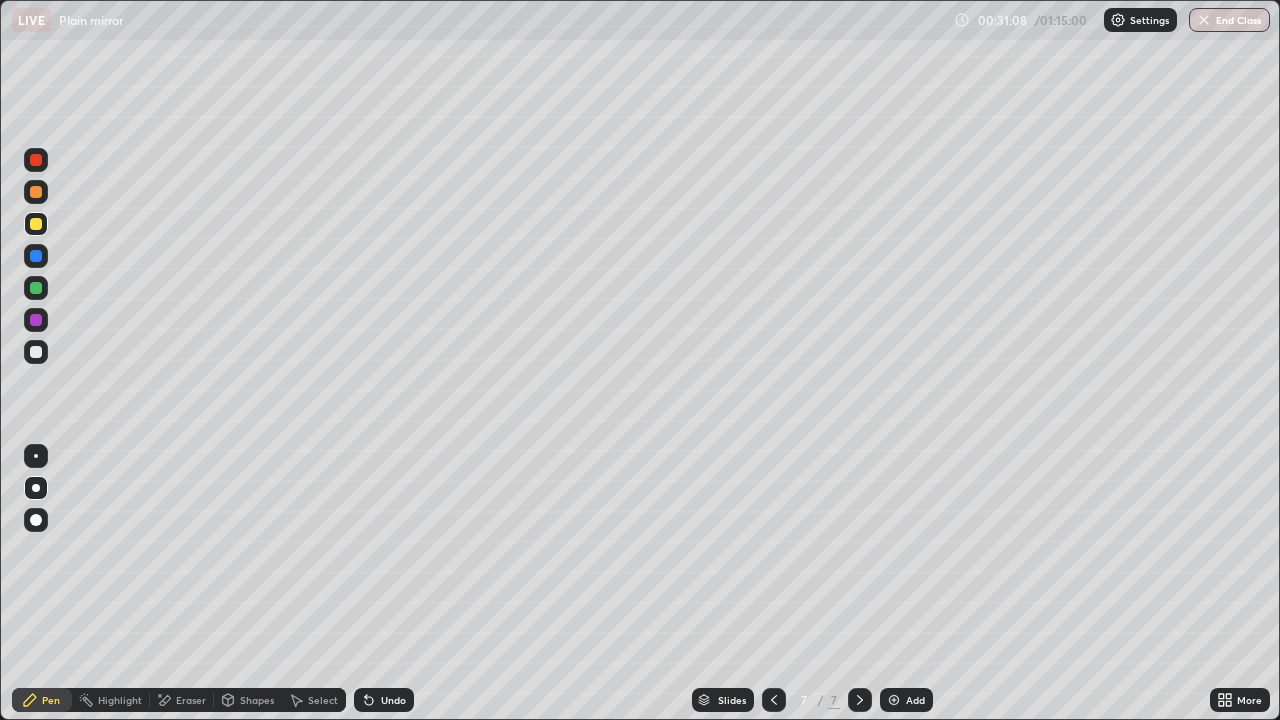 click at bounding box center [36, 352] 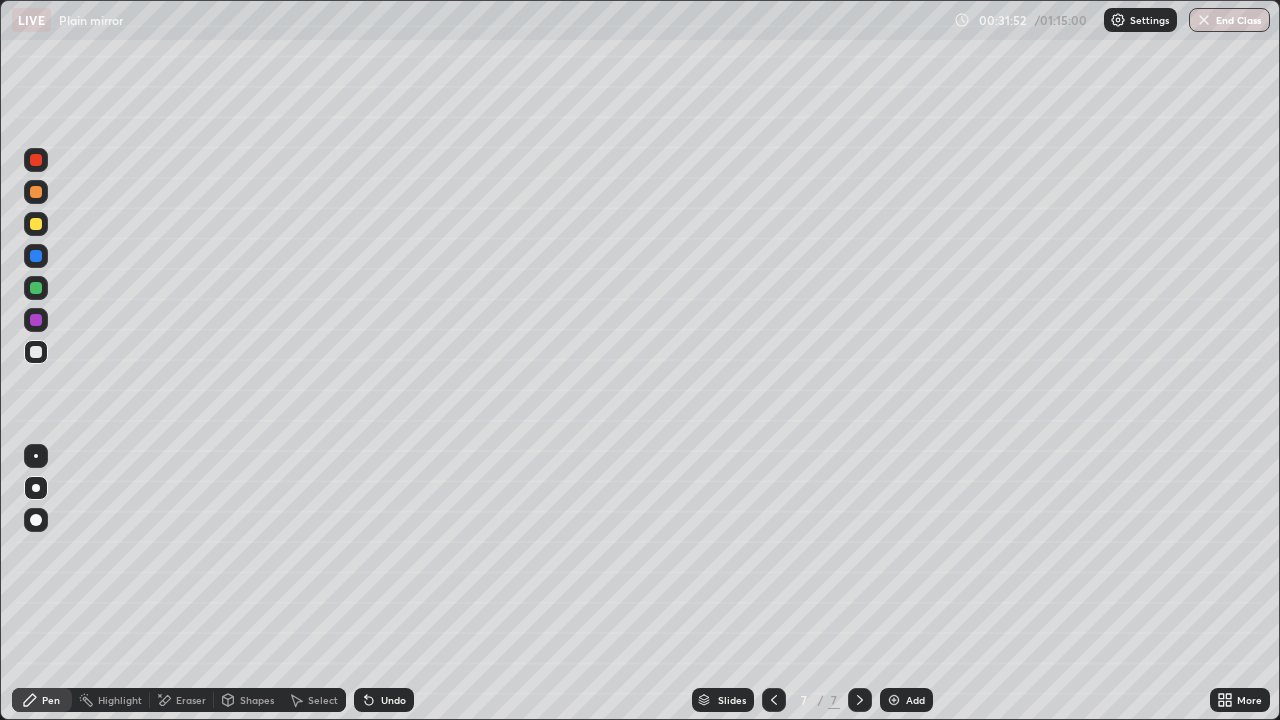 click at bounding box center [894, 700] 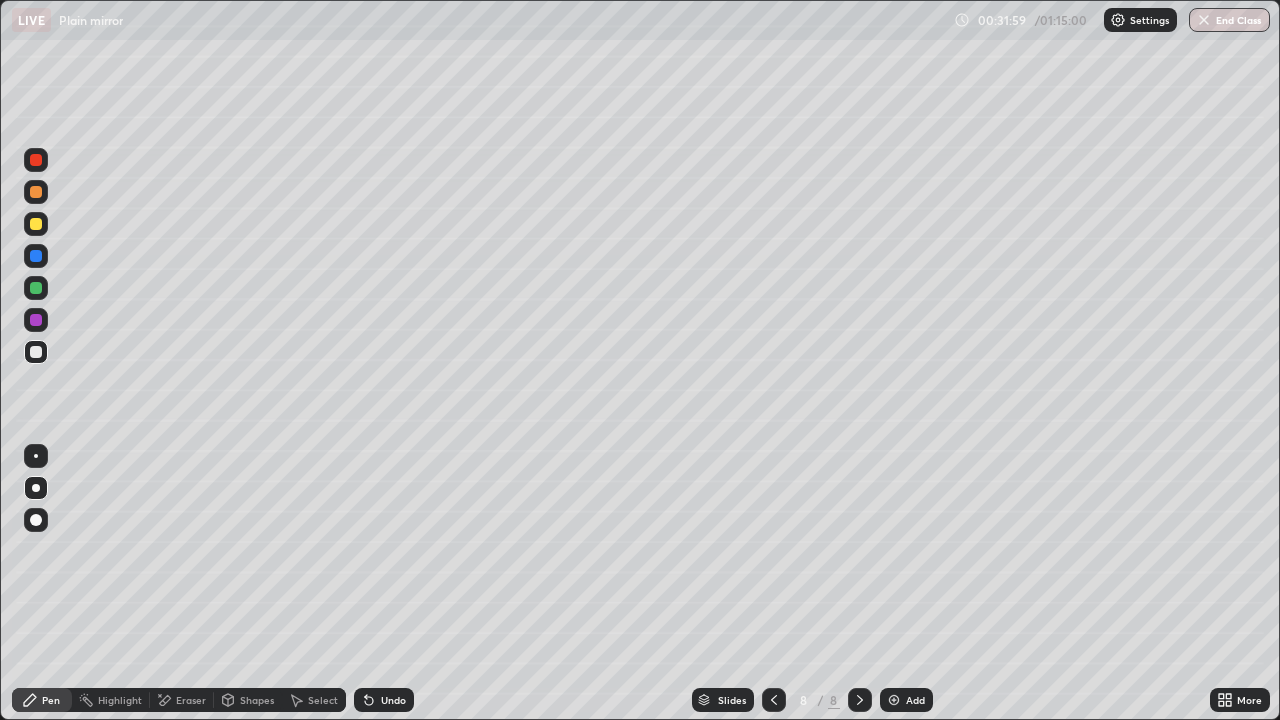 click on "Undo" at bounding box center [393, 700] 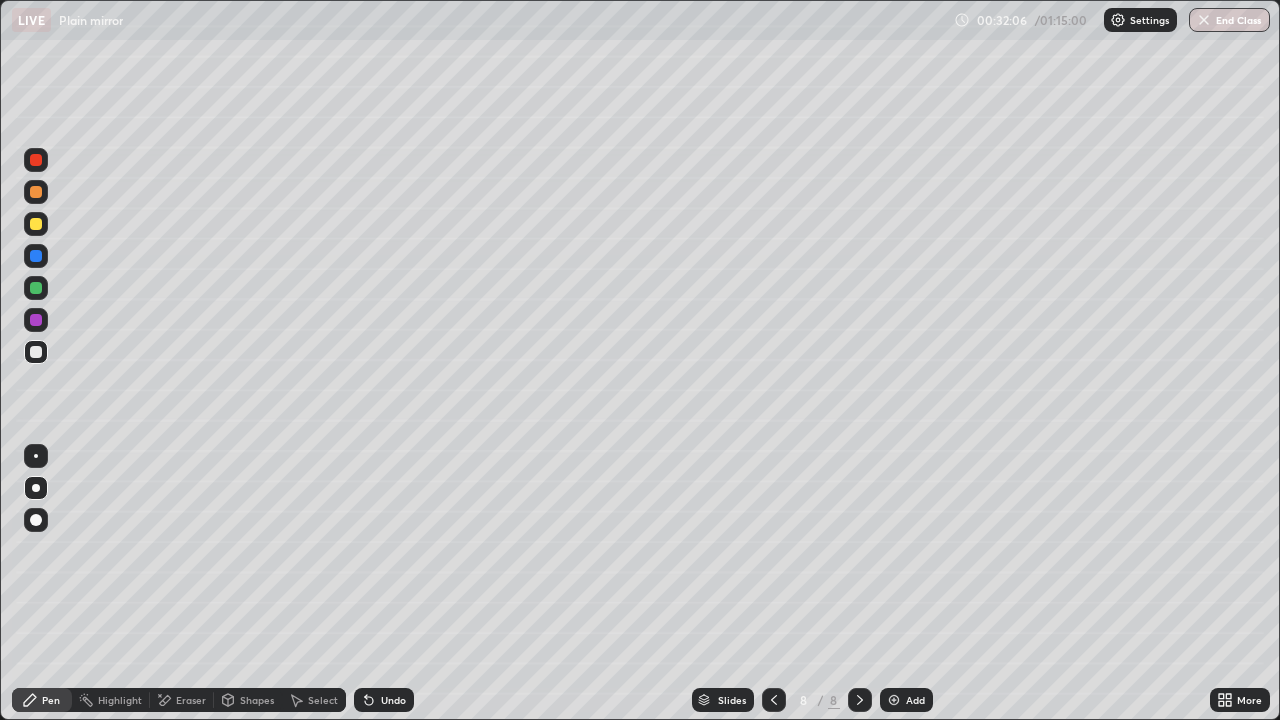 click on "Undo" at bounding box center (393, 700) 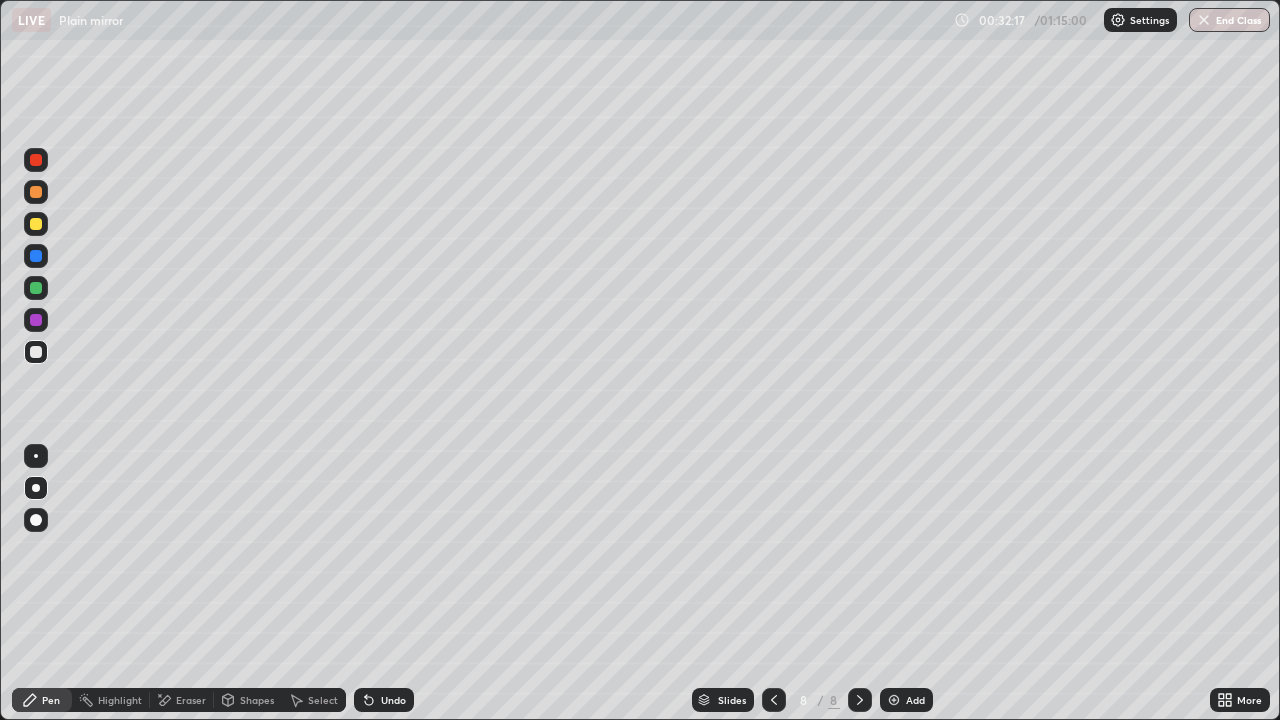 click on "Undo" at bounding box center (384, 700) 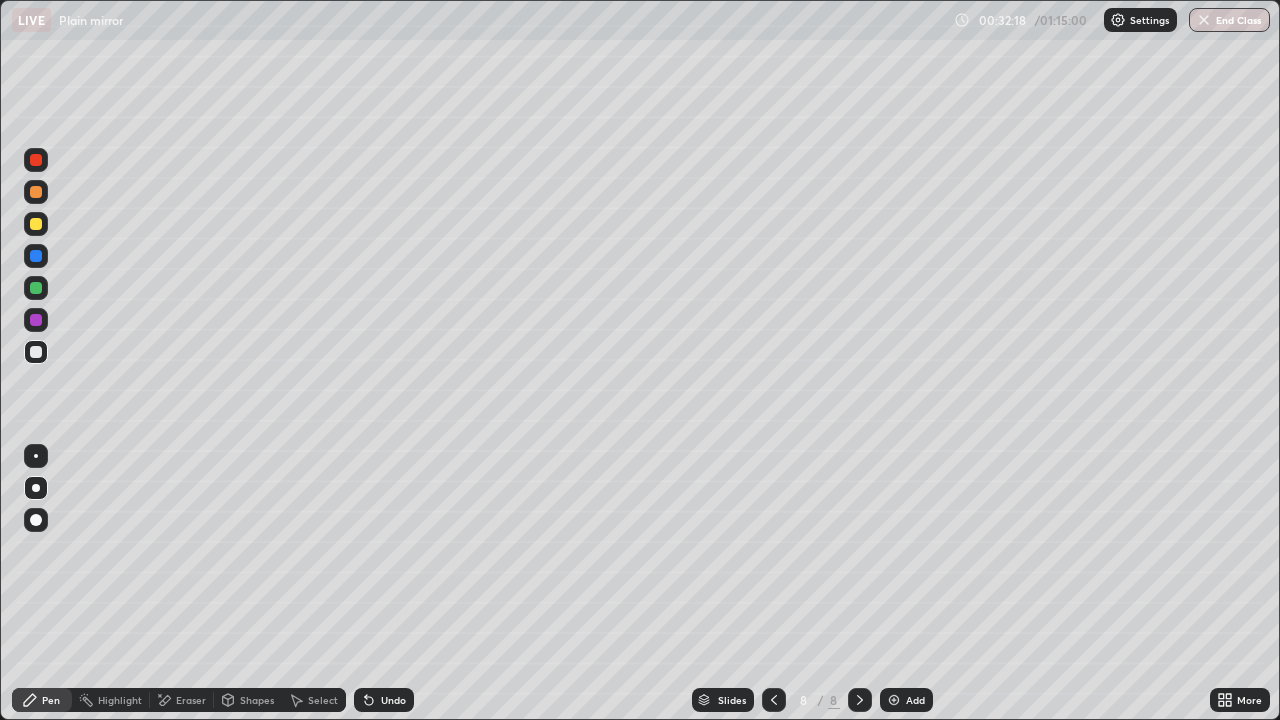 click on "Undo" at bounding box center [384, 700] 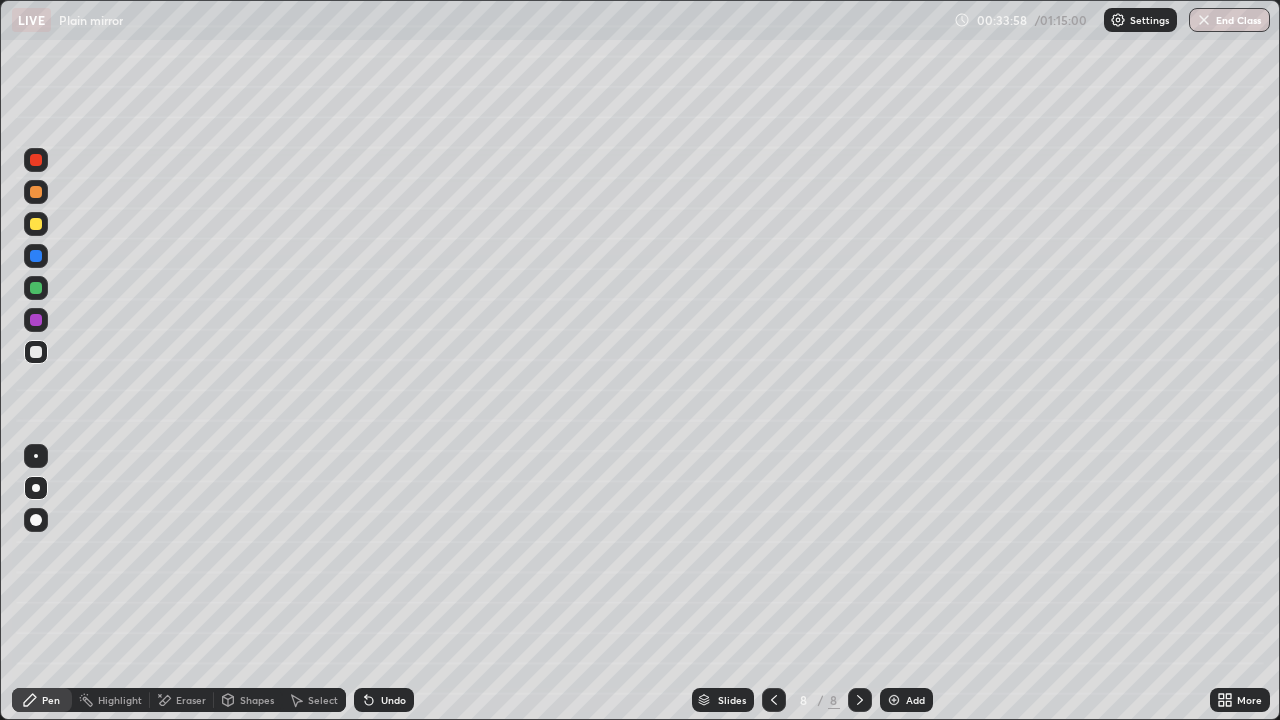 click at bounding box center (894, 700) 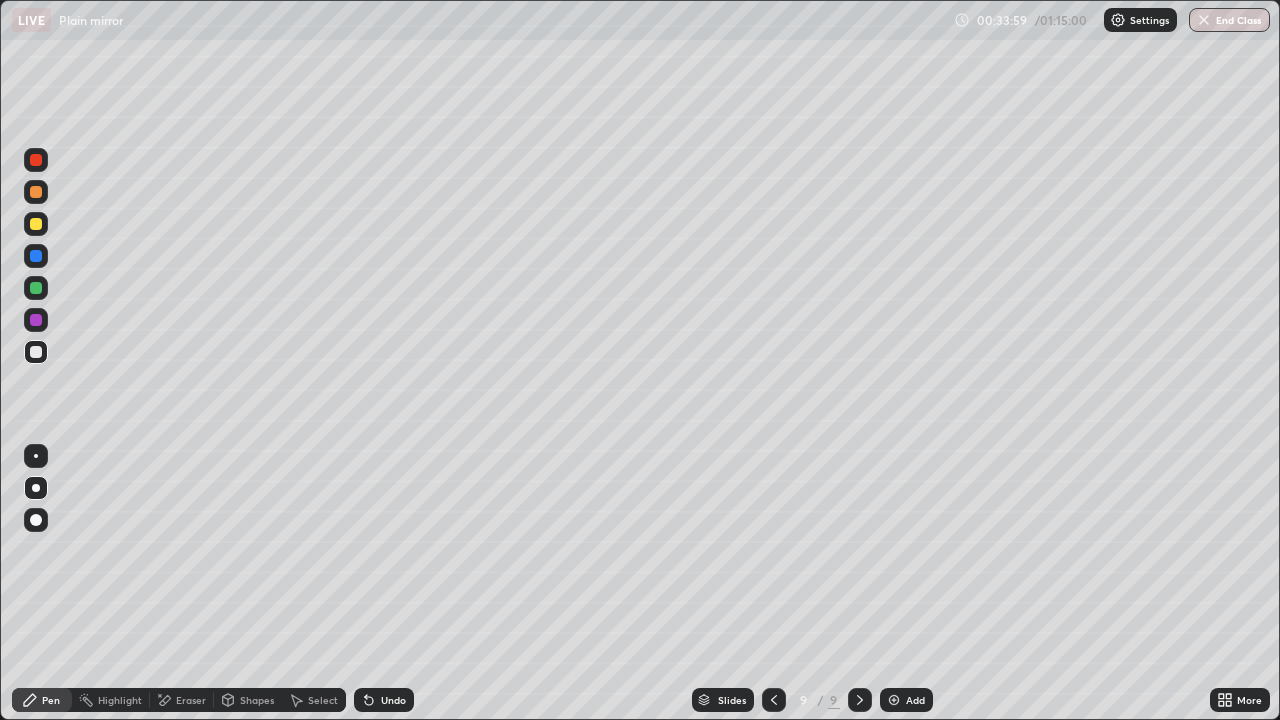 click 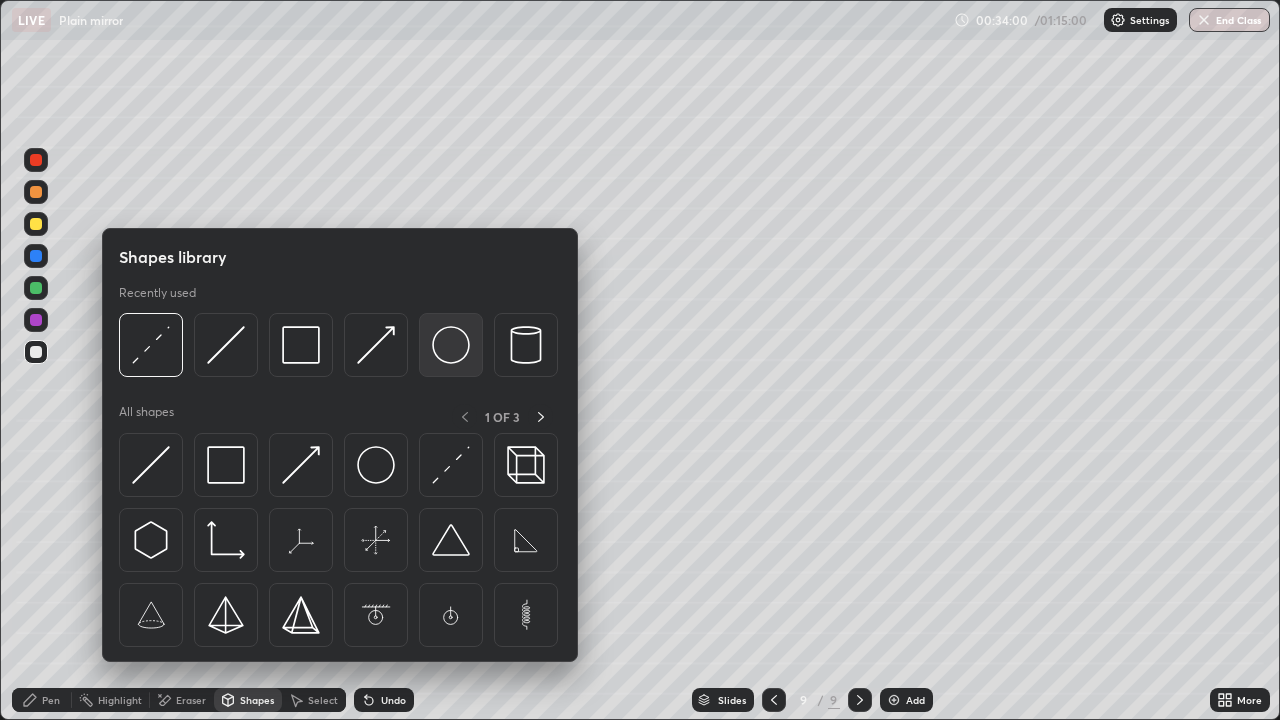 click at bounding box center (451, 345) 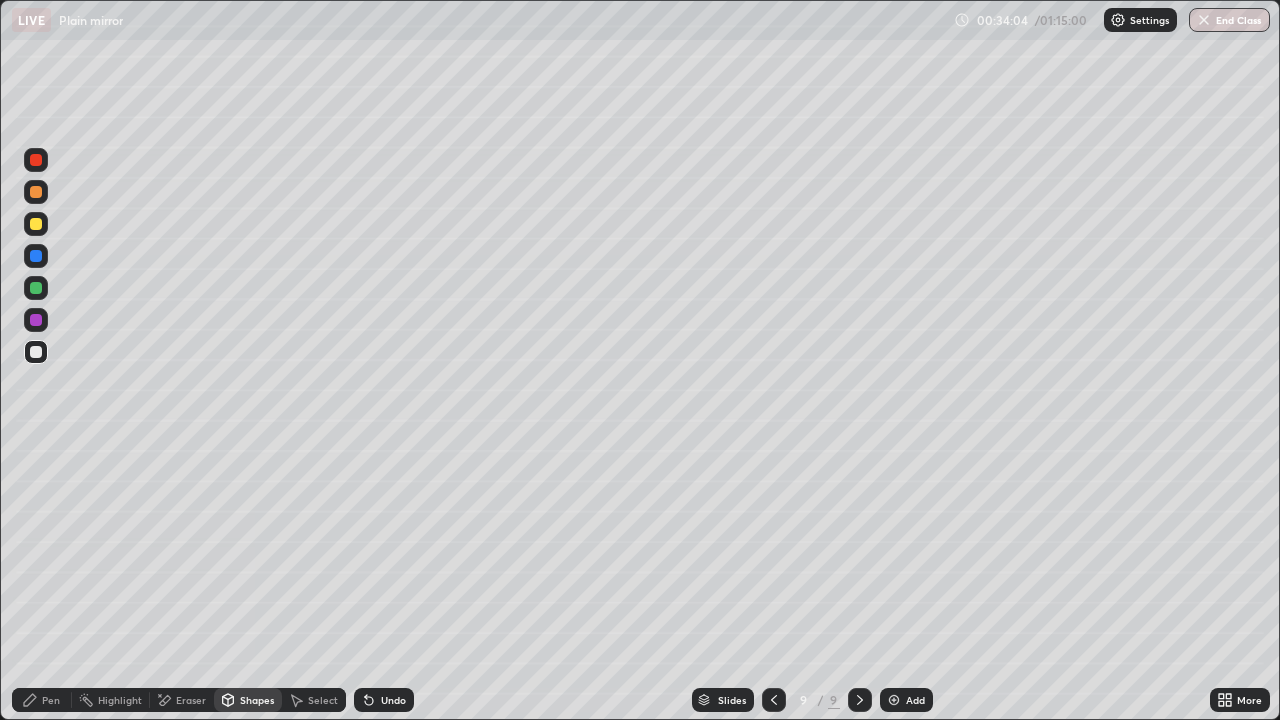 click on "Pen" at bounding box center (51, 700) 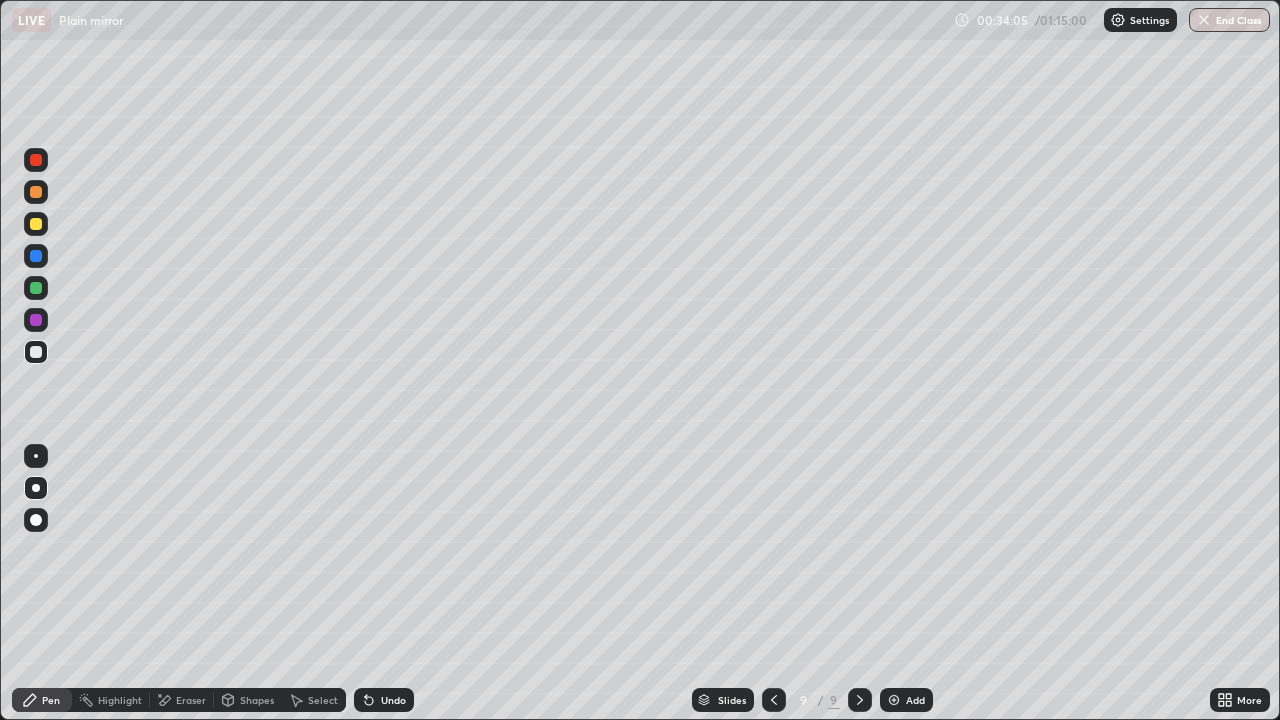 click on "Shapes" at bounding box center [257, 700] 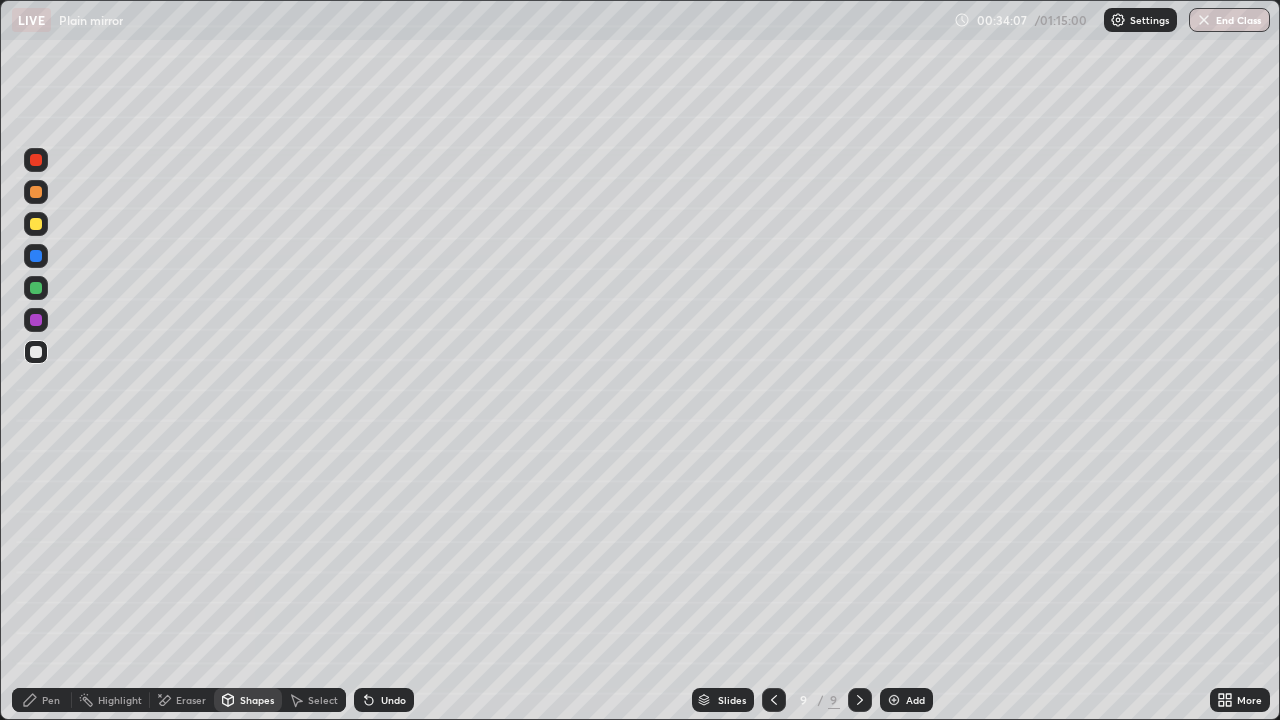 click on "Pen" at bounding box center (42, 700) 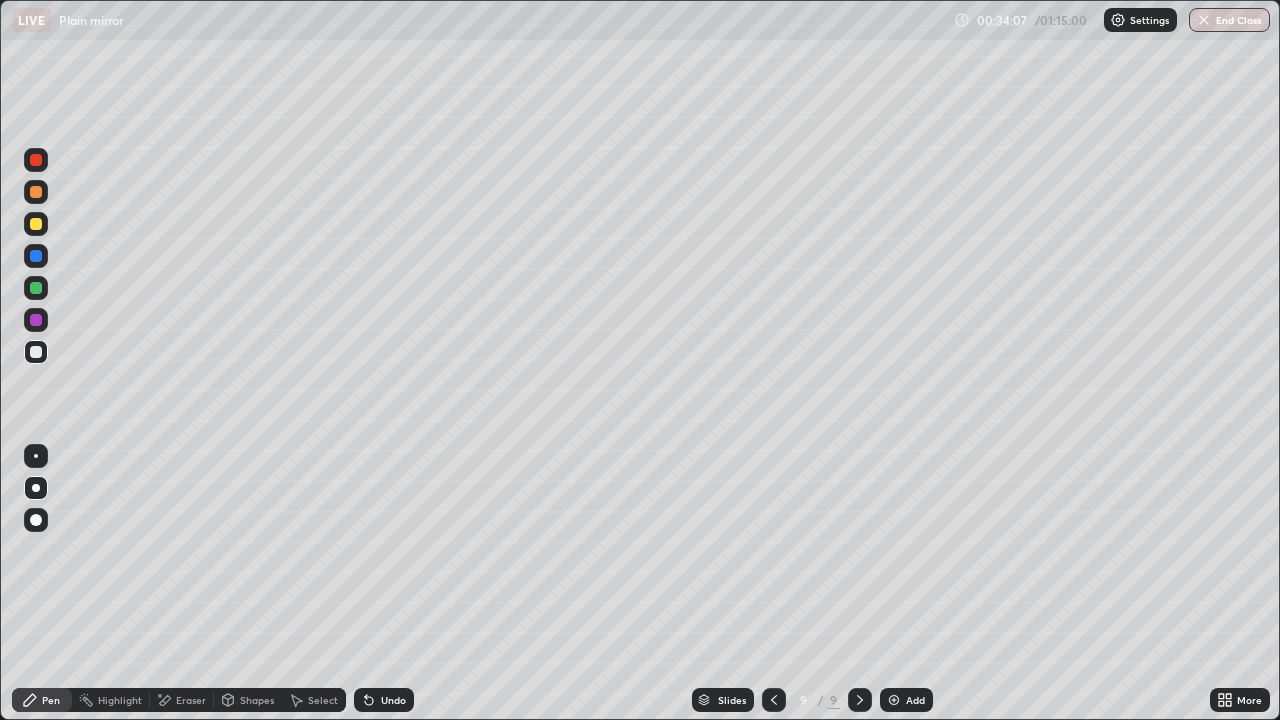 click at bounding box center (36, 456) 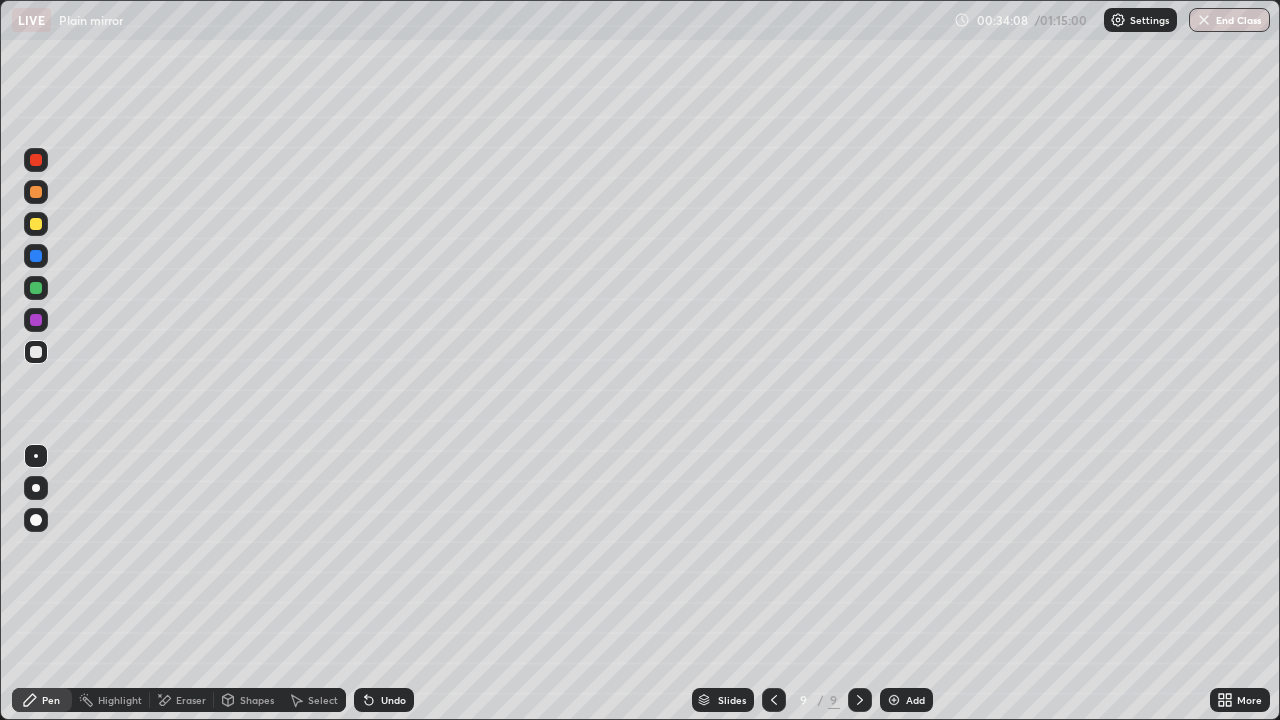 click on "Shapes" at bounding box center [257, 700] 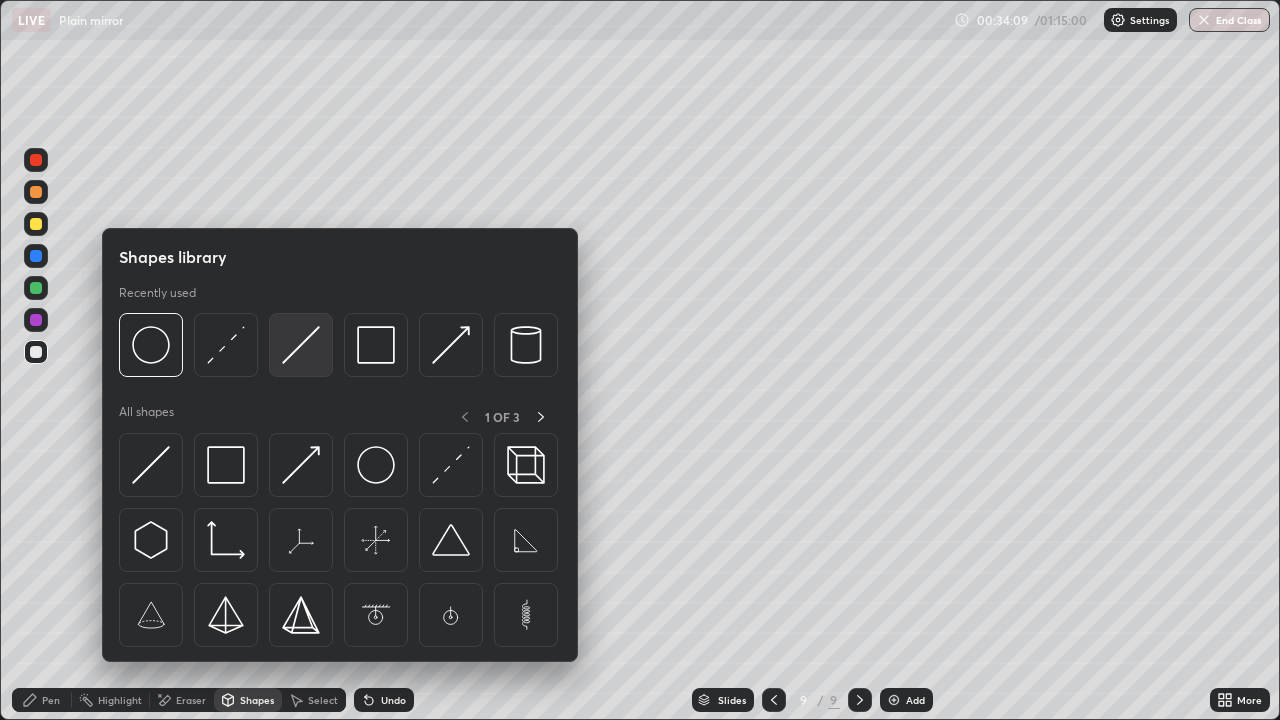 click at bounding box center (301, 345) 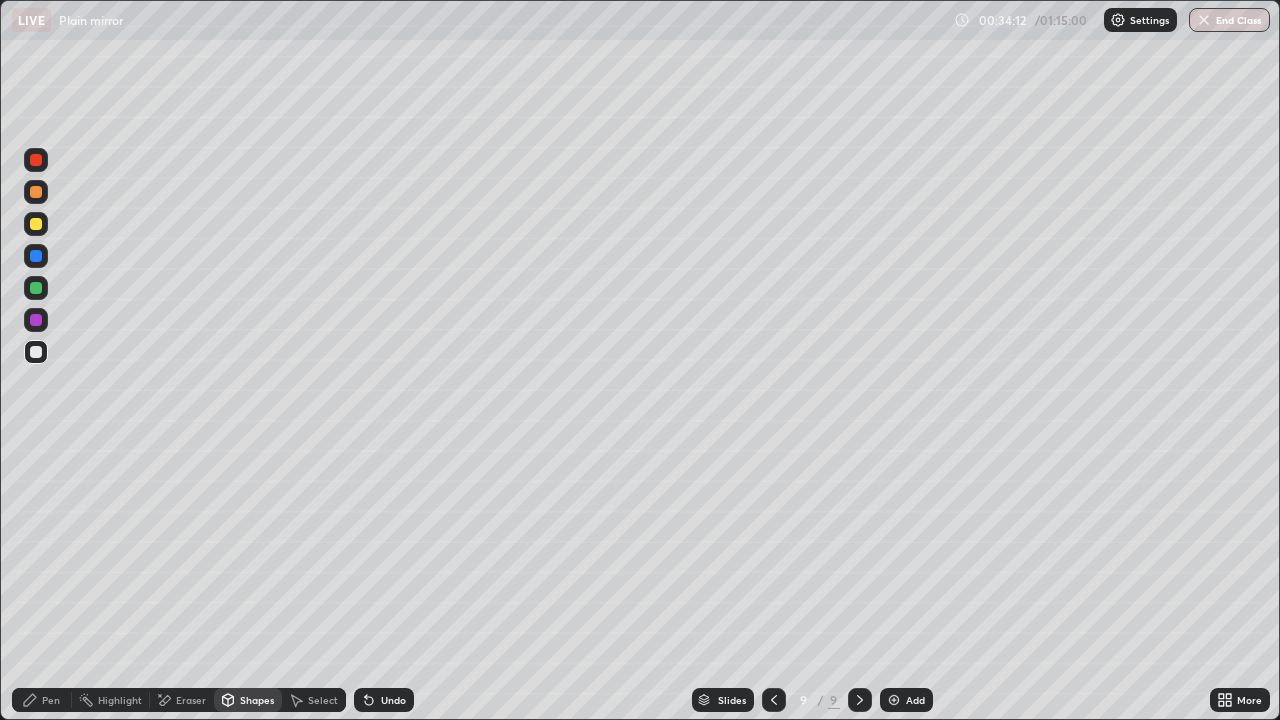 click 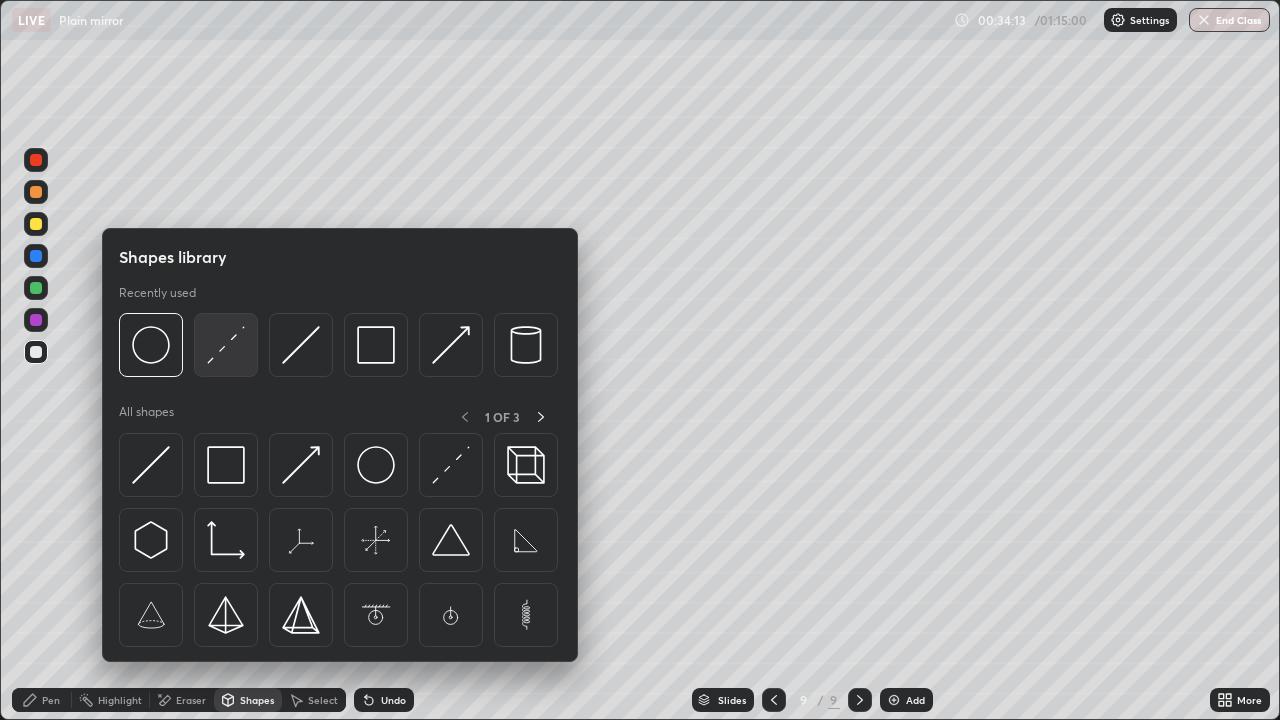 click at bounding box center (226, 345) 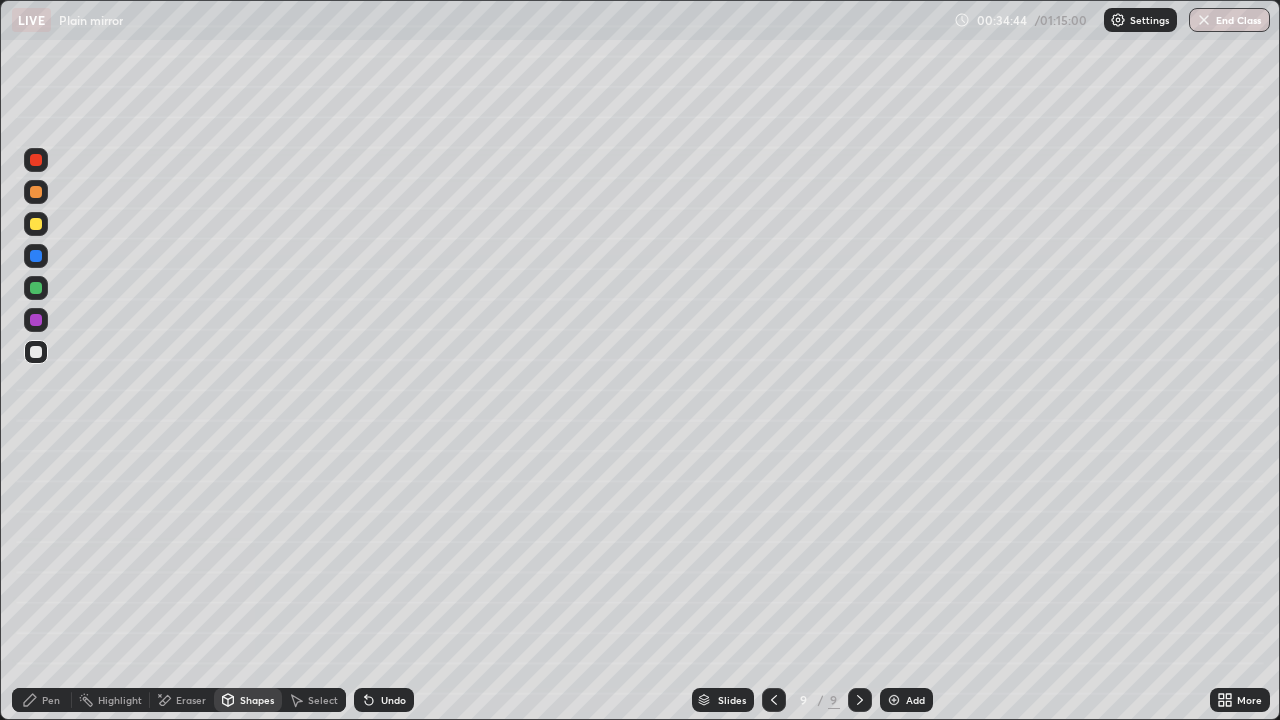 click on "Pen" at bounding box center (51, 700) 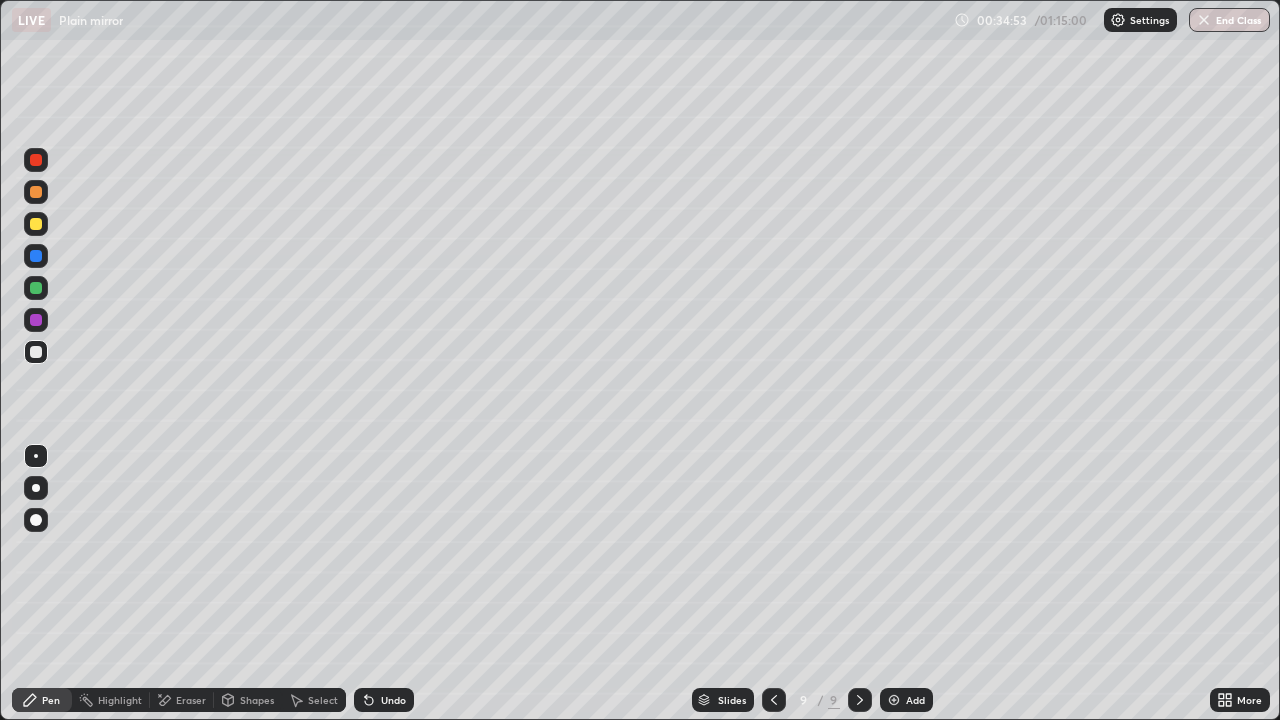 click on "Shapes" at bounding box center [257, 700] 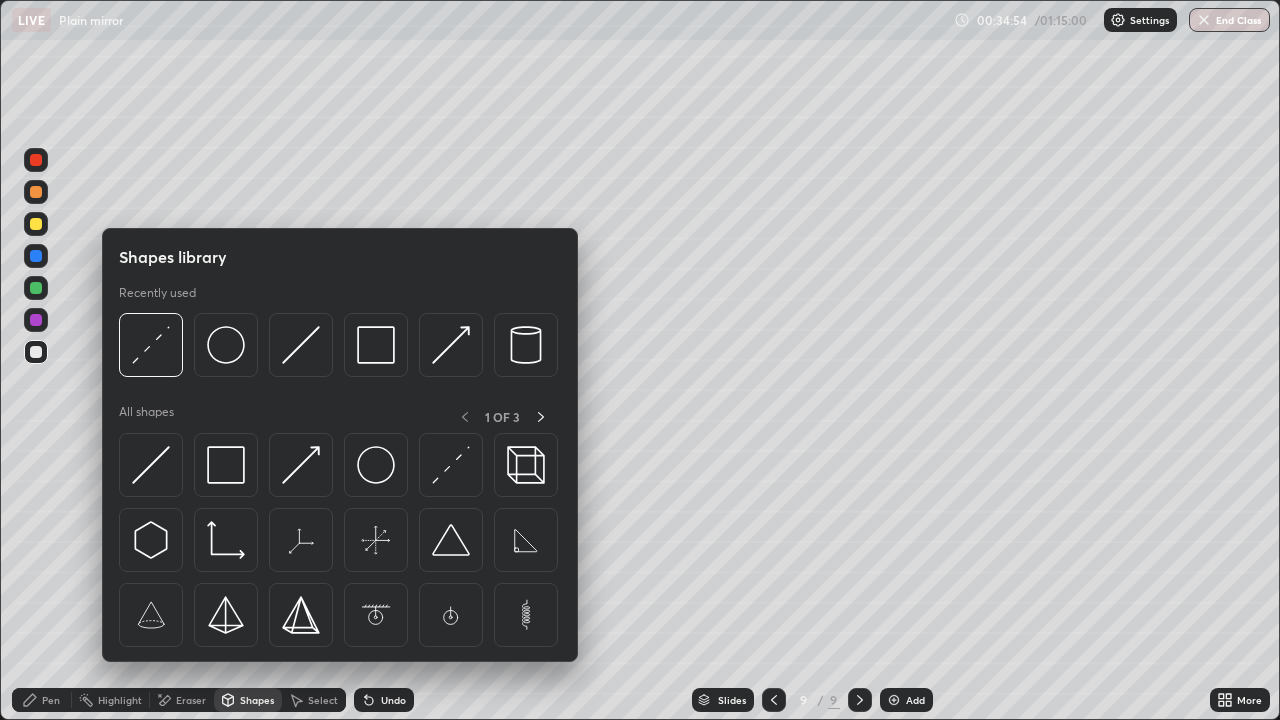 click on "Pen" at bounding box center [51, 700] 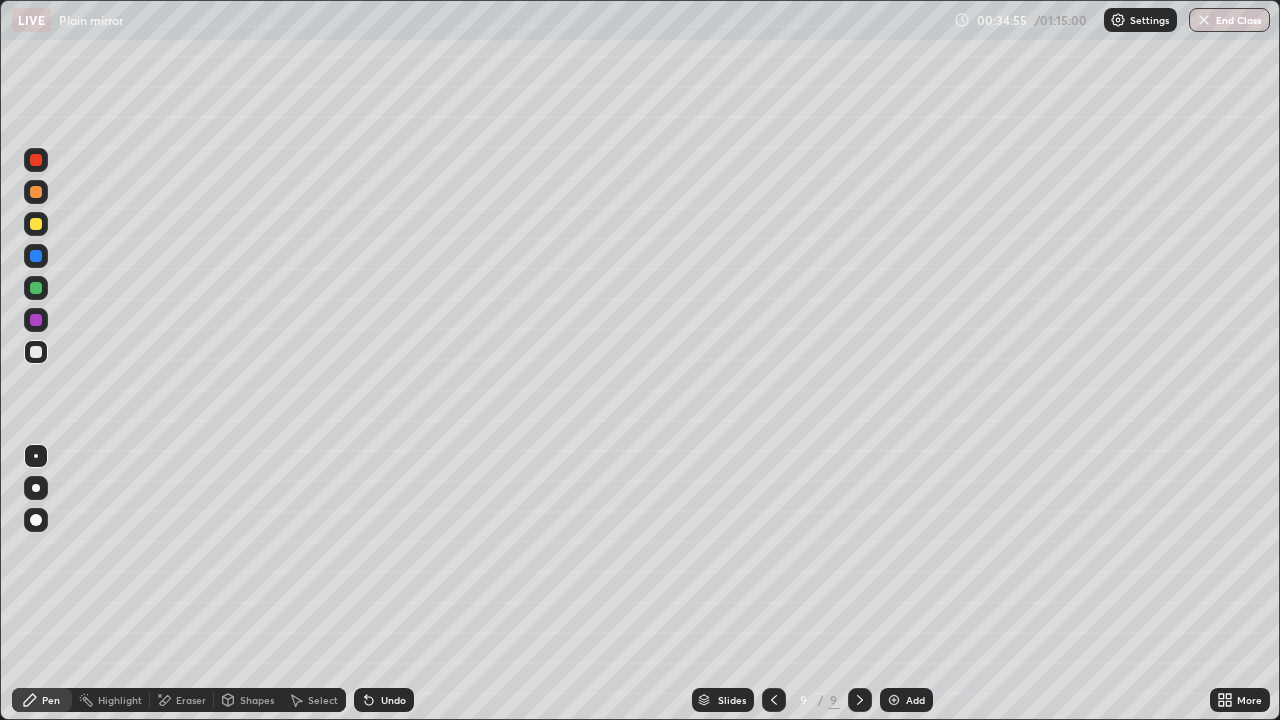 click at bounding box center [36, 488] 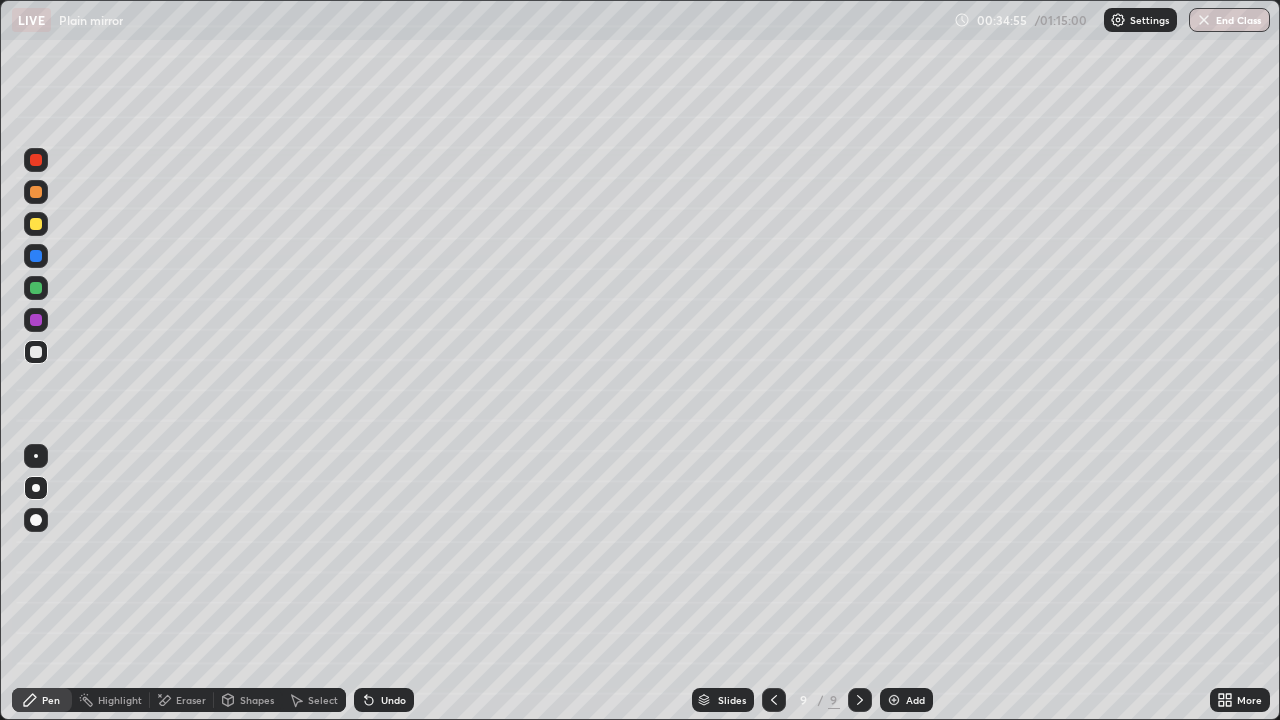click on "Shapes" at bounding box center (248, 700) 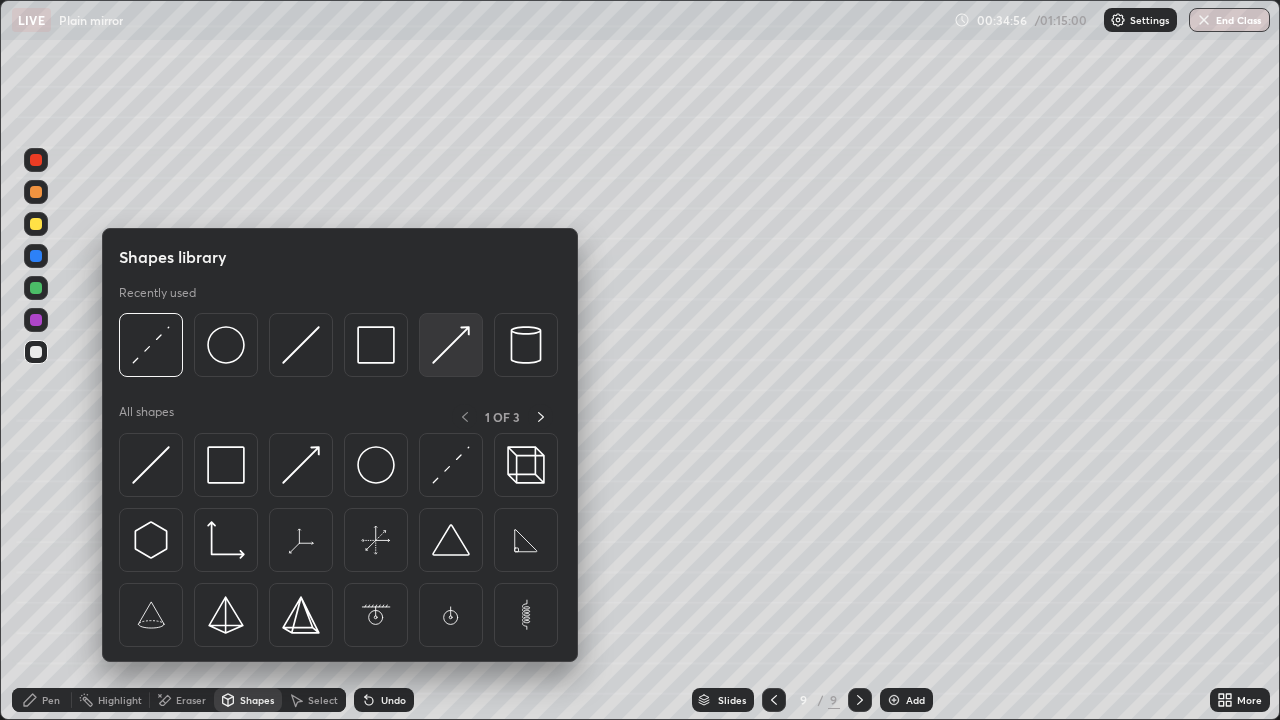 click at bounding box center [451, 345] 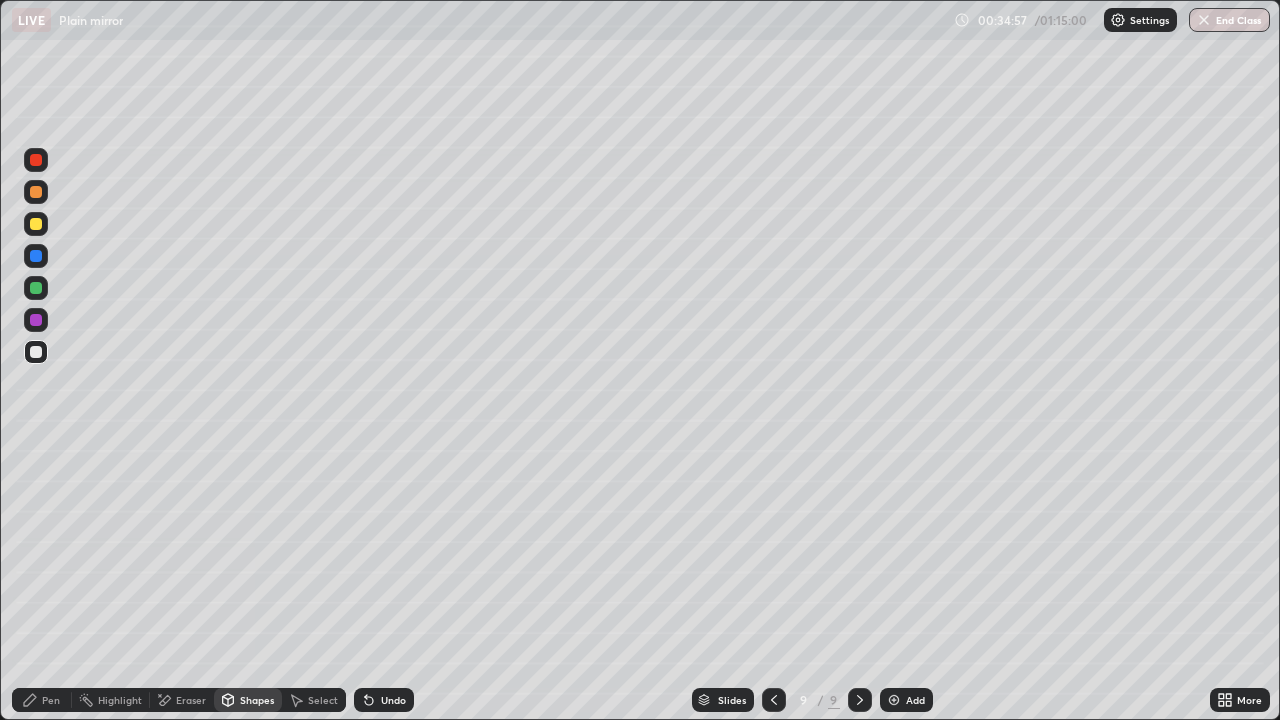 click at bounding box center [36, 192] 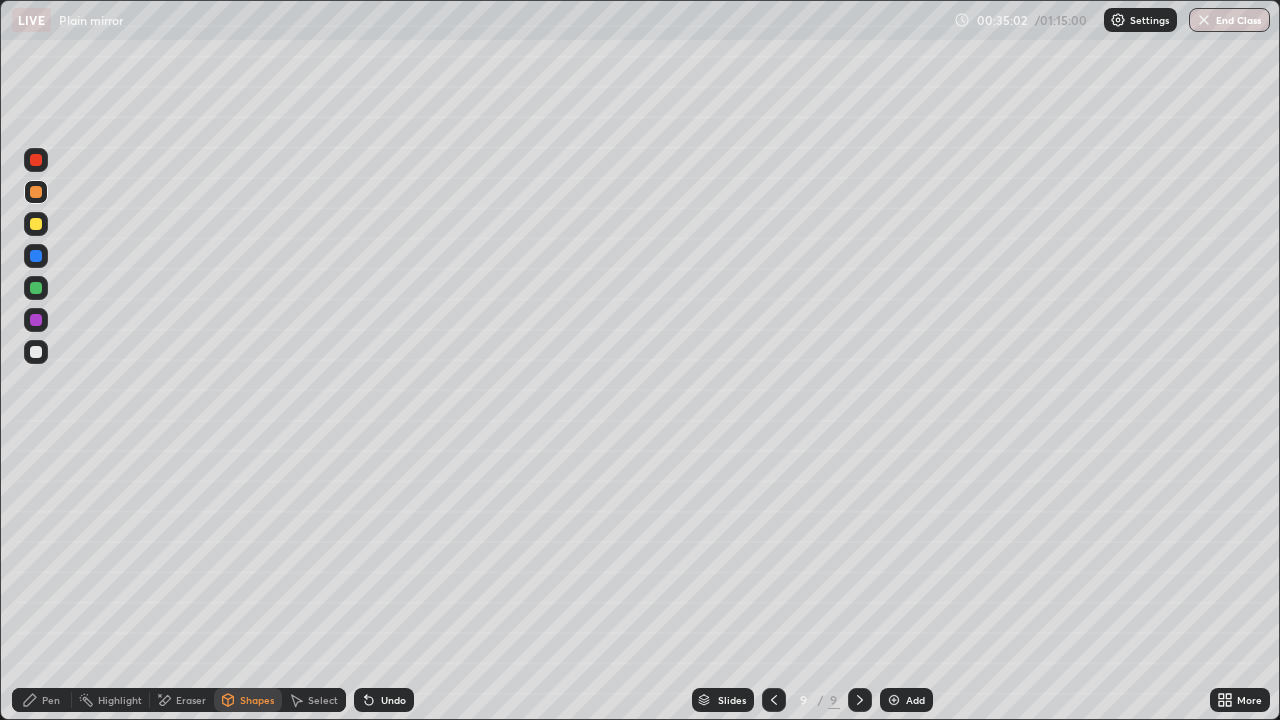 click 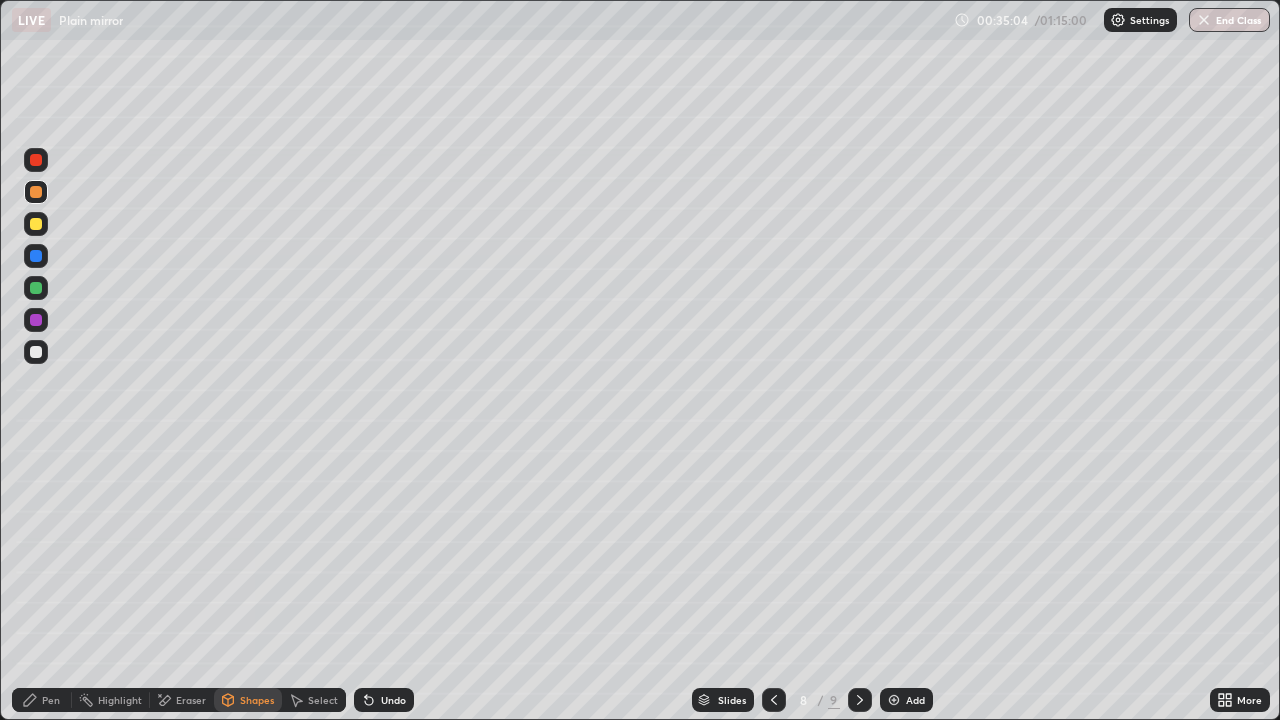 click 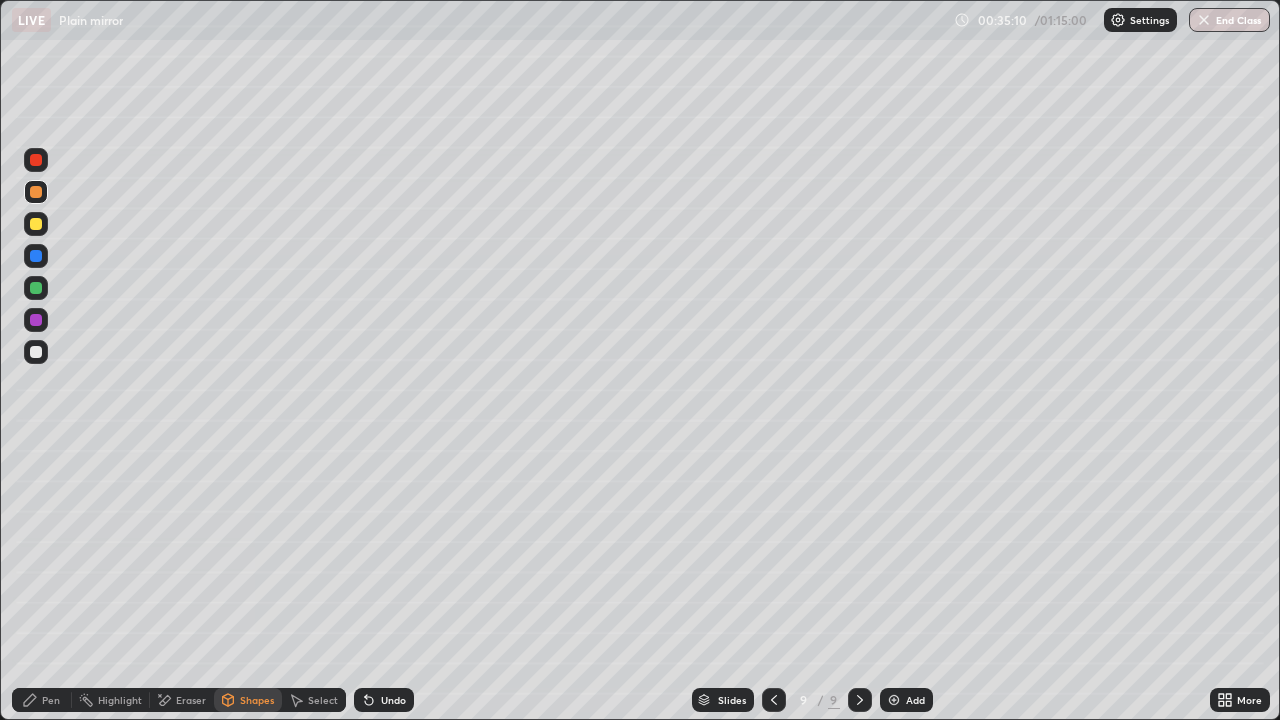 click 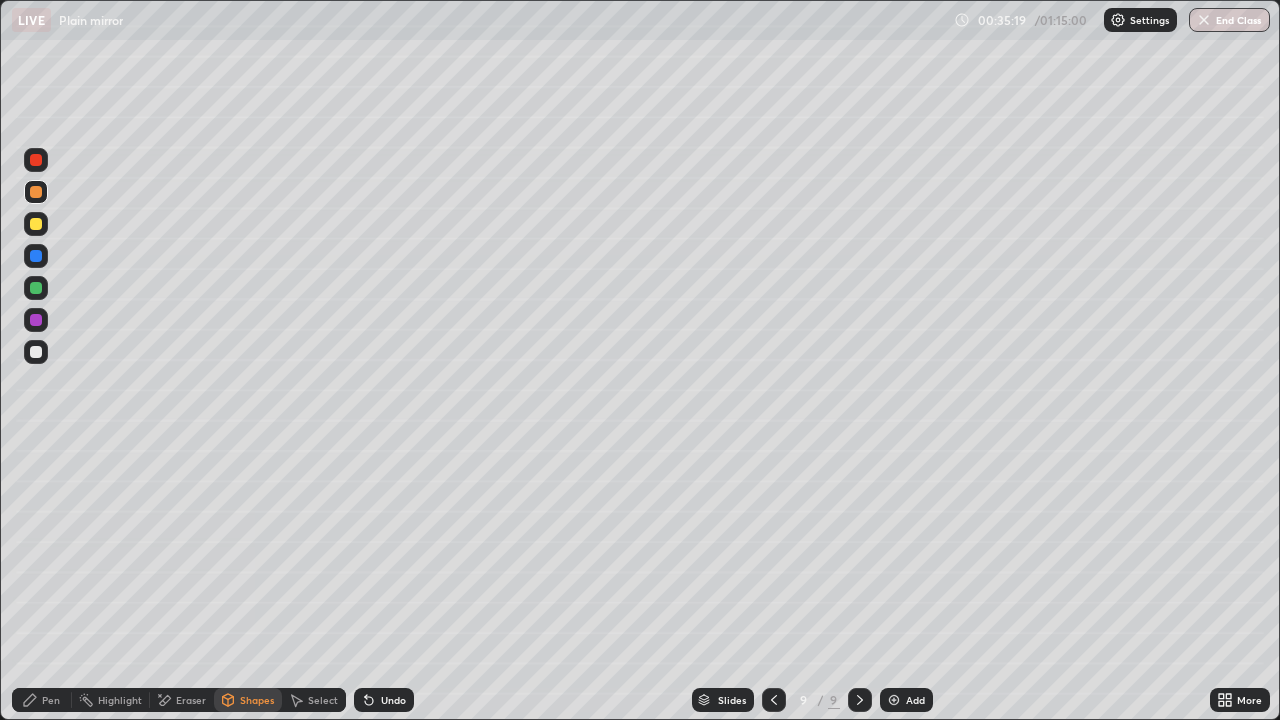 click on "Undo" at bounding box center [384, 700] 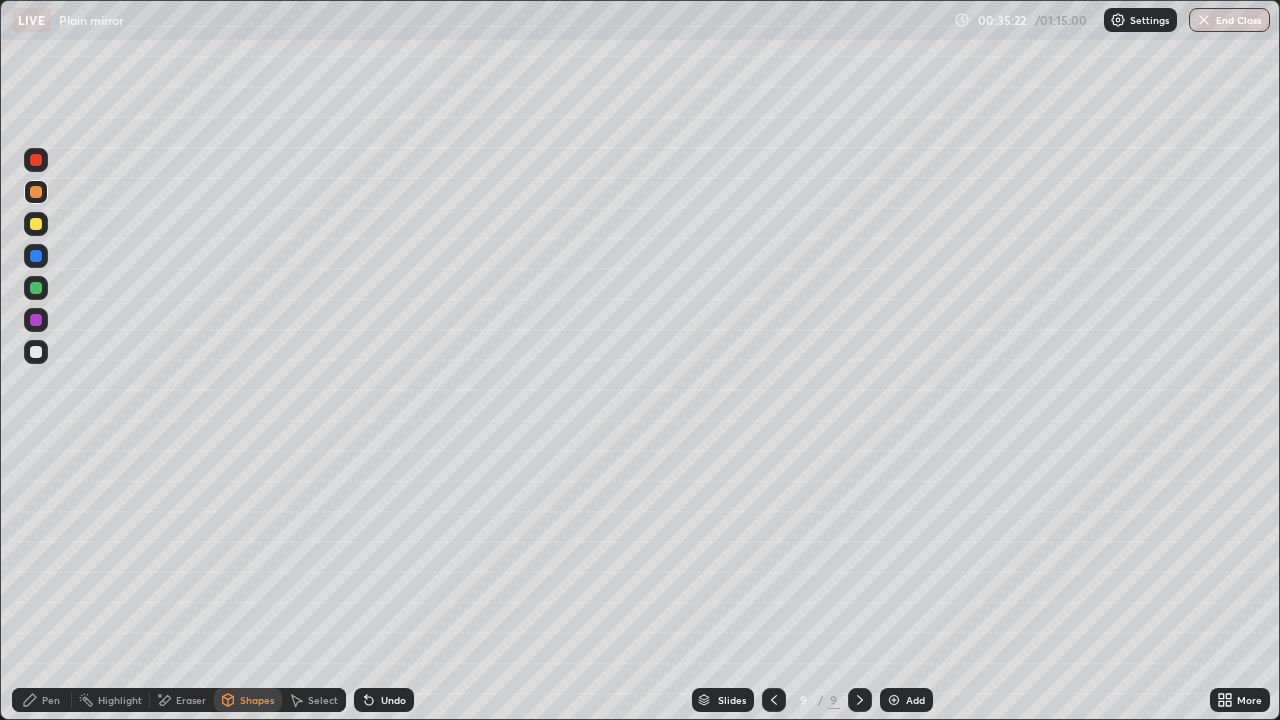 click on "Pen" at bounding box center [42, 700] 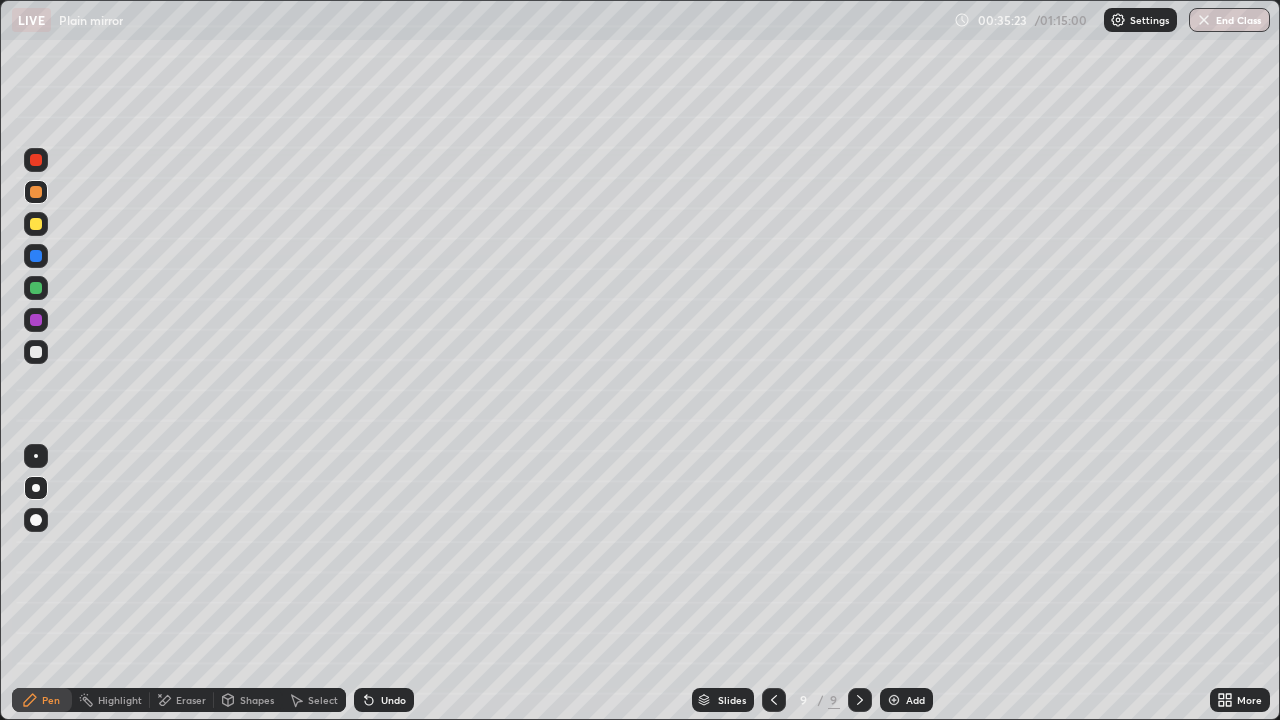 click at bounding box center (36, 456) 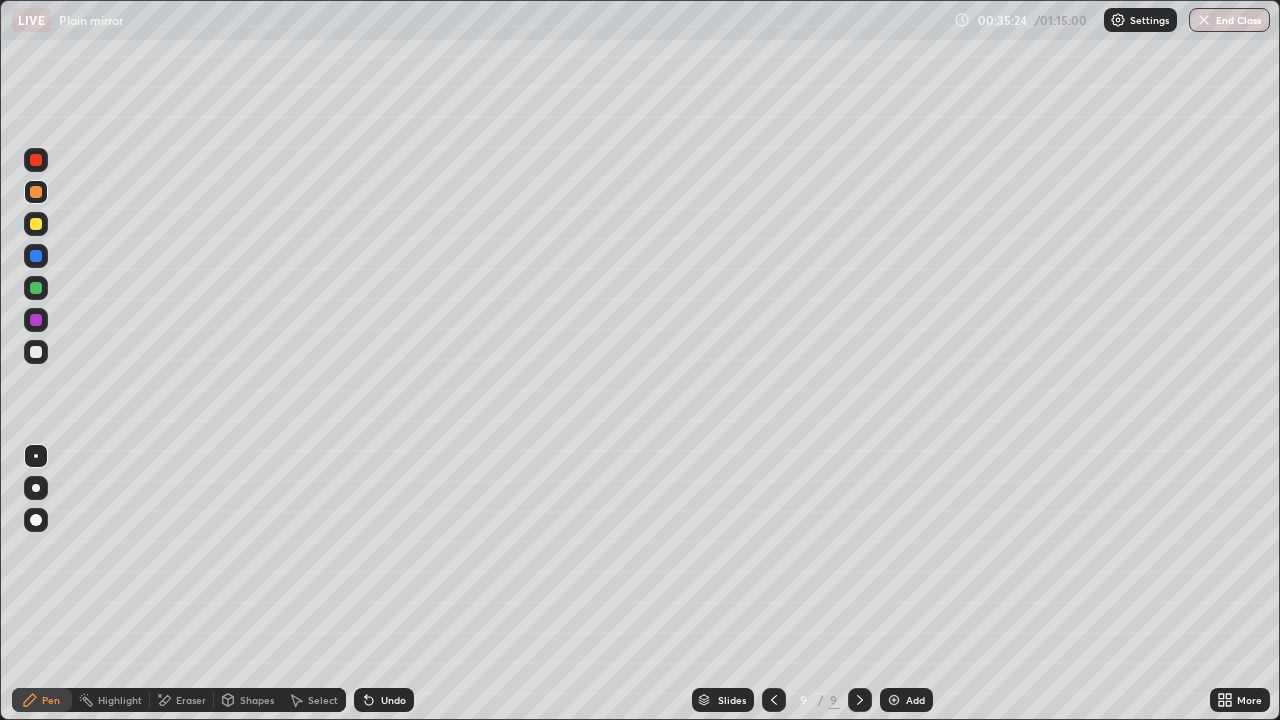 click at bounding box center [36, 256] 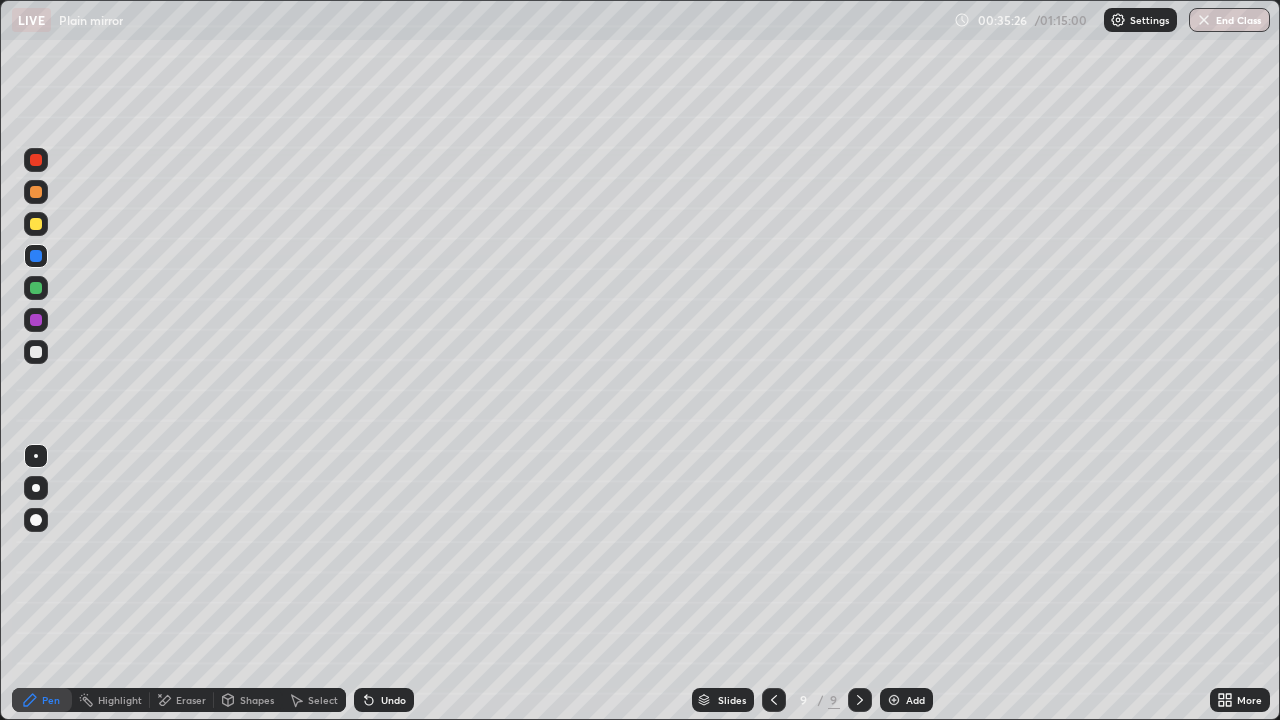 click on "Select" at bounding box center [323, 700] 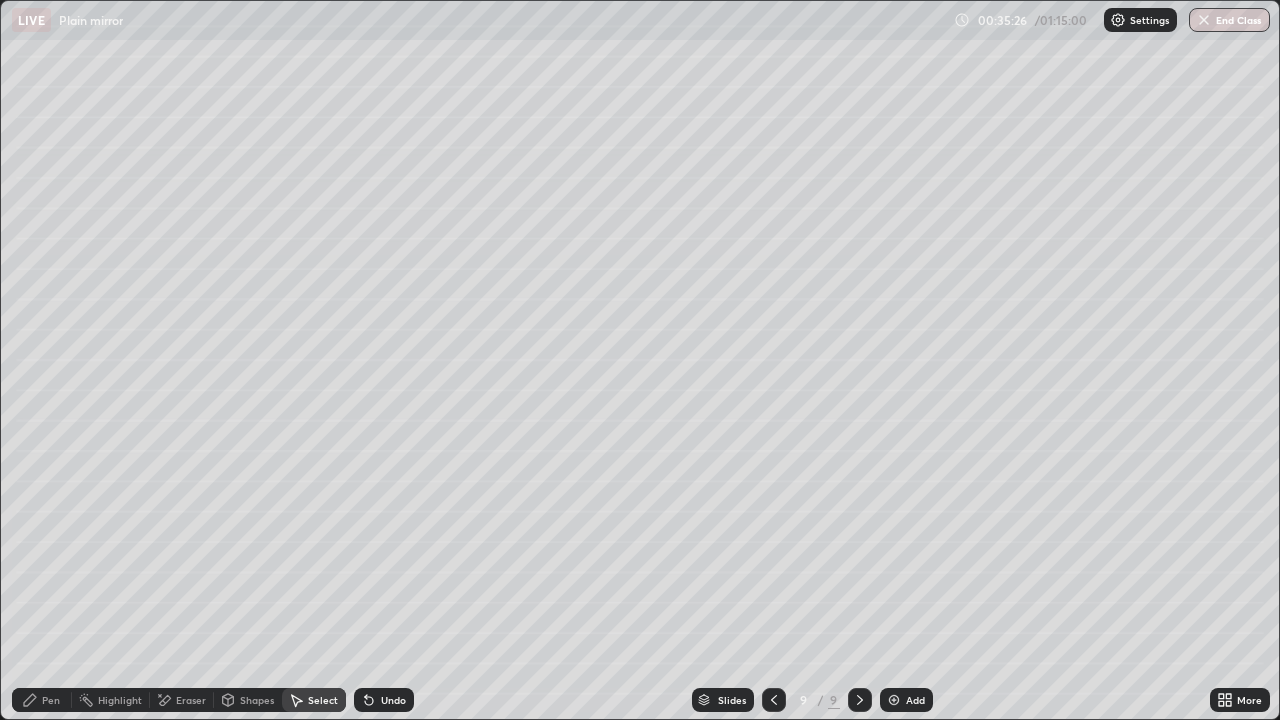 click on "Shapes" at bounding box center [257, 700] 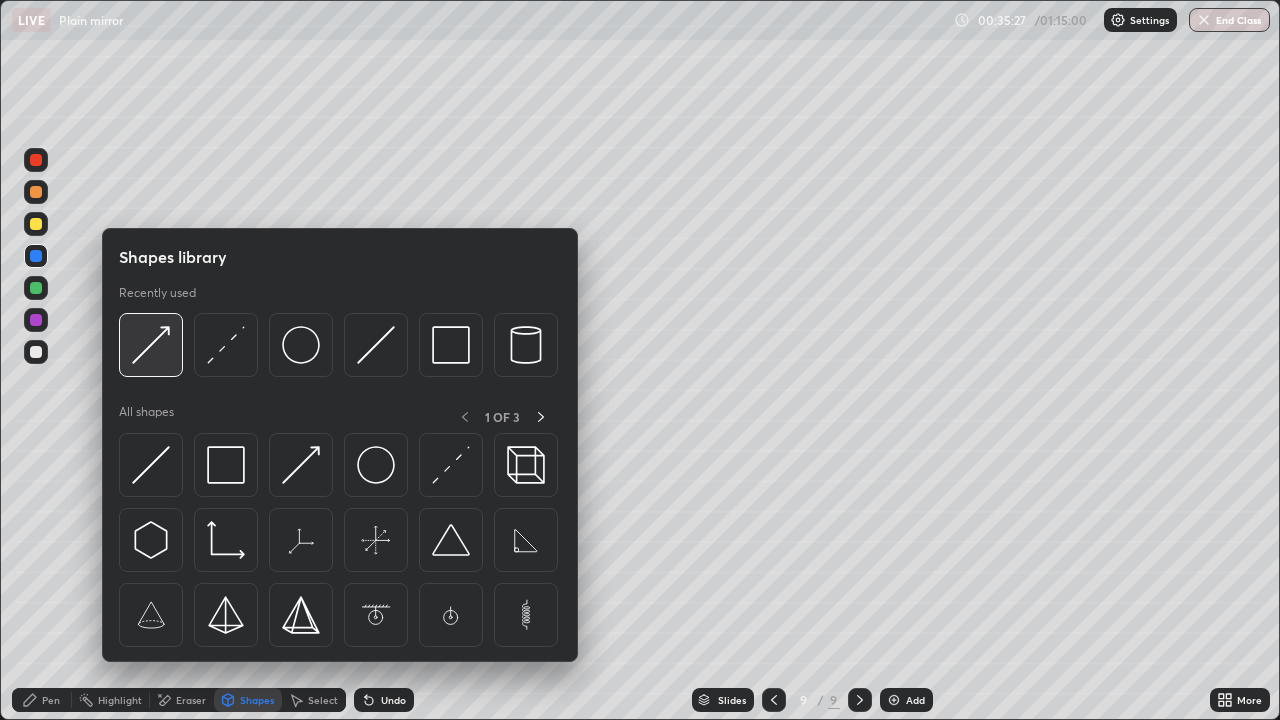 click at bounding box center (151, 345) 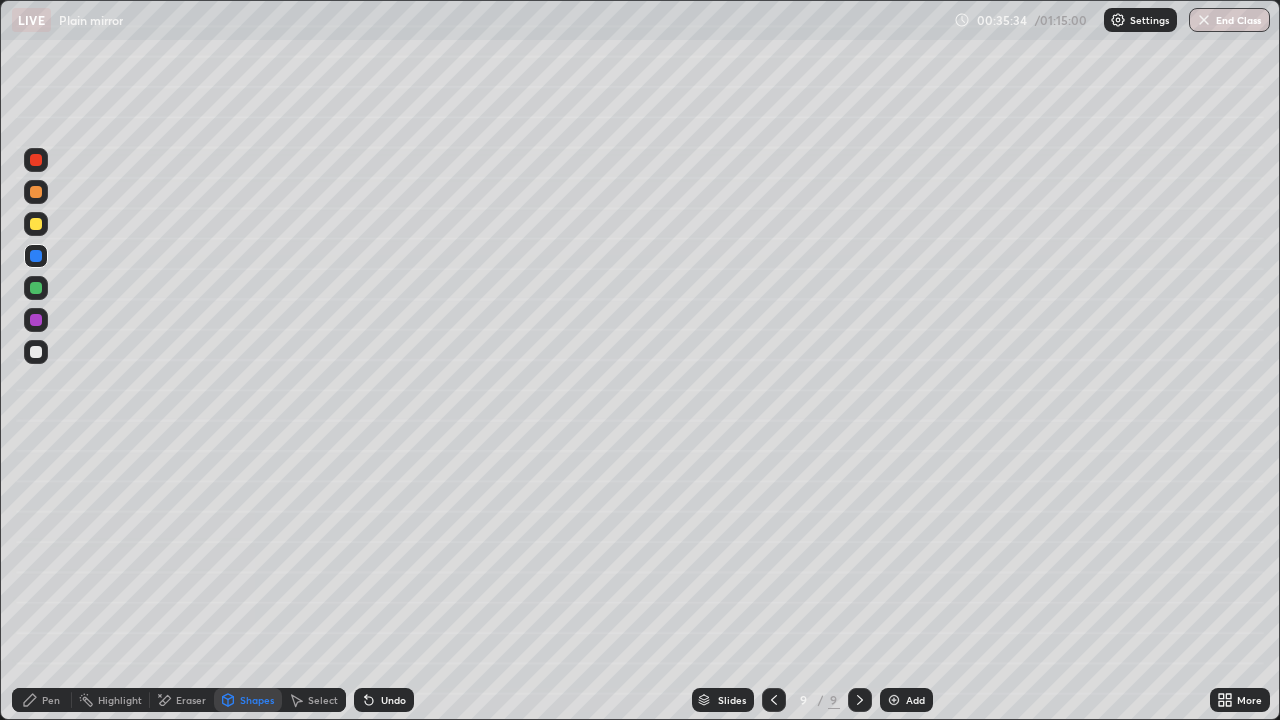 click on "Shapes" at bounding box center [257, 700] 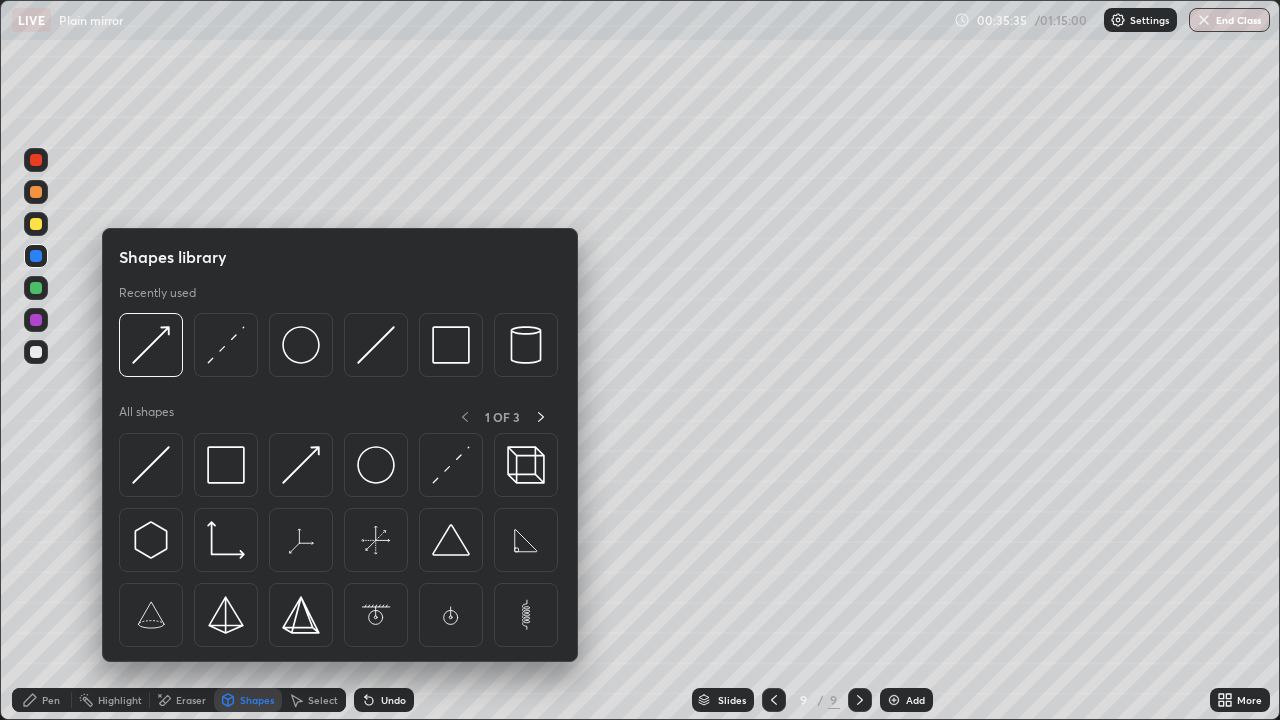 click at bounding box center (36, 288) 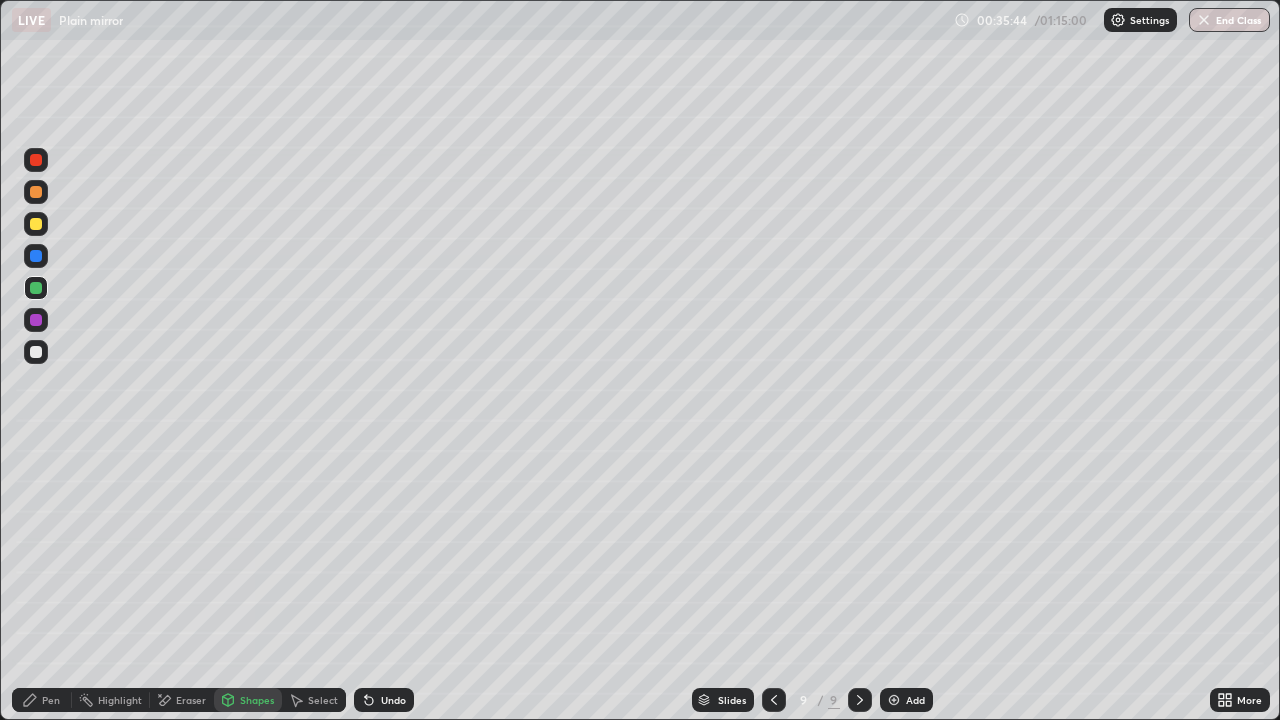 click on "Select" at bounding box center [323, 700] 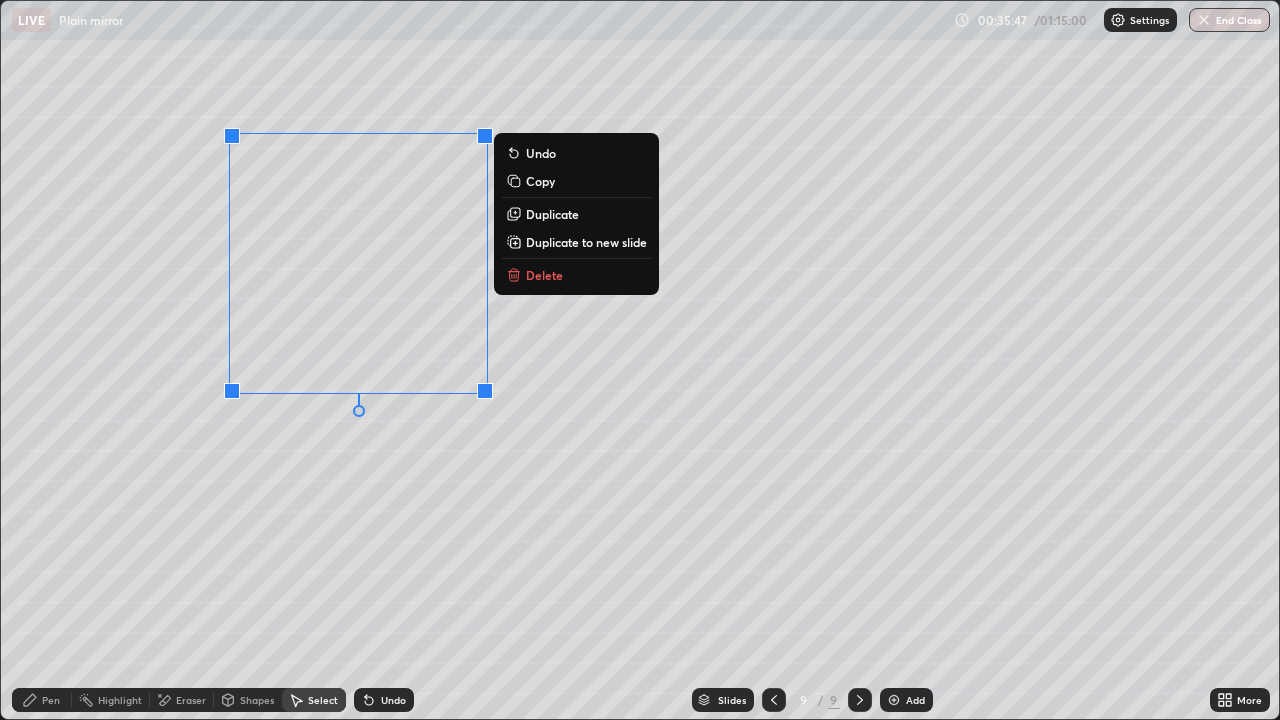 click on "Duplicate" at bounding box center [552, 214] 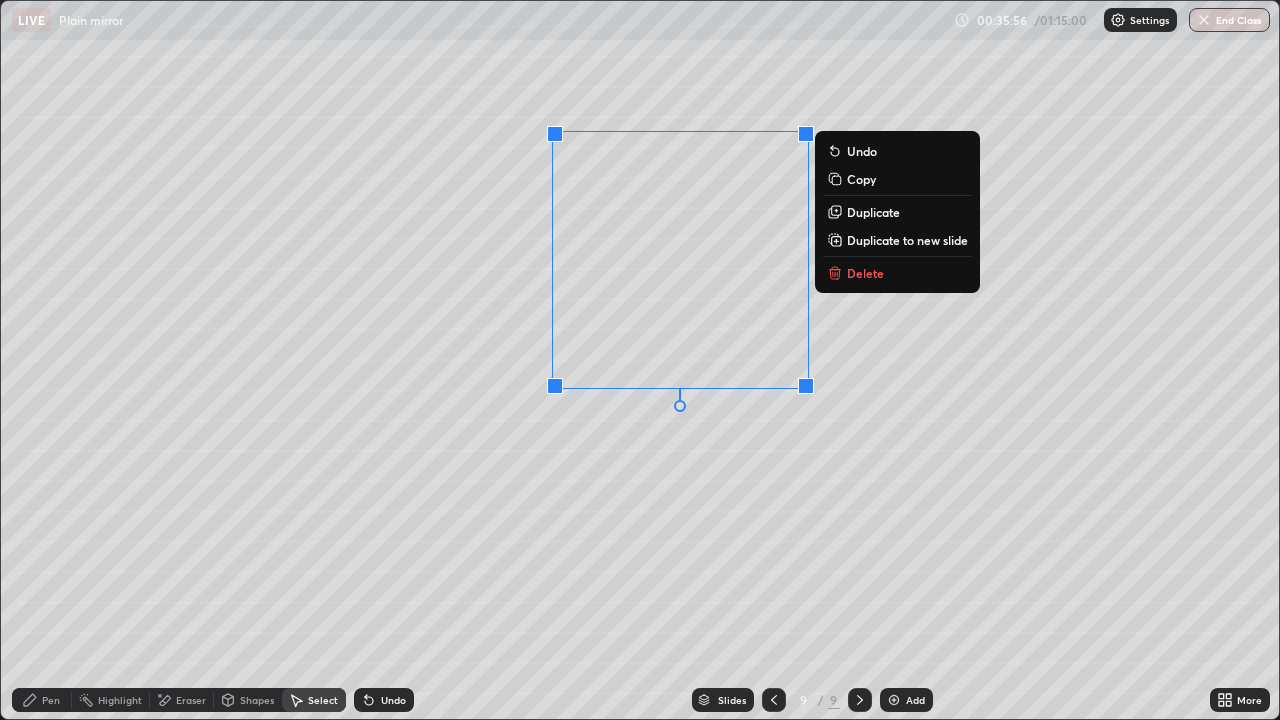 click on "Pen" at bounding box center (42, 700) 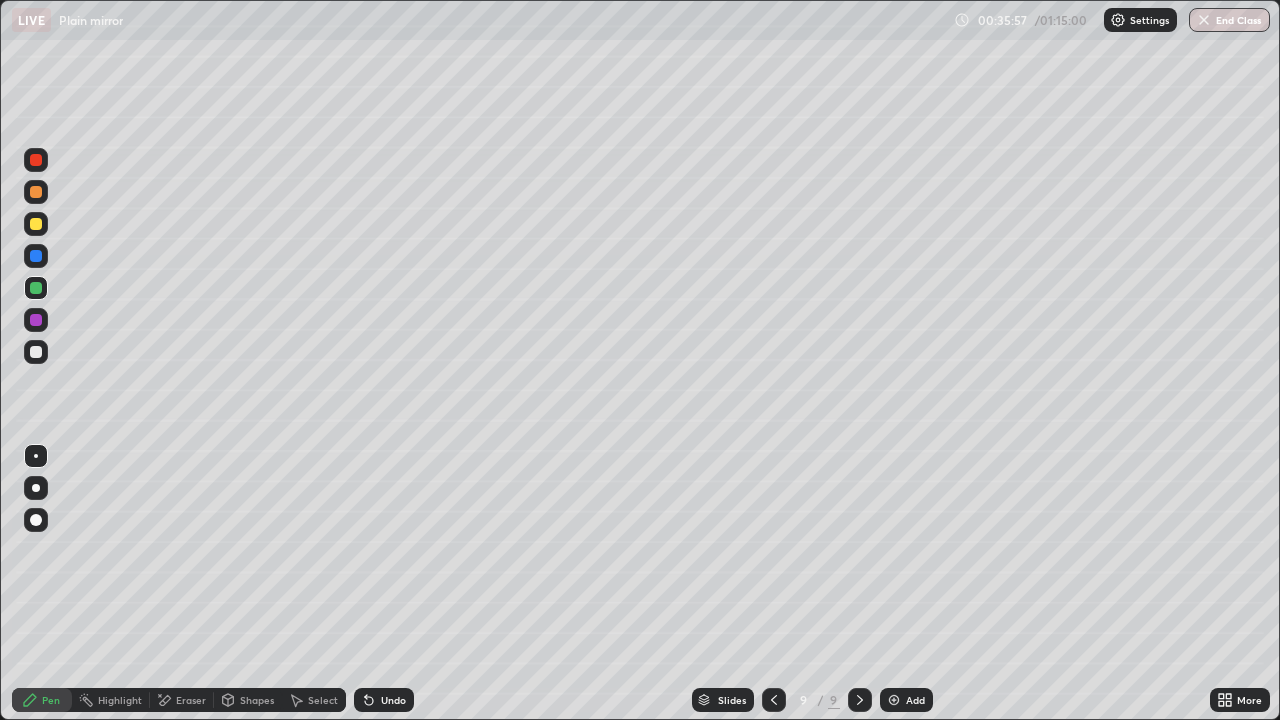 click at bounding box center (36, 256) 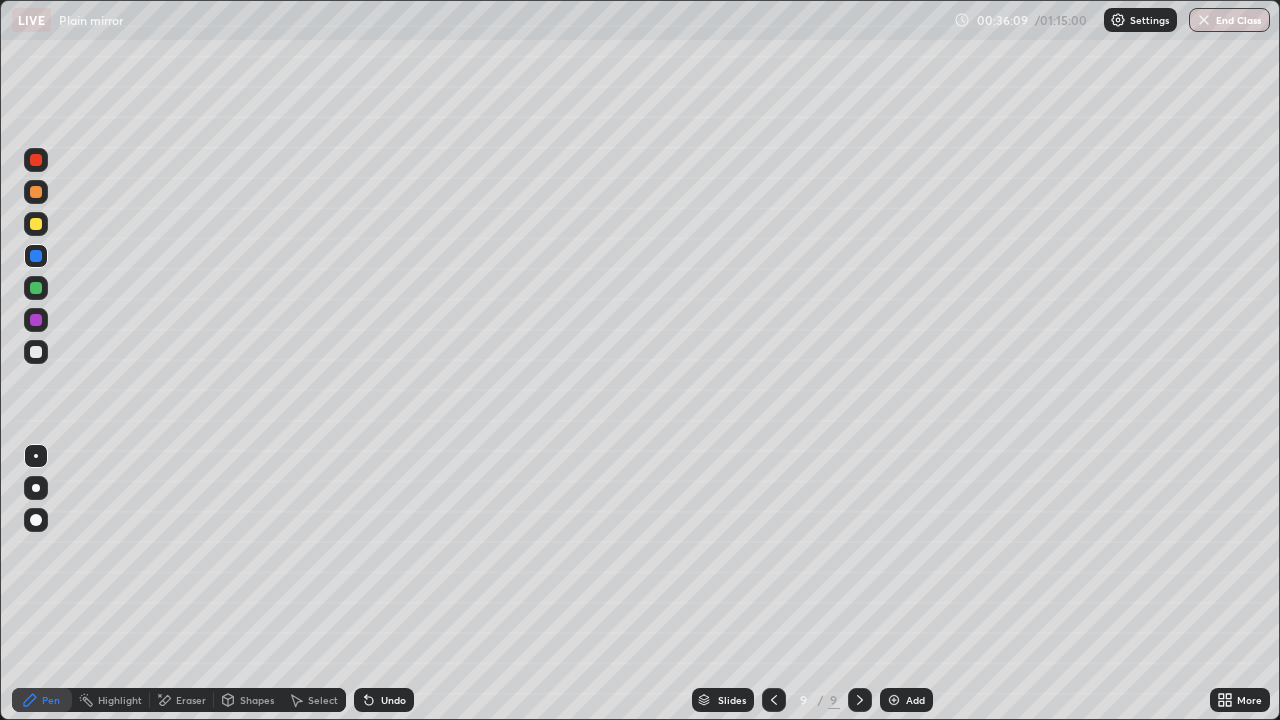 click at bounding box center (36, 352) 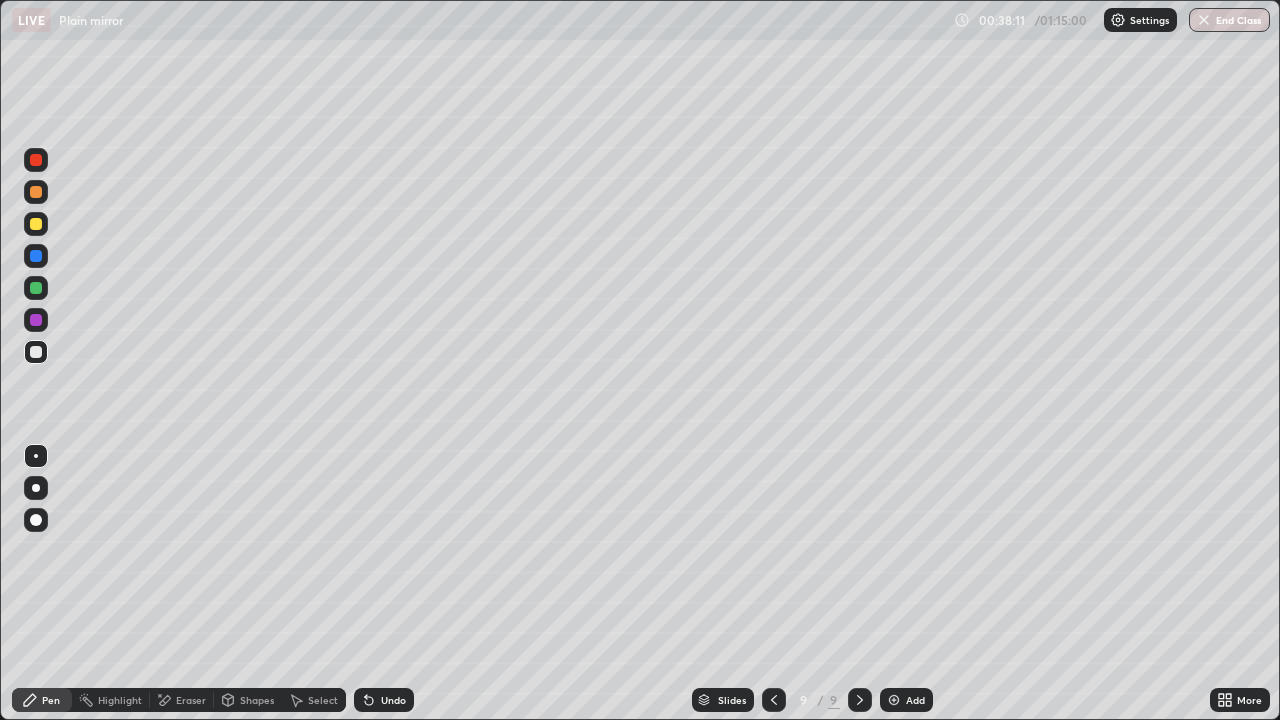 click on "Eraser" at bounding box center (191, 700) 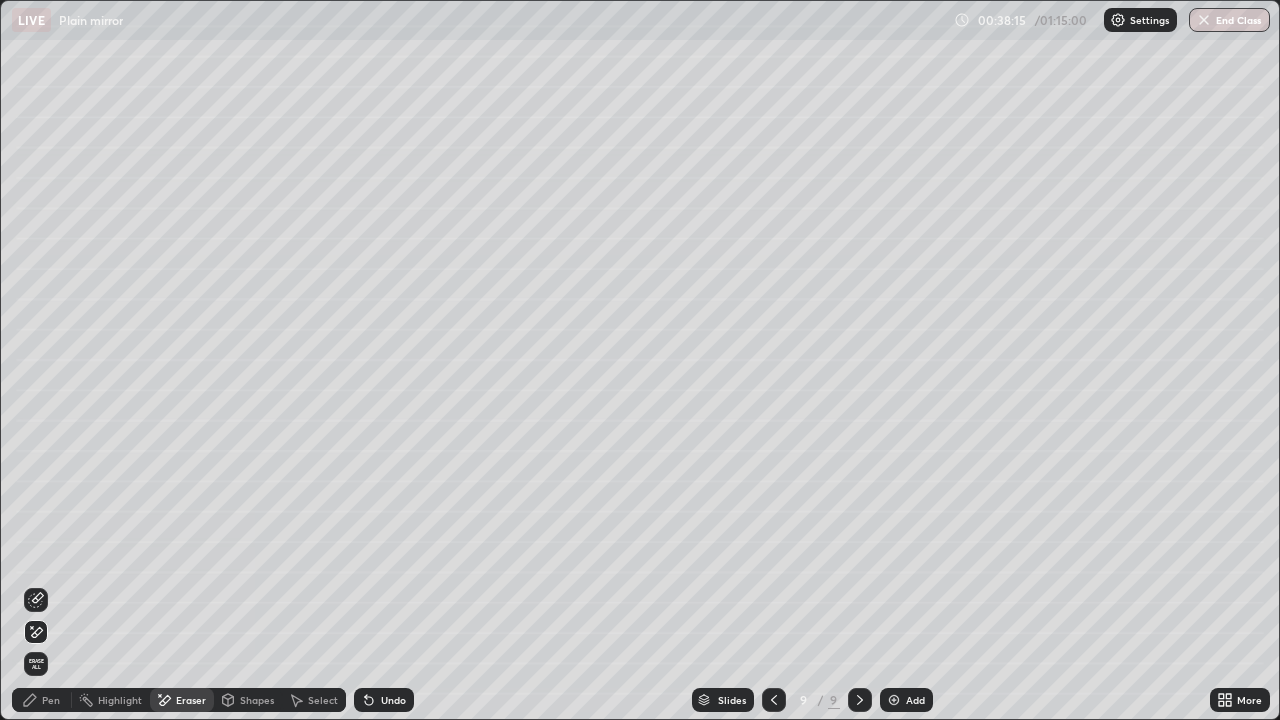 click 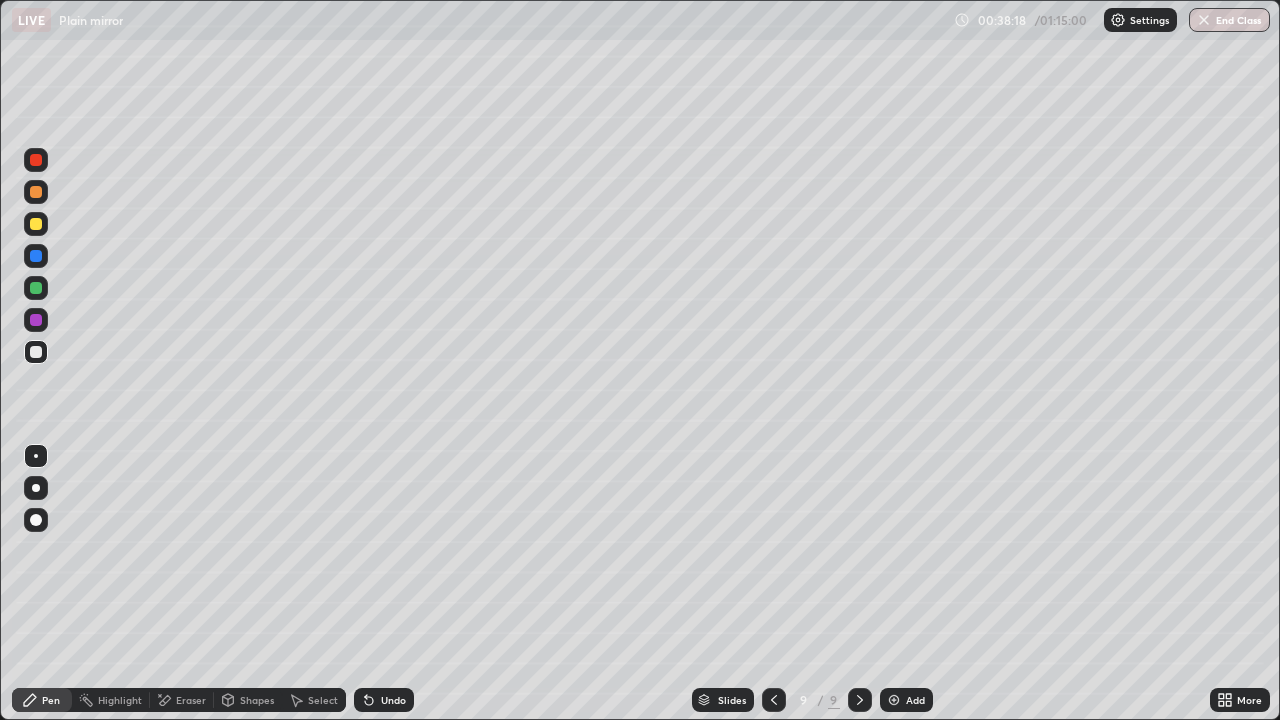 click 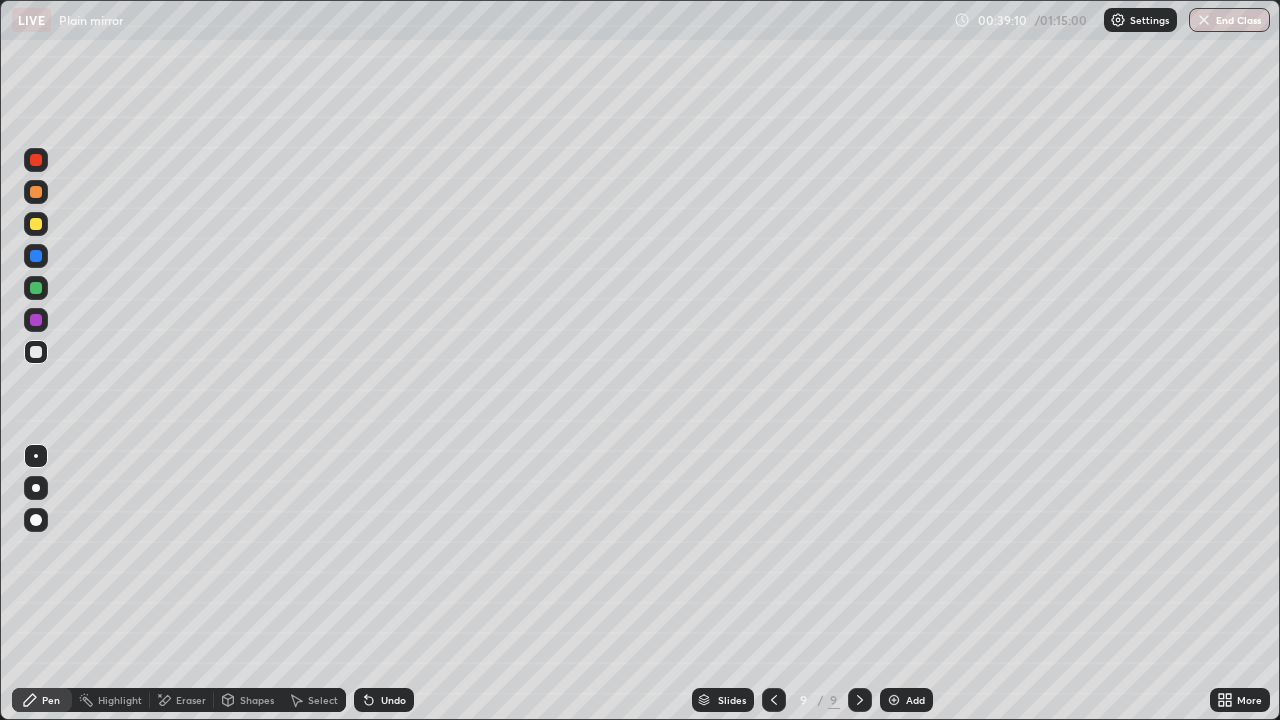 click on "Eraser" at bounding box center (191, 700) 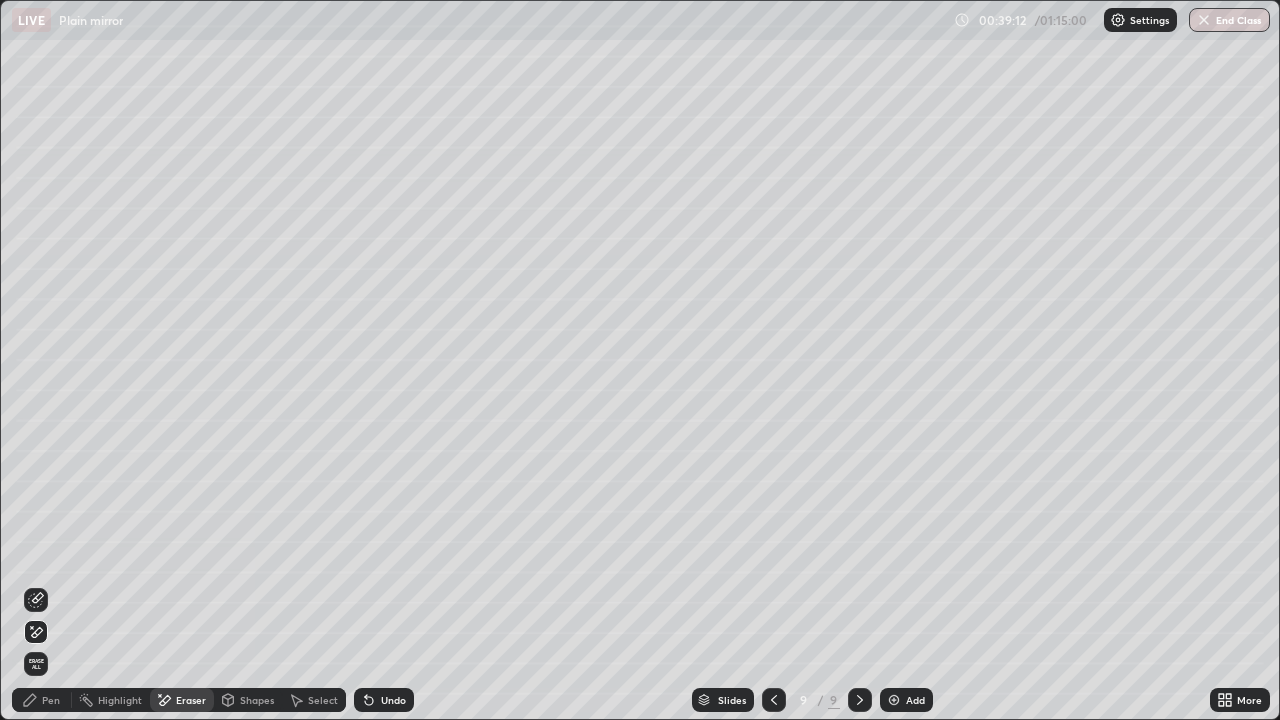 click on "Pen" at bounding box center (42, 700) 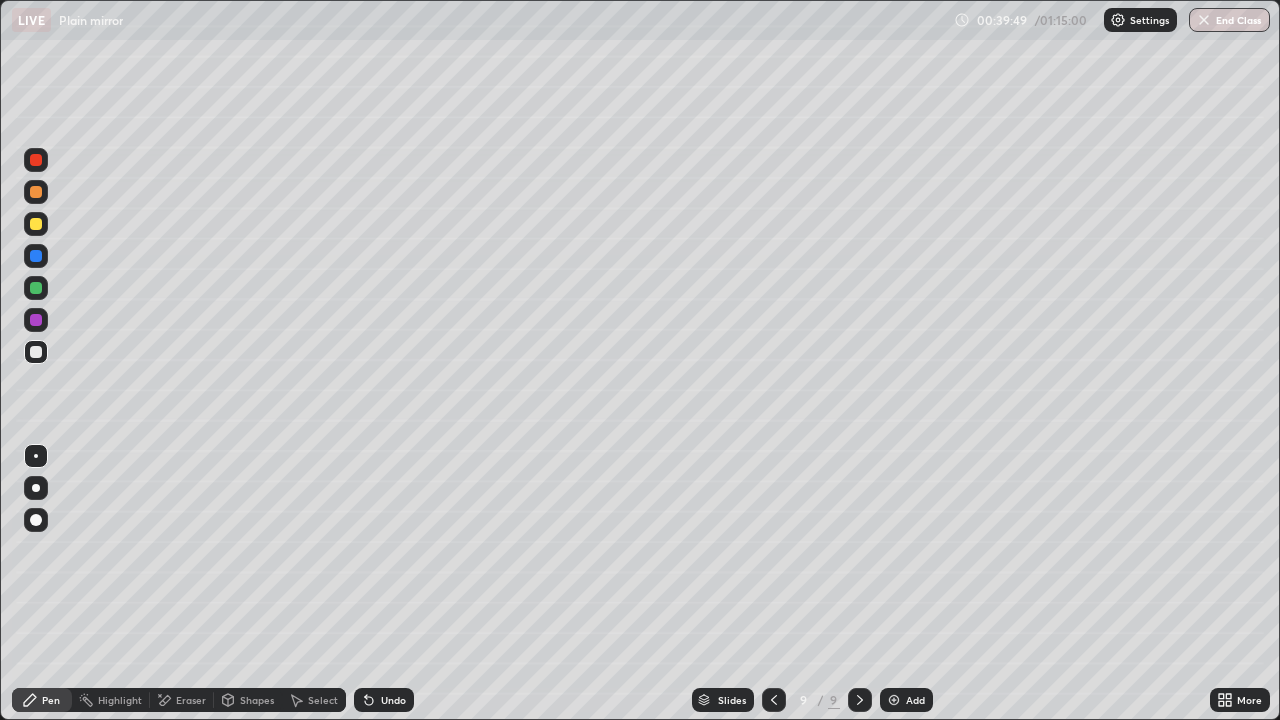 click at bounding box center [894, 700] 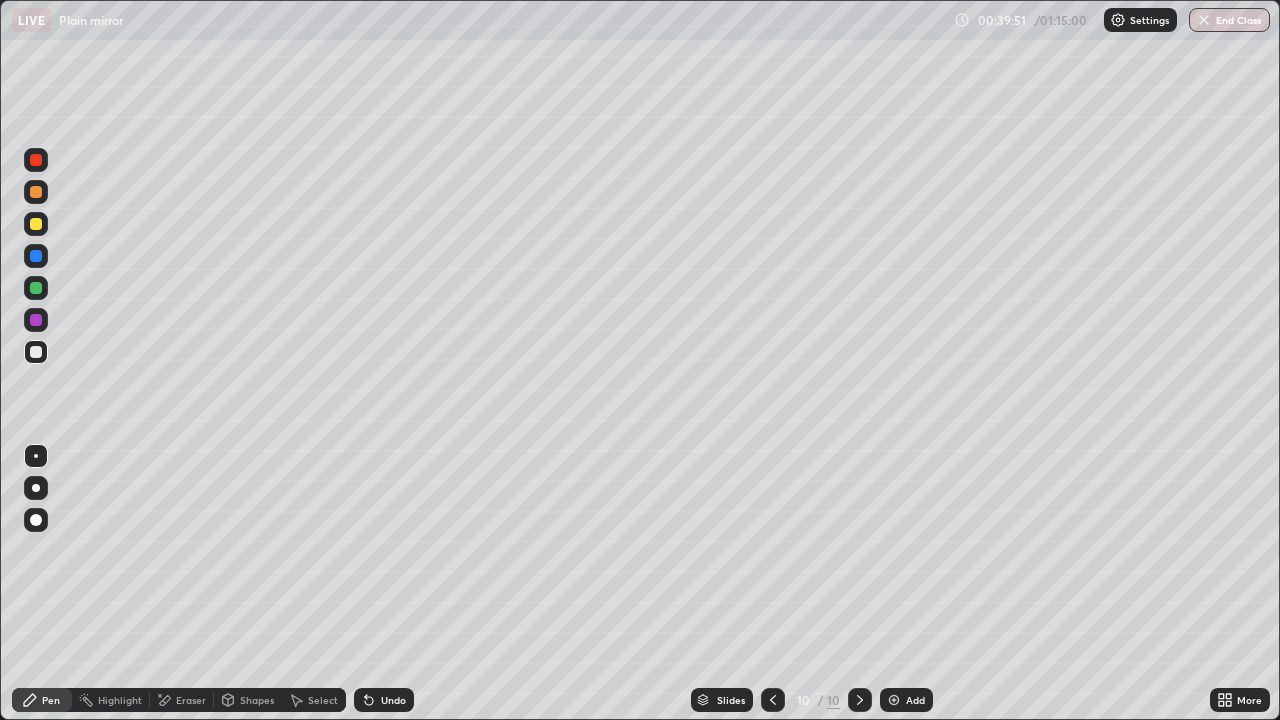 click at bounding box center (36, 488) 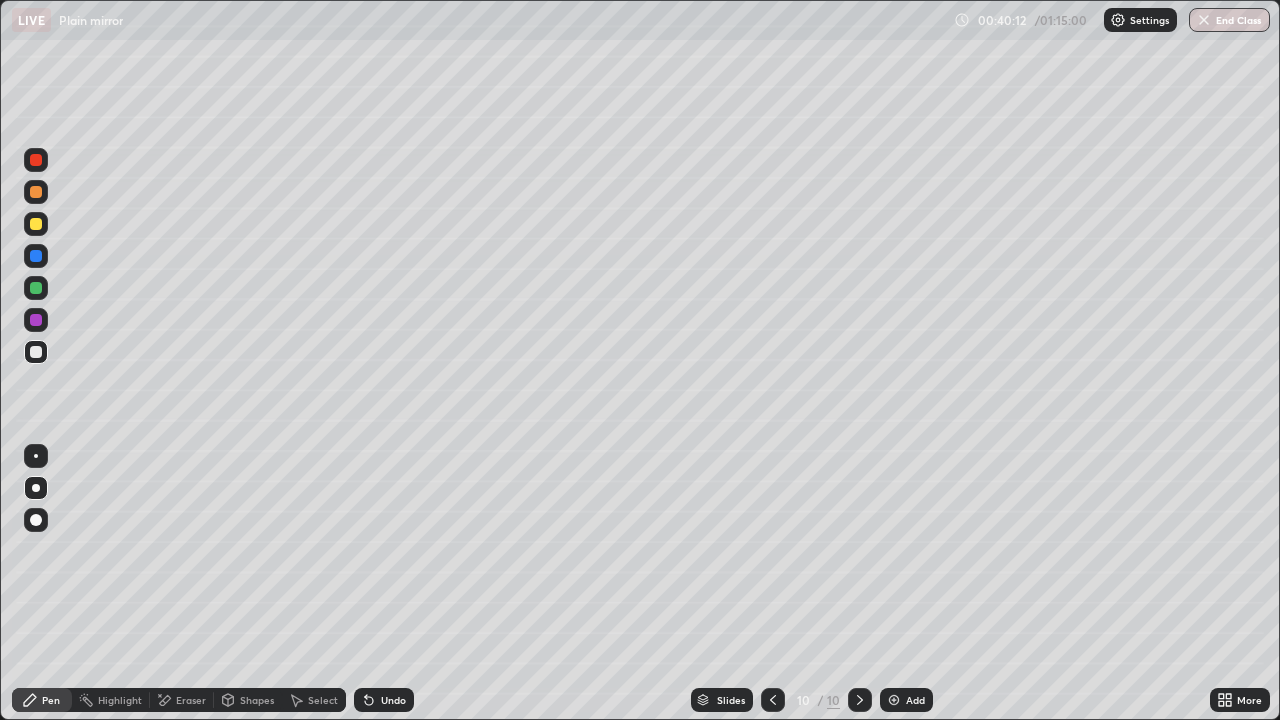 click at bounding box center (36, 456) 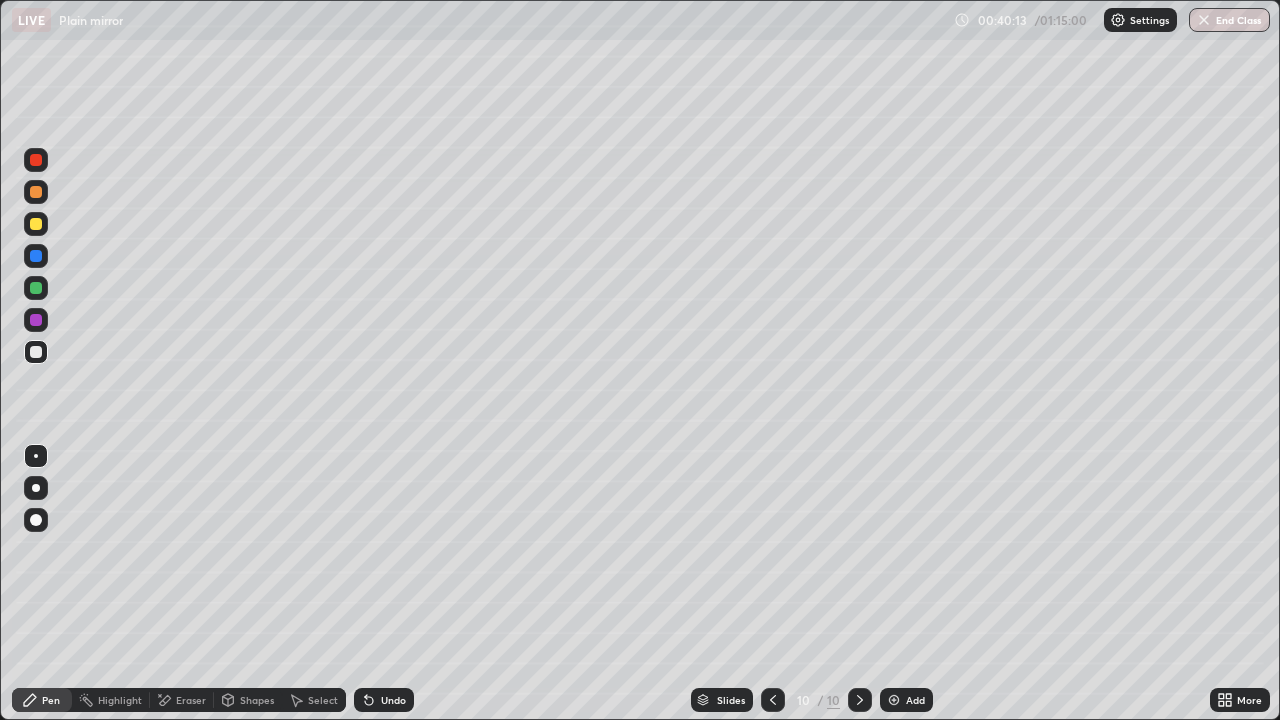 click on "Shapes" at bounding box center [248, 700] 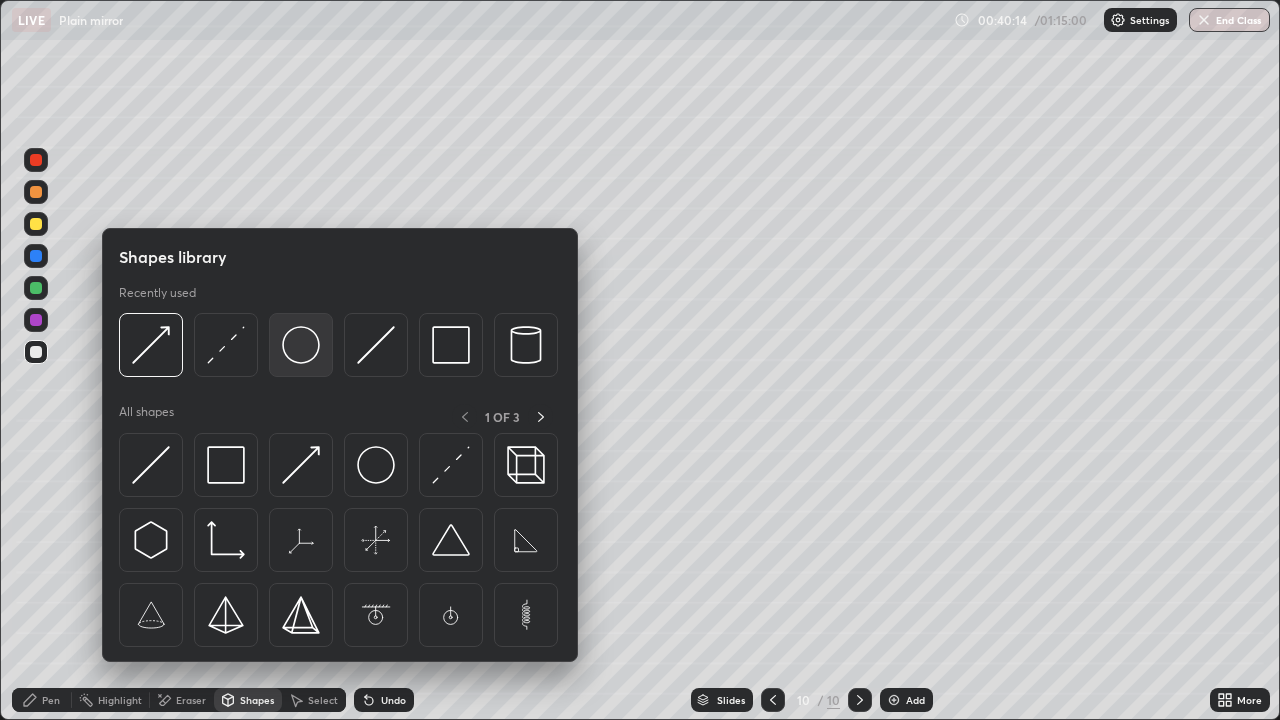 click at bounding box center (301, 345) 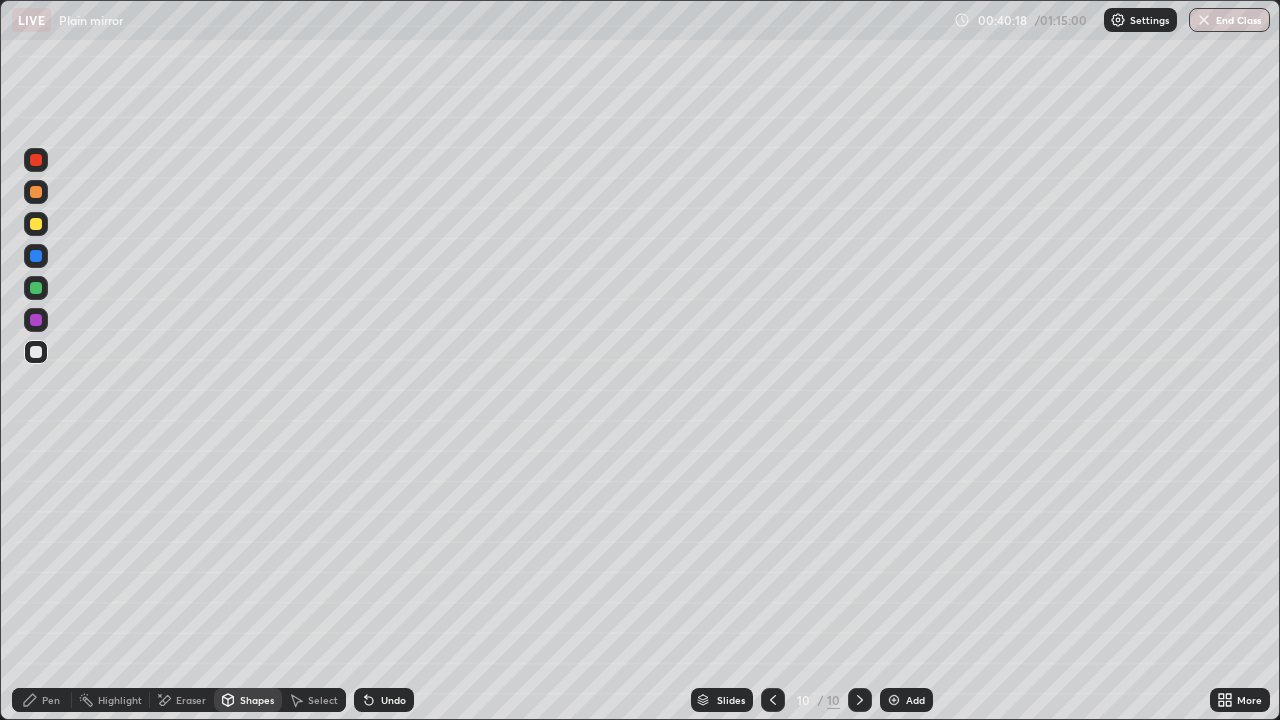 click on "Shapes" at bounding box center [248, 700] 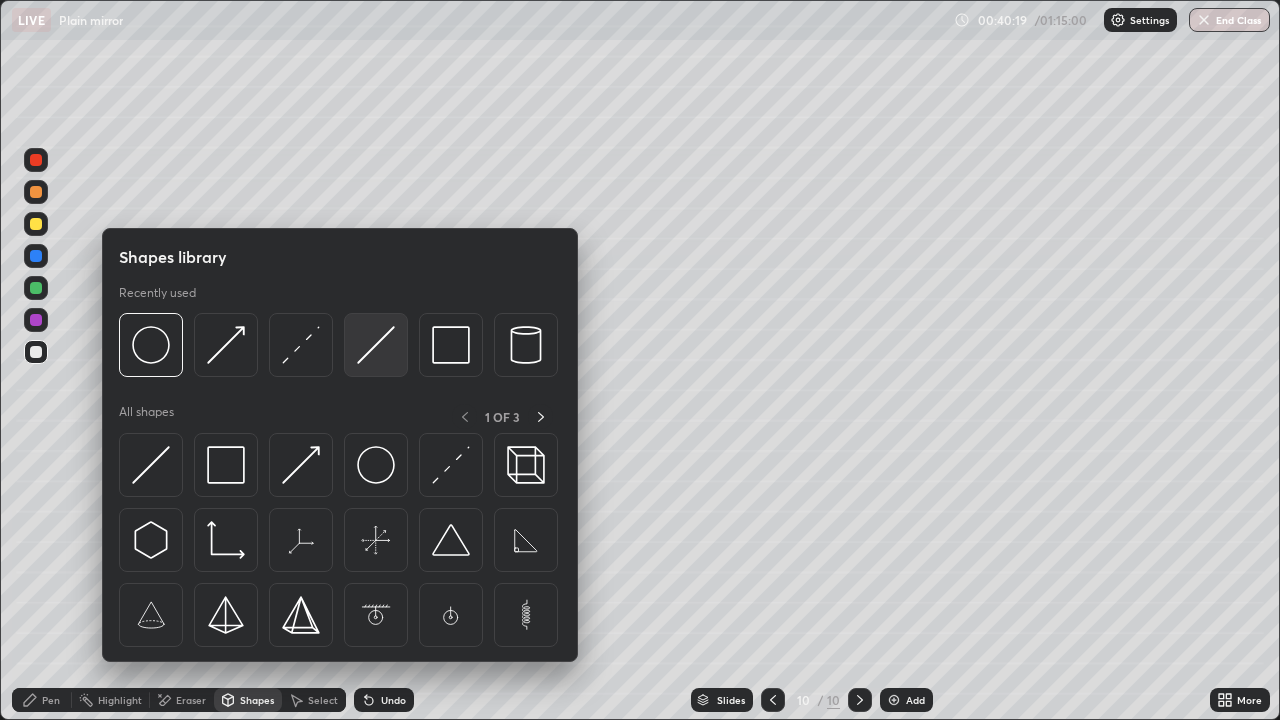 click at bounding box center [376, 345] 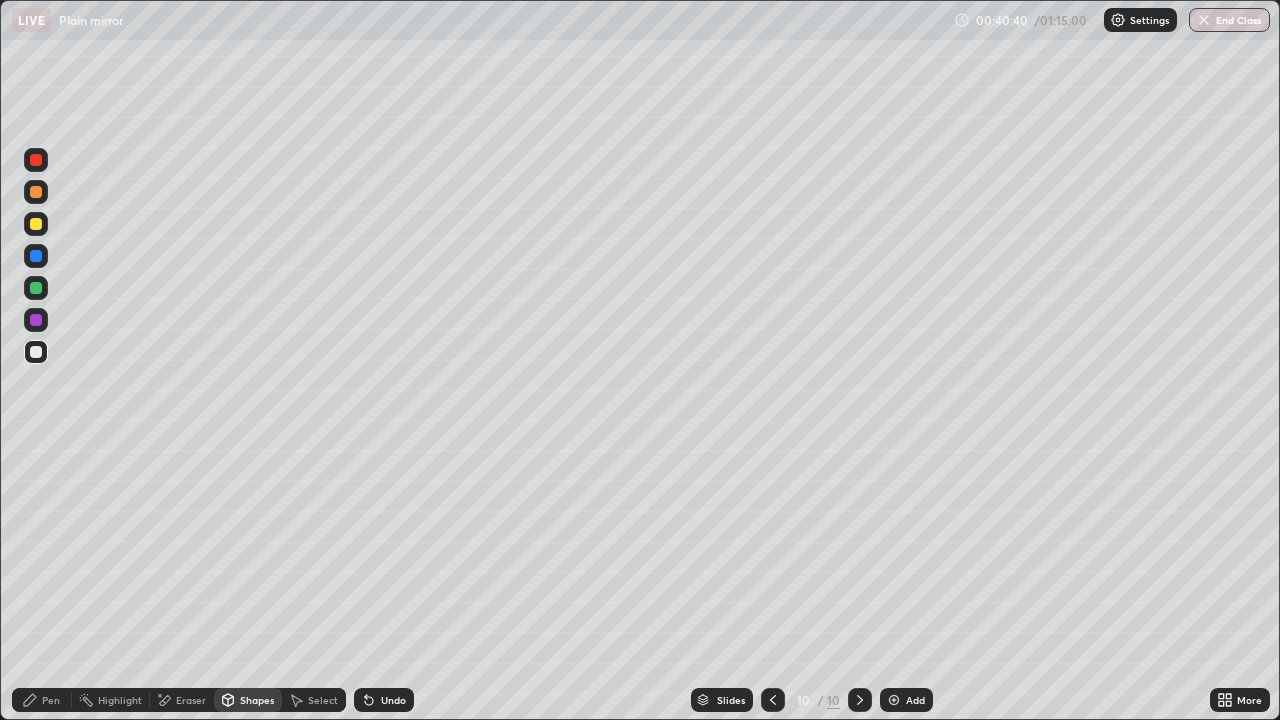 click on "Select" at bounding box center (314, 700) 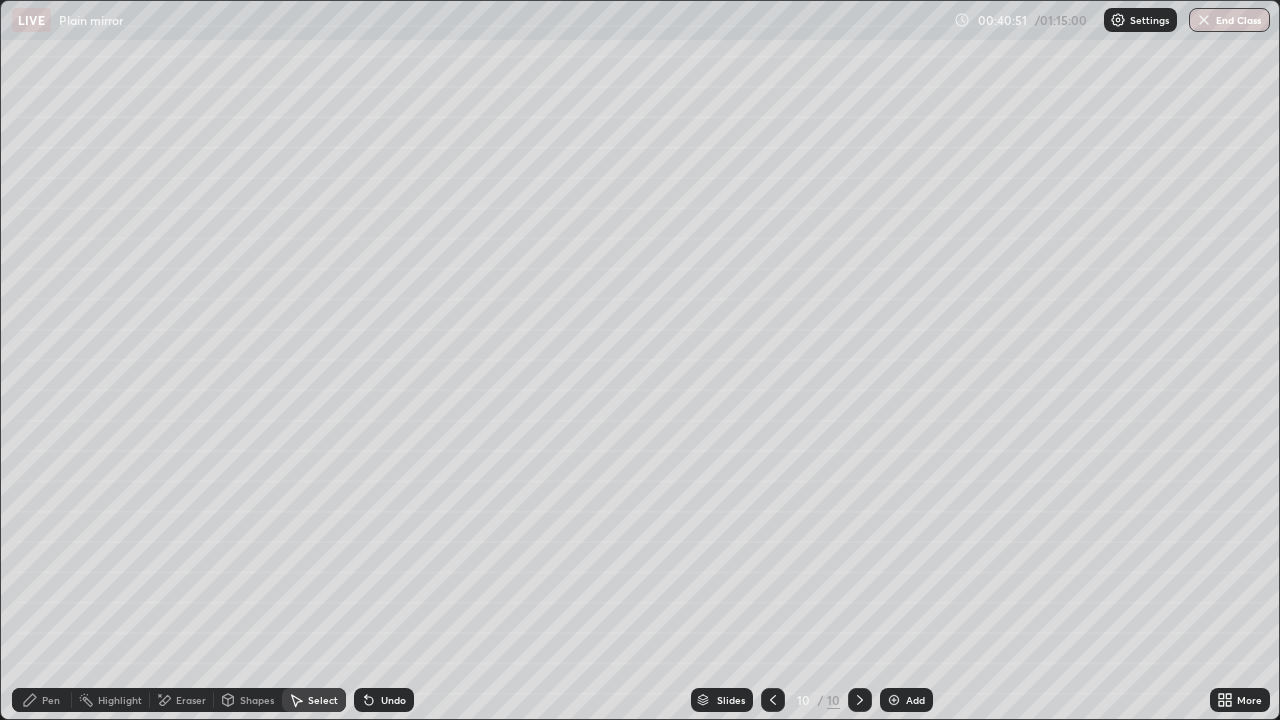 click on "Pen" at bounding box center [51, 700] 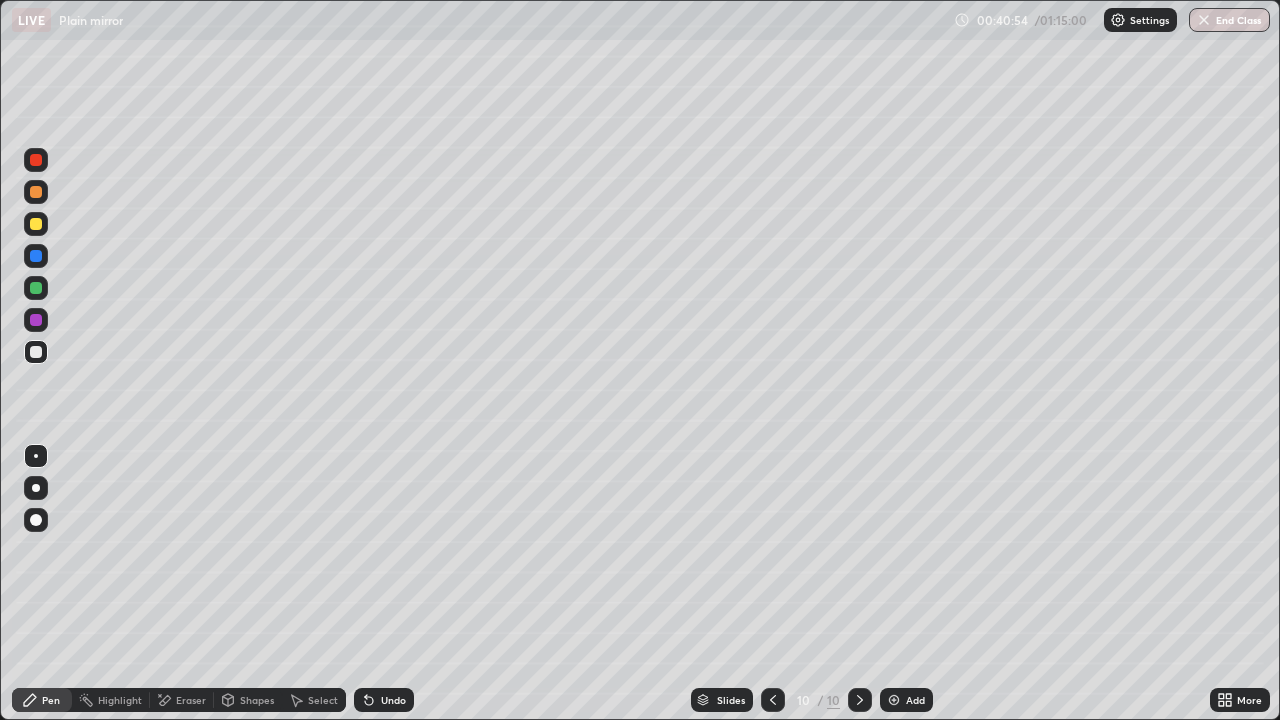 click 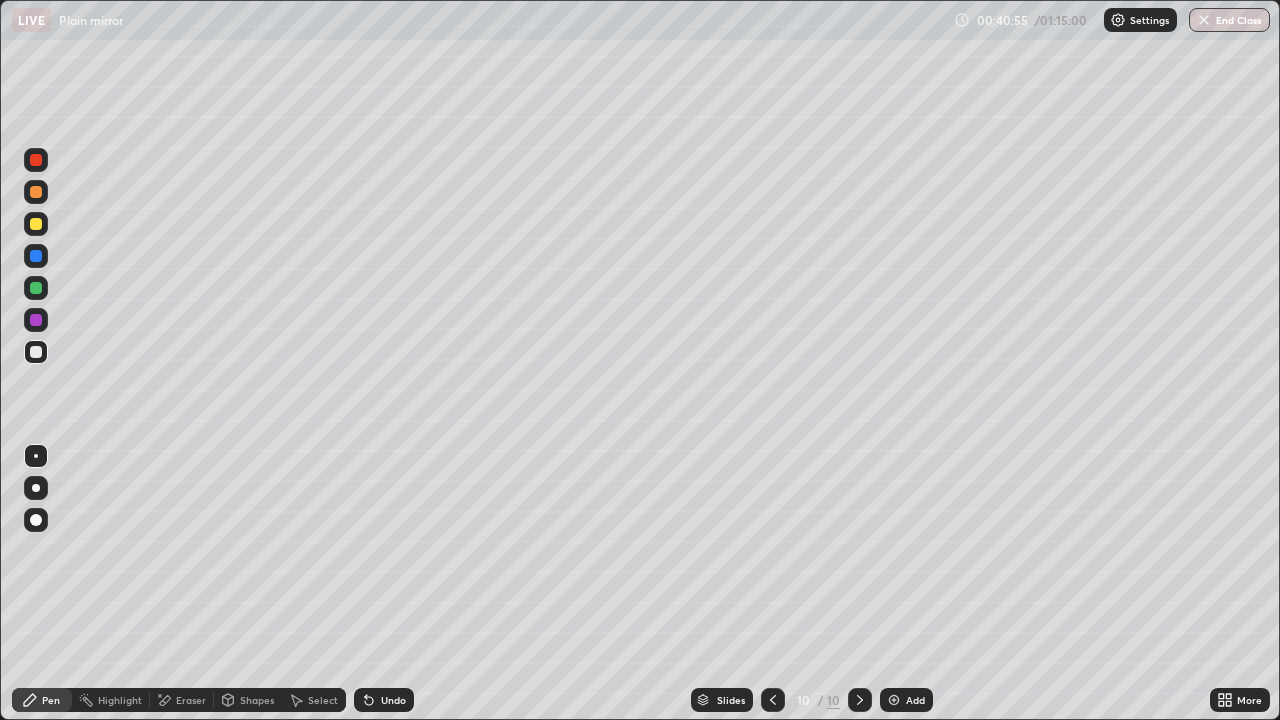click on "Undo" at bounding box center [384, 700] 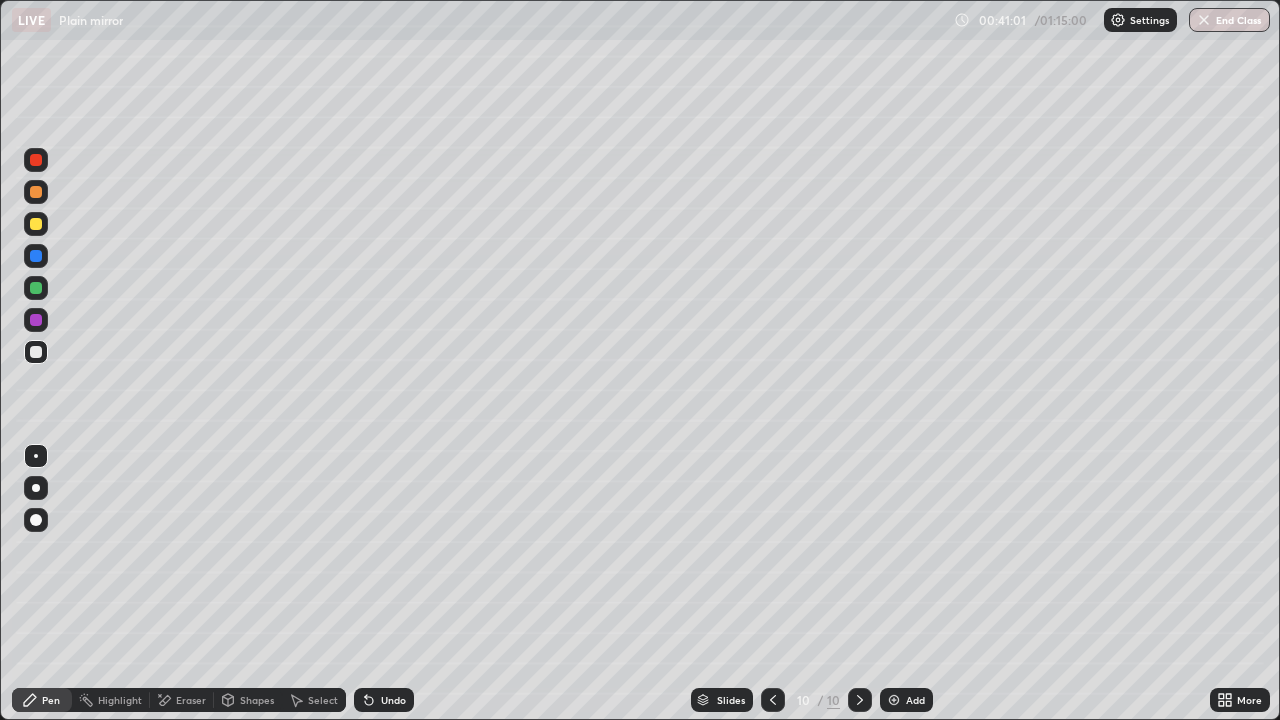 click 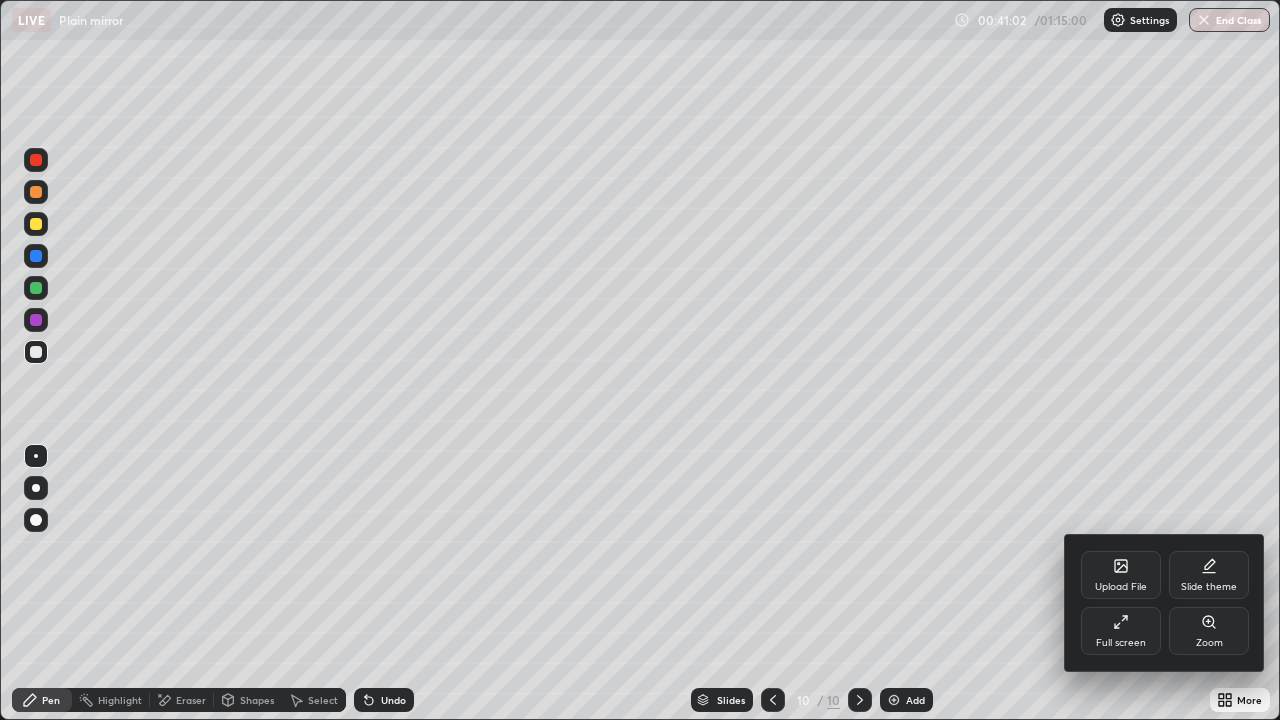 click on "Full screen" at bounding box center [1121, 631] 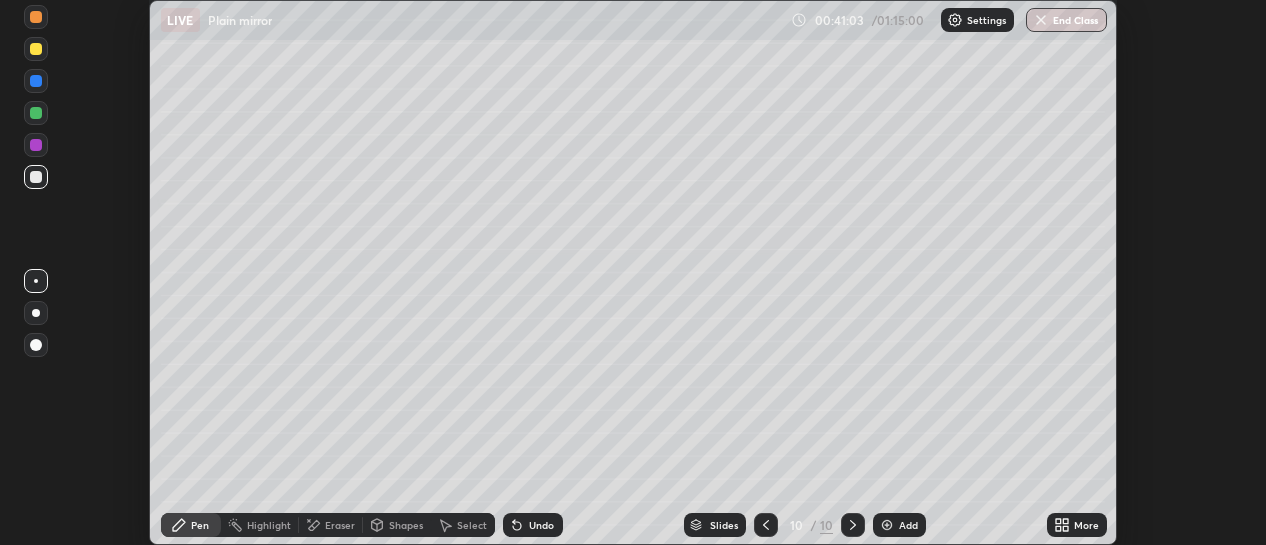 scroll, scrollTop: 545, scrollLeft: 1266, axis: both 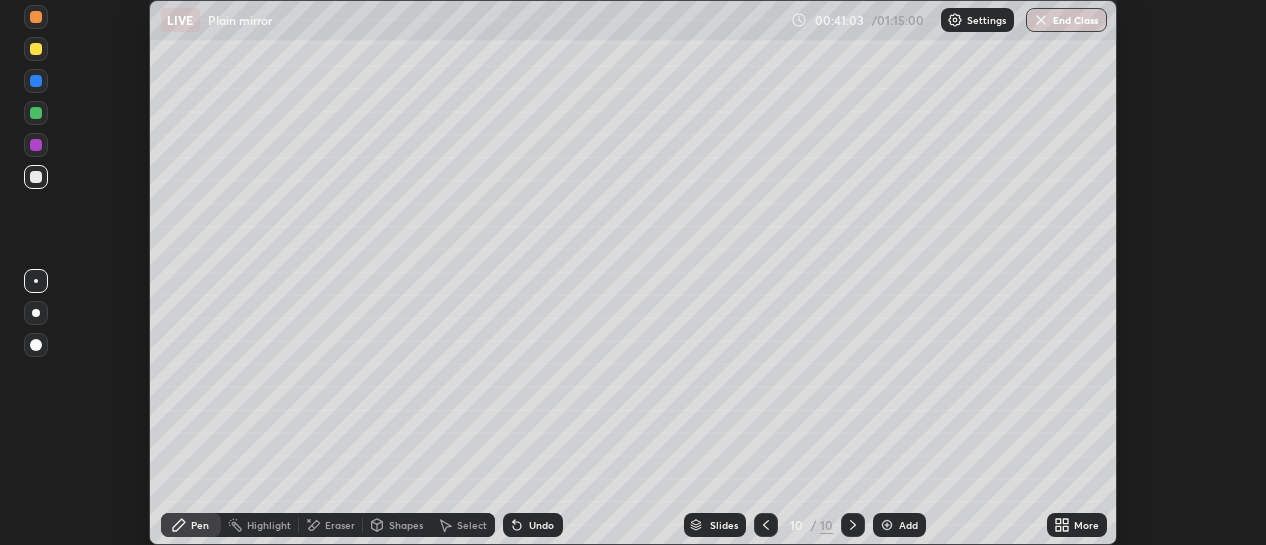 click on "More" at bounding box center [1086, 525] 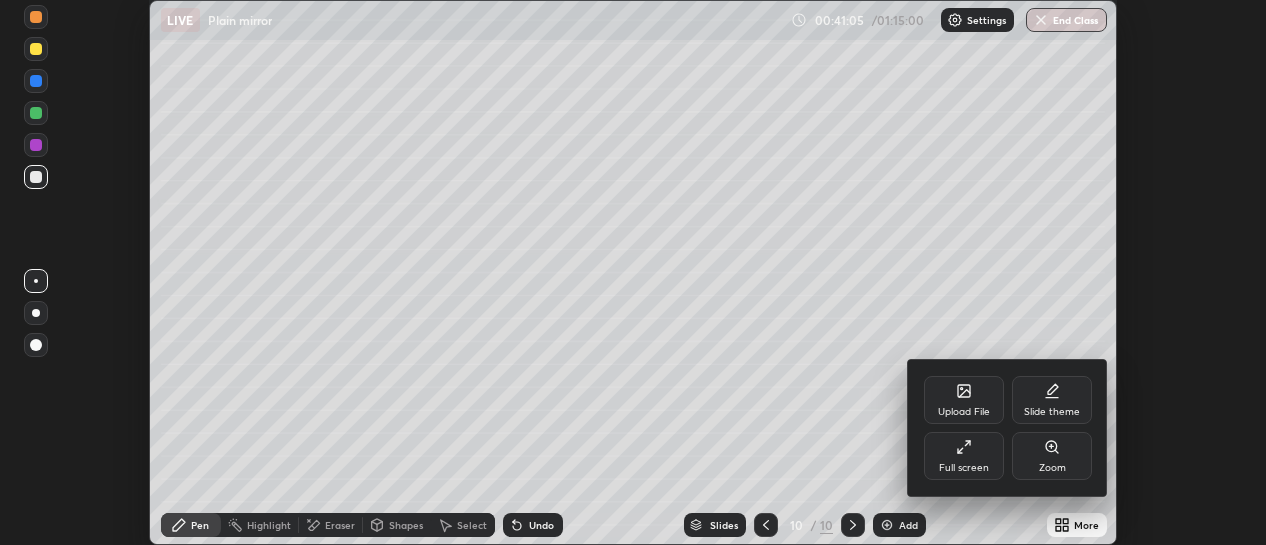 click on "Full screen" at bounding box center (964, 468) 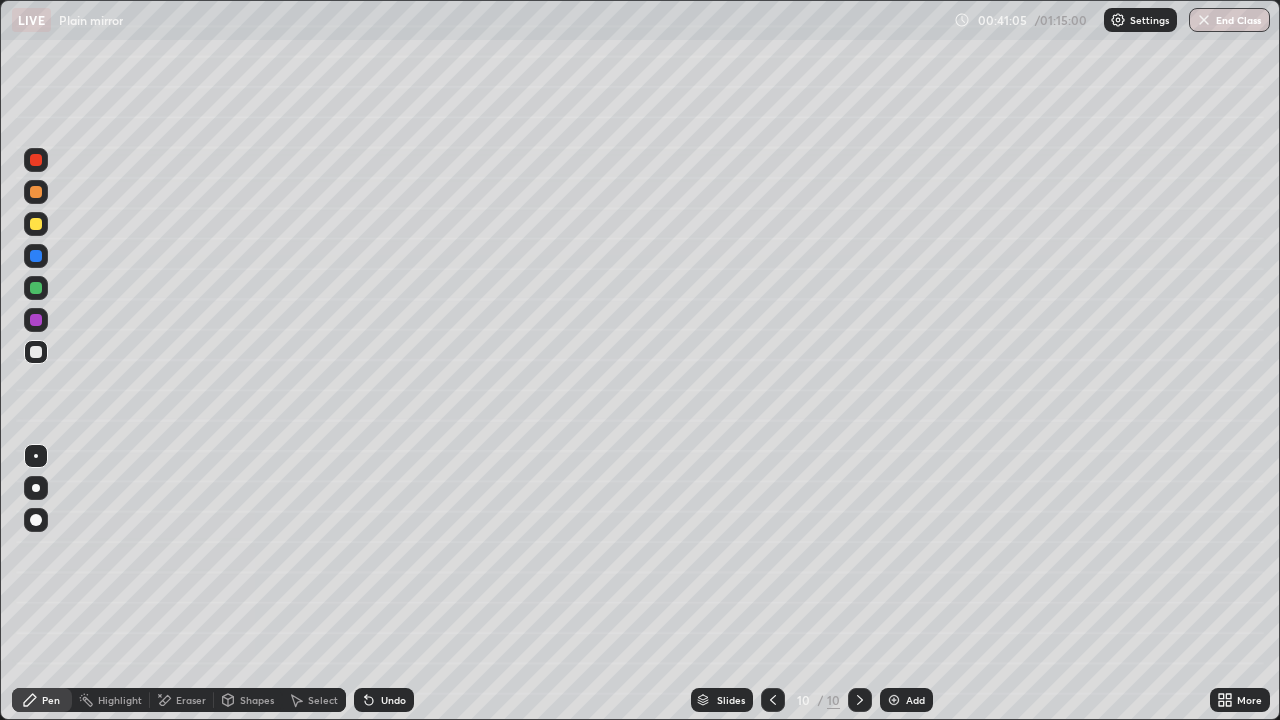 scroll, scrollTop: 99280, scrollLeft: 98720, axis: both 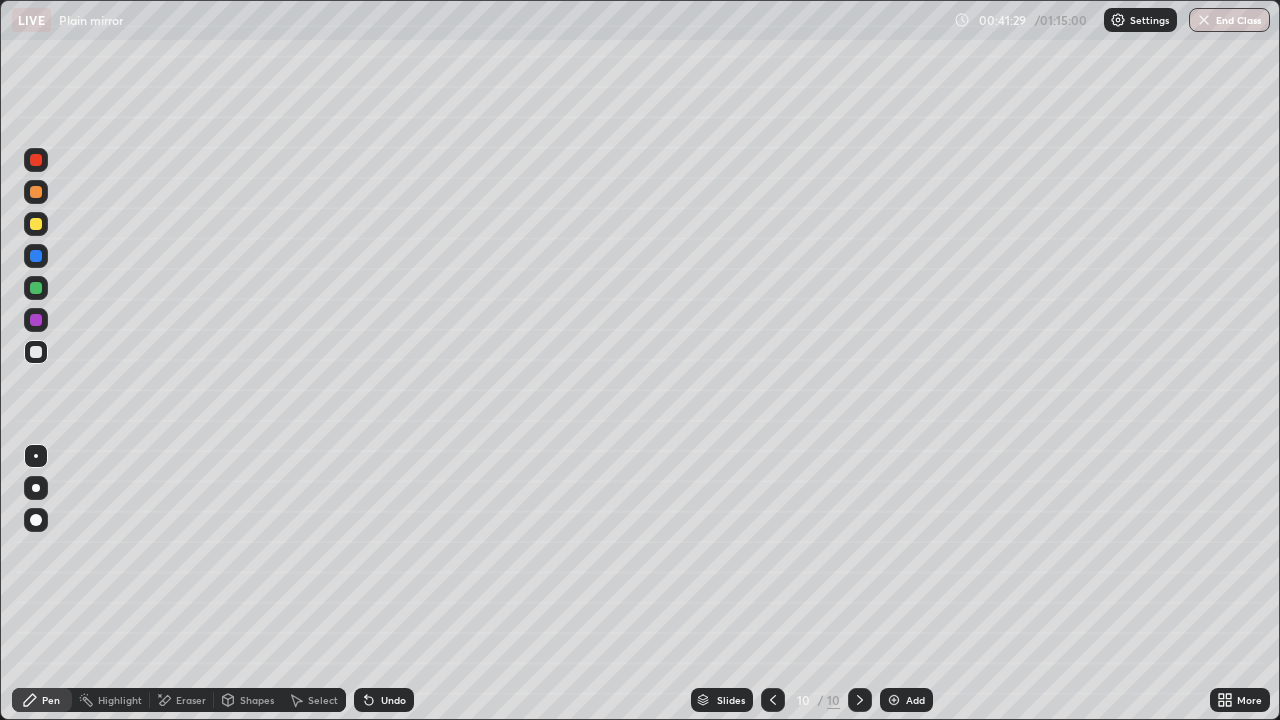 click at bounding box center [36, 288] 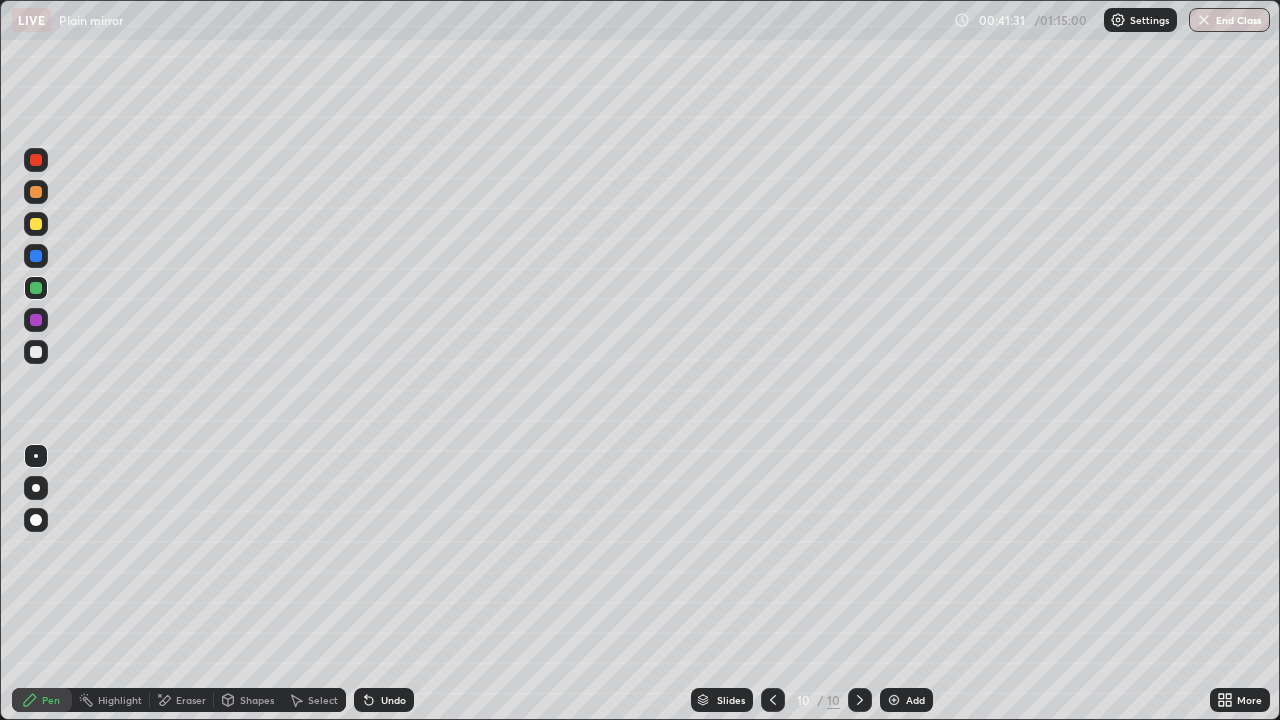 click at bounding box center [36, 352] 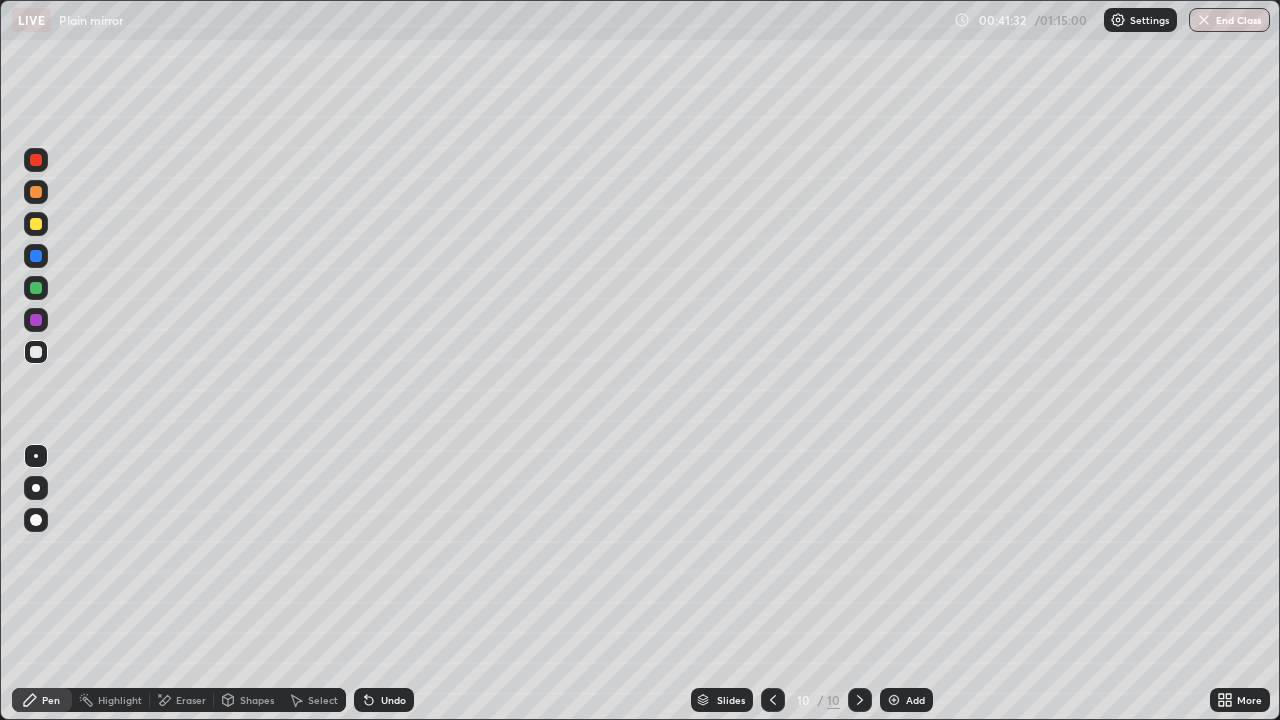 click at bounding box center [36, 488] 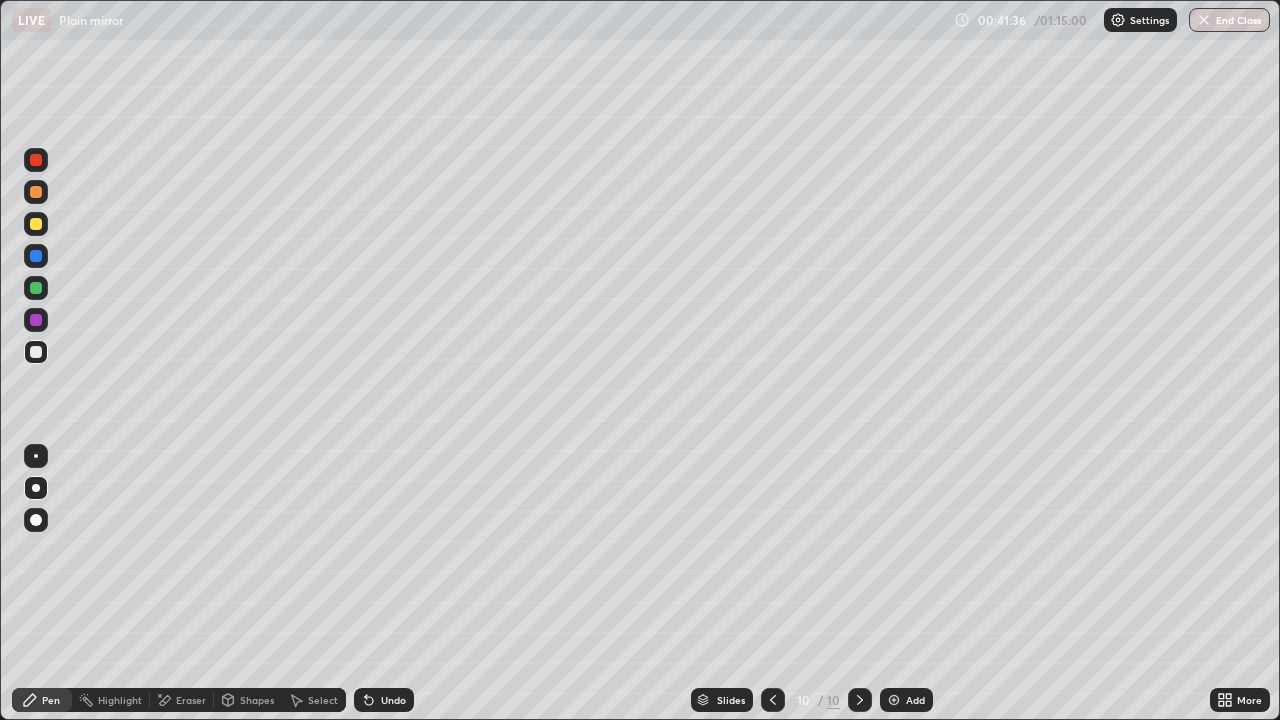 click at bounding box center (36, 456) 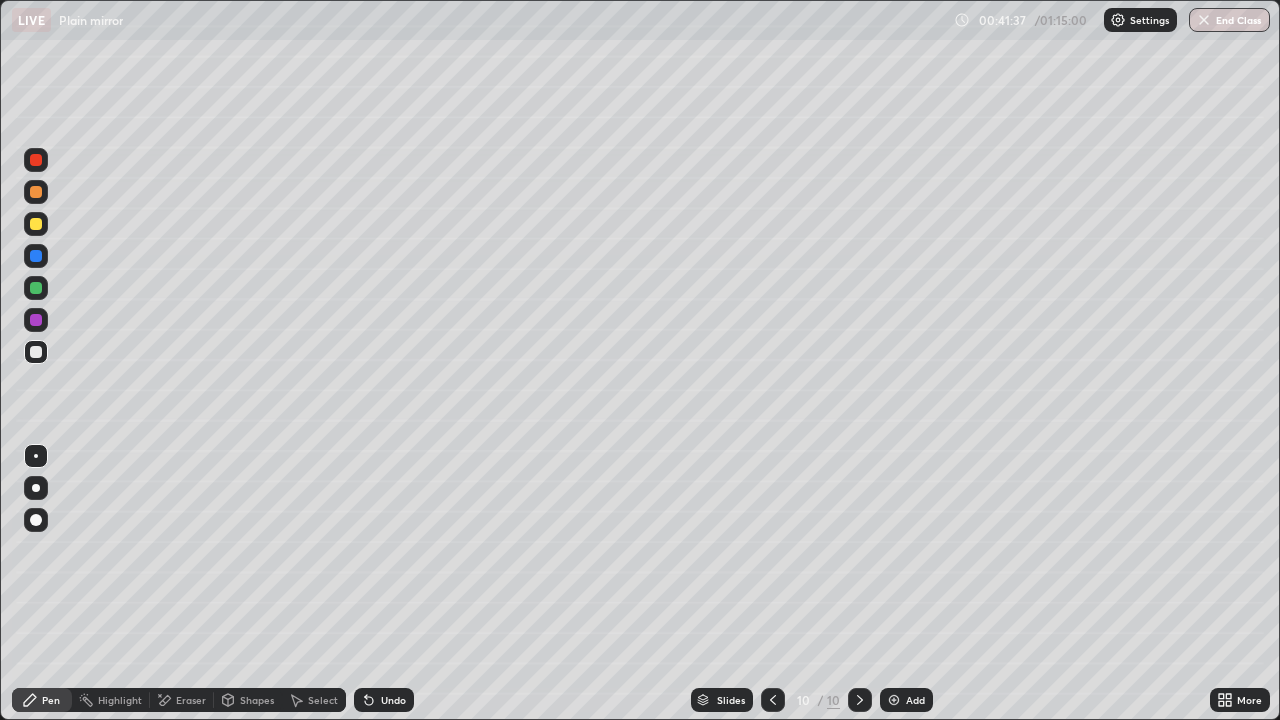 click 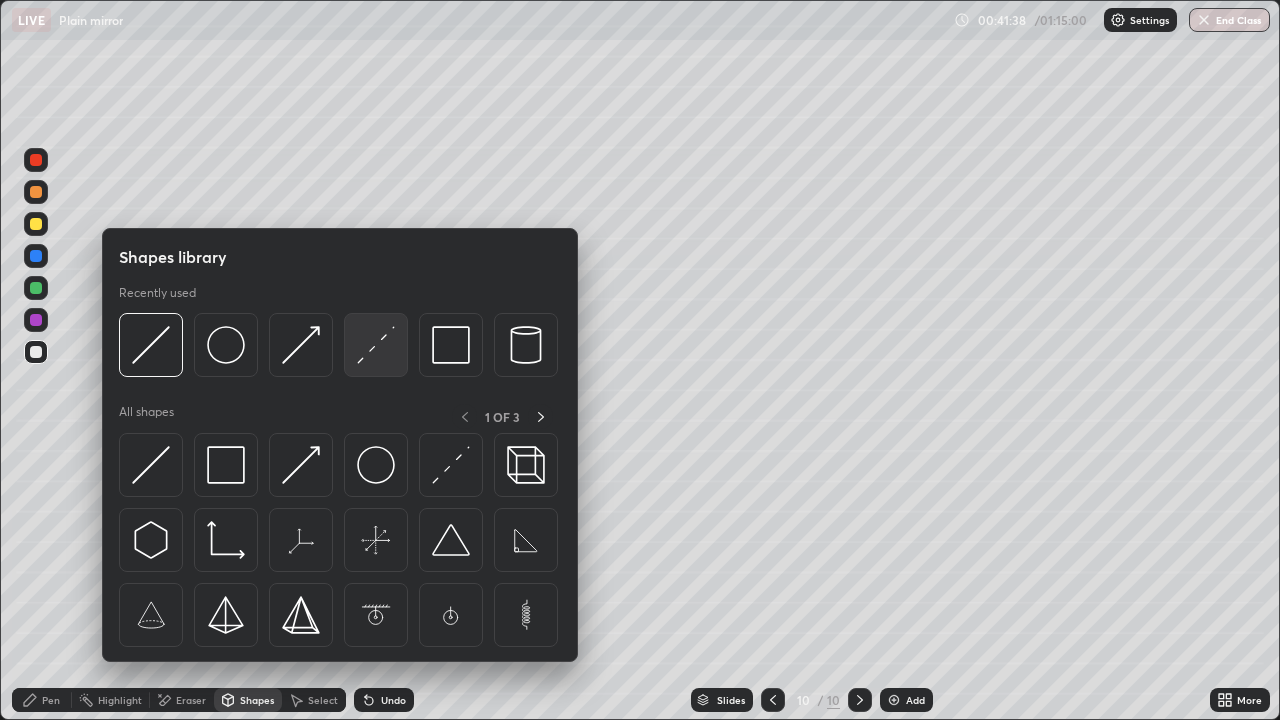 click at bounding box center (376, 345) 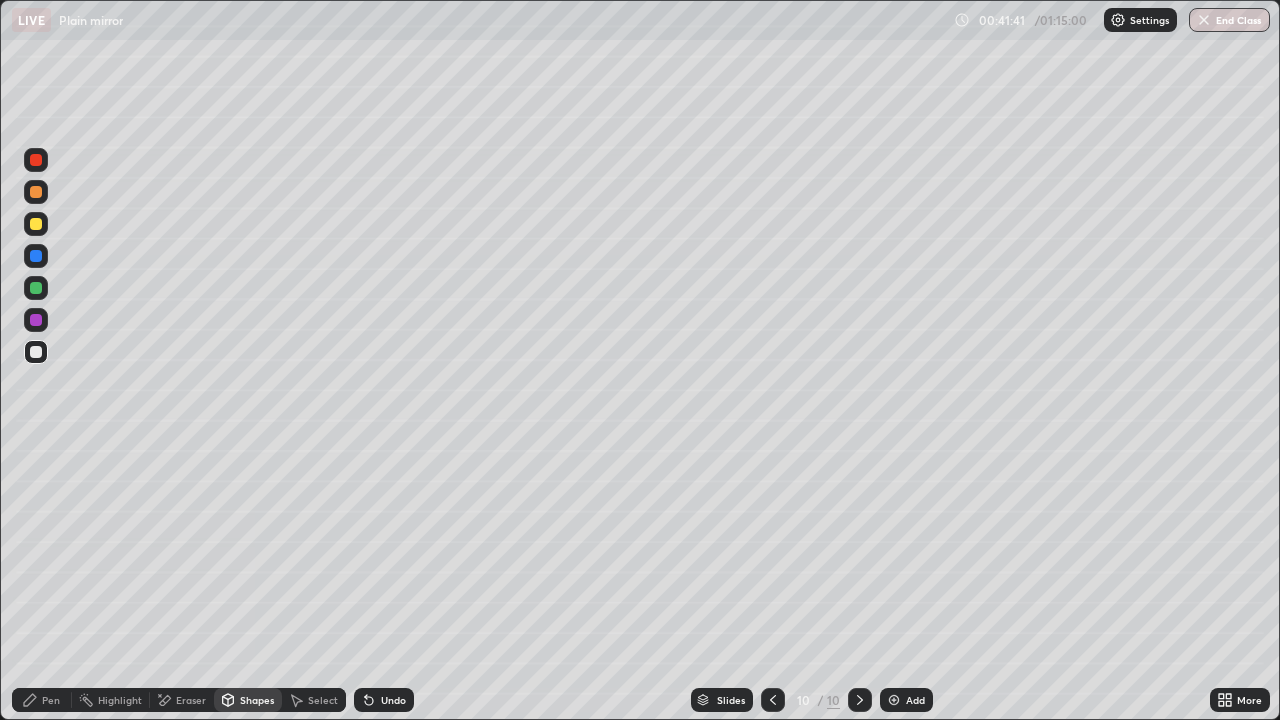 click 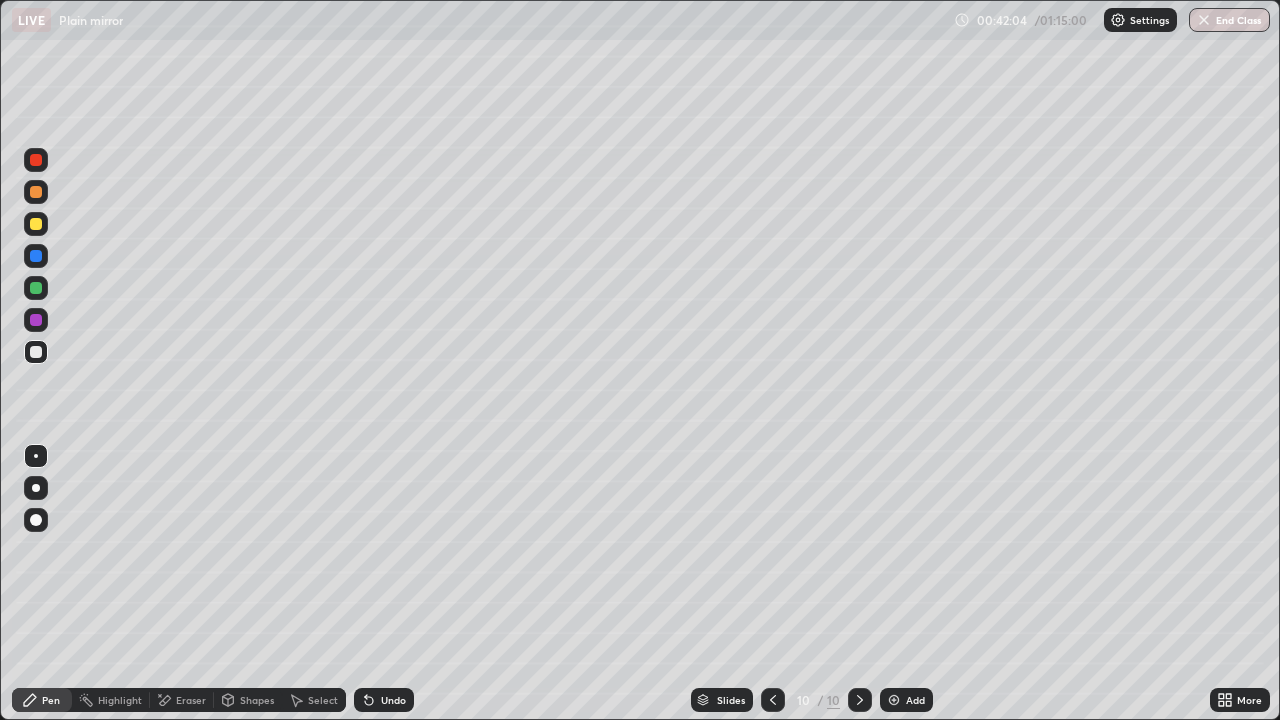 click at bounding box center (36, 288) 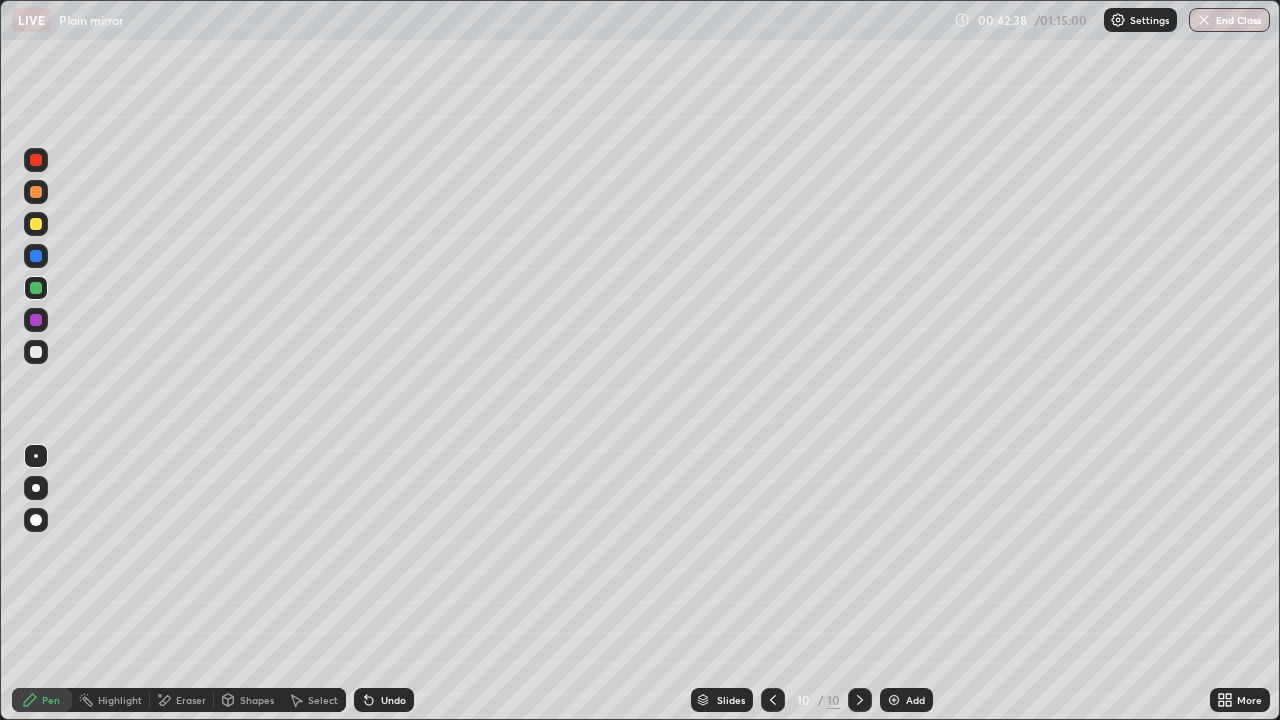 click on "Undo" at bounding box center (384, 700) 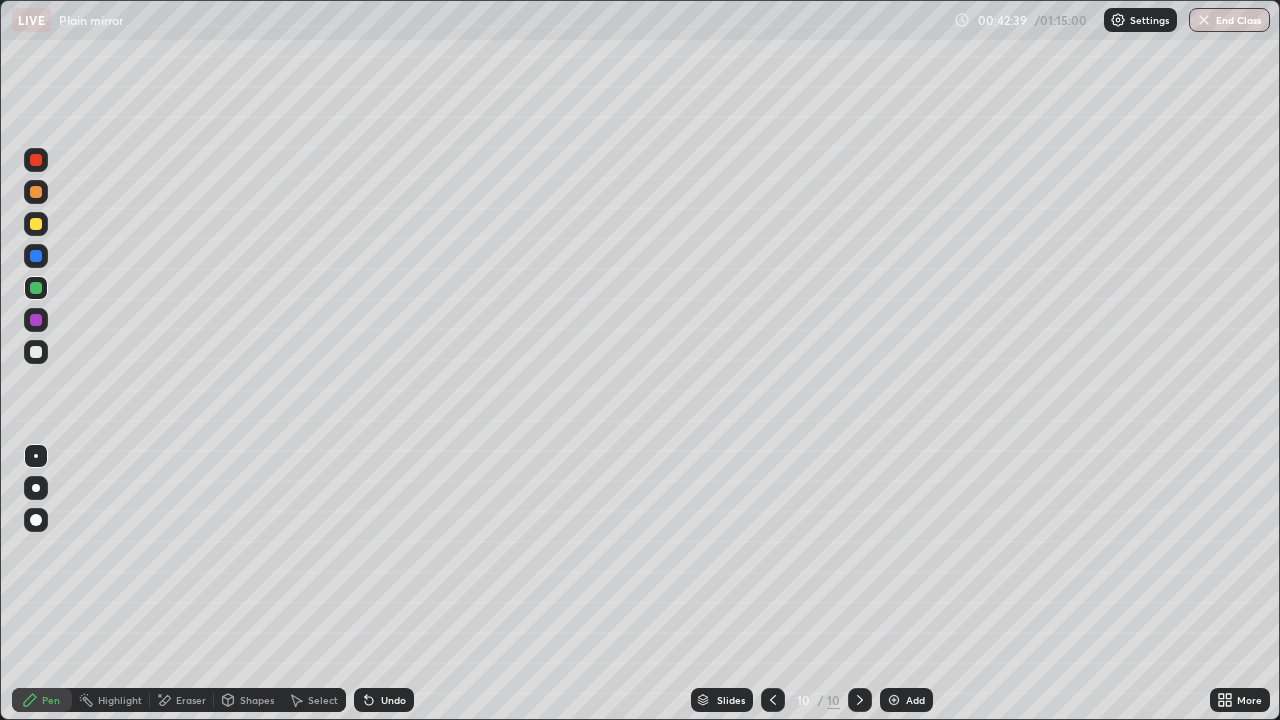 click 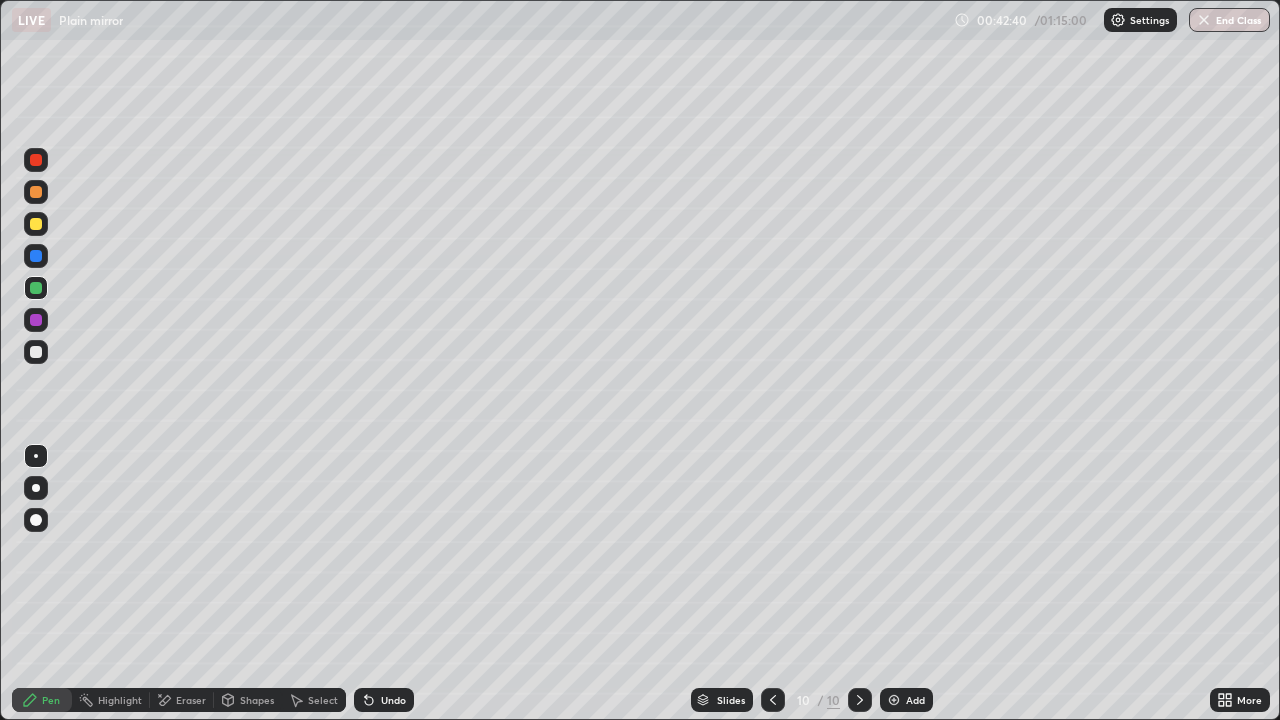 click on "Undo" at bounding box center (384, 700) 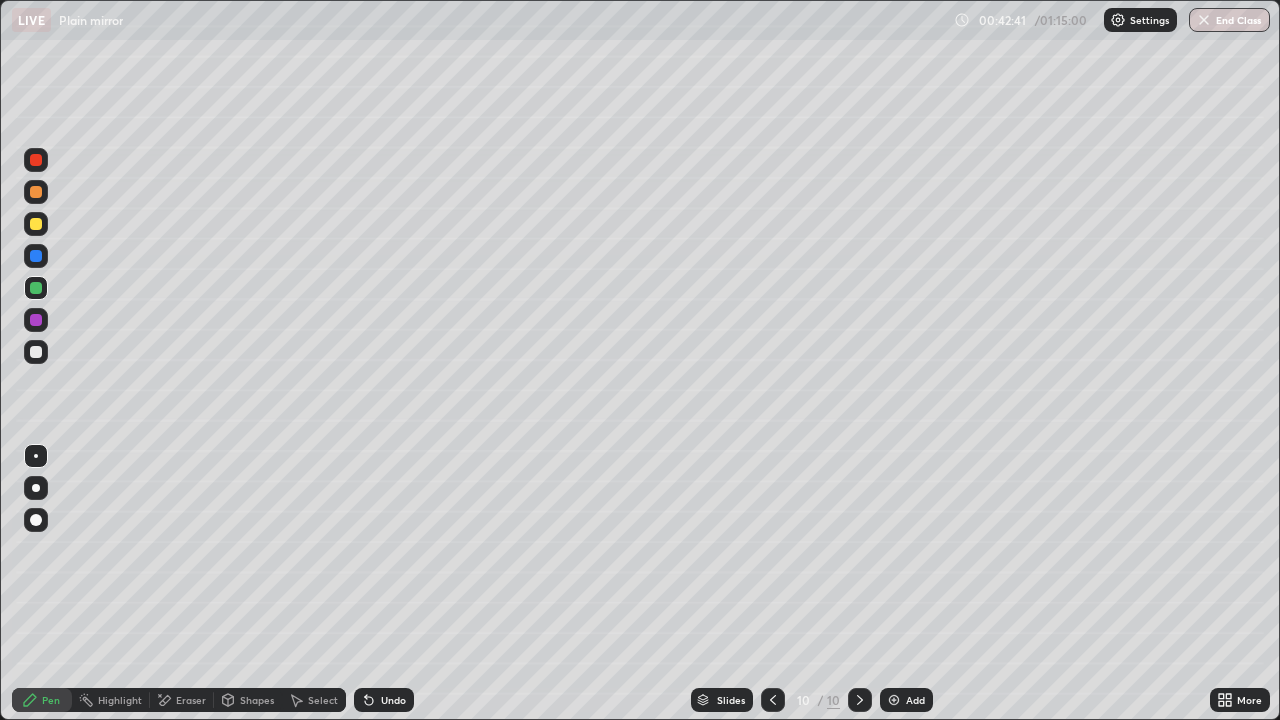click on "Undo" at bounding box center [384, 700] 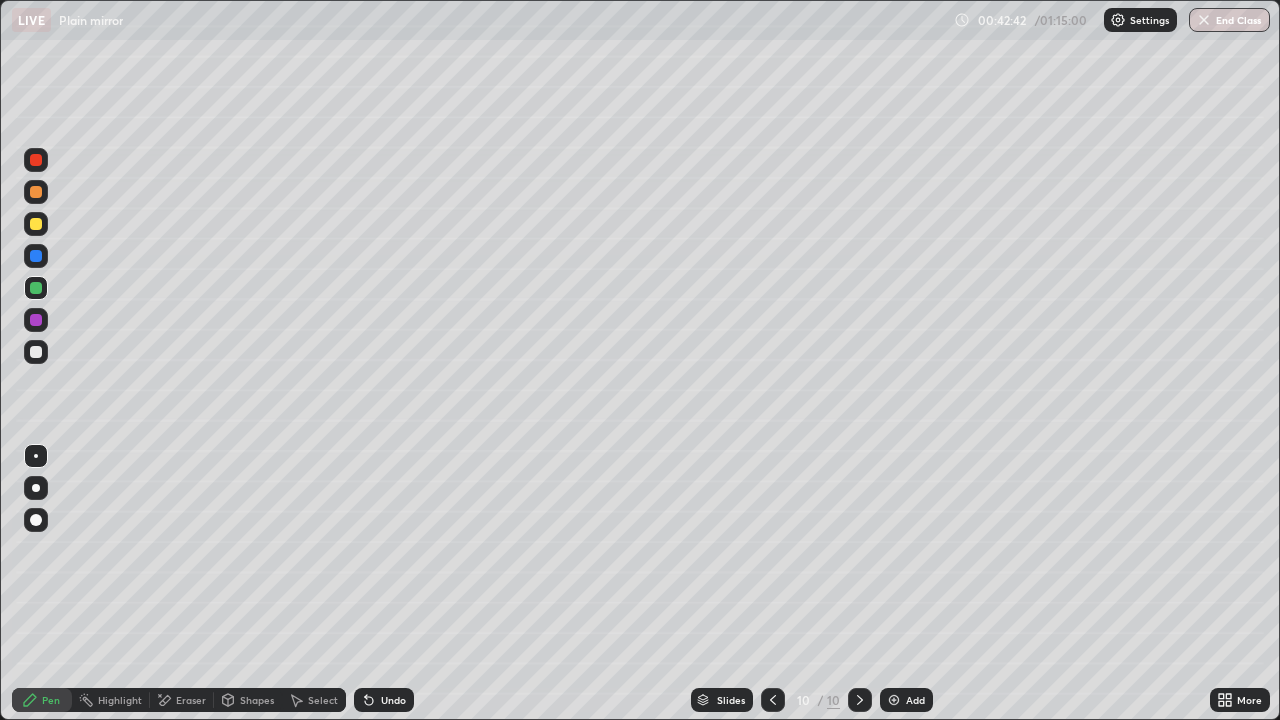 click on "Undo" at bounding box center (384, 700) 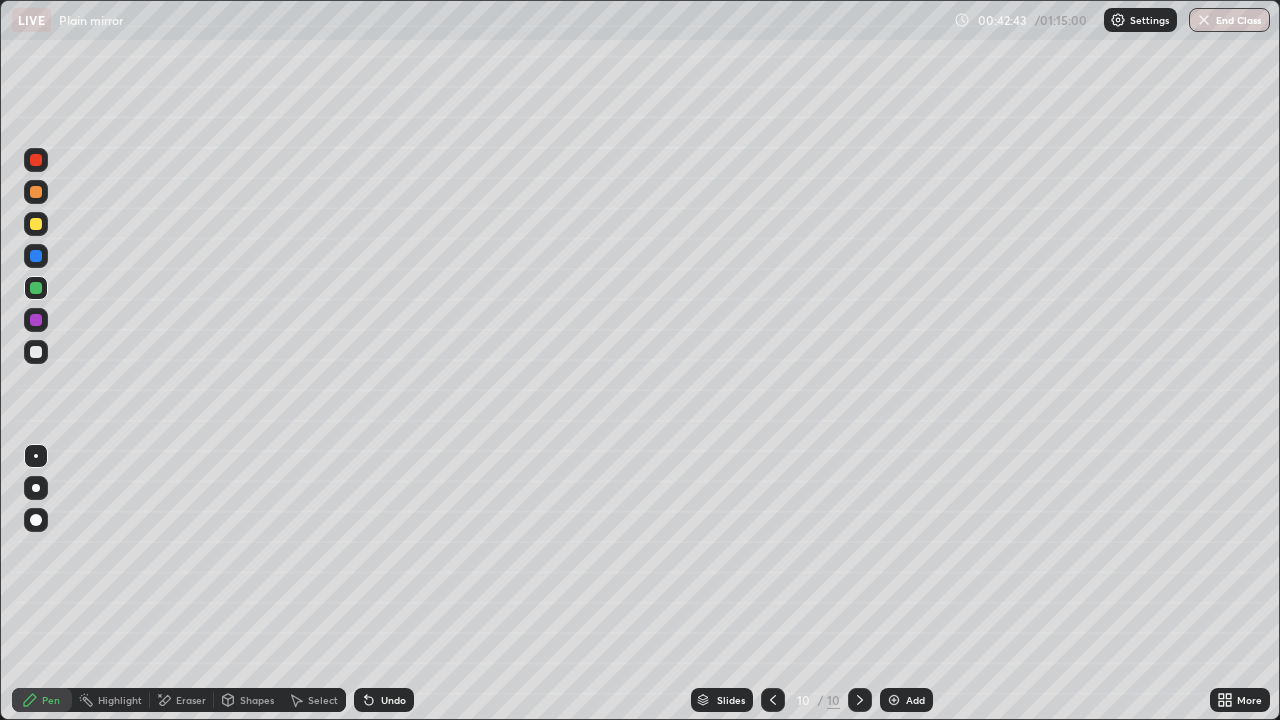 click 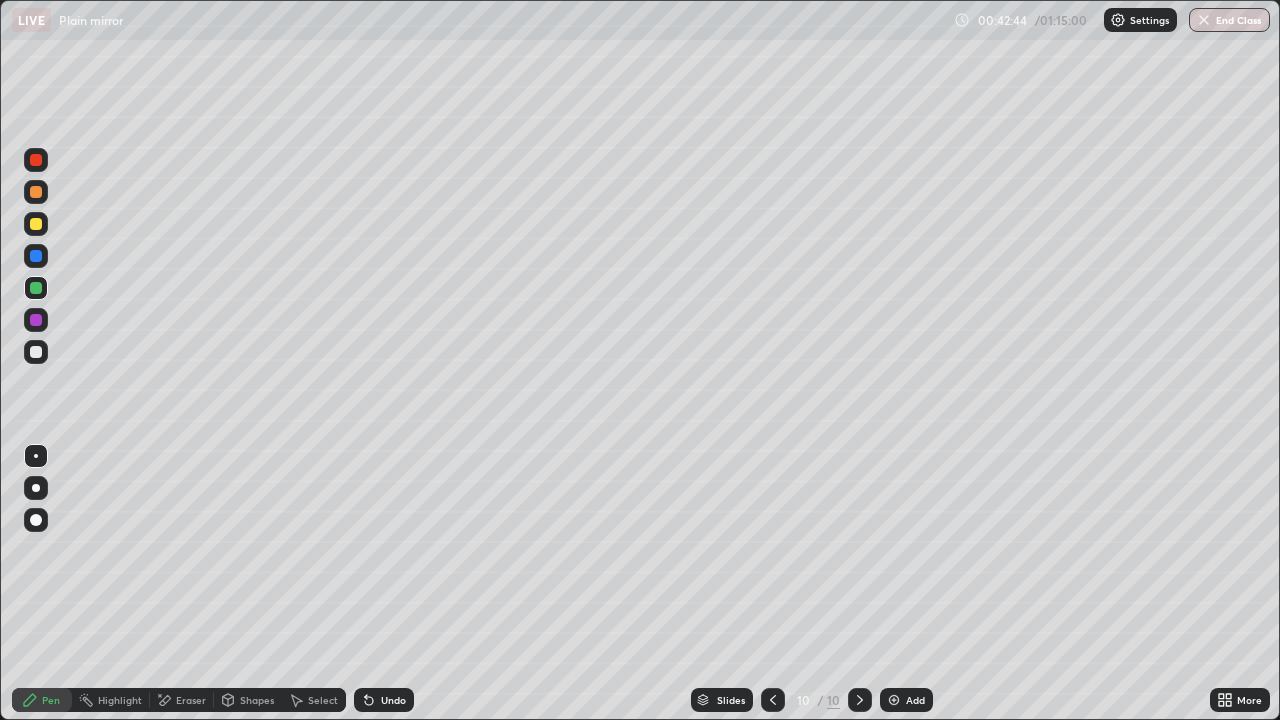click 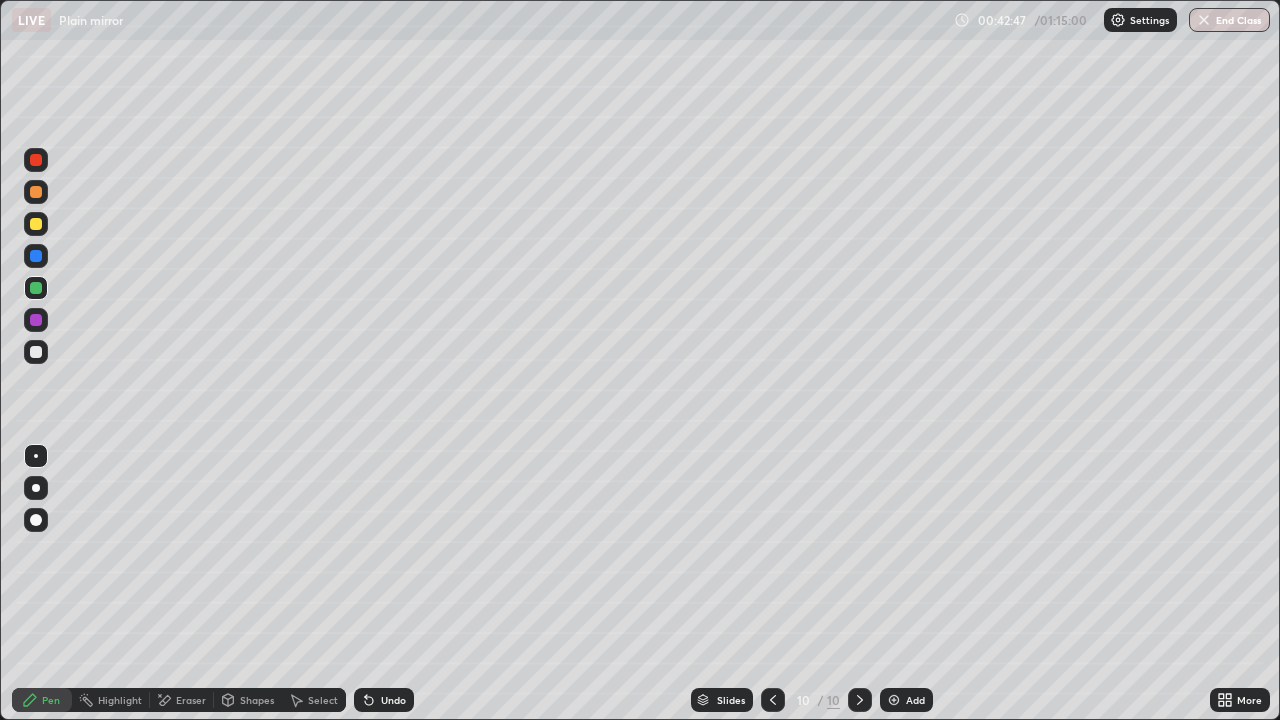click on "Shapes" at bounding box center (257, 700) 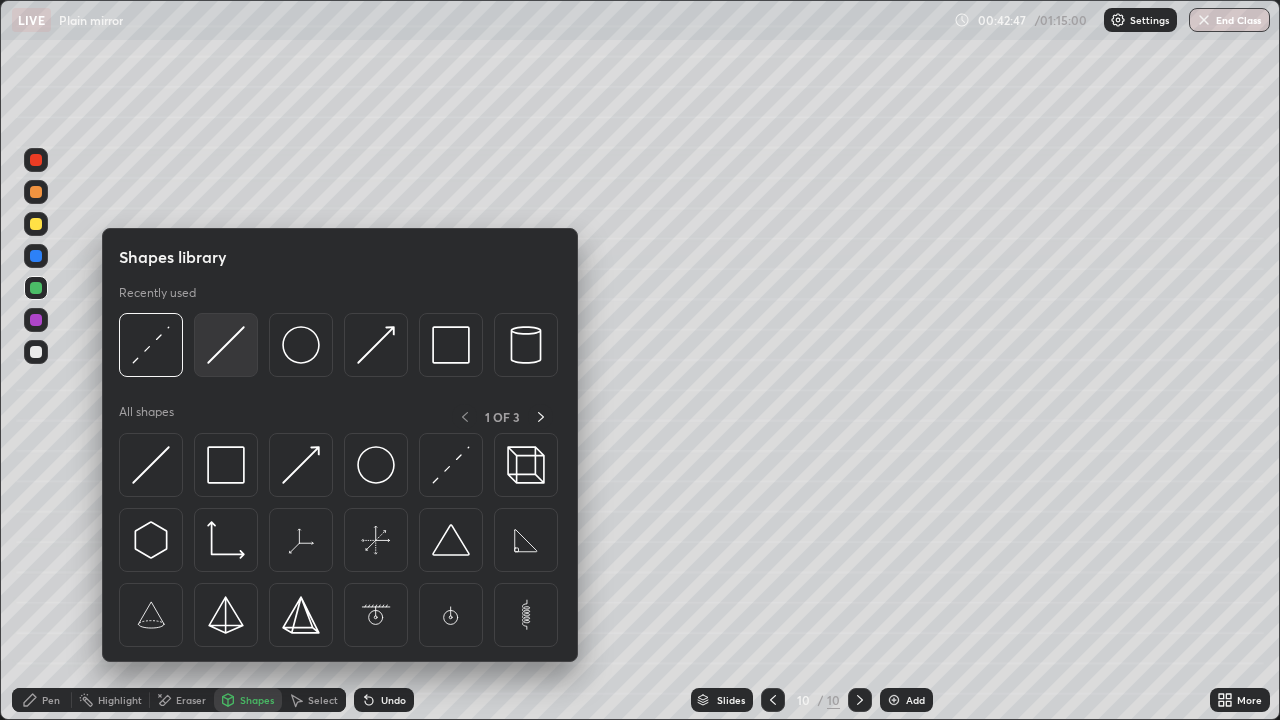 click at bounding box center (226, 345) 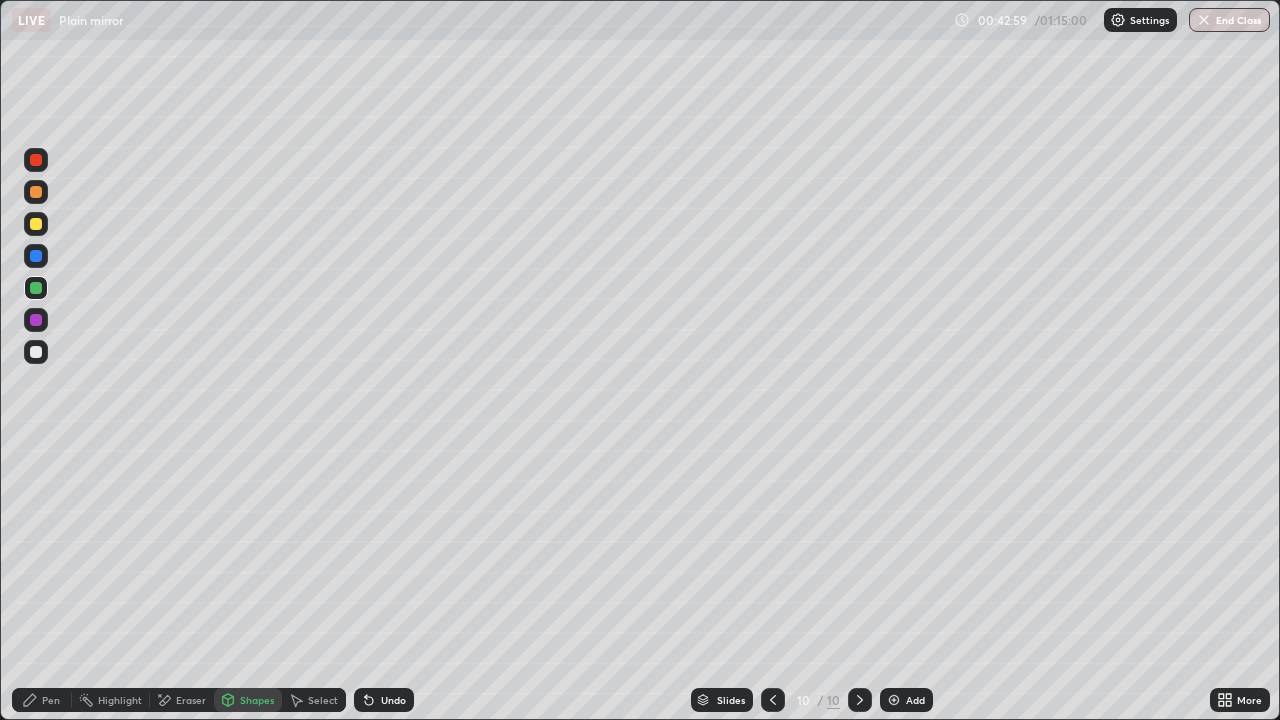 click on "Undo" at bounding box center [393, 700] 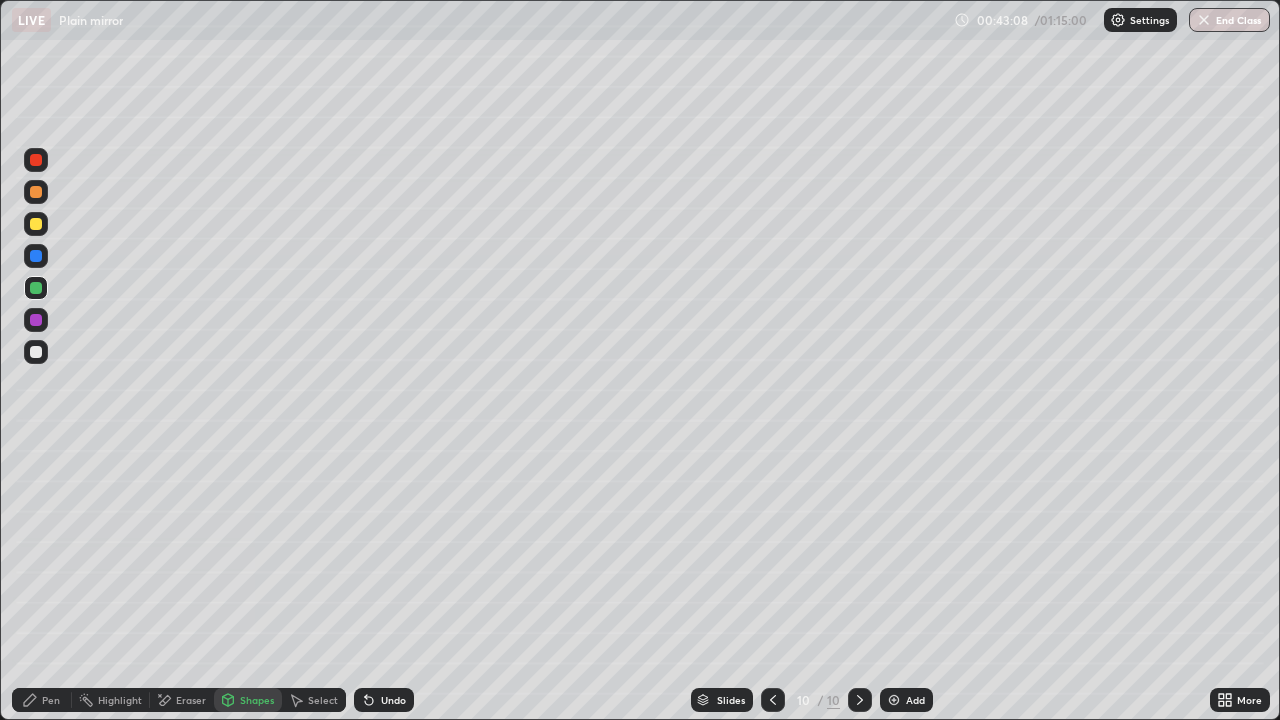 click on "Shapes" at bounding box center [257, 700] 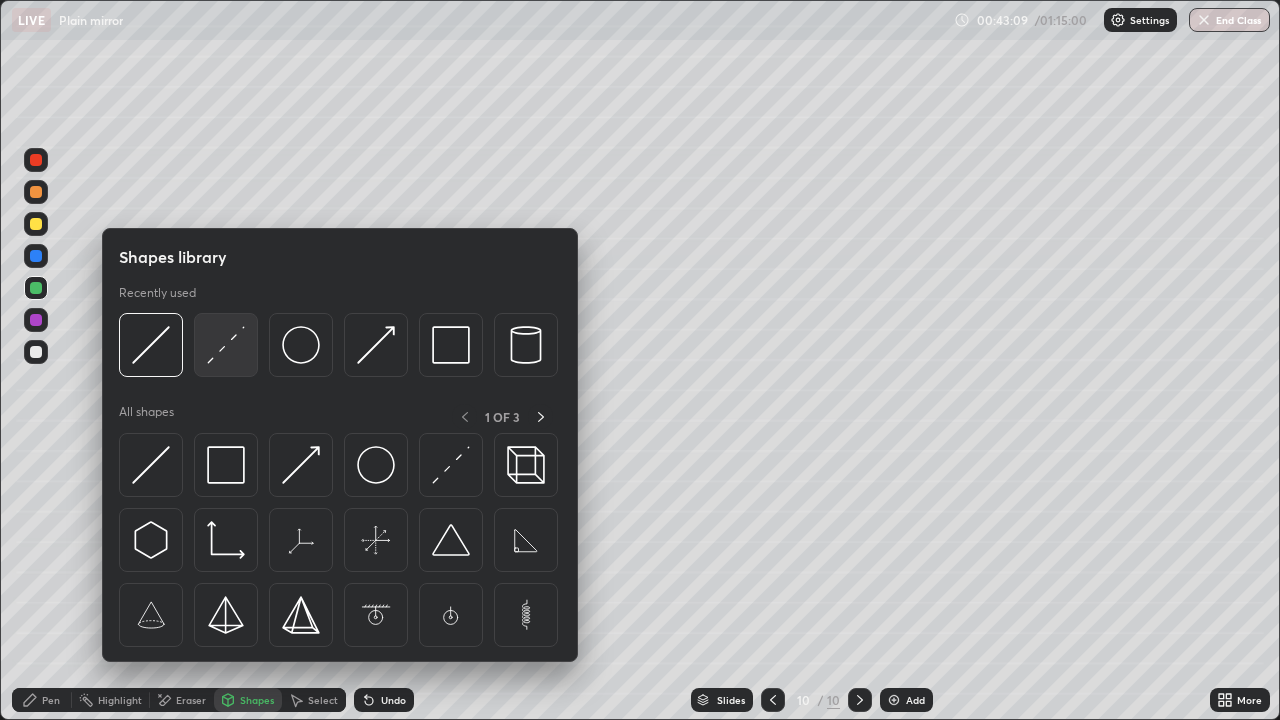 click at bounding box center (226, 345) 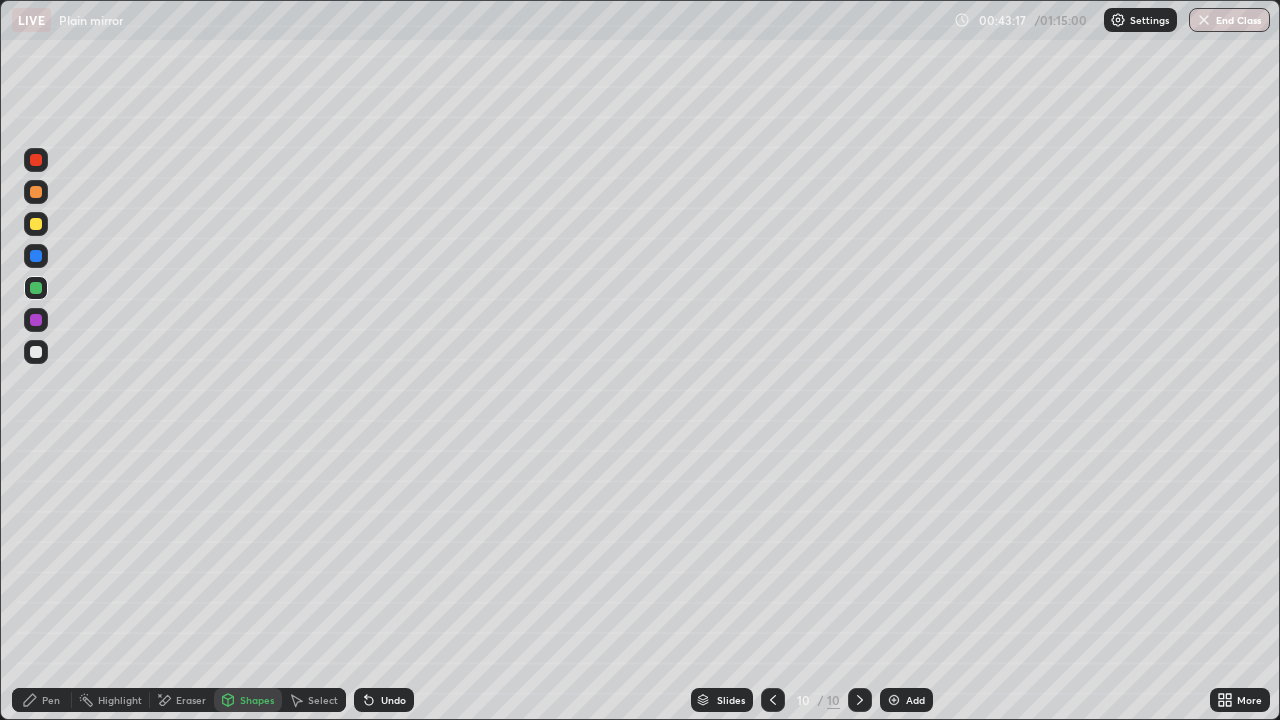 click on "Pen" at bounding box center (51, 700) 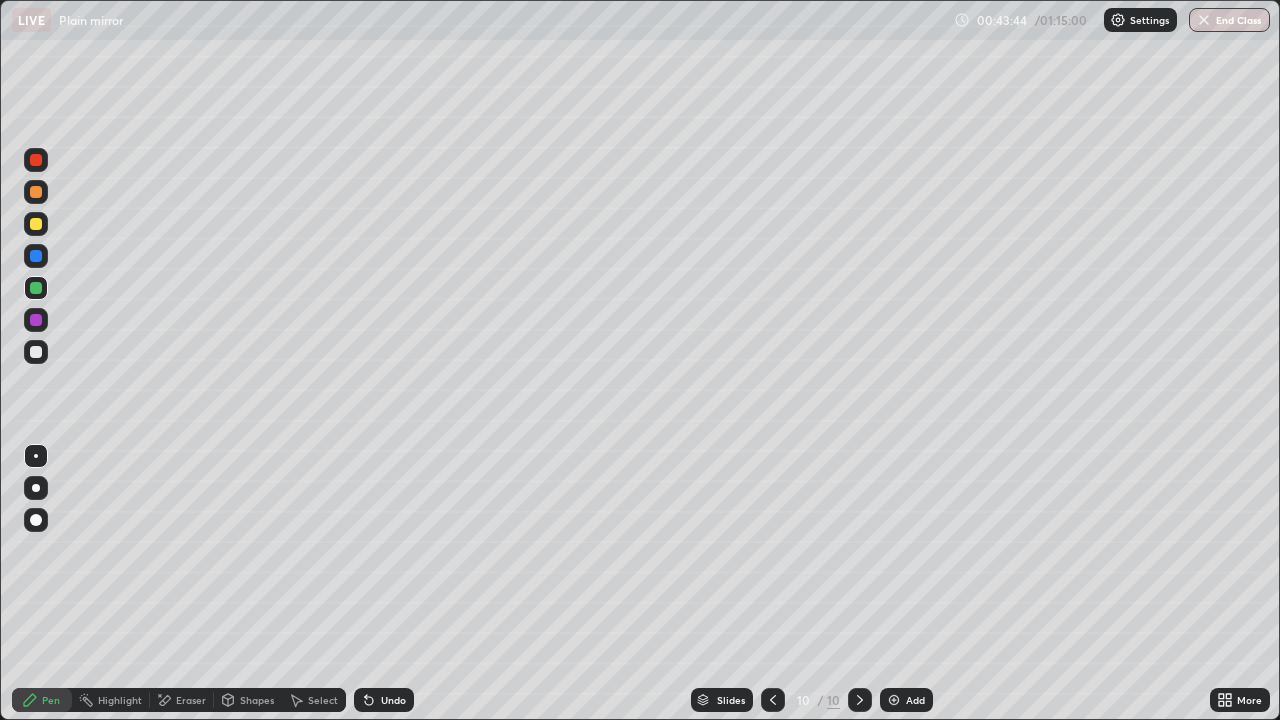 click at bounding box center (36, 256) 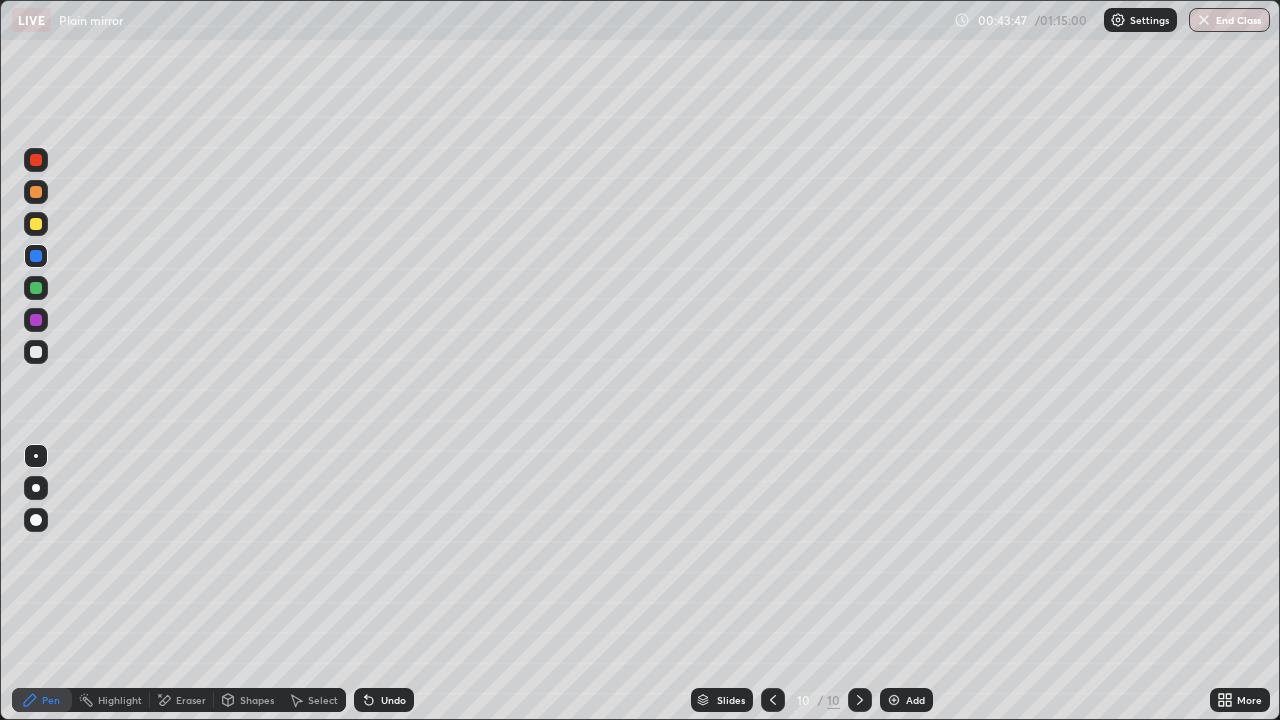 click at bounding box center [36, 288] 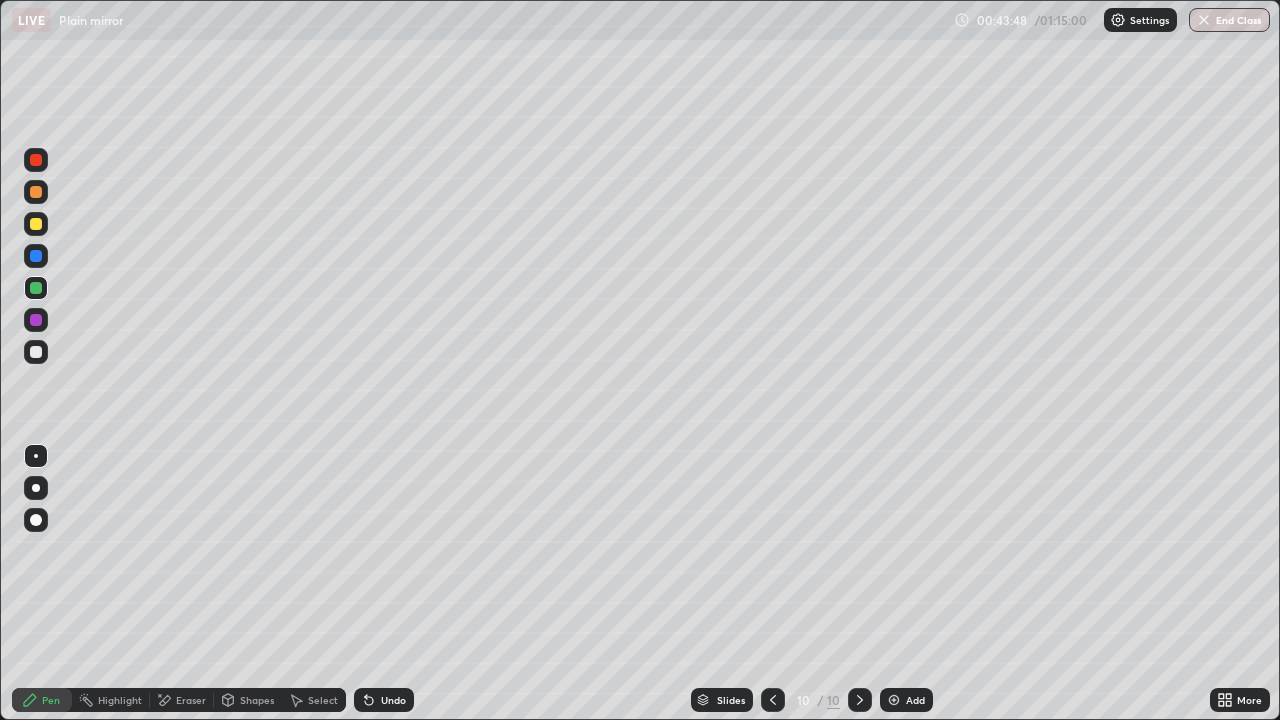 click on "Shapes" at bounding box center [257, 700] 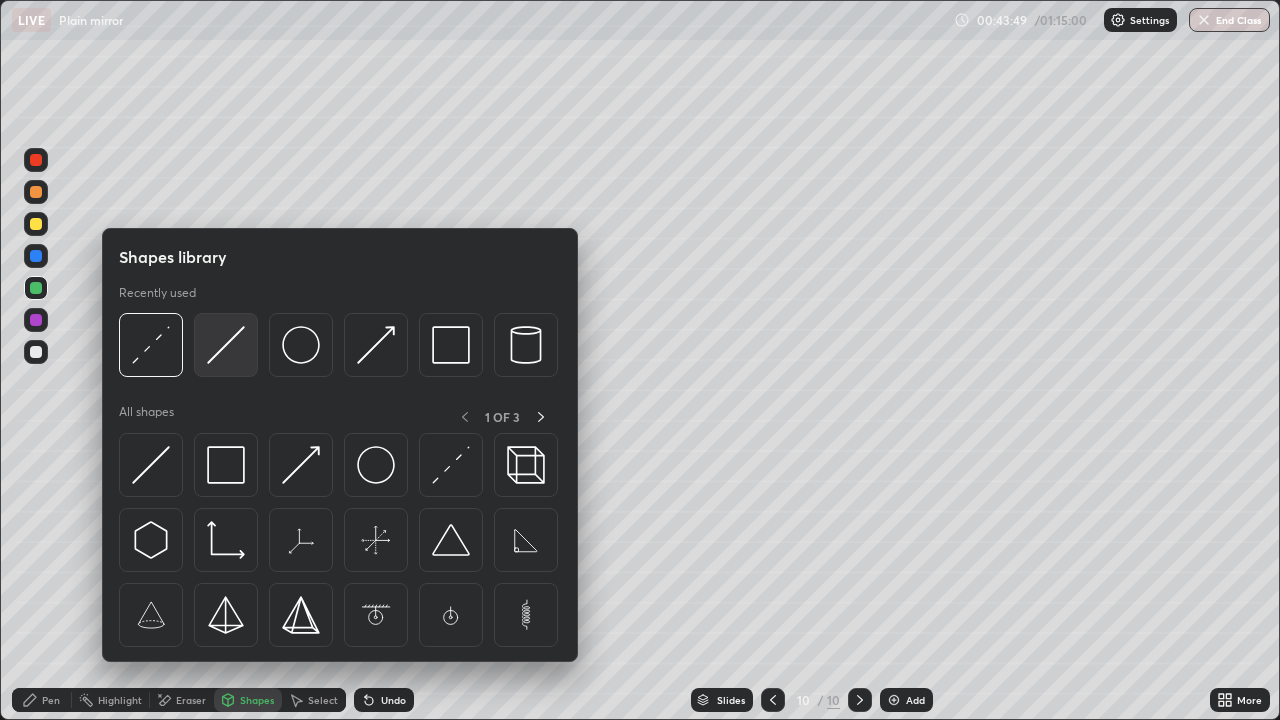 click at bounding box center [226, 345] 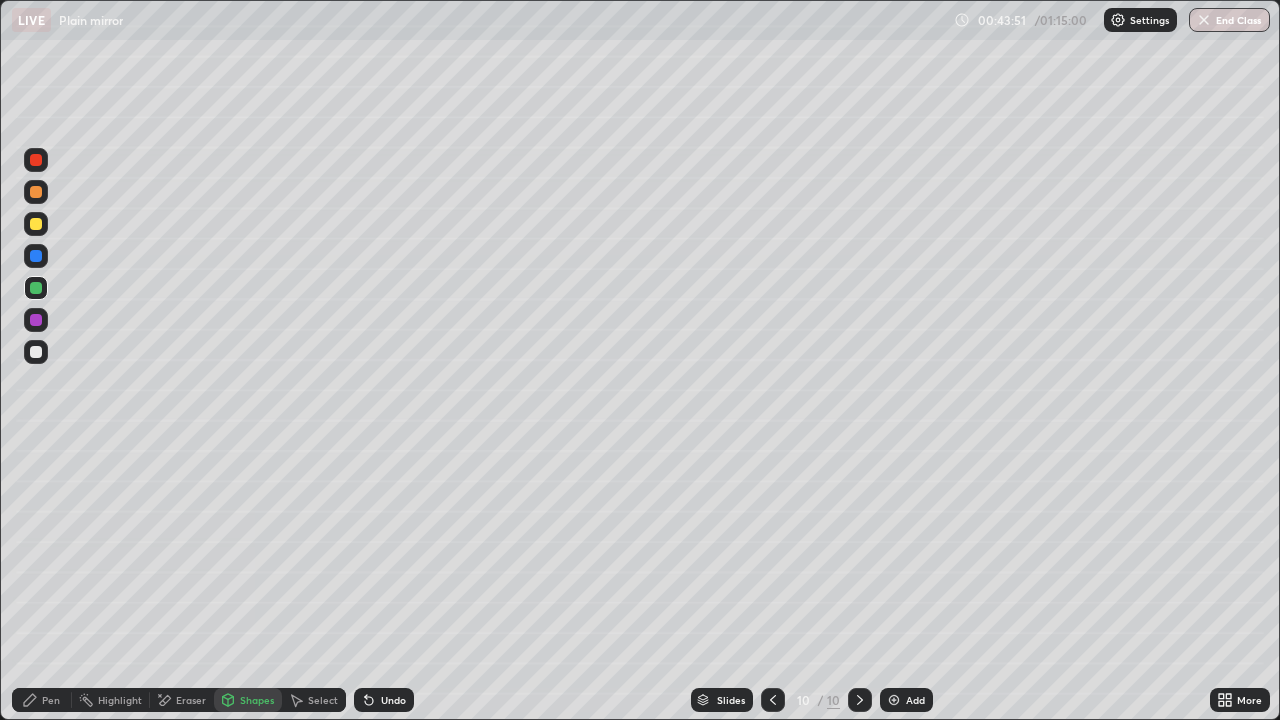 click on "Pen" at bounding box center (51, 700) 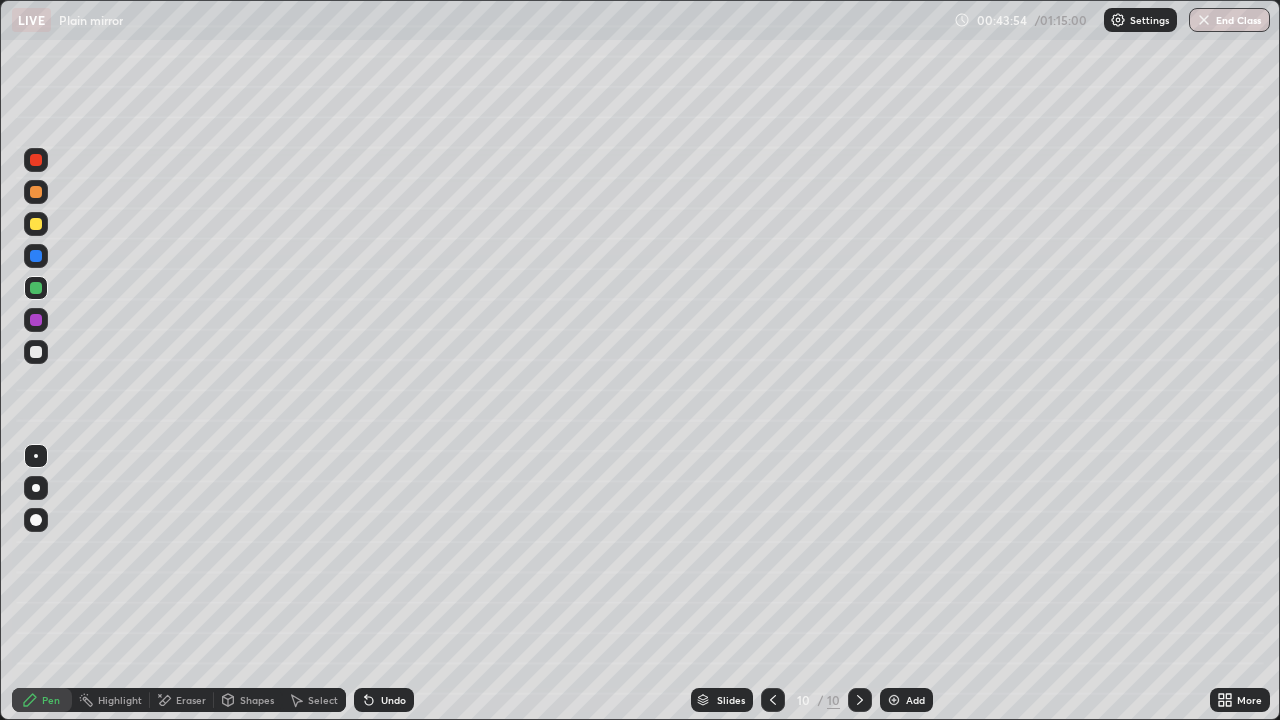 click at bounding box center [36, 256] 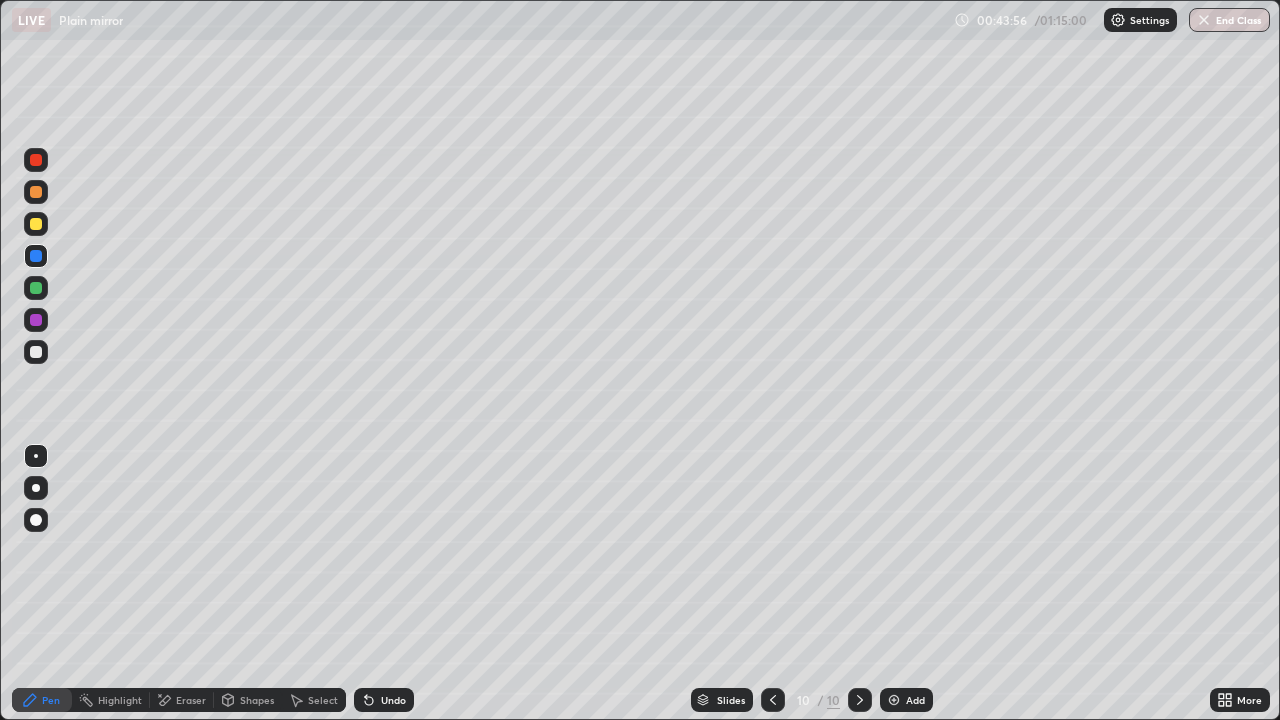click on "Shapes" at bounding box center [257, 700] 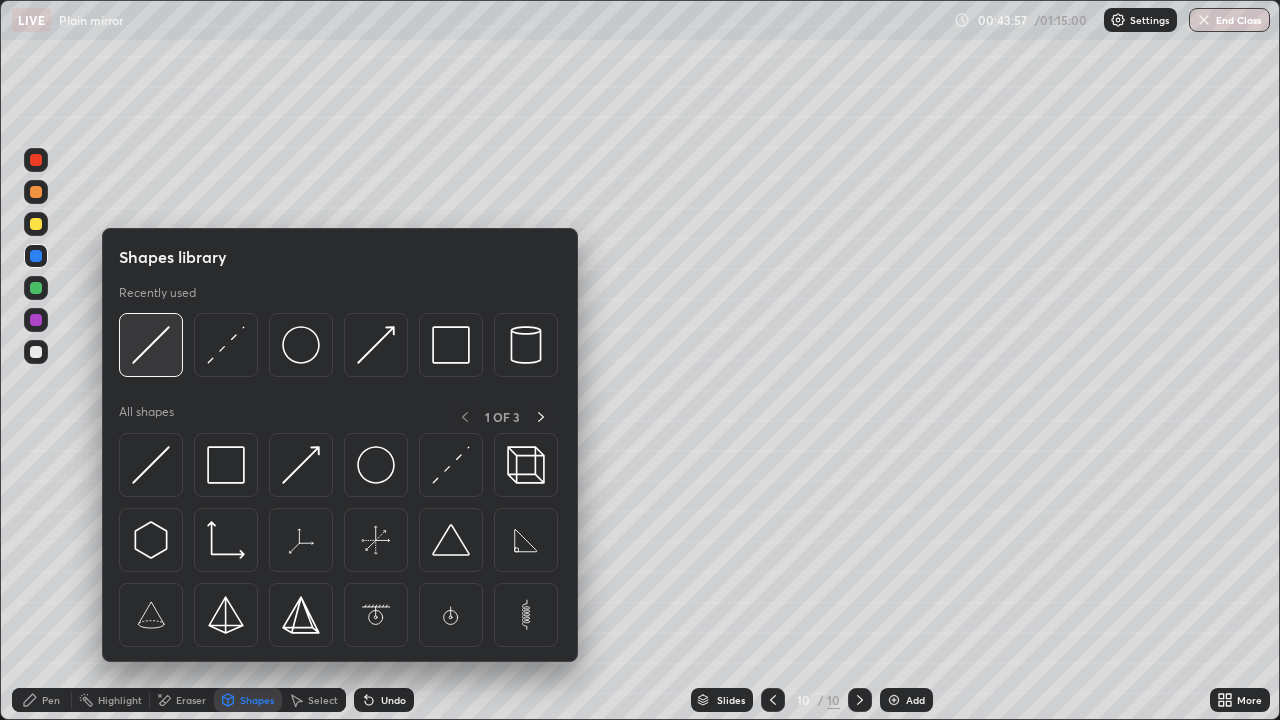 click at bounding box center (151, 345) 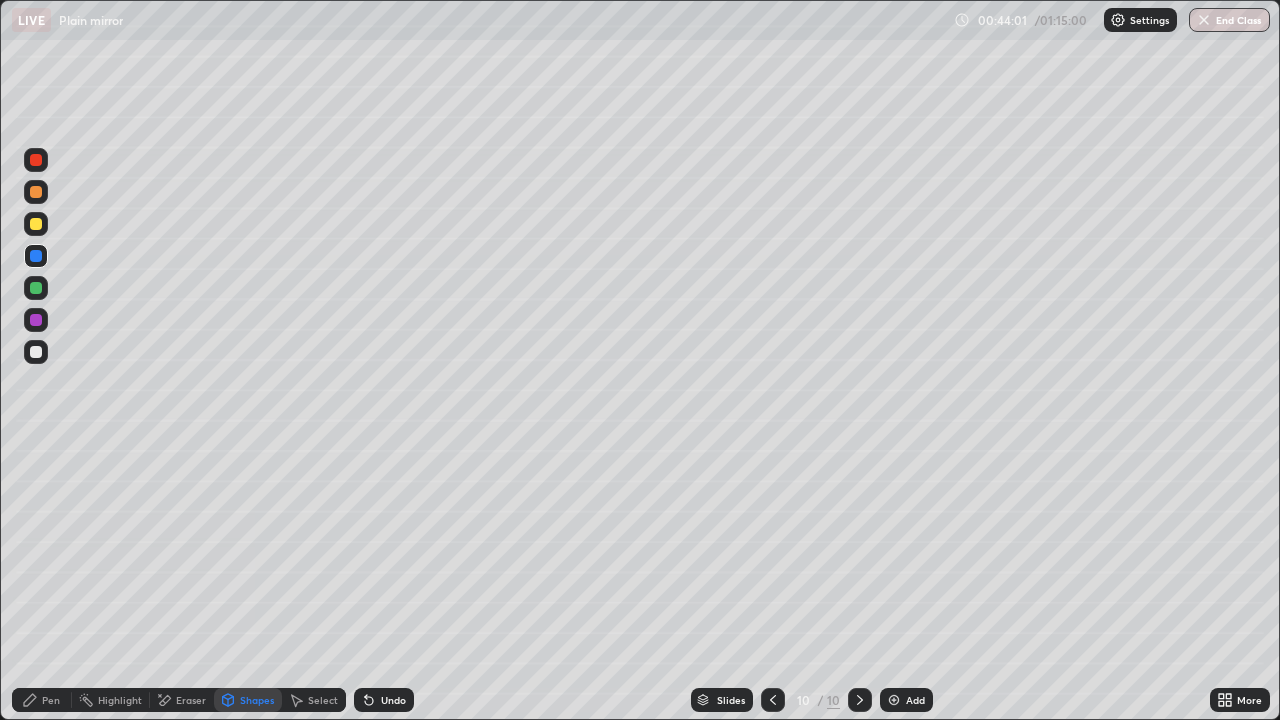 click 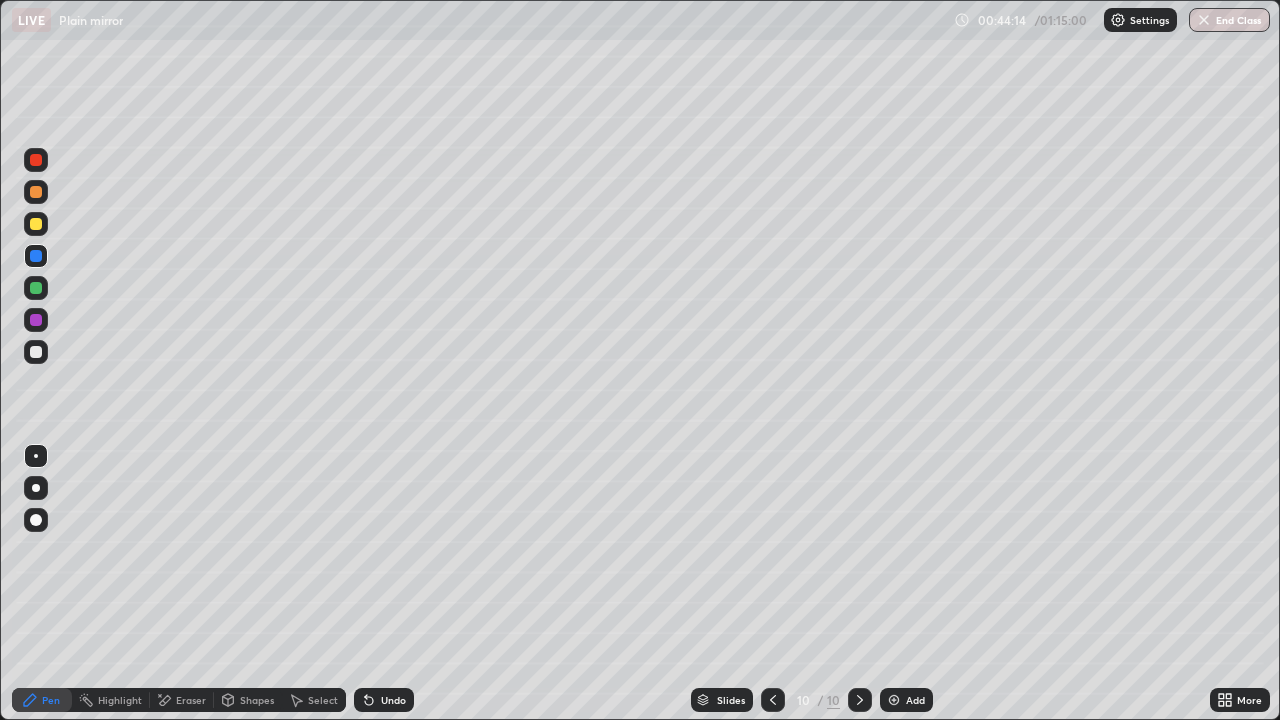 click on "Shapes" at bounding box center [248, 700] 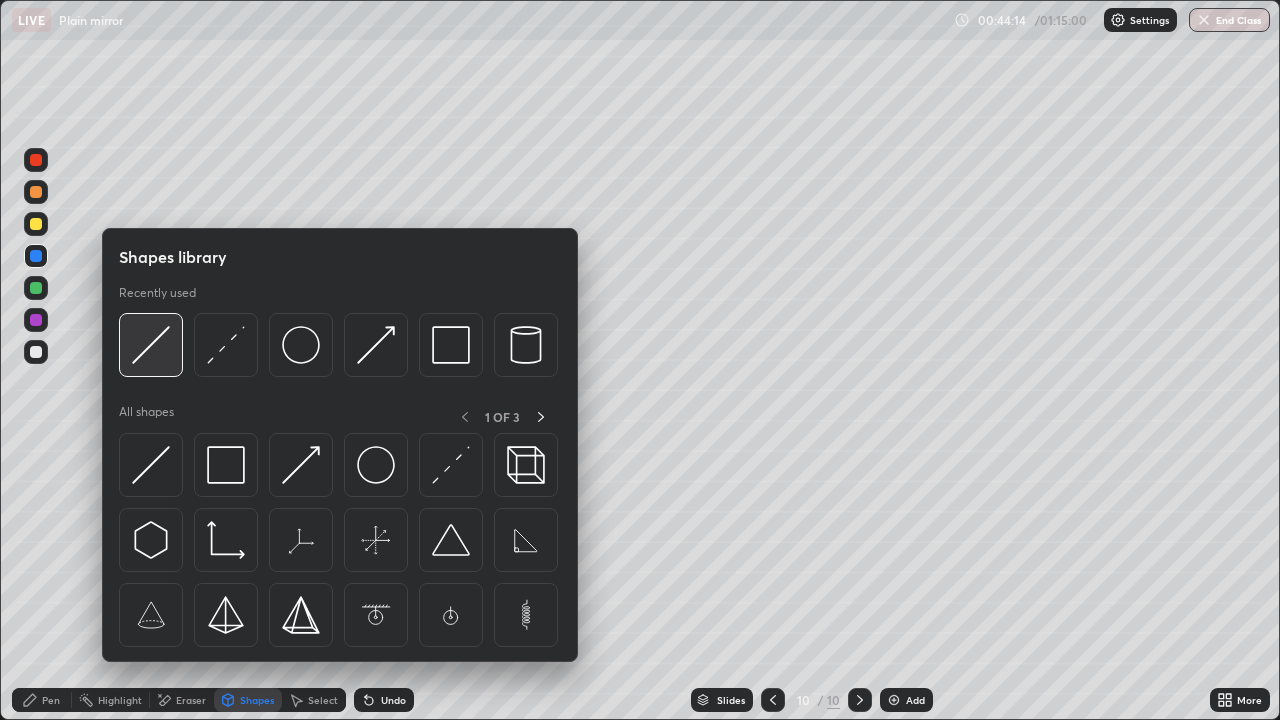 click at bounding box center [151, 345] 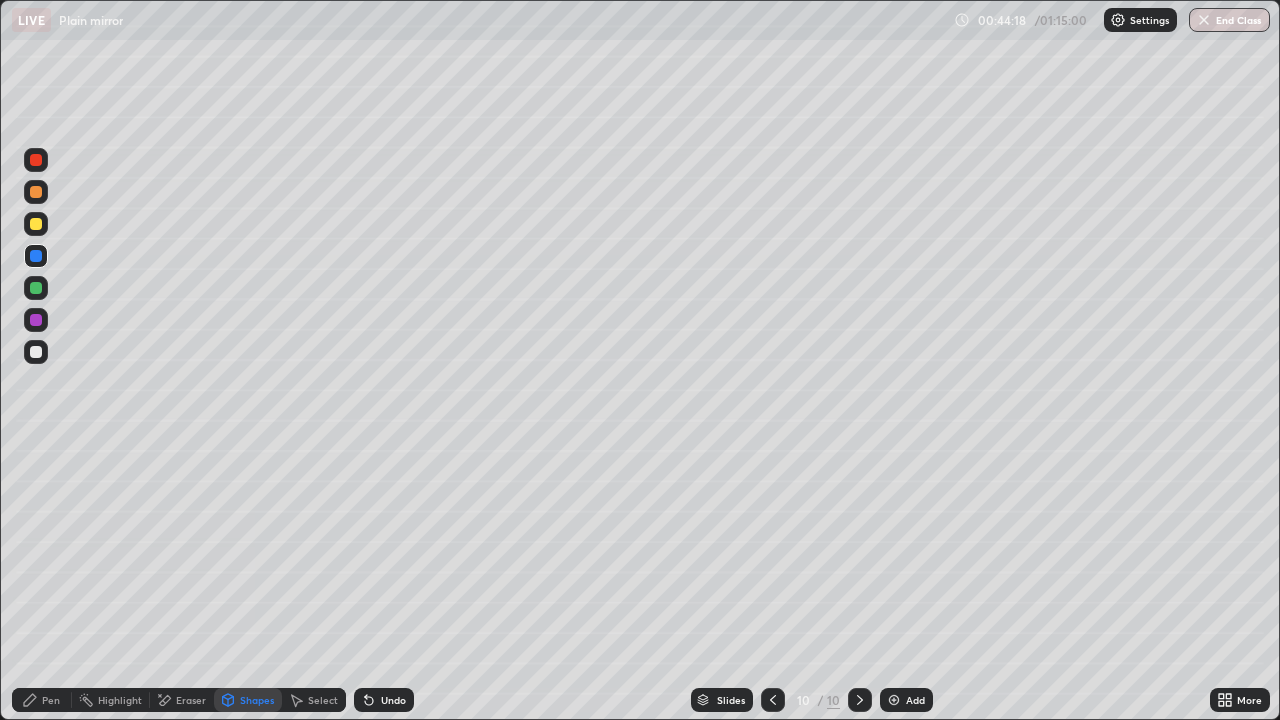 click 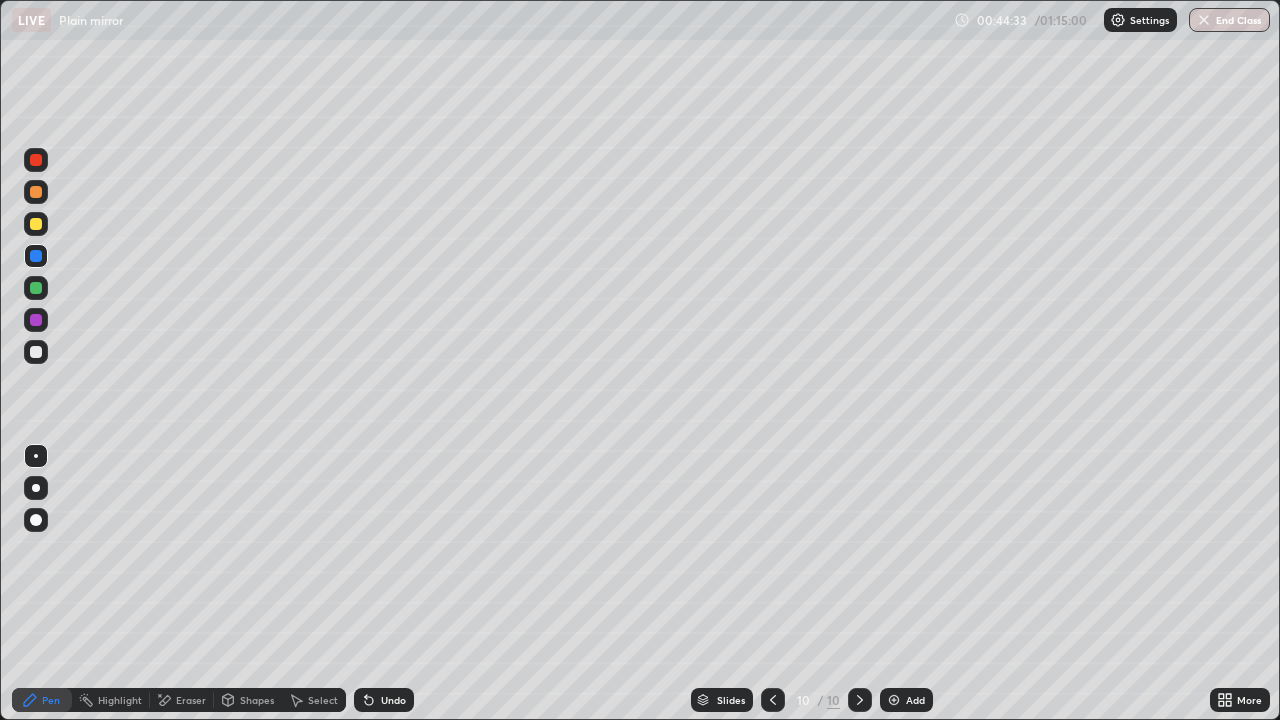 click 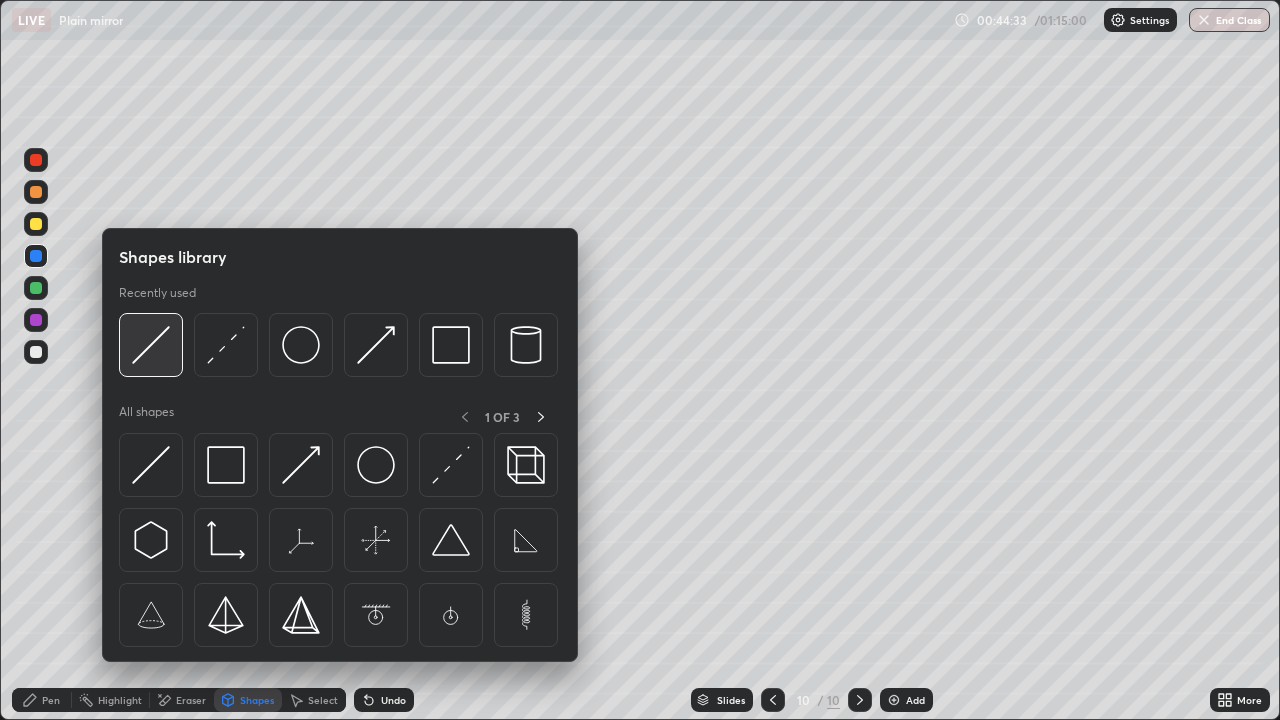 click at bounding box center (151, 345) 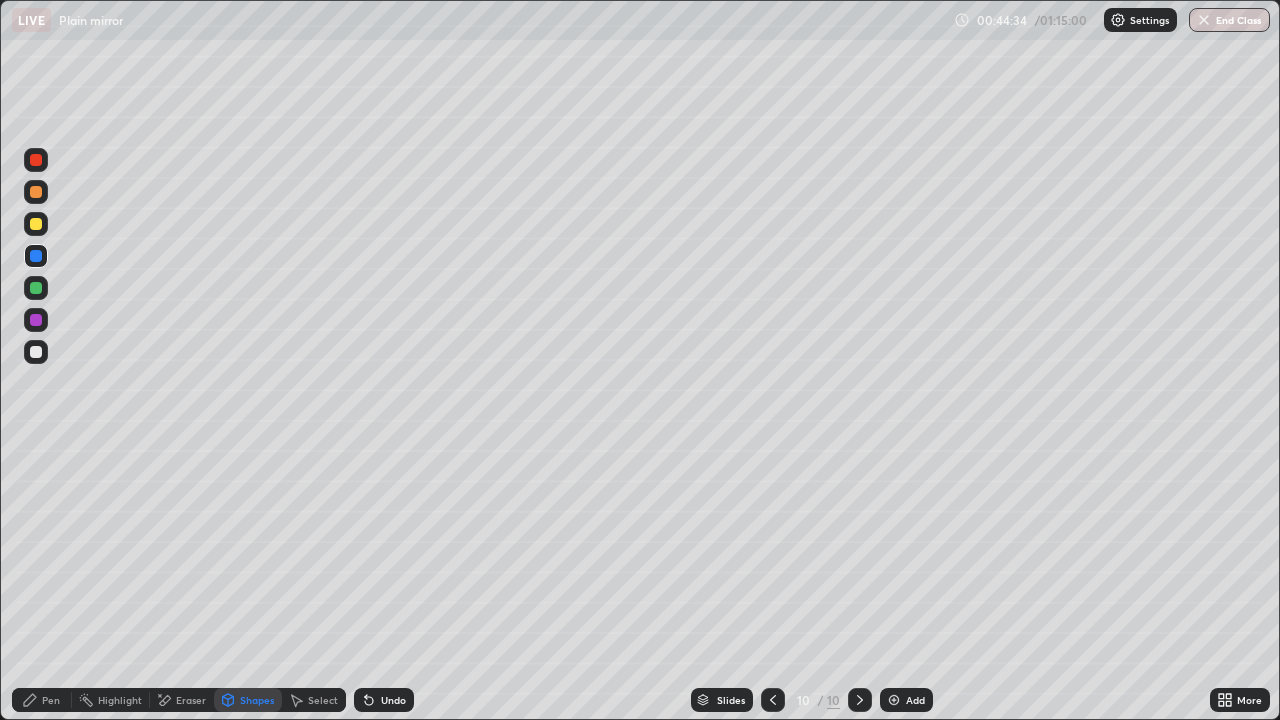 click at bounding box center (36, 288) 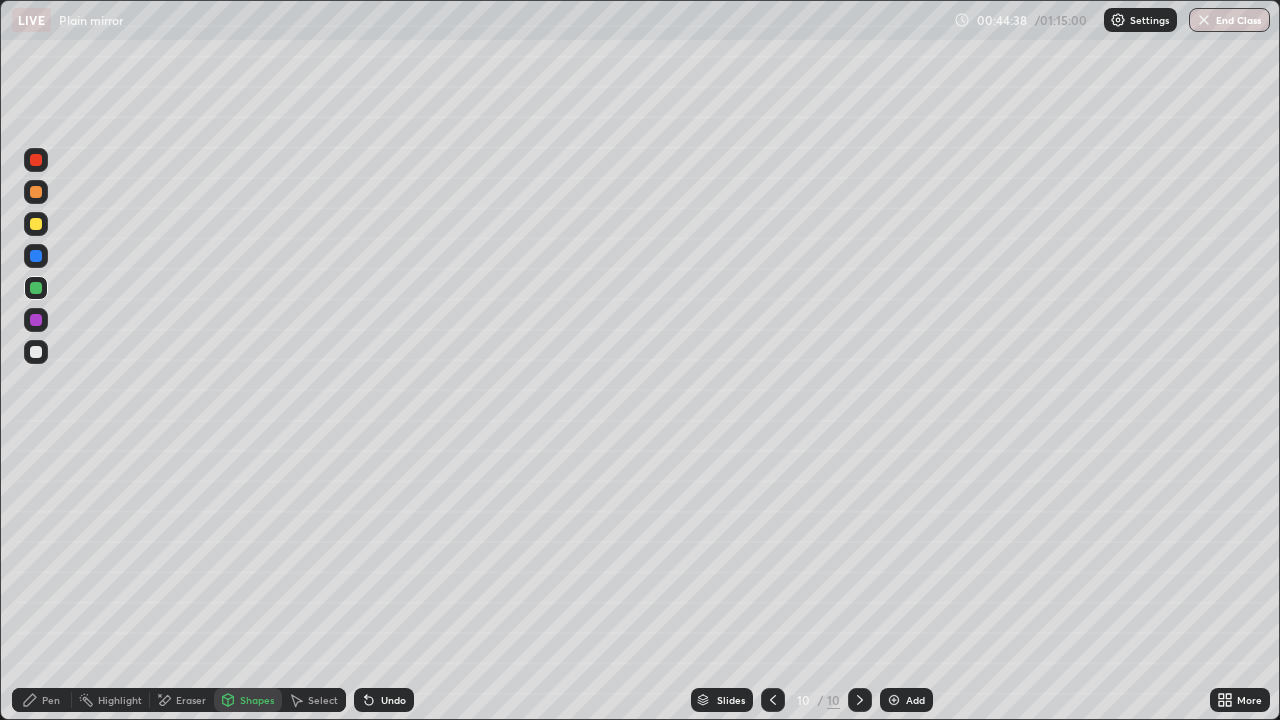 click 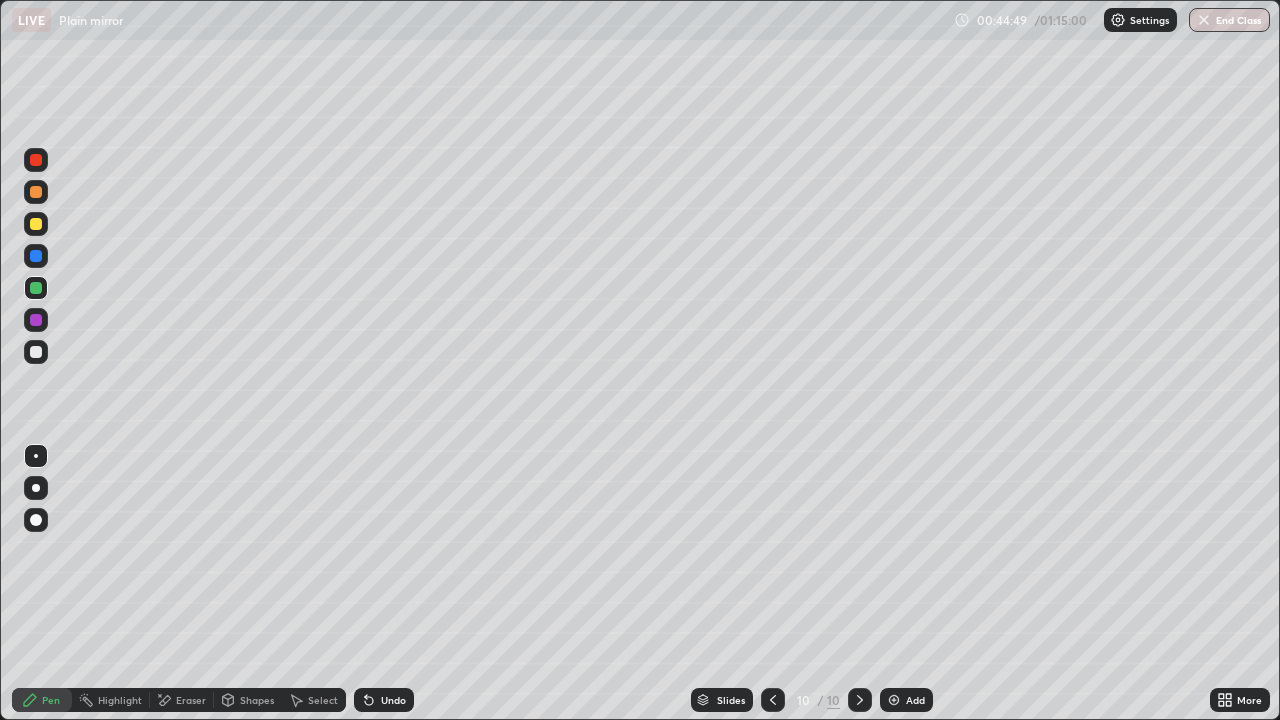 click at bounding box center [36, 256] 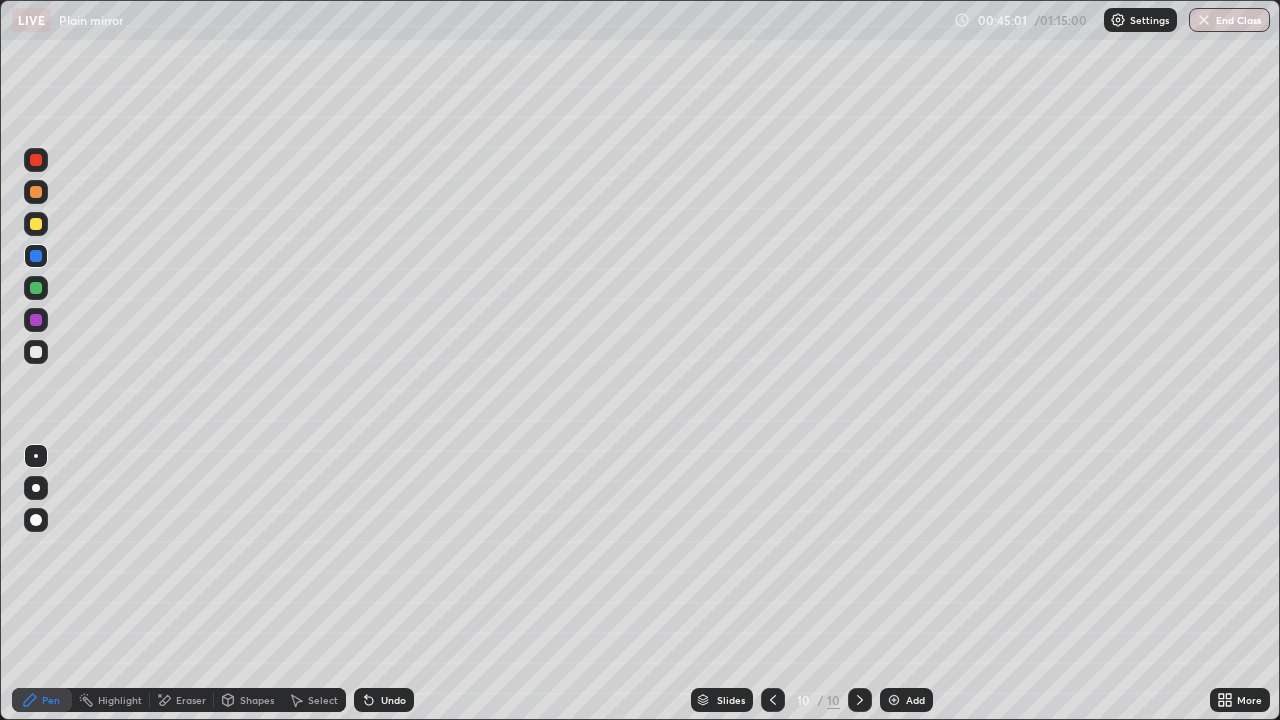 click at bounding box center (36, 288) 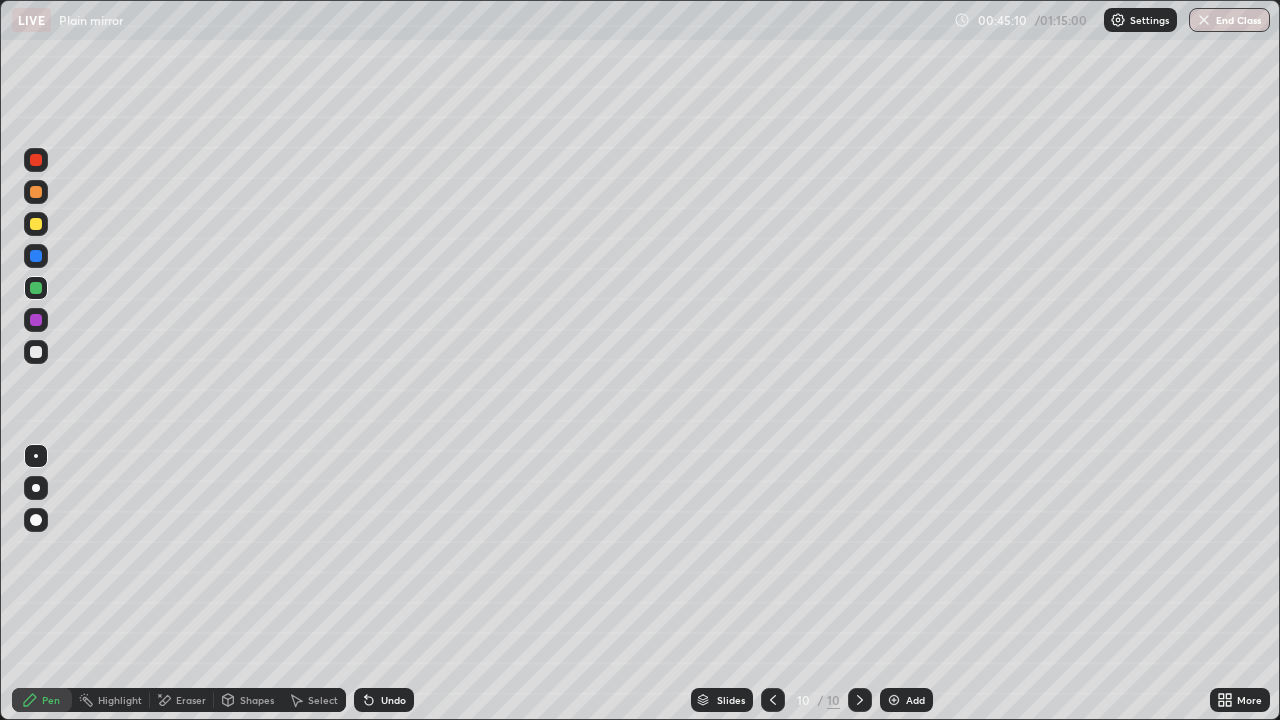 click at bounding box center [36, 256] 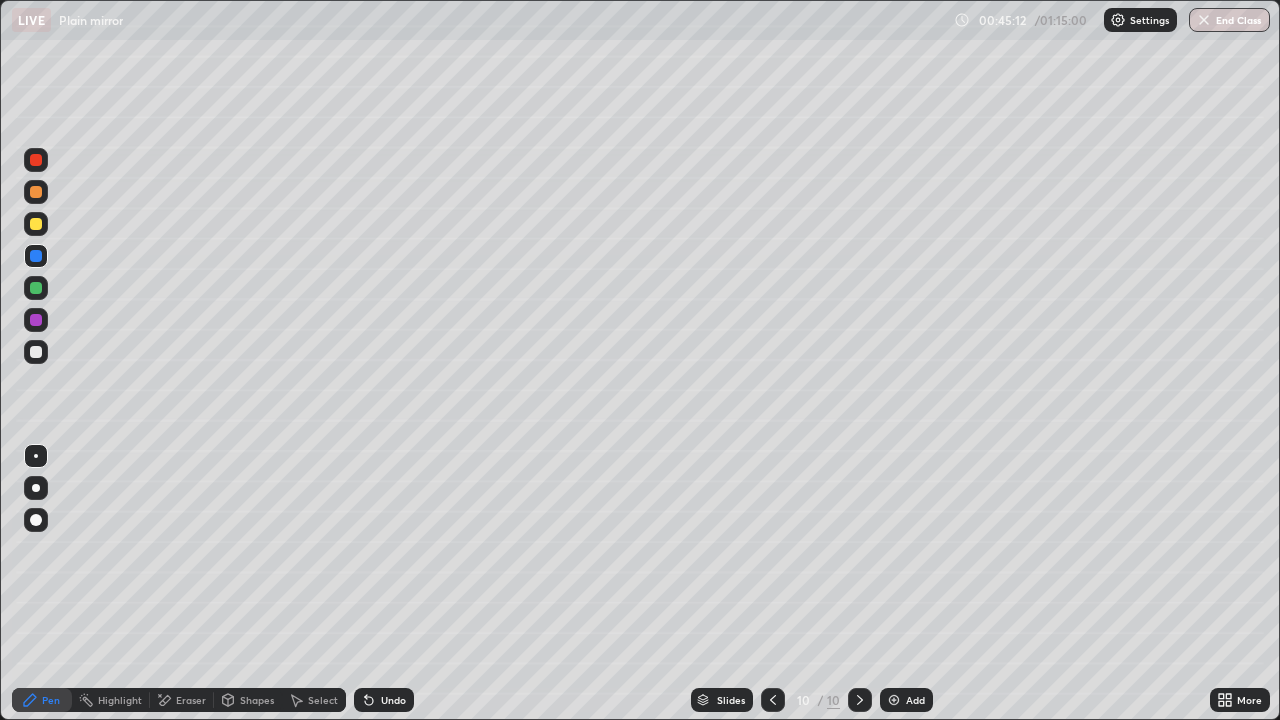 click at bounding box center (36, 288) 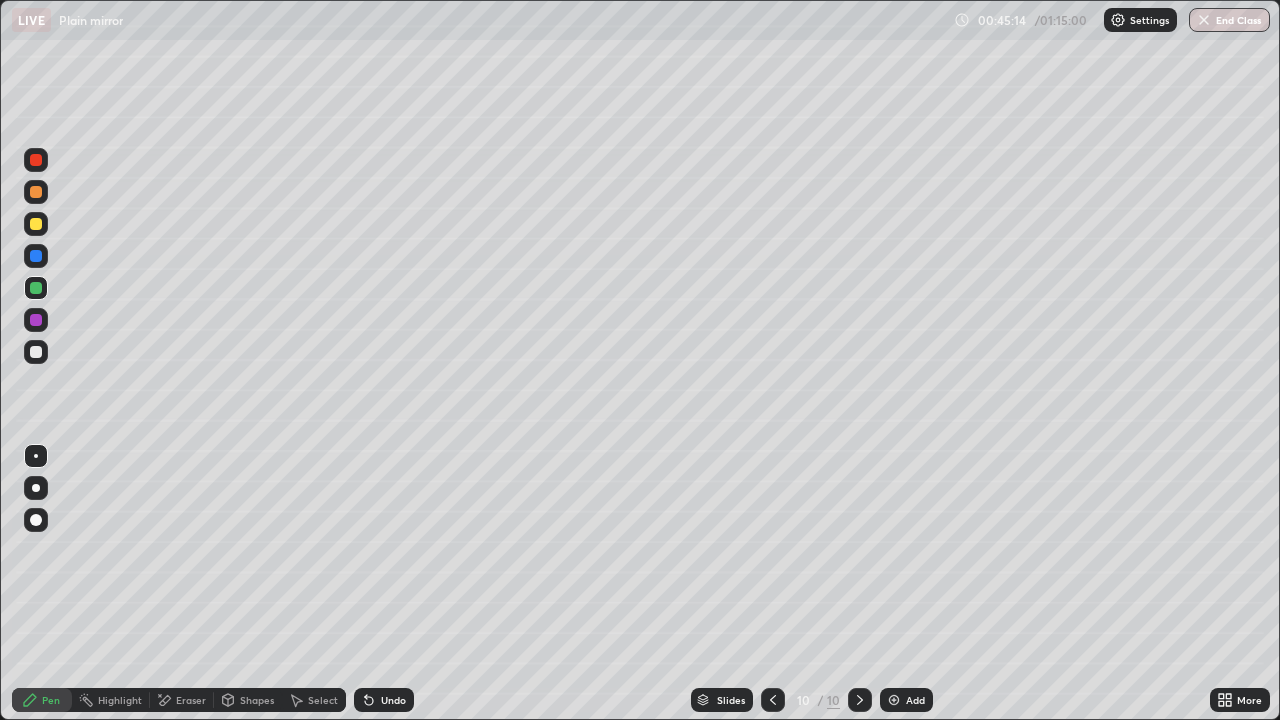 click at bounding box center (36, 256) 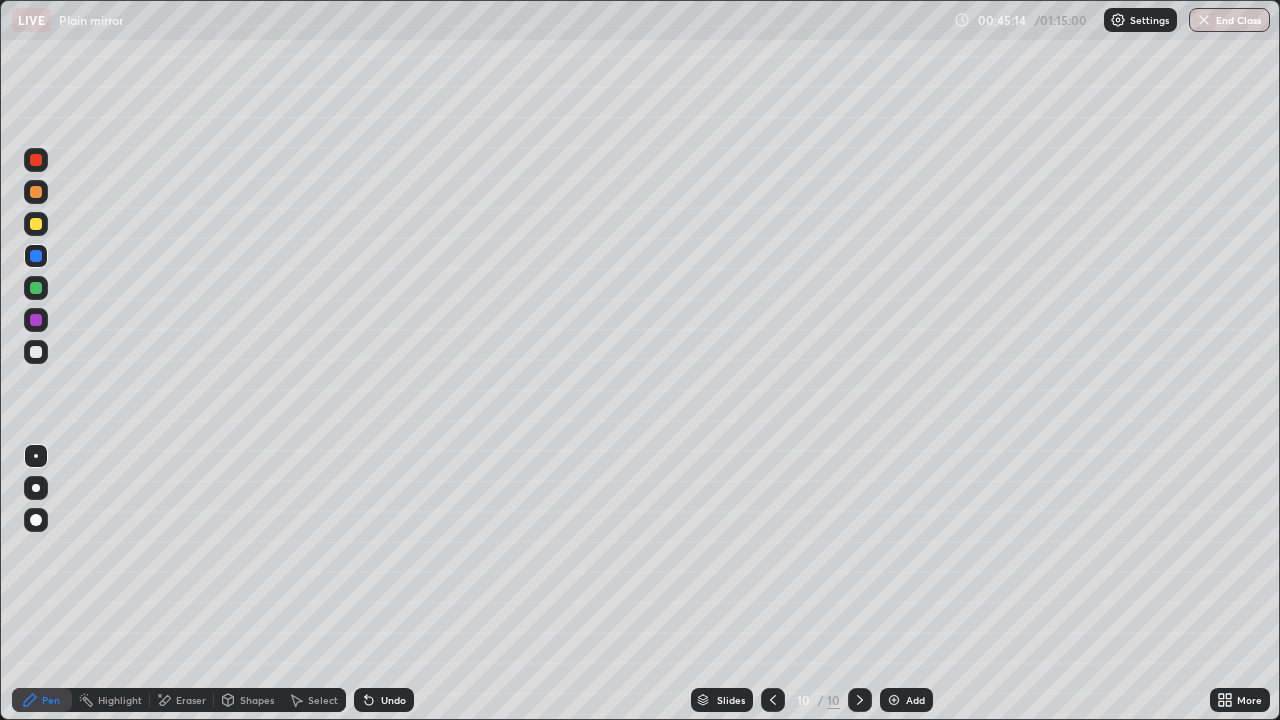 click at bounding box center (36, 288) 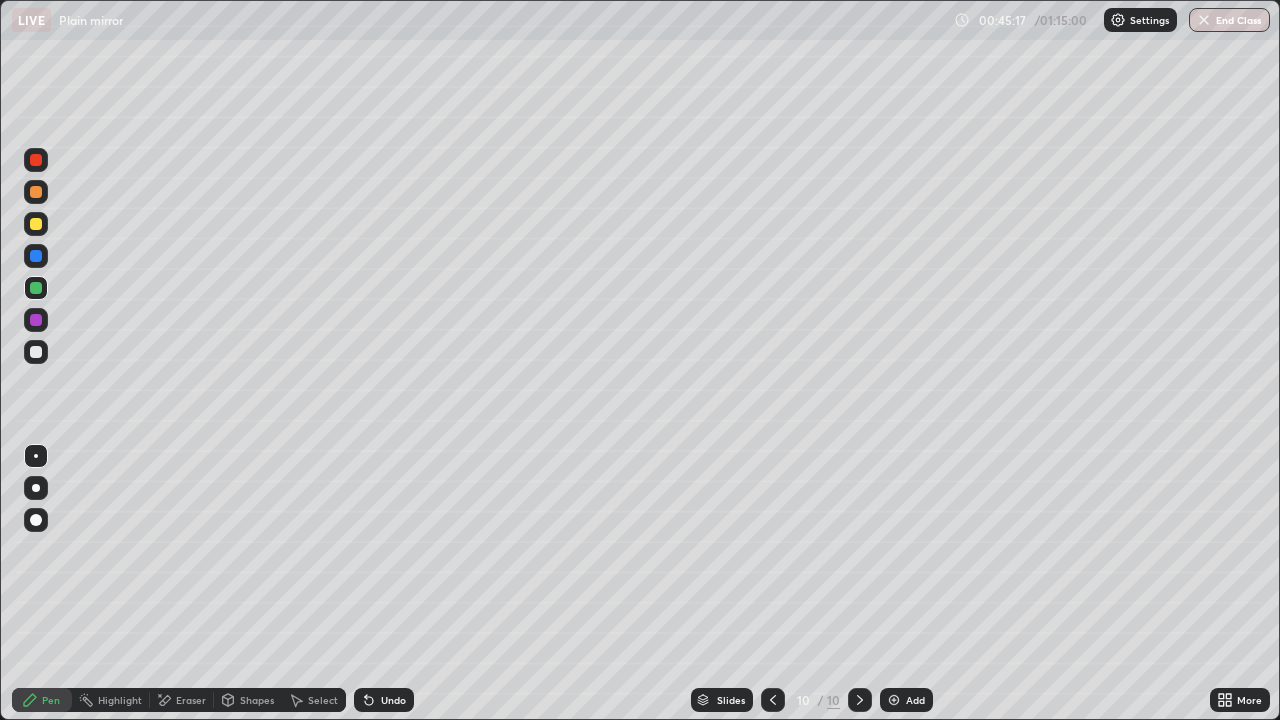 click at bounding box center (36, 256) 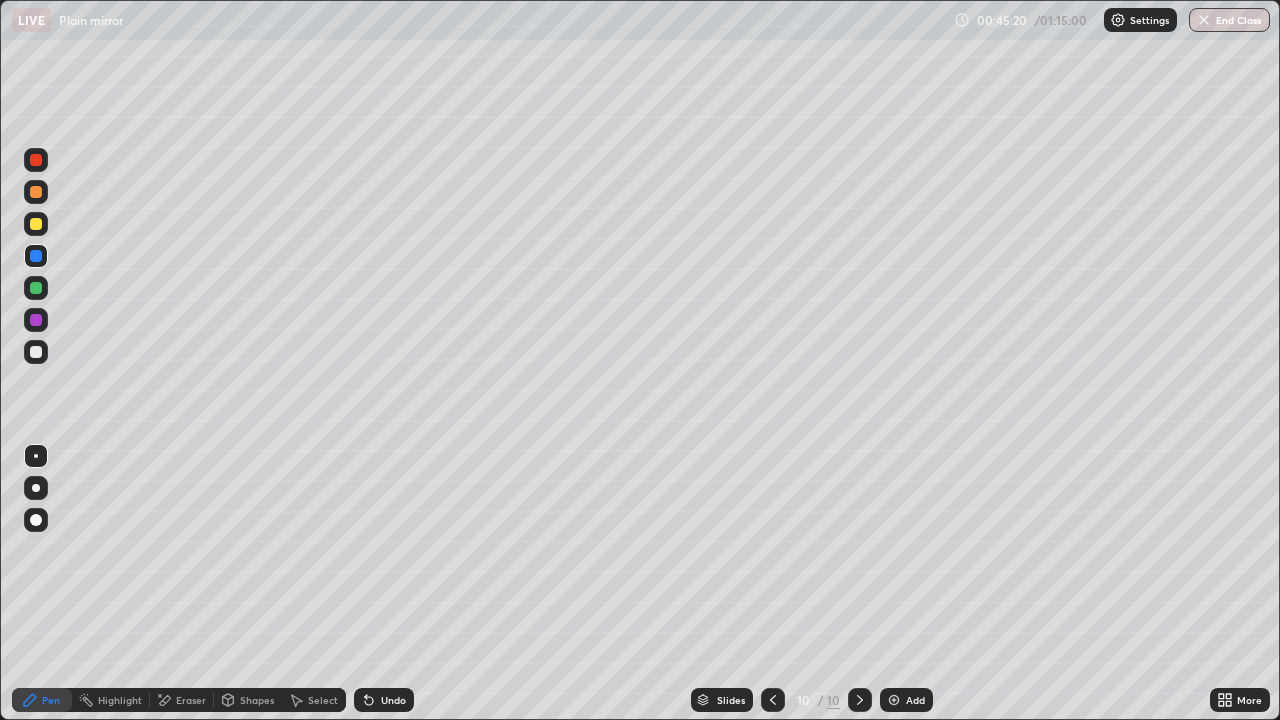 click at bounding box center (36, 352) 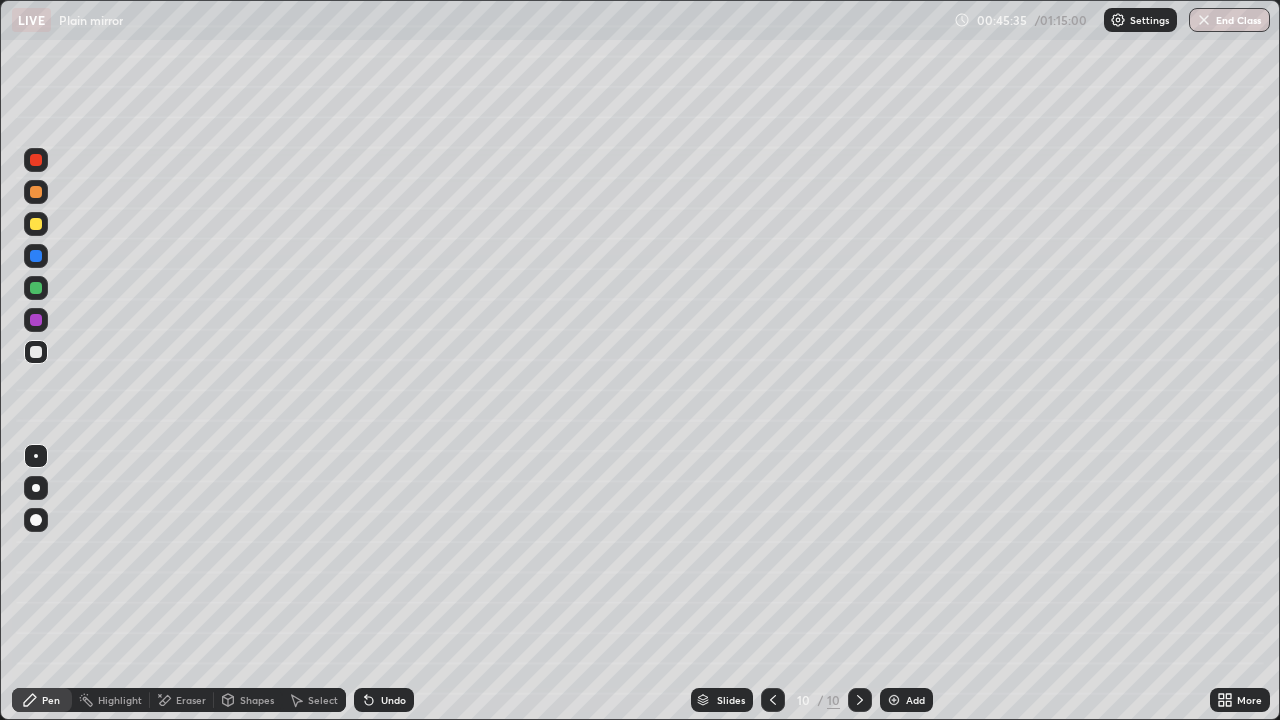click at bounding box center [773, 700] 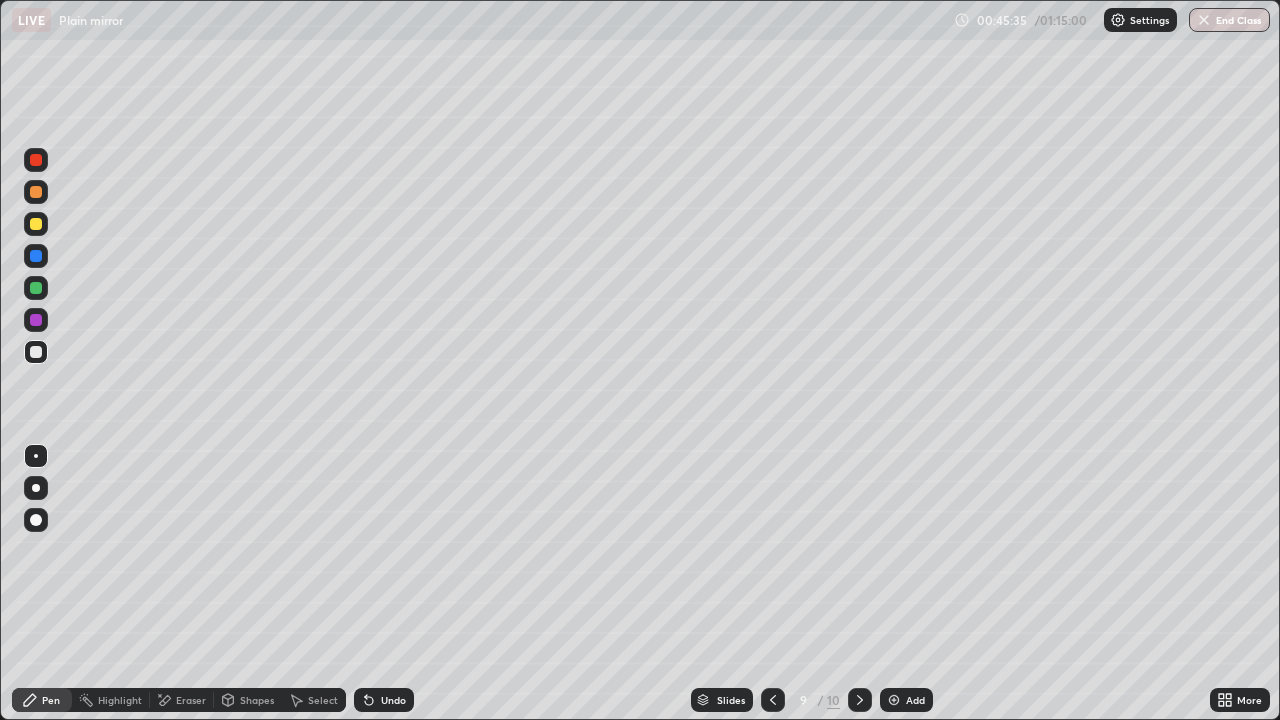 click 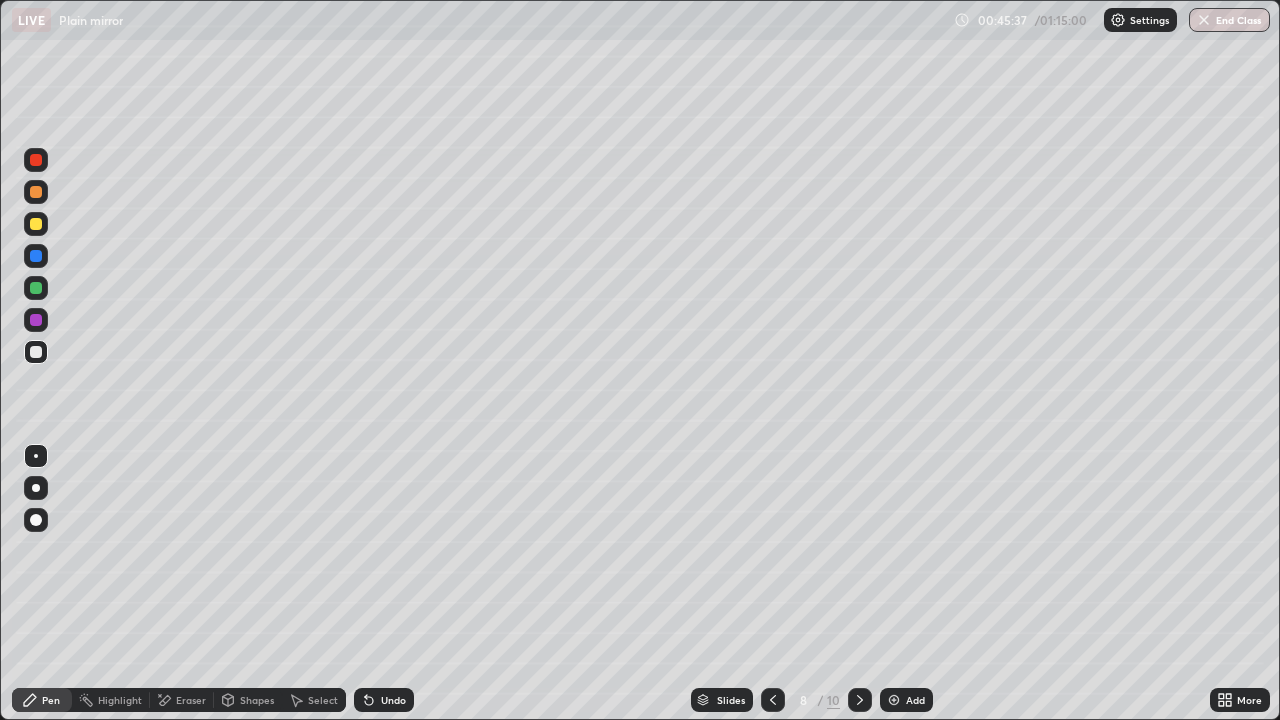 click 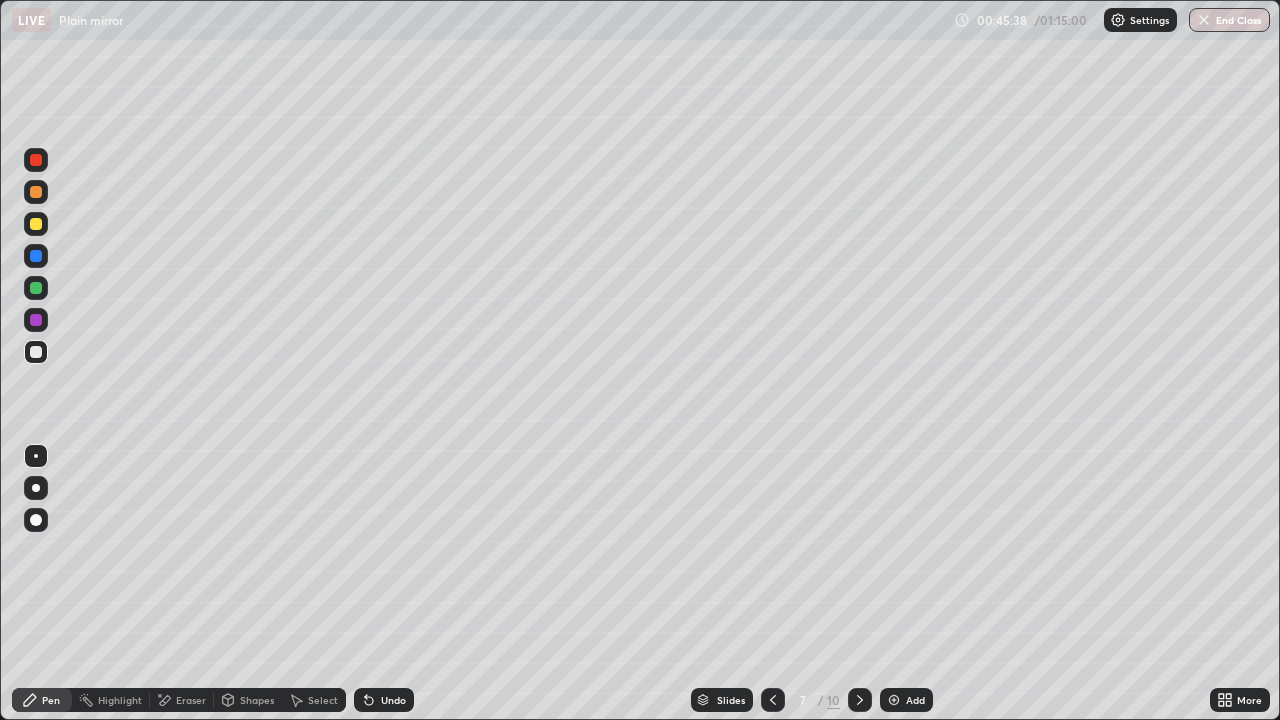 click 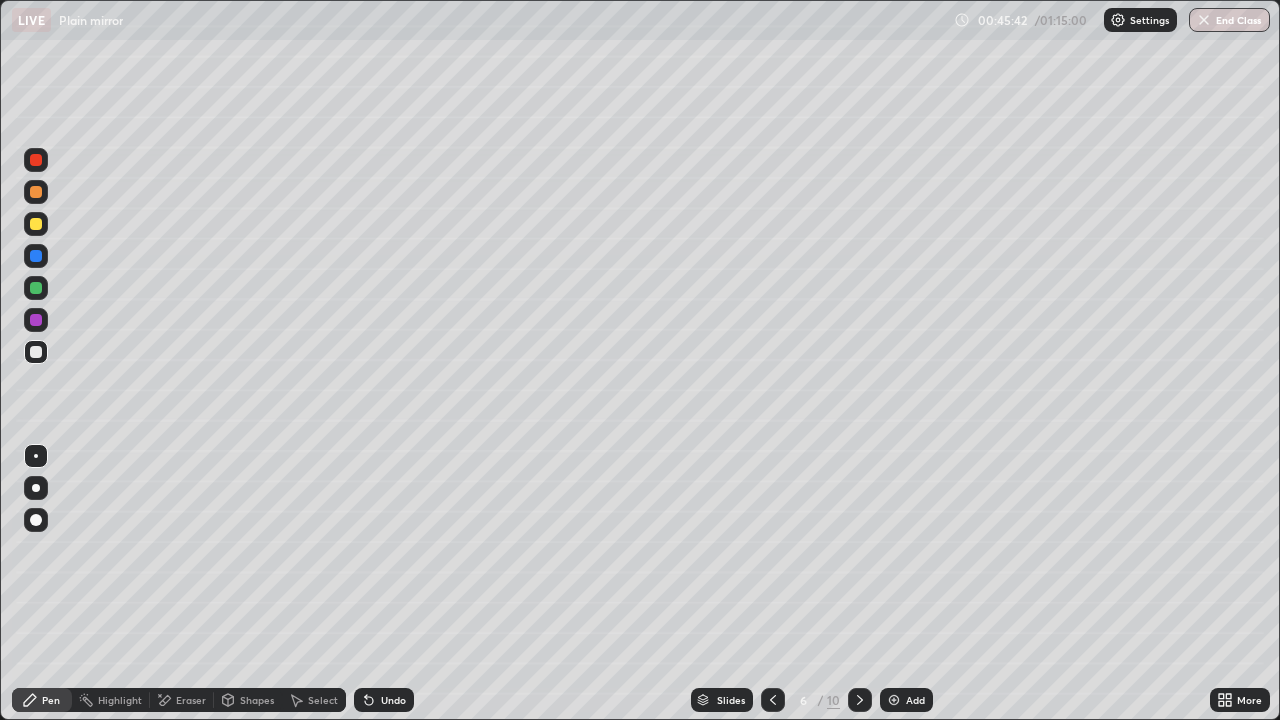 click 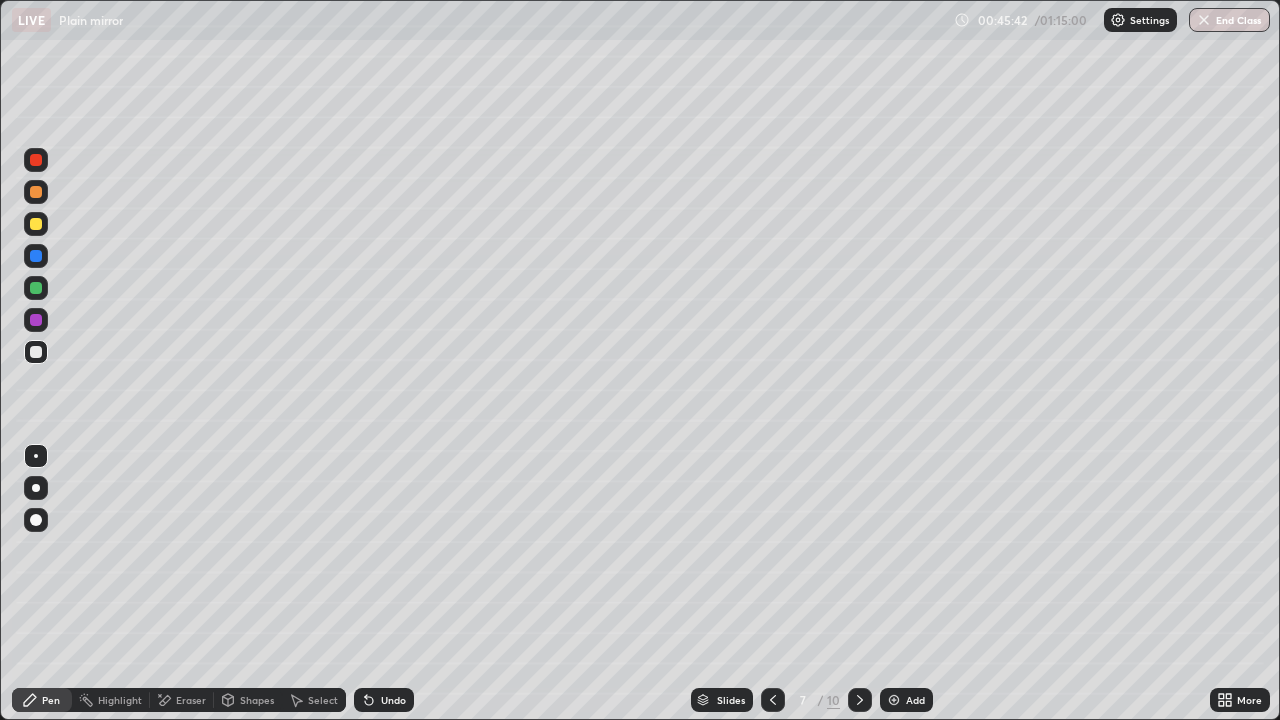 click 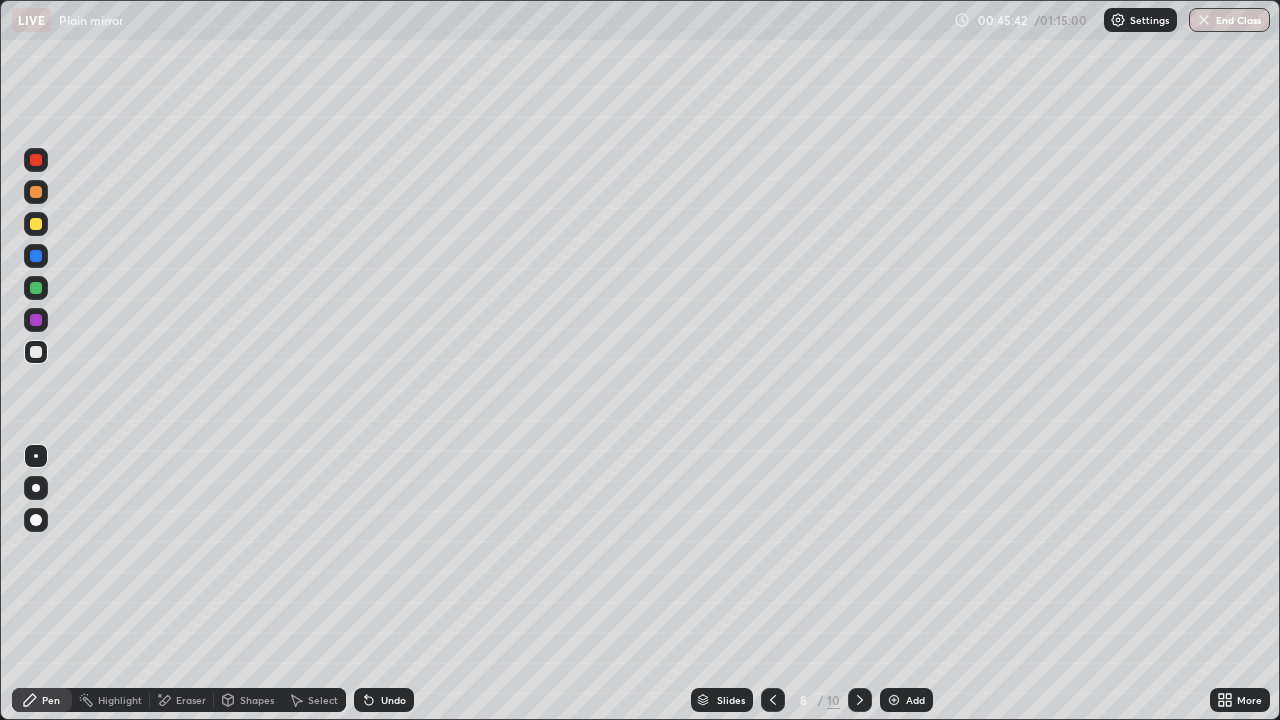 click 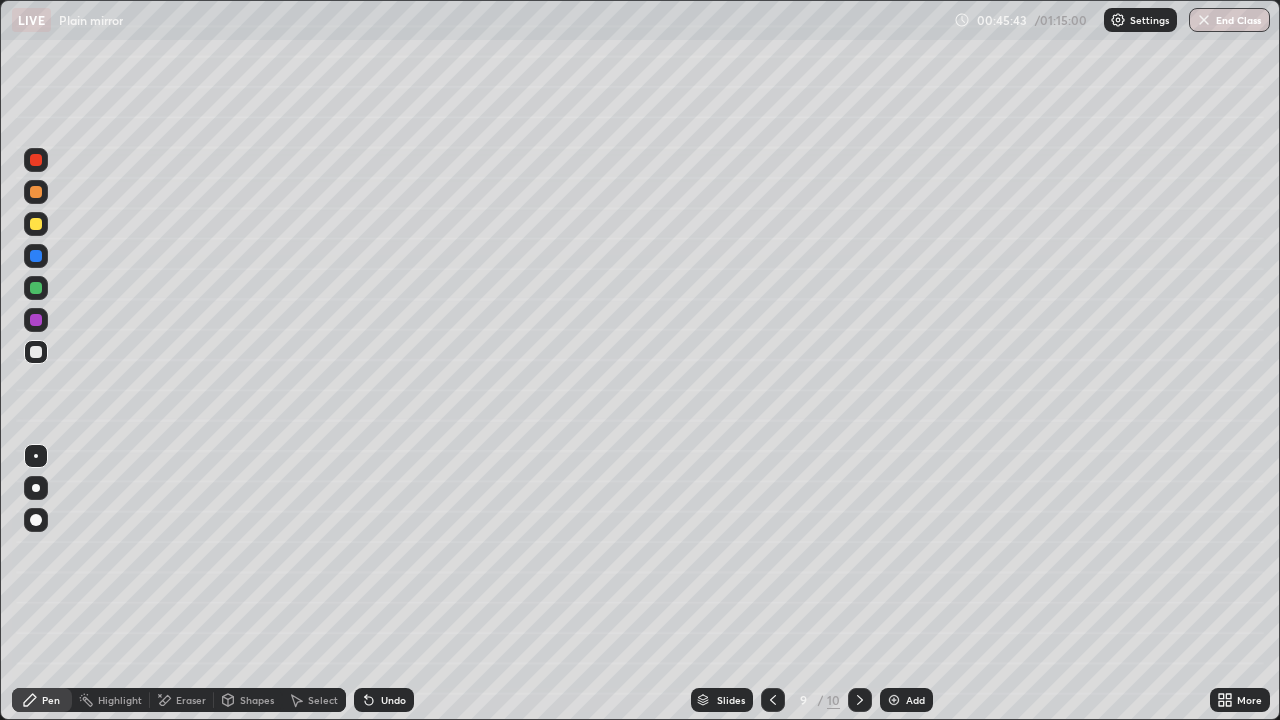 click 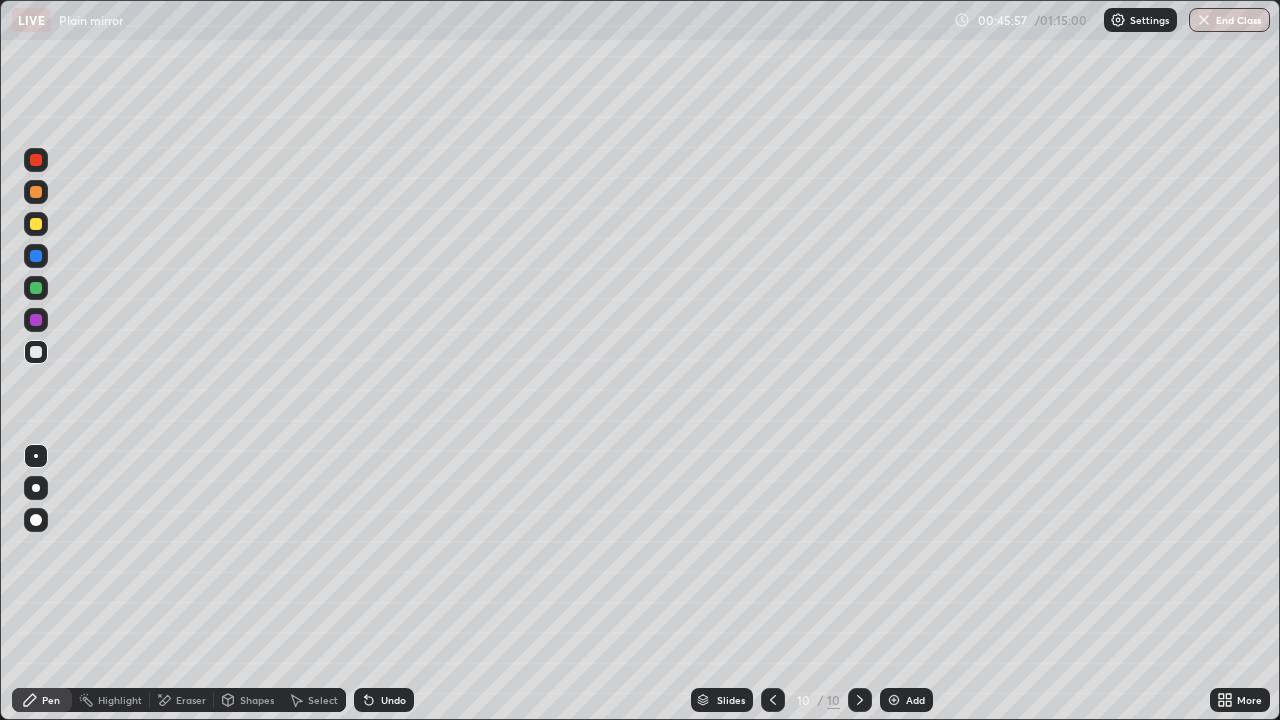 click on "Shapes" at bounding box center (257, 700) 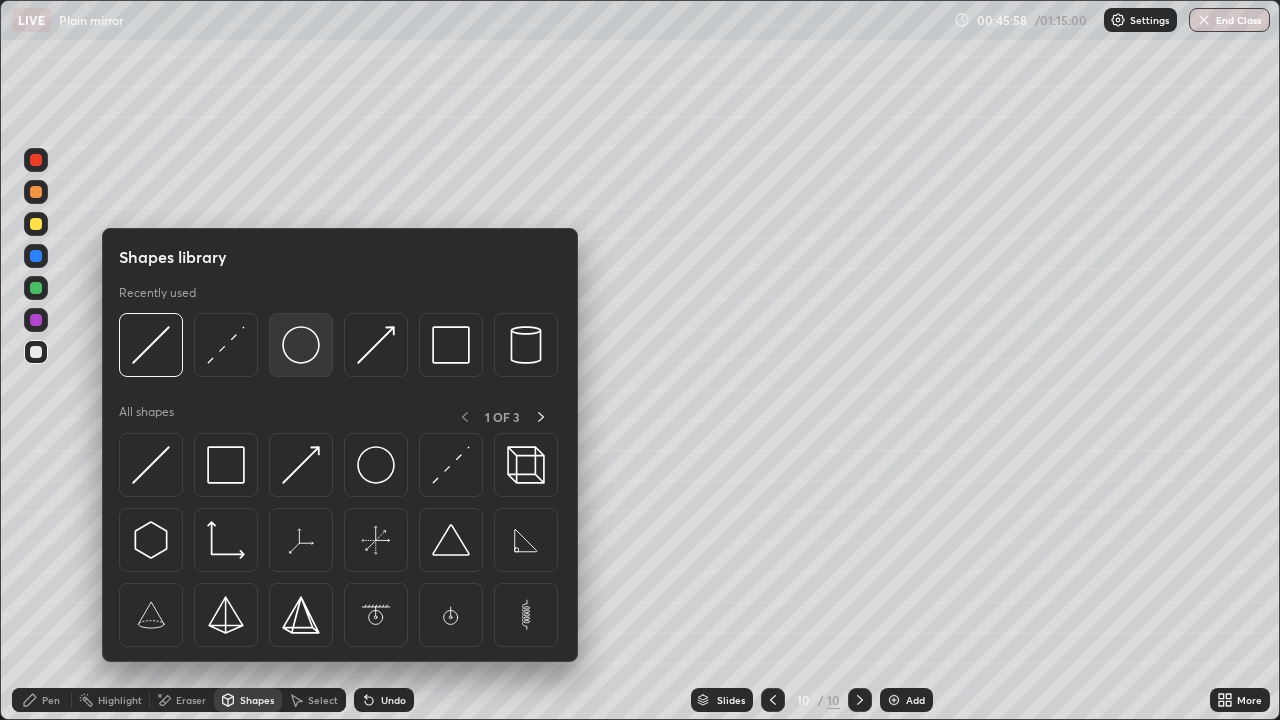 click at bounding box center (301, 345) 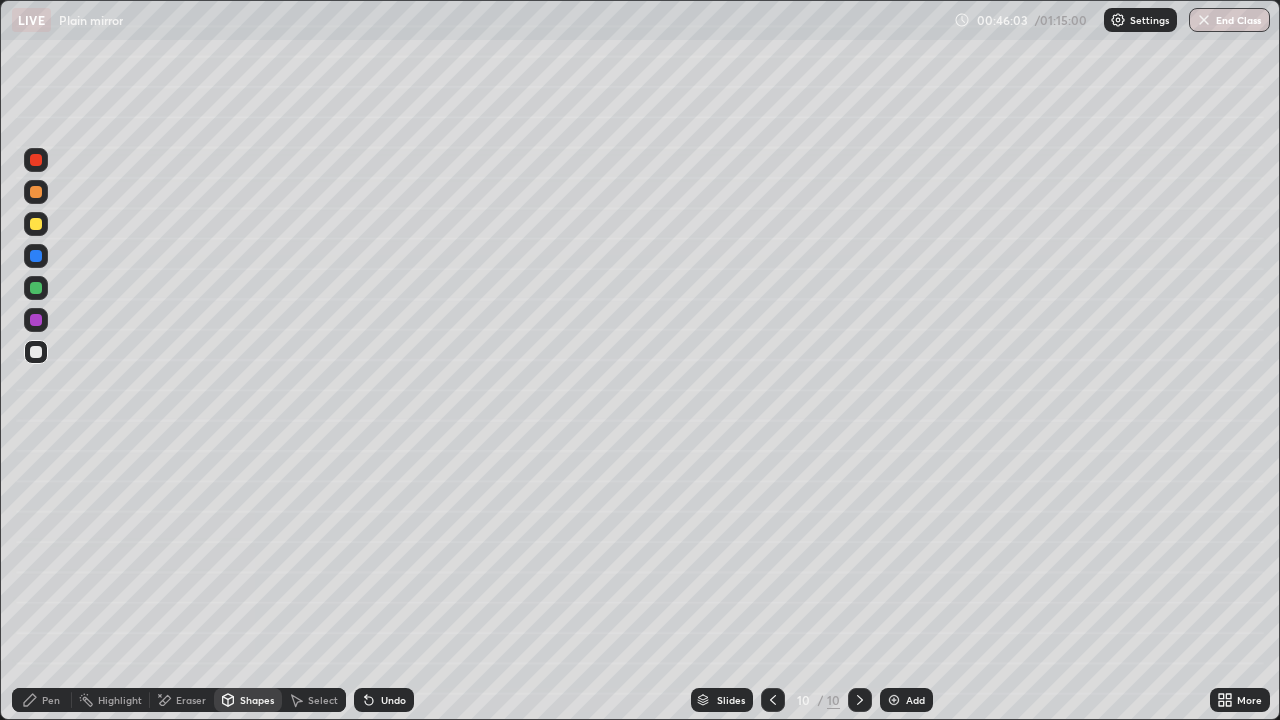 click on "Undo" at bounding box center (384, 700) 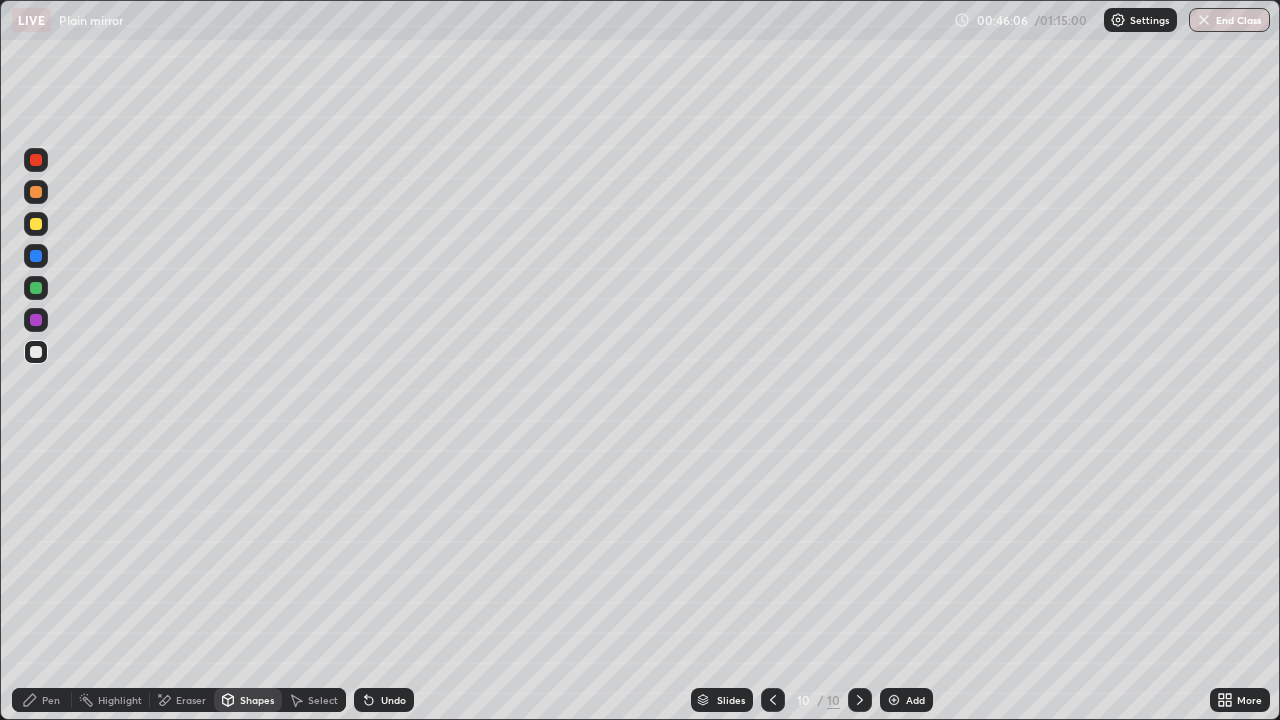 click on "Shapes" at bounding box center [257, 700] 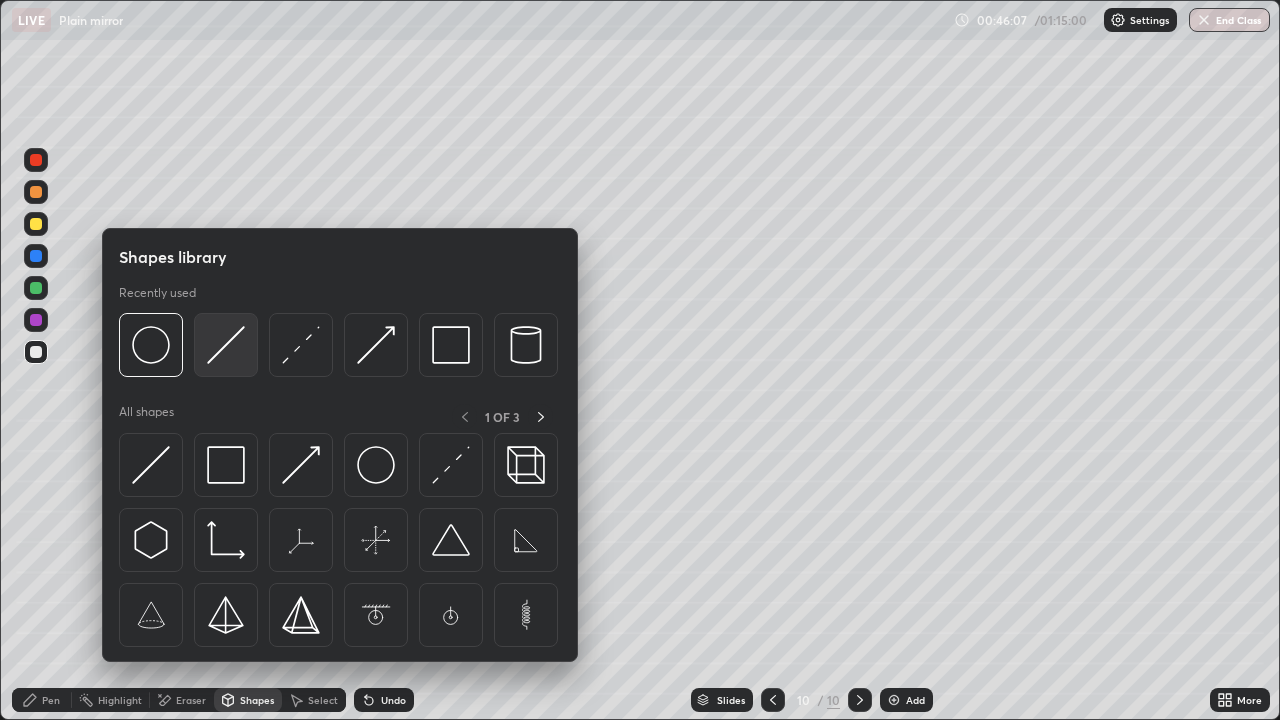 click at bounding box center (226, 345) 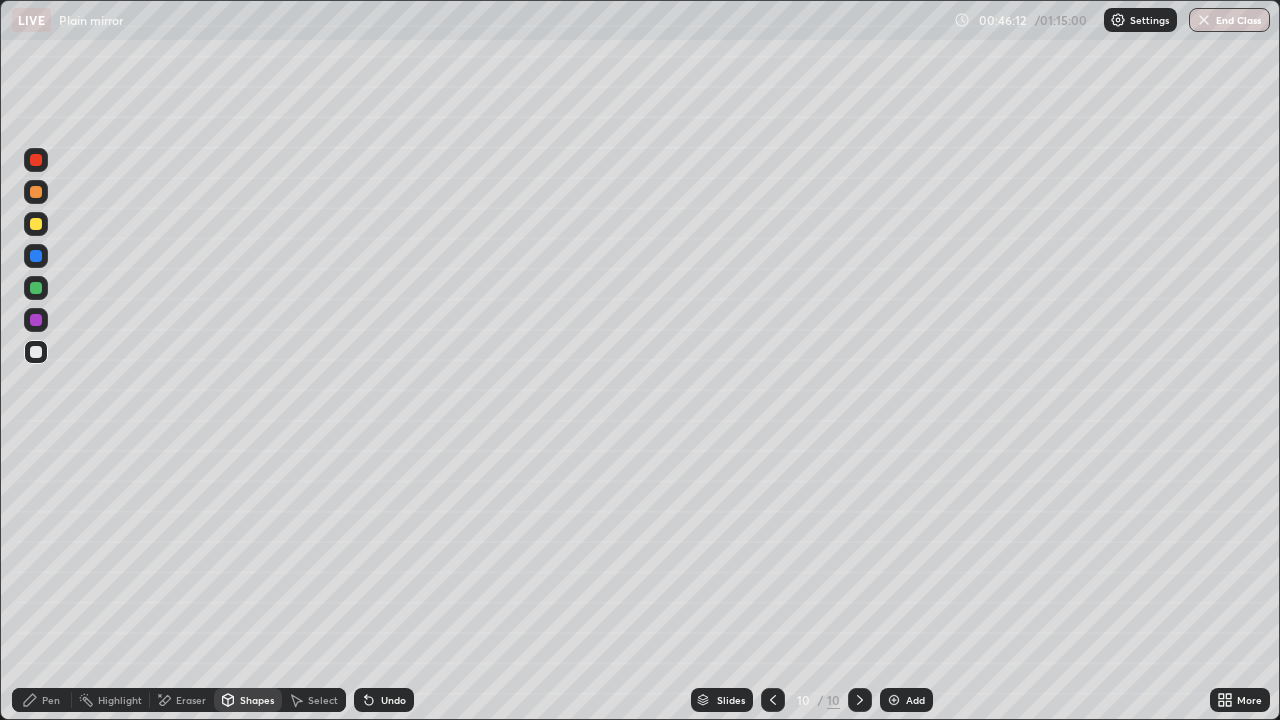 click on "Select" at bounding box center (314, 700) 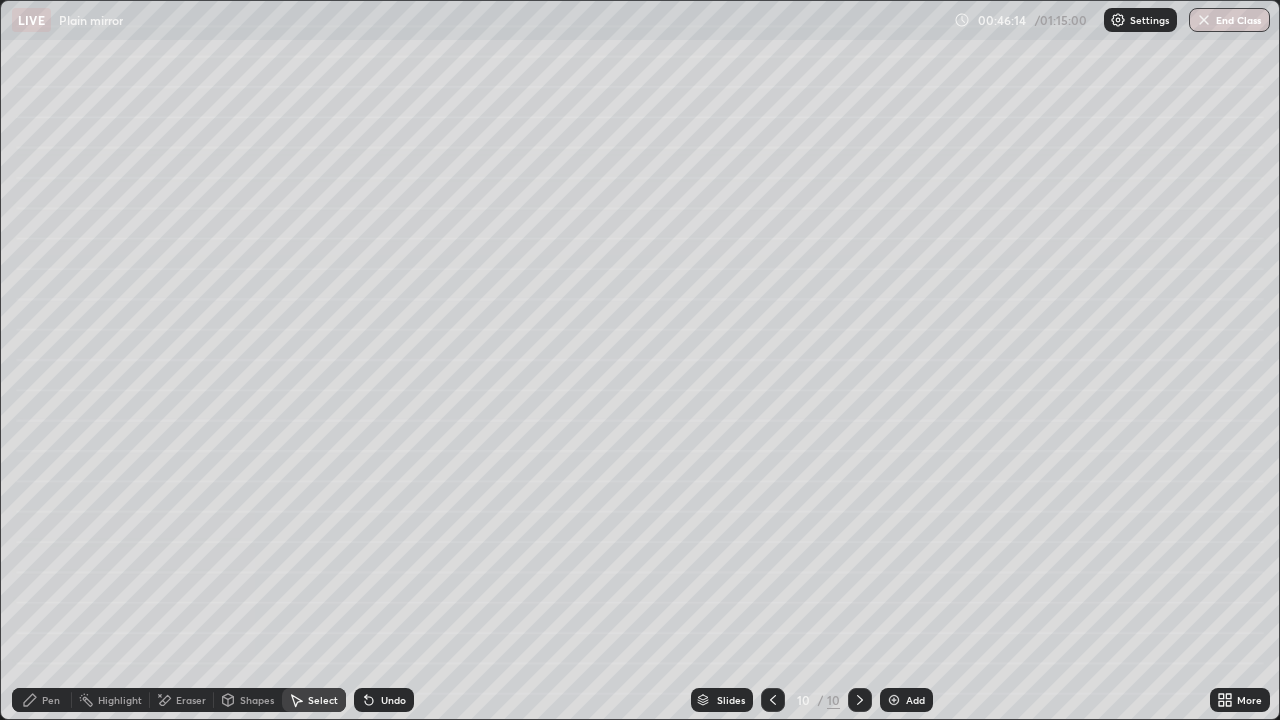 click on "Pen" at bounding box center [42, 700] 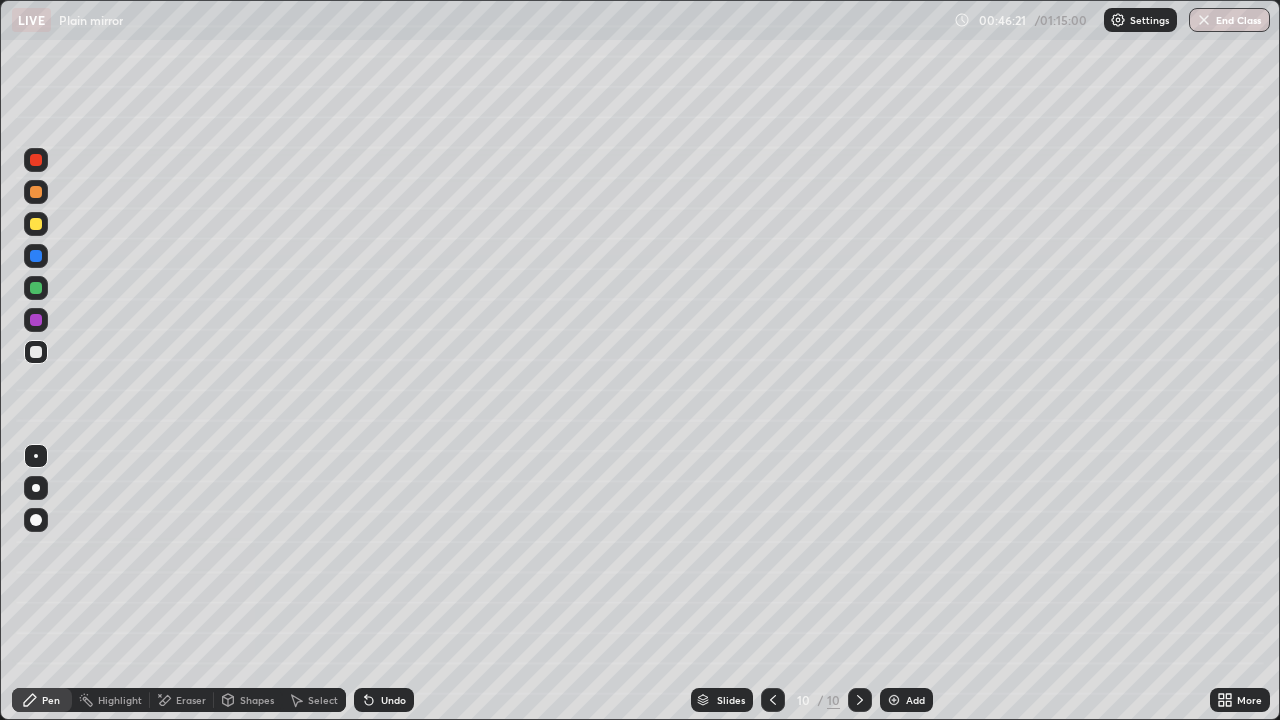 click on "Shapes" at bounding box center (257, 700) 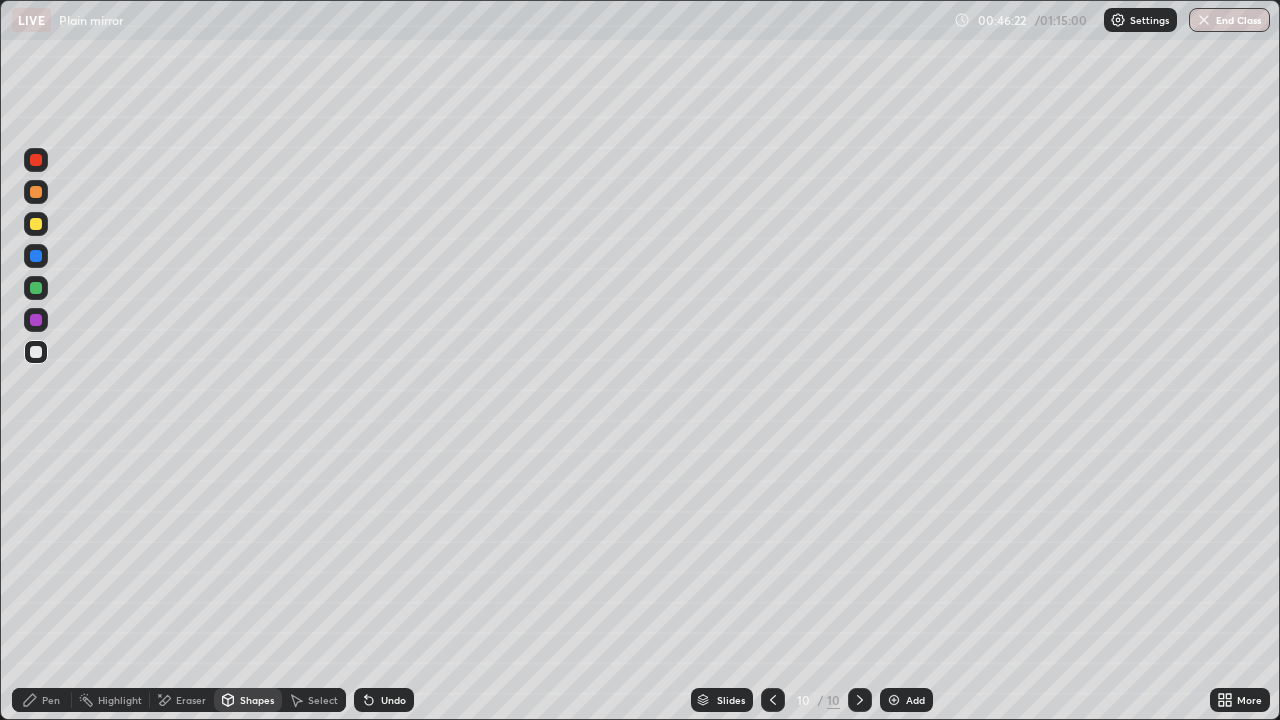 click on "Select" at bounding box center (314, 700) 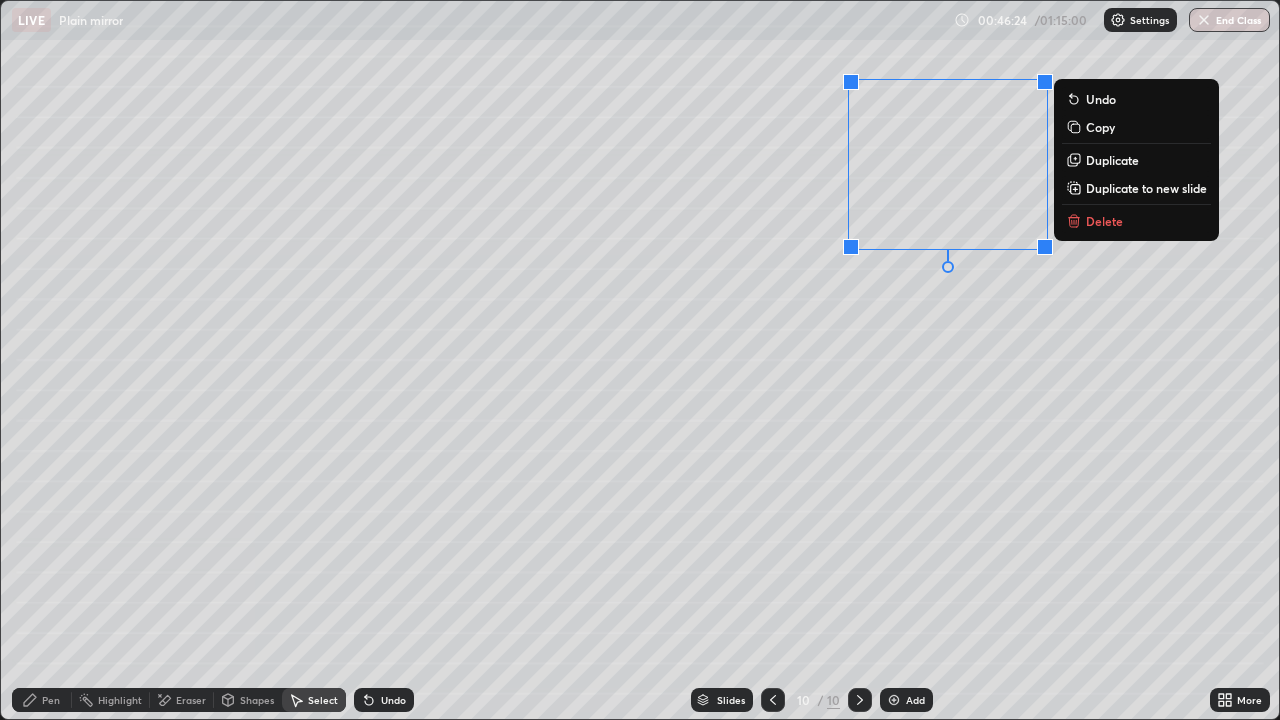 click on "Duplicate" at bounding box center [1112, 160] 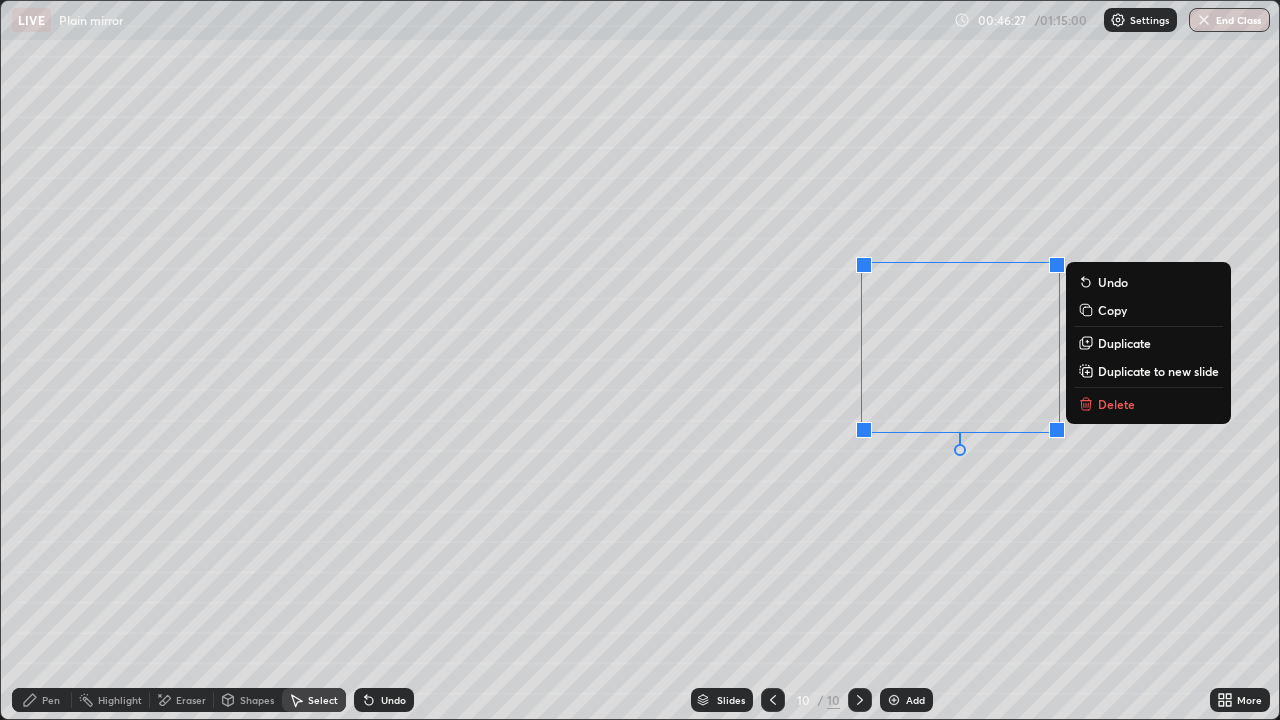 click on "Duplicate" at bounding box center (1124, 343) 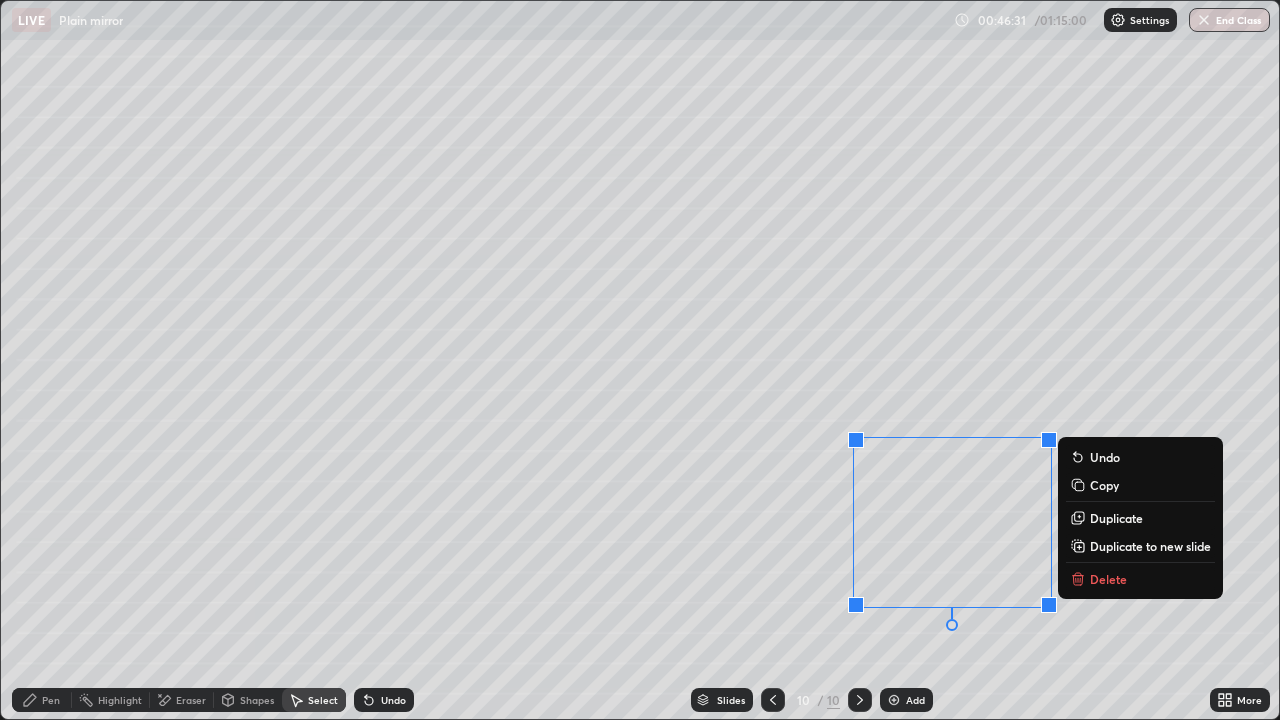 click on "Pen" at bounding box center [42, 700] 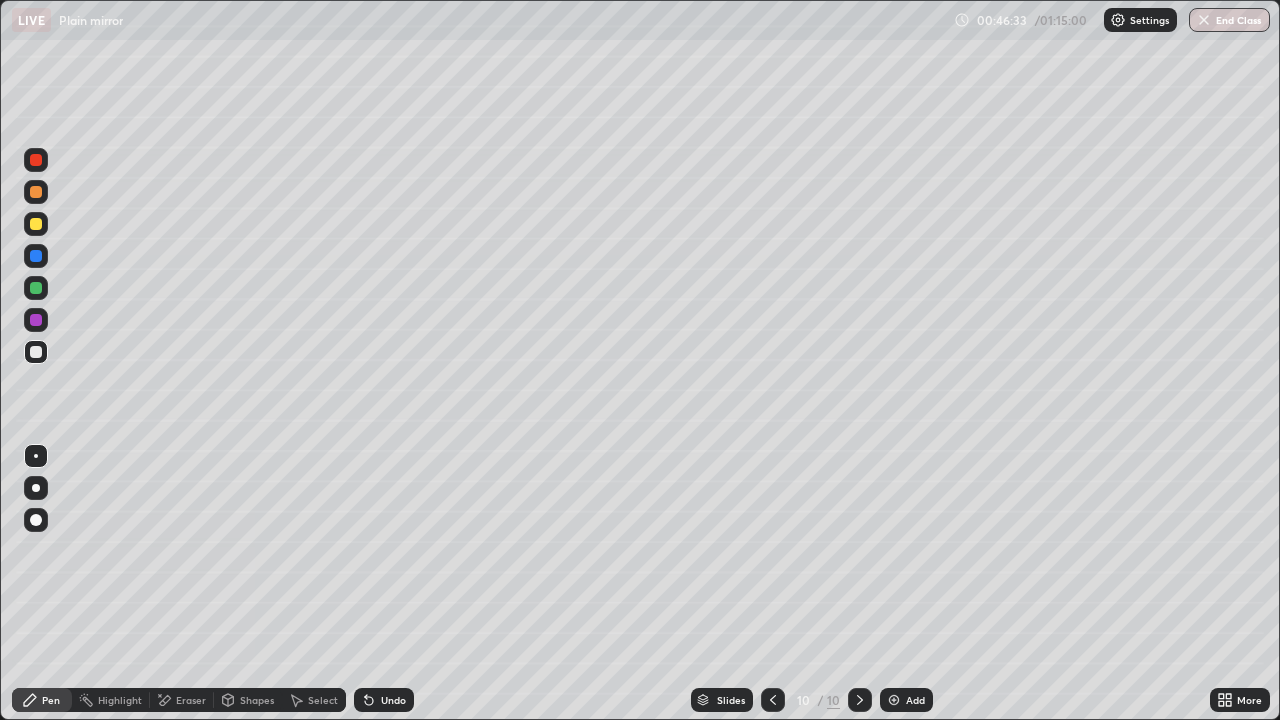 click 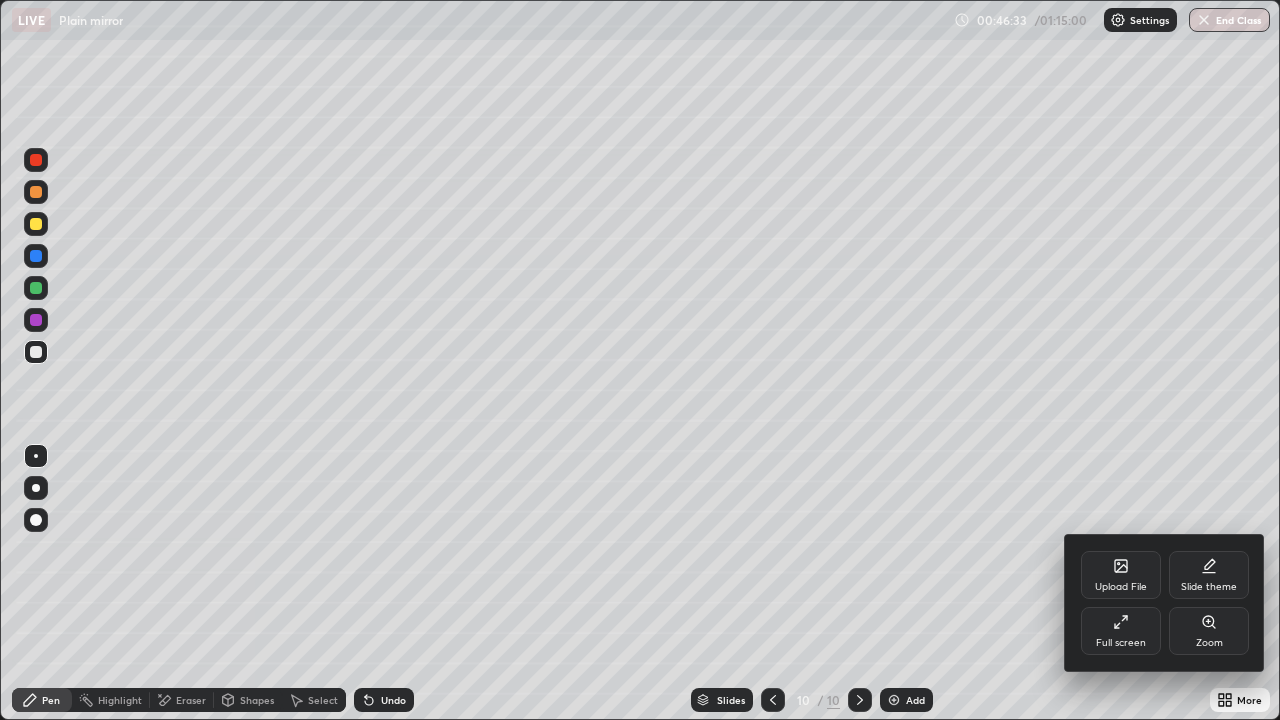 click on "Full screen" at bounding box center [1121, 631] 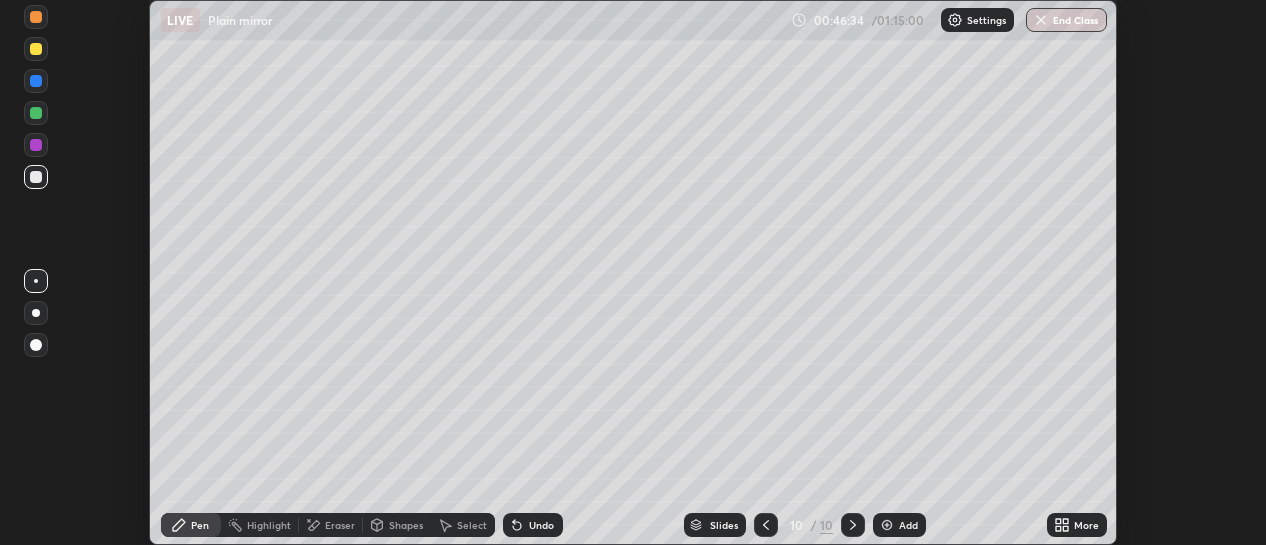 scroll, scrollTop: 545, scrollLeft: 1266, axis: both 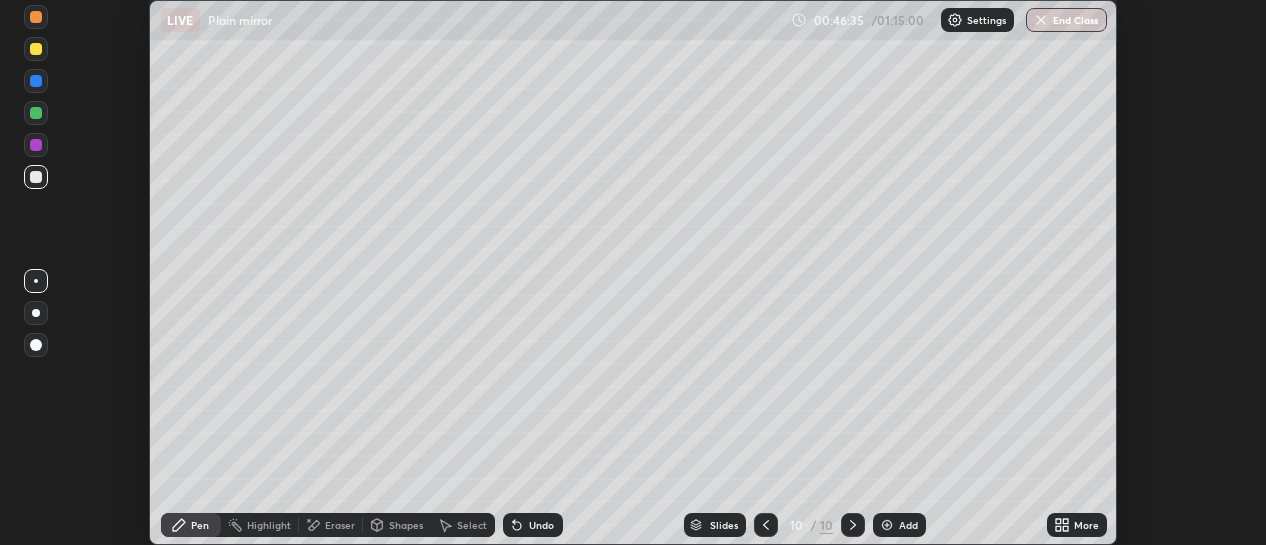 click 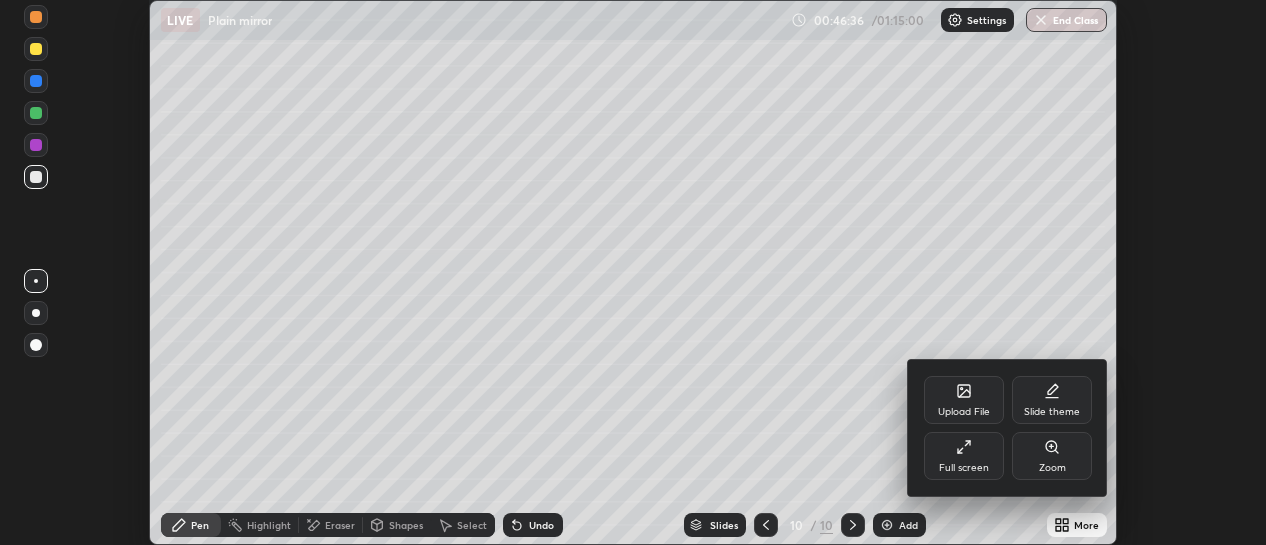 click on "Full screen" at bounding box center (964, 468) 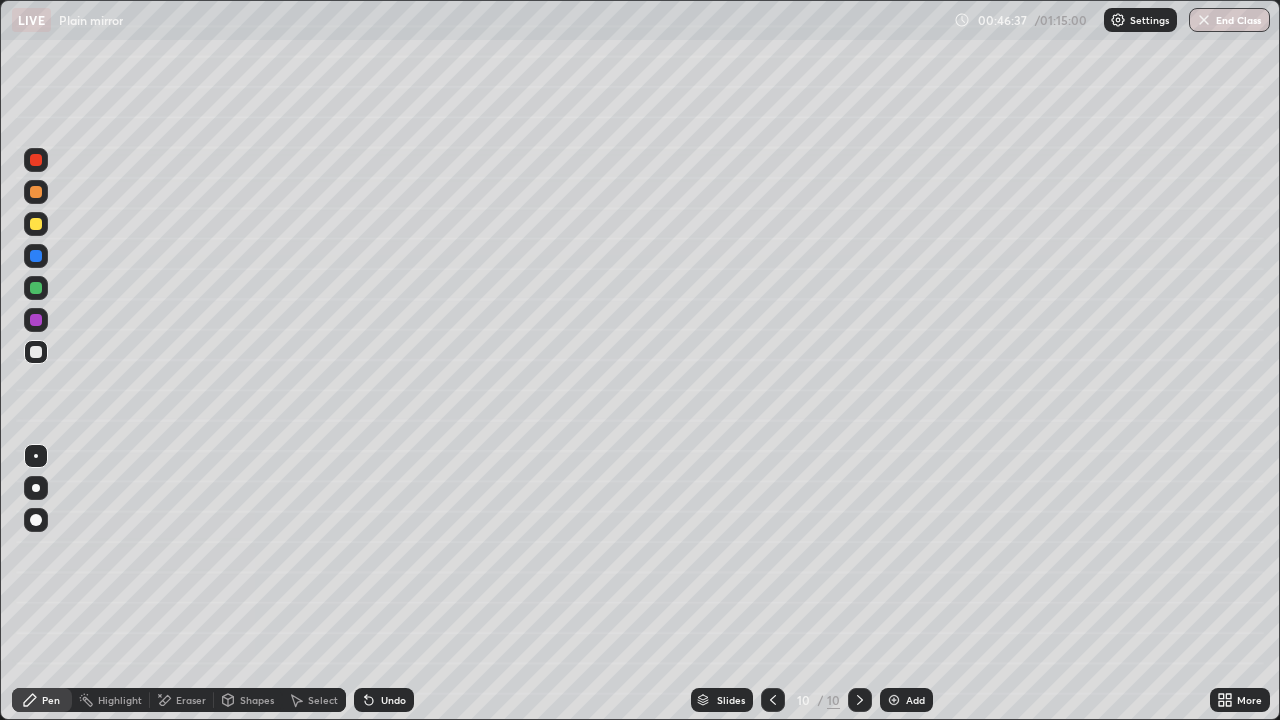 scroll, scrollTop: 99280, scrollLeft: 98720, axis: both 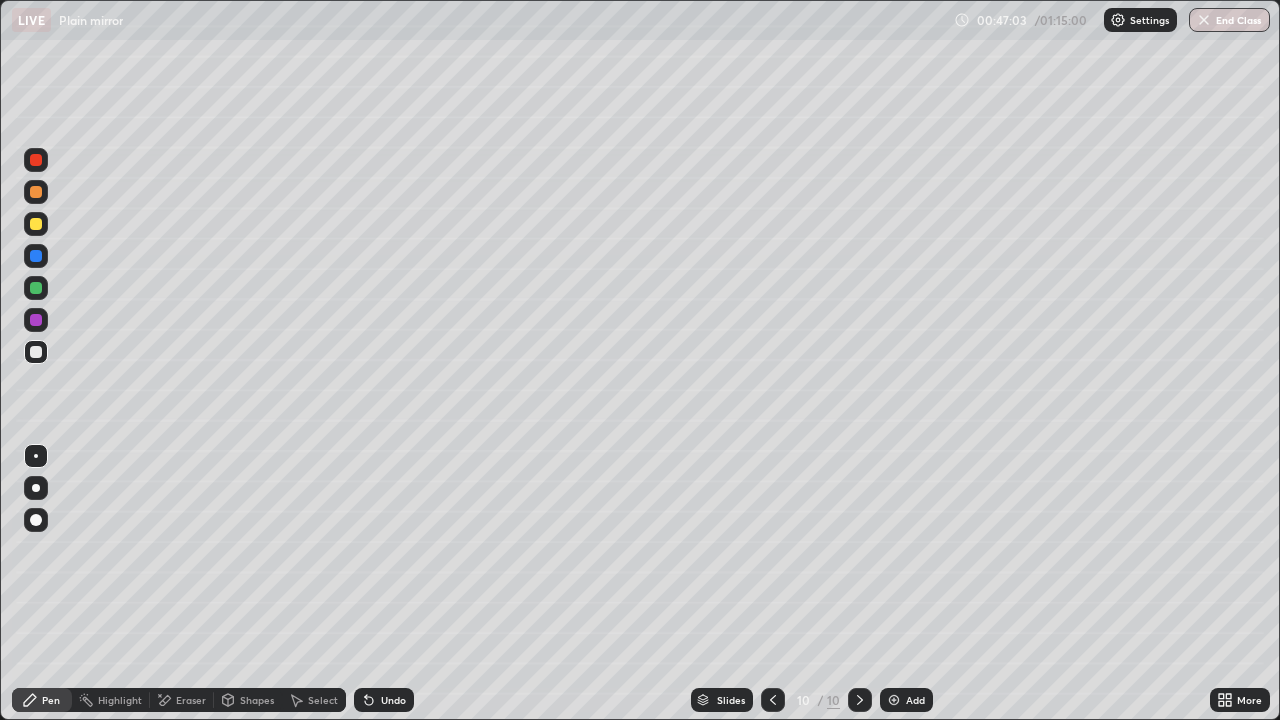 click at bounding box center [36, 288] 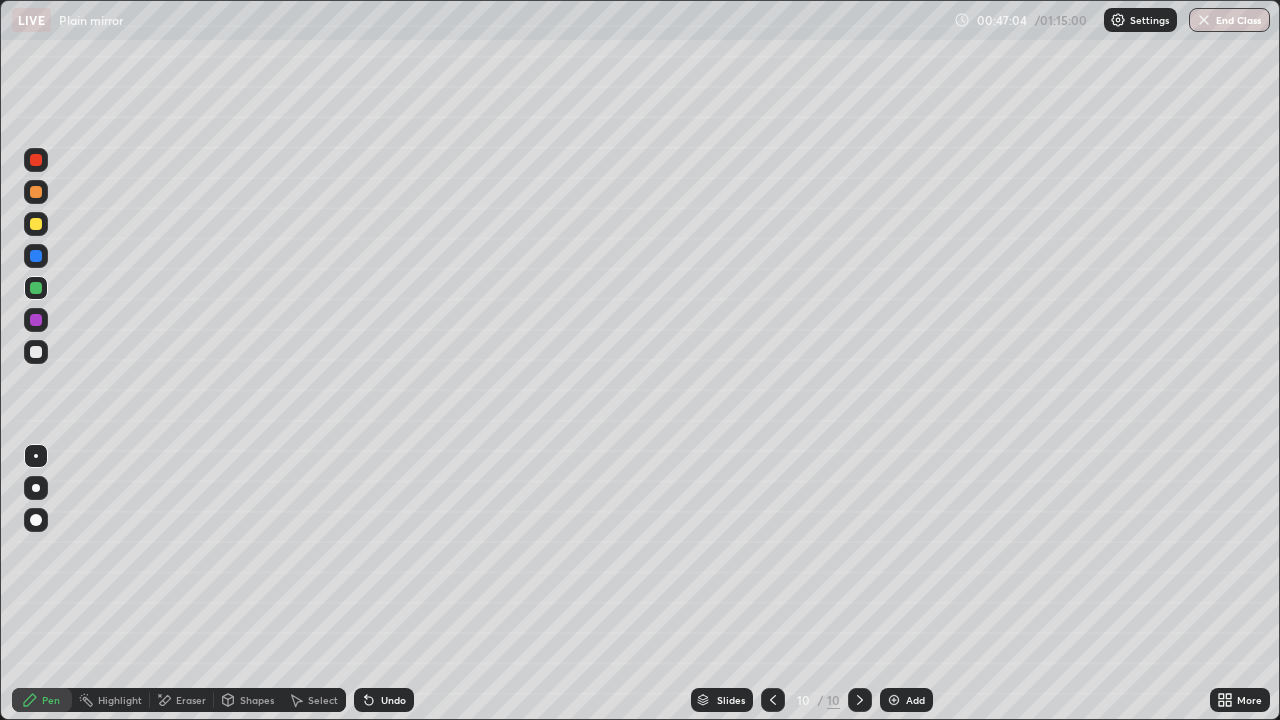 click at bounding box center [36, 224] 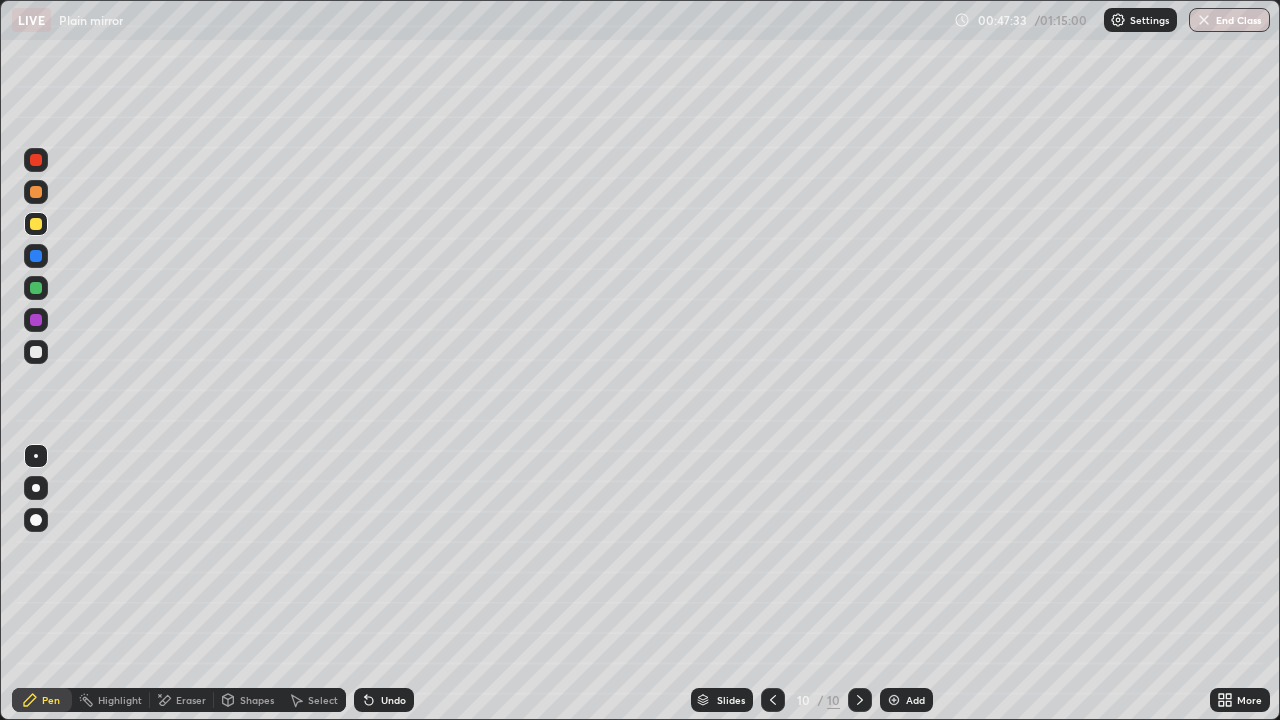 click at bounding box center [36, 352] 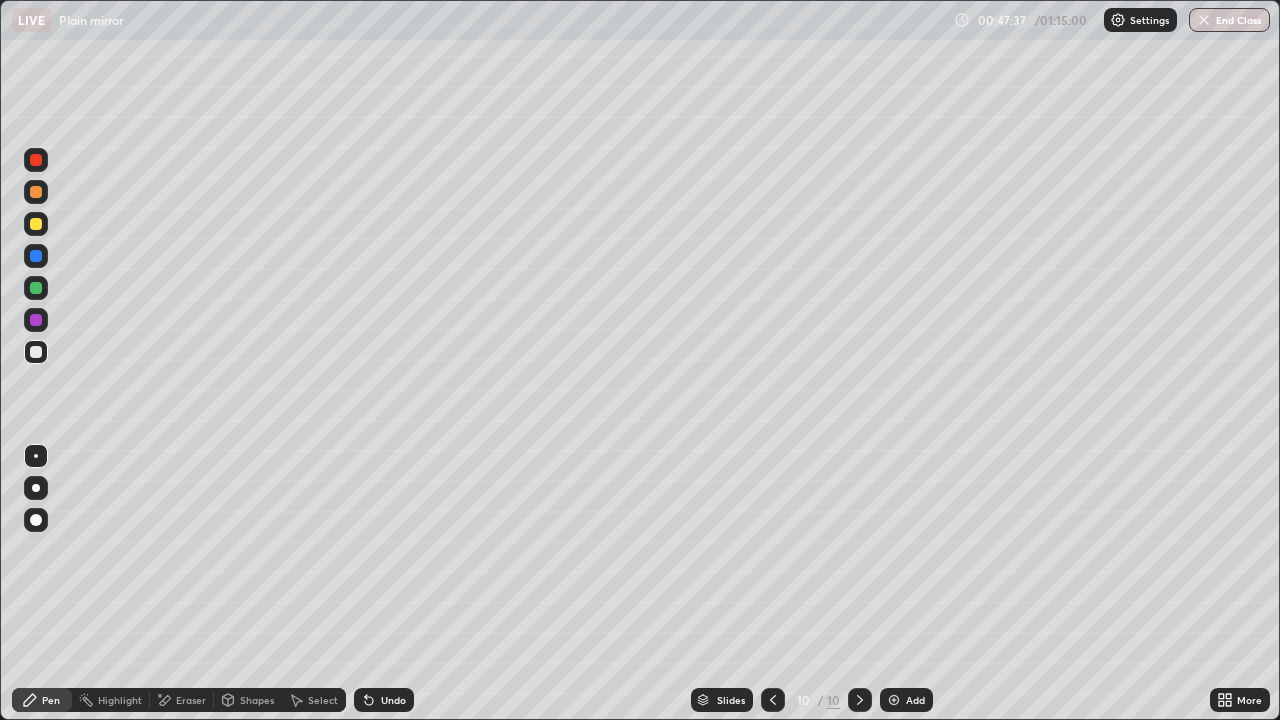 click at bounding box center (36, 224) 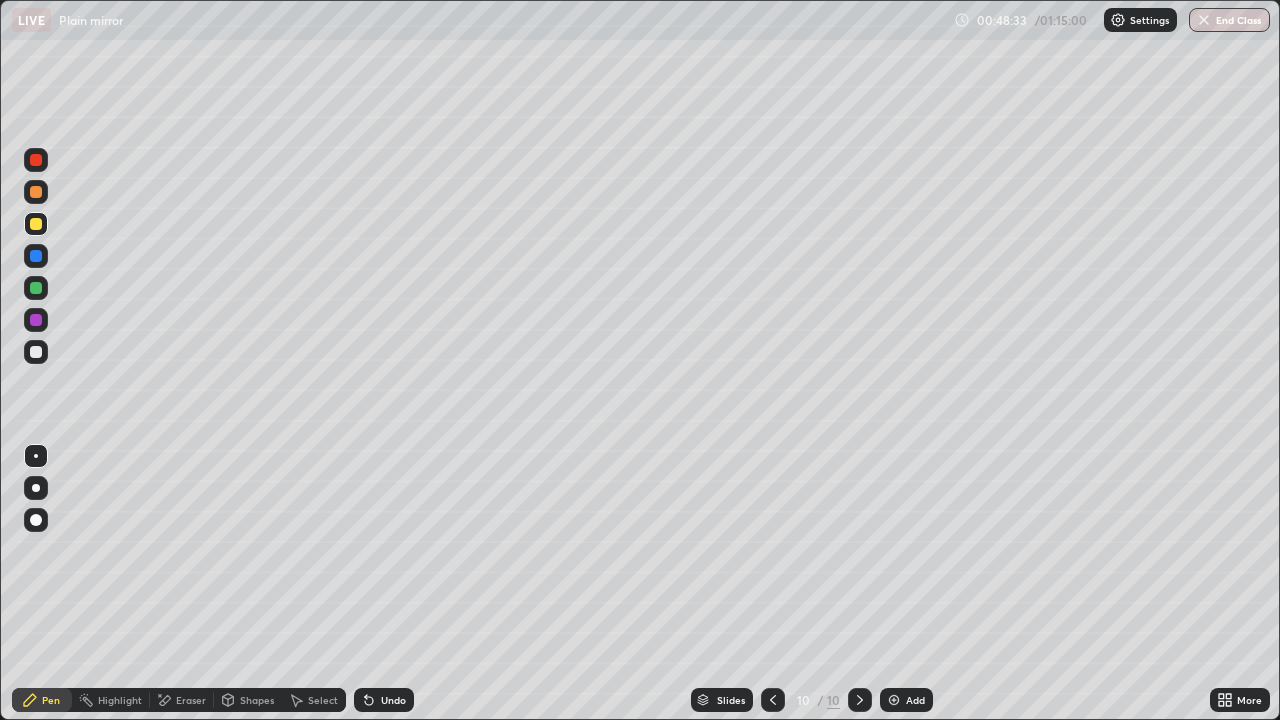click at bounding box center [36, 256] 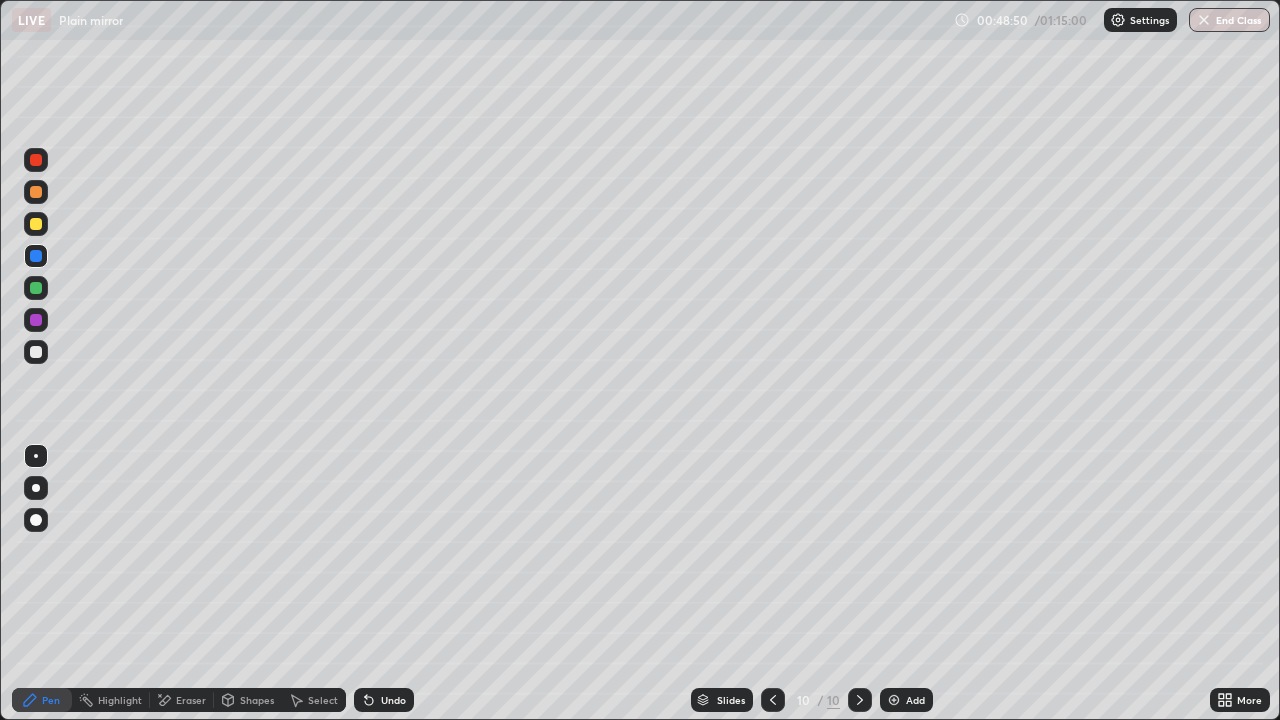 click on "Undo" at bounding box center [393, 700] 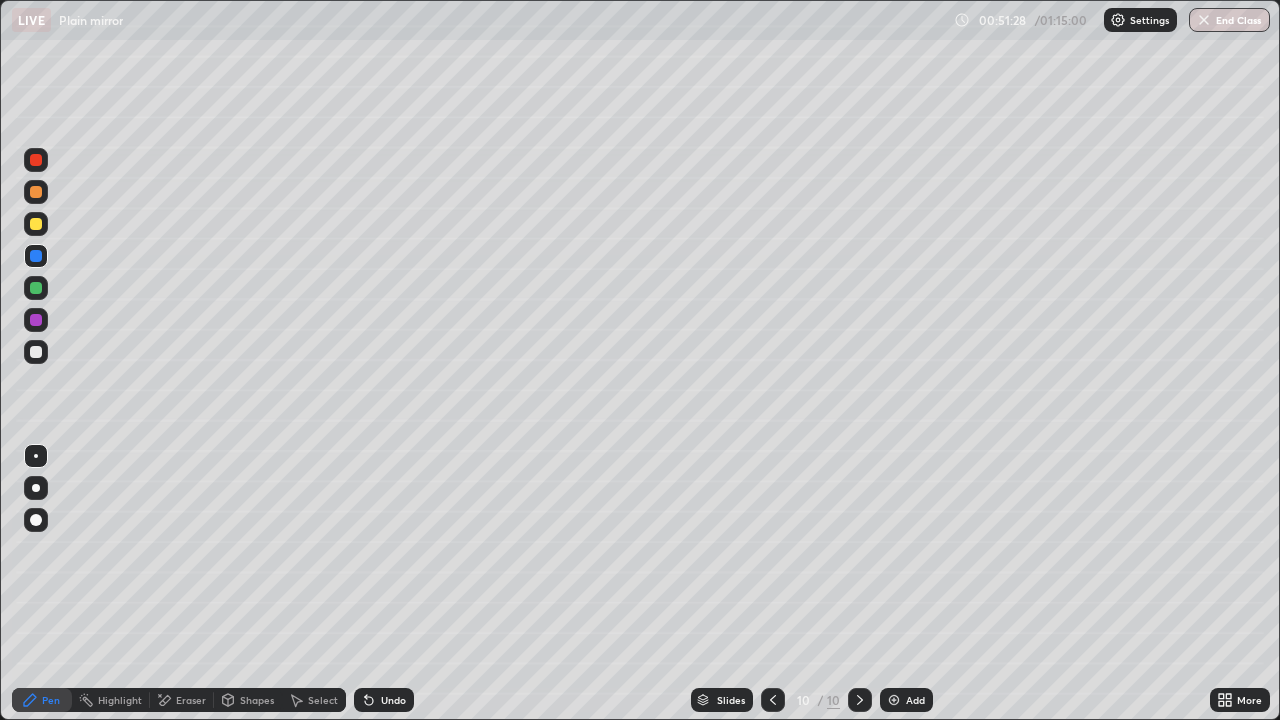 click on "Add" at bounding box center [906, 700] 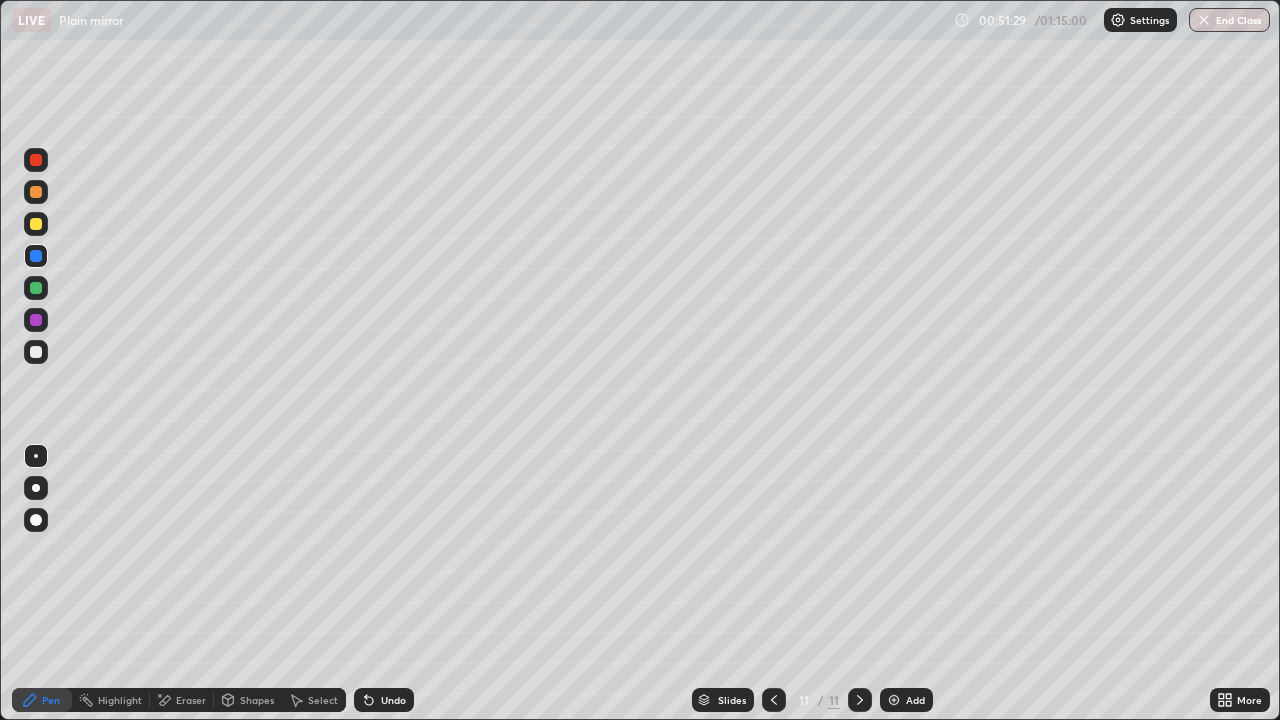 click at bounding box center (36, 352) 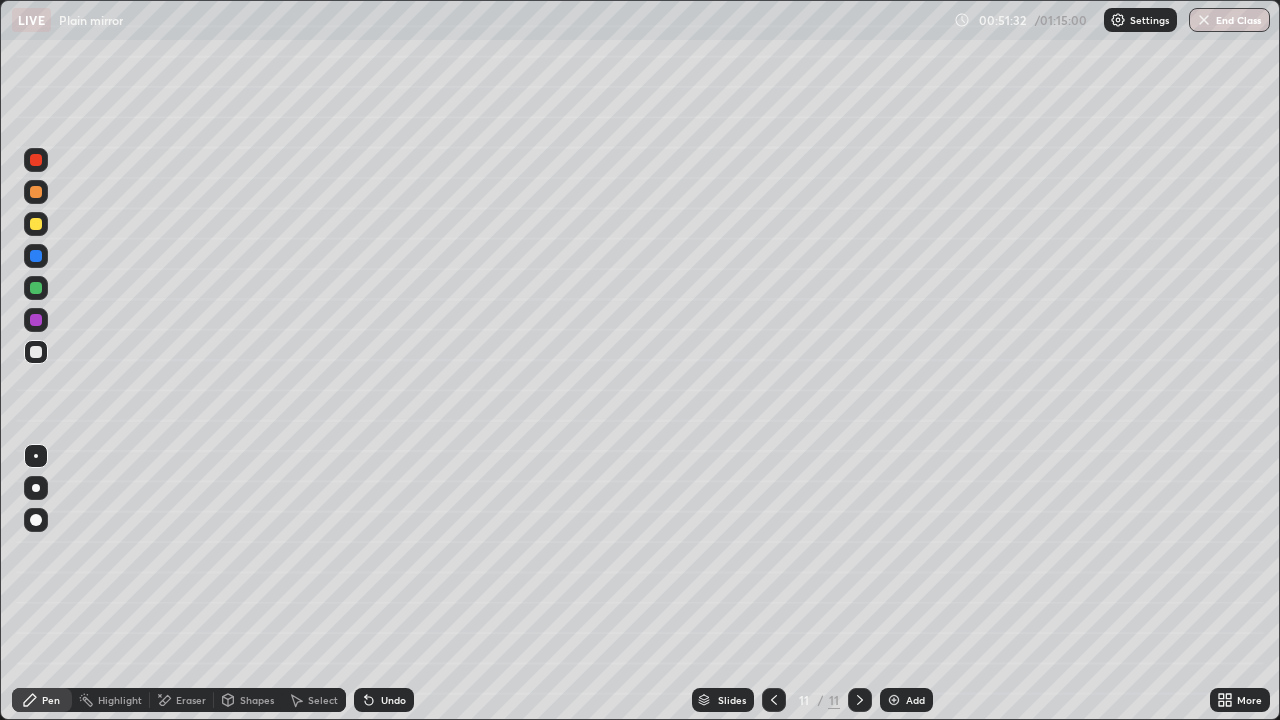click at bounding box center (36, 488) 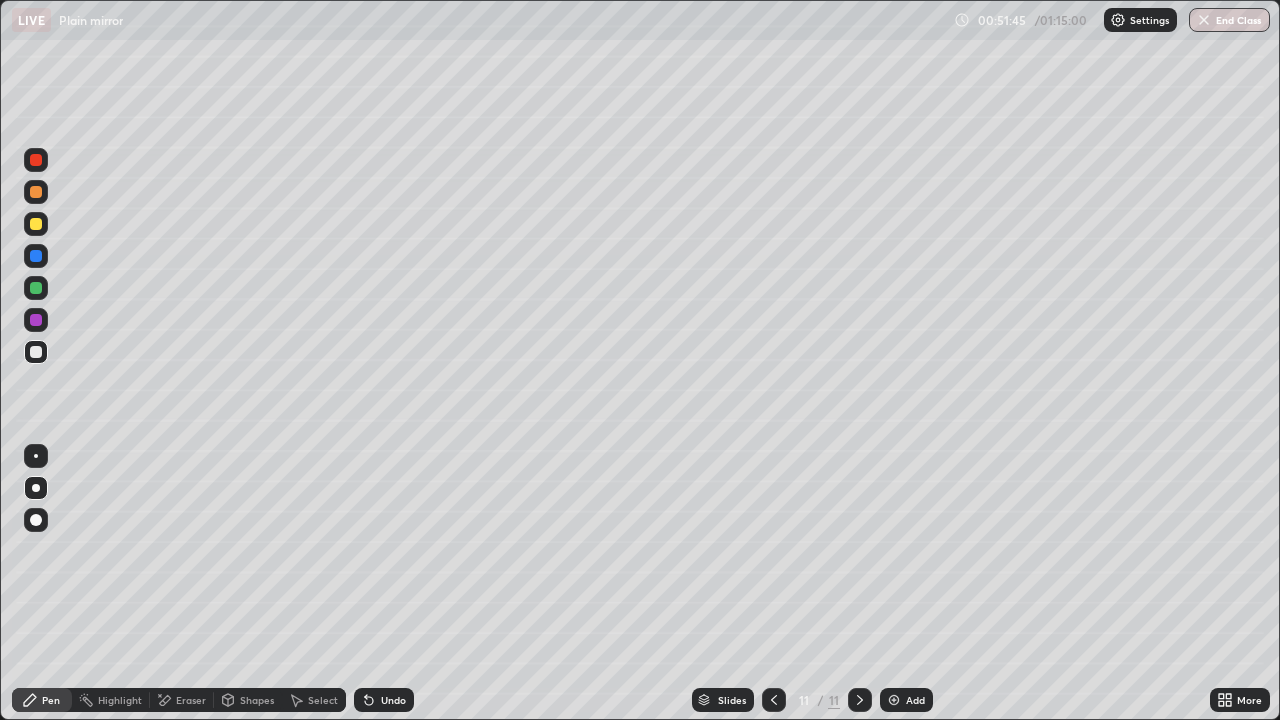 click at bounding box center (36, 456) 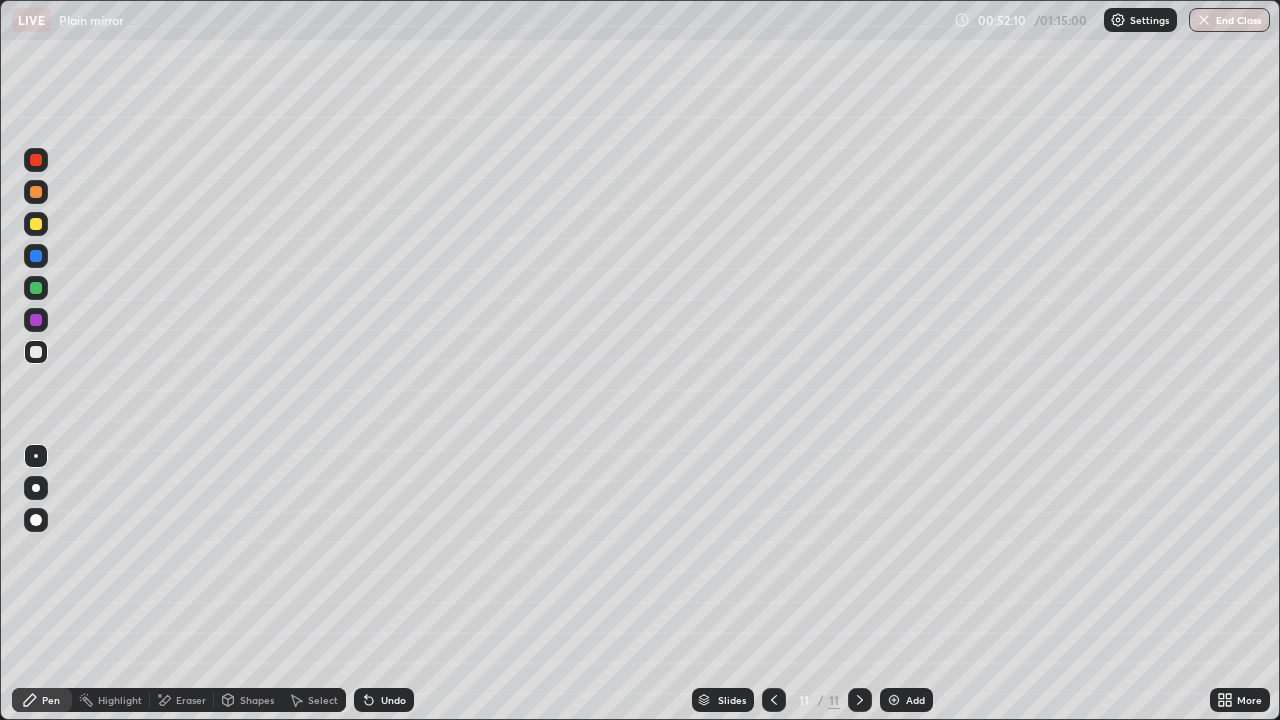click 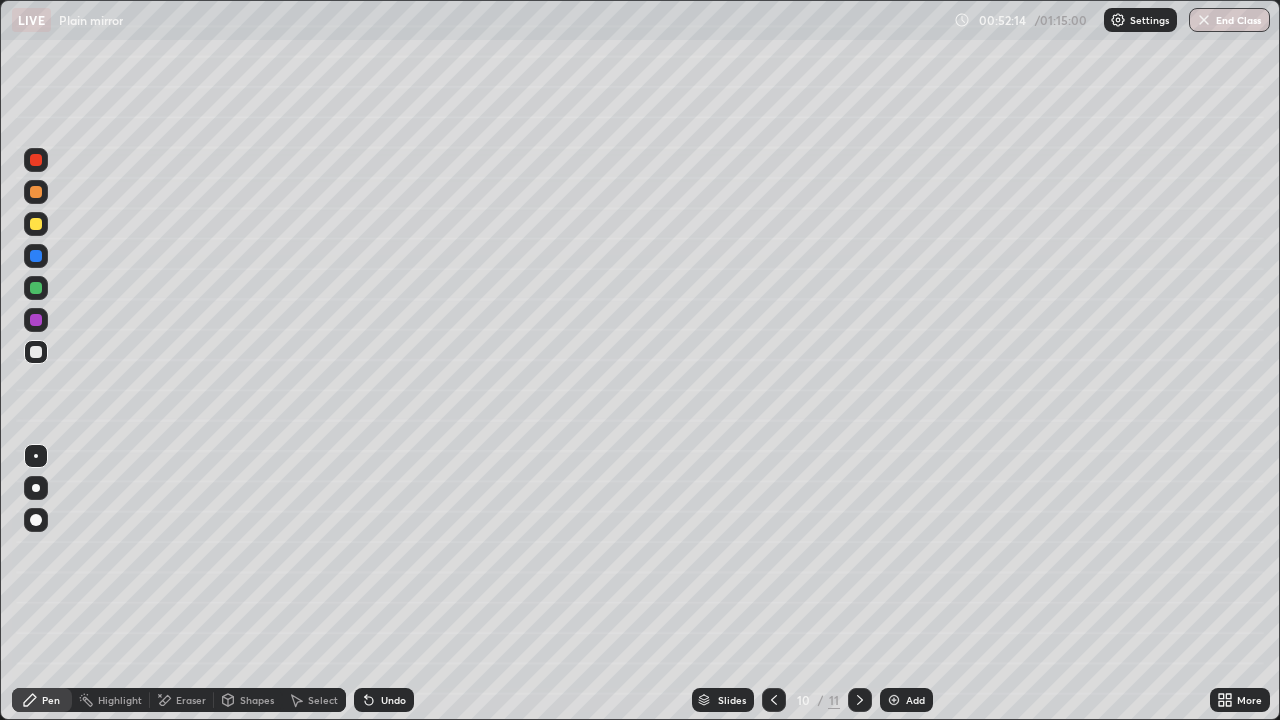 click 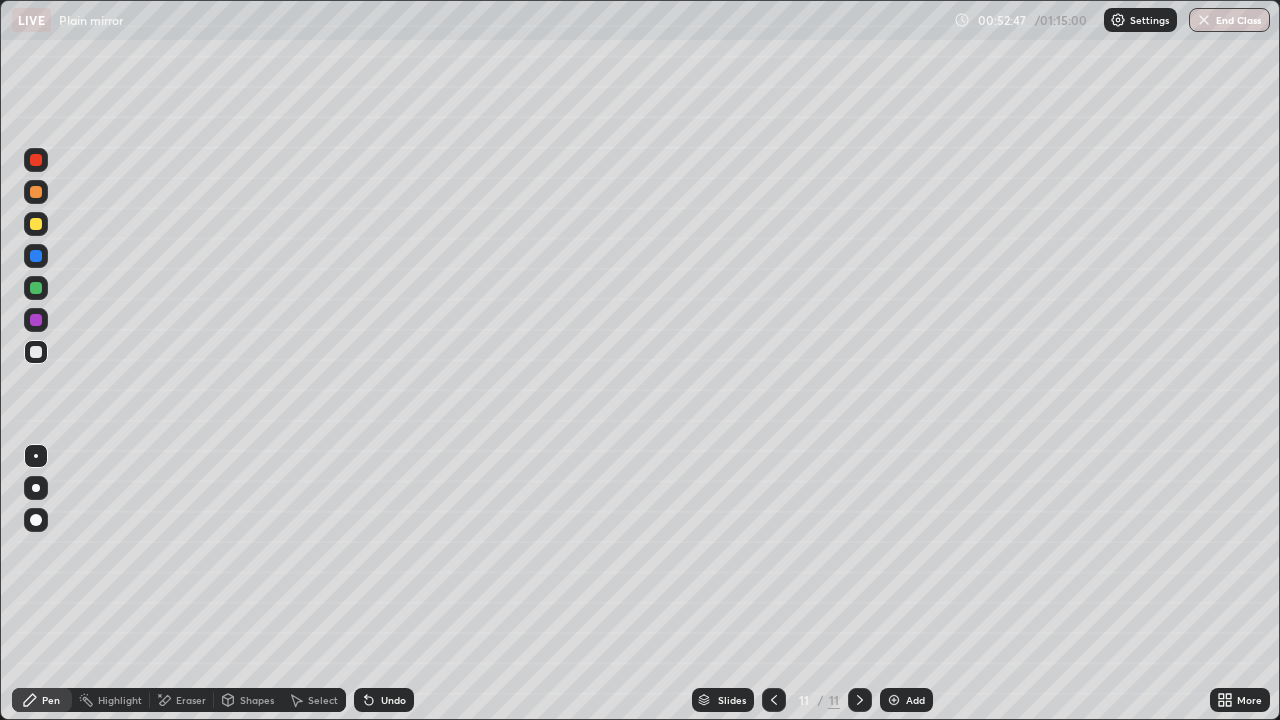 click 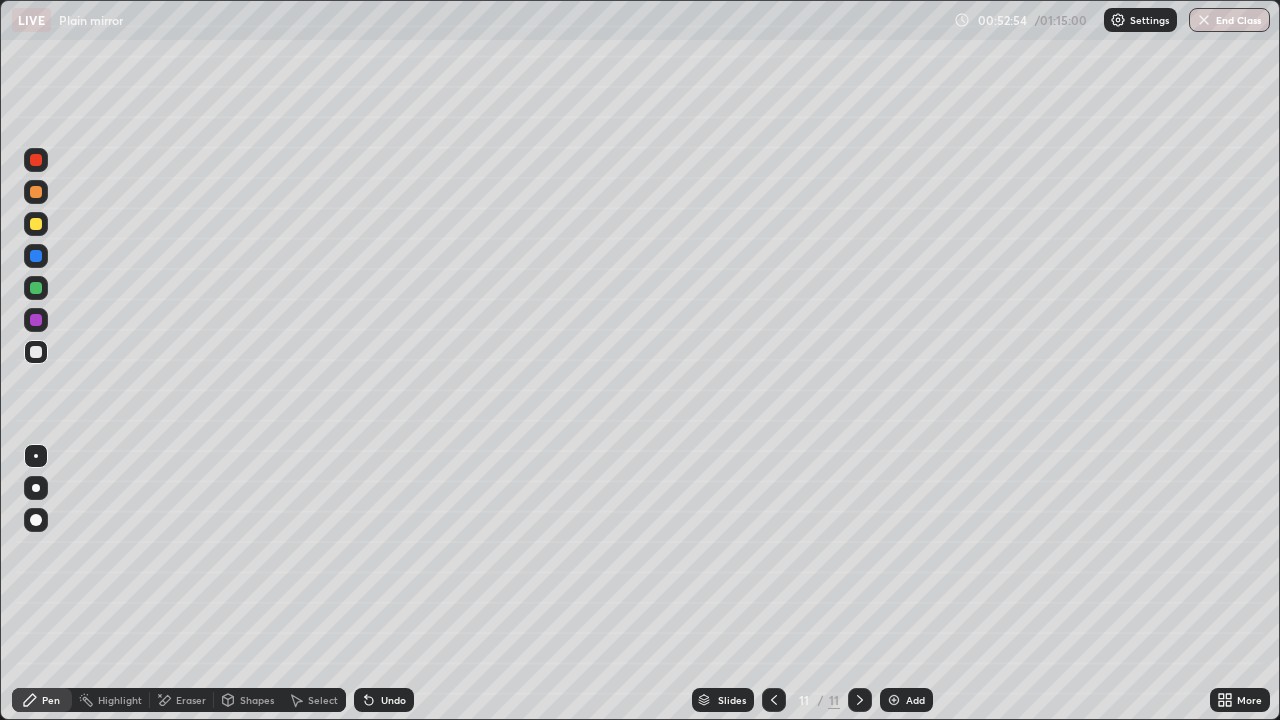 click on "Select" at bounding box center [314, 700] 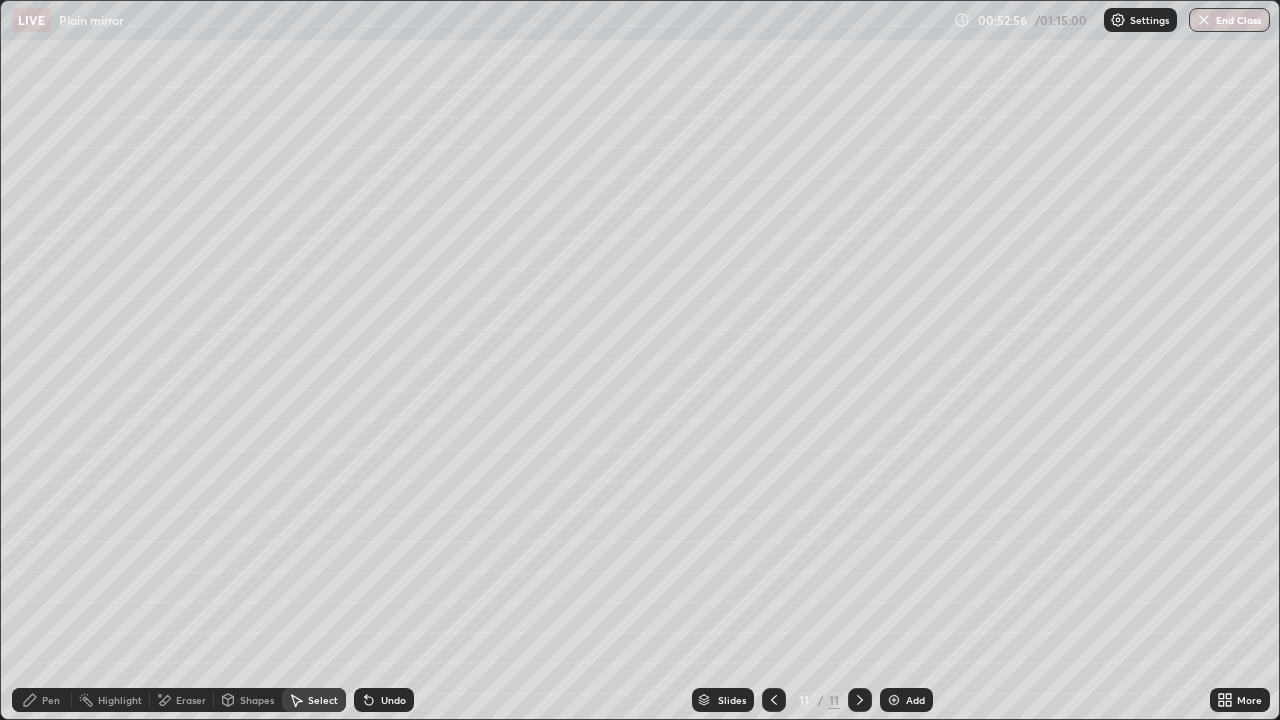 click on "Pen" at bounding box center (42, 700) 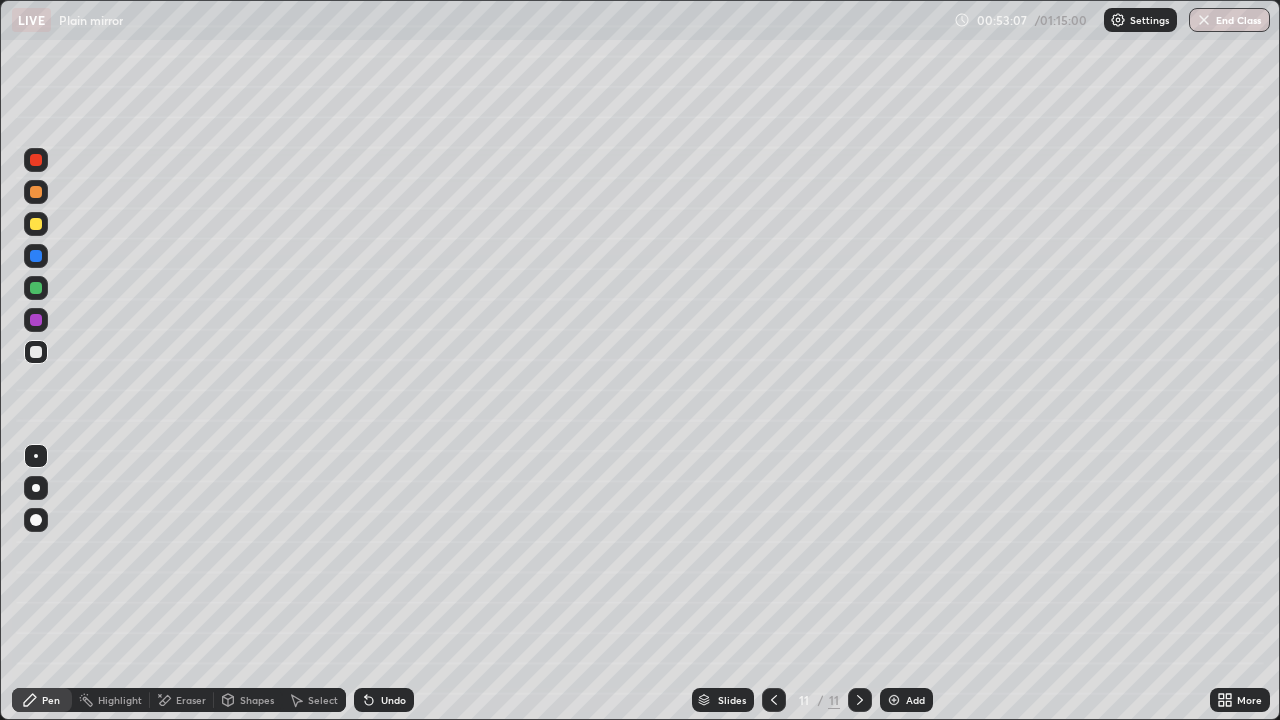 click at bounding box center [36, 224] 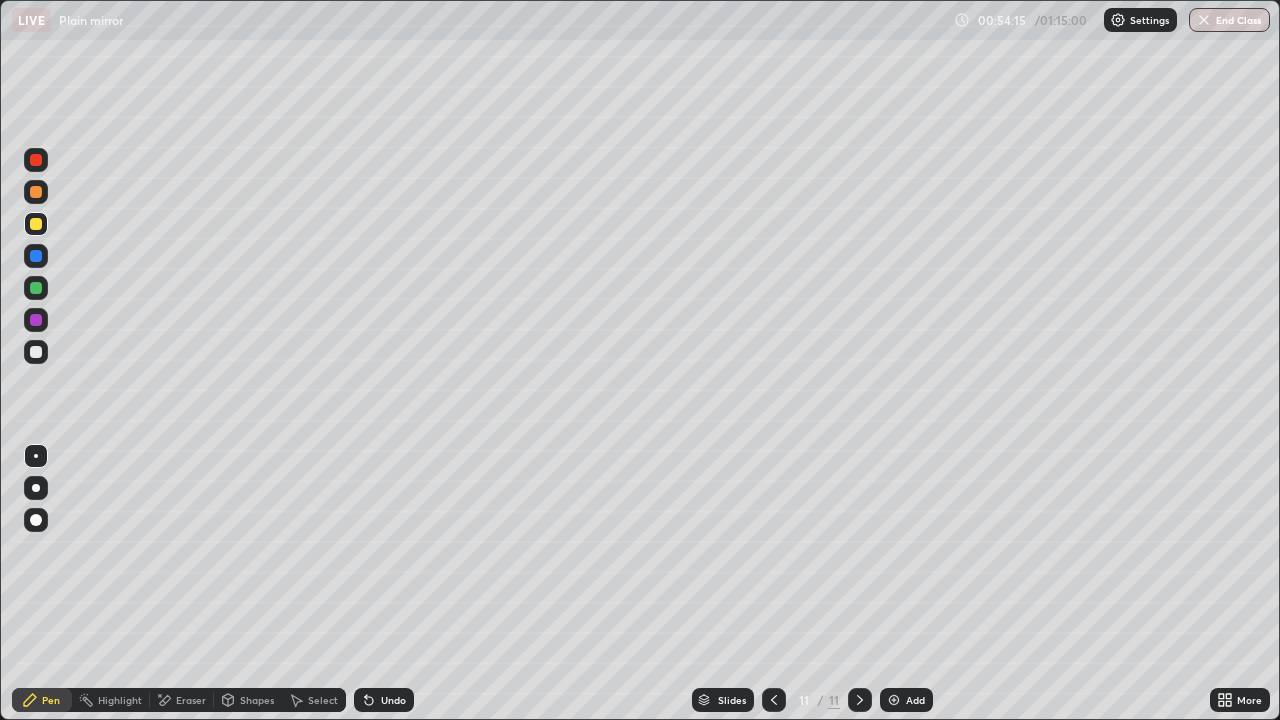 click on "Undo" at bounding box center [384, 700] 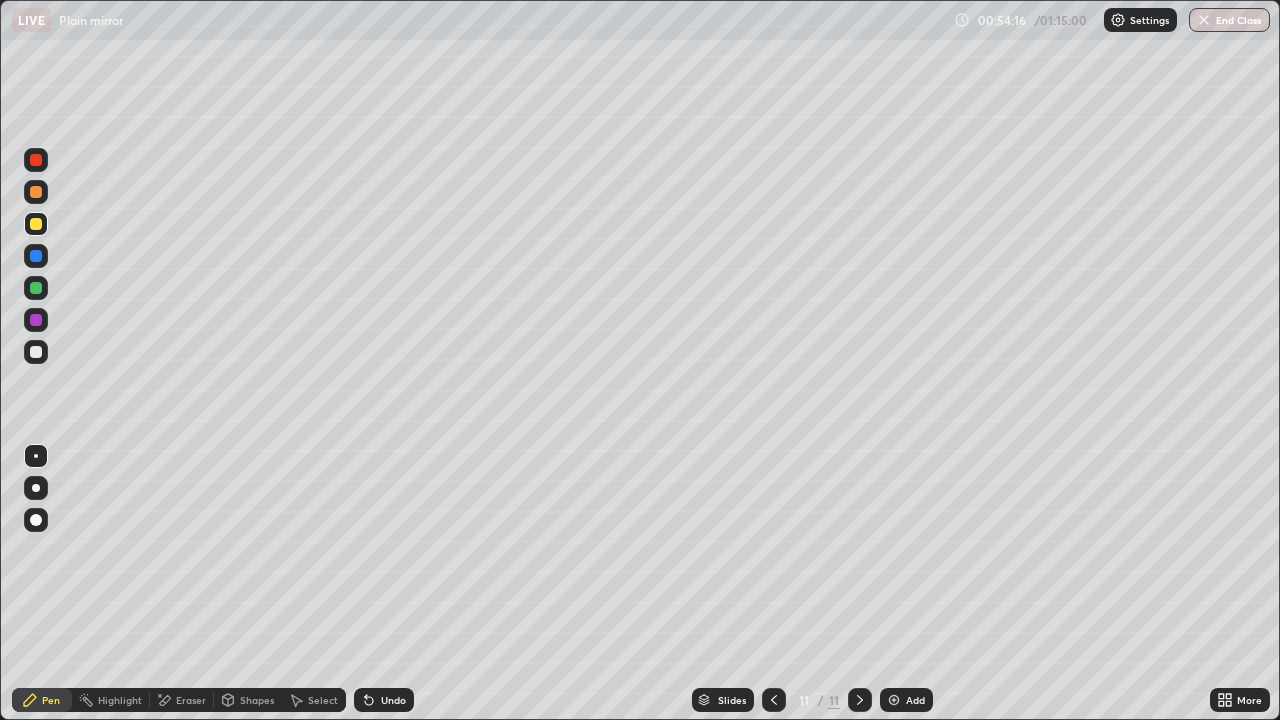 click on "Undo" at bounding box center (393, 700) 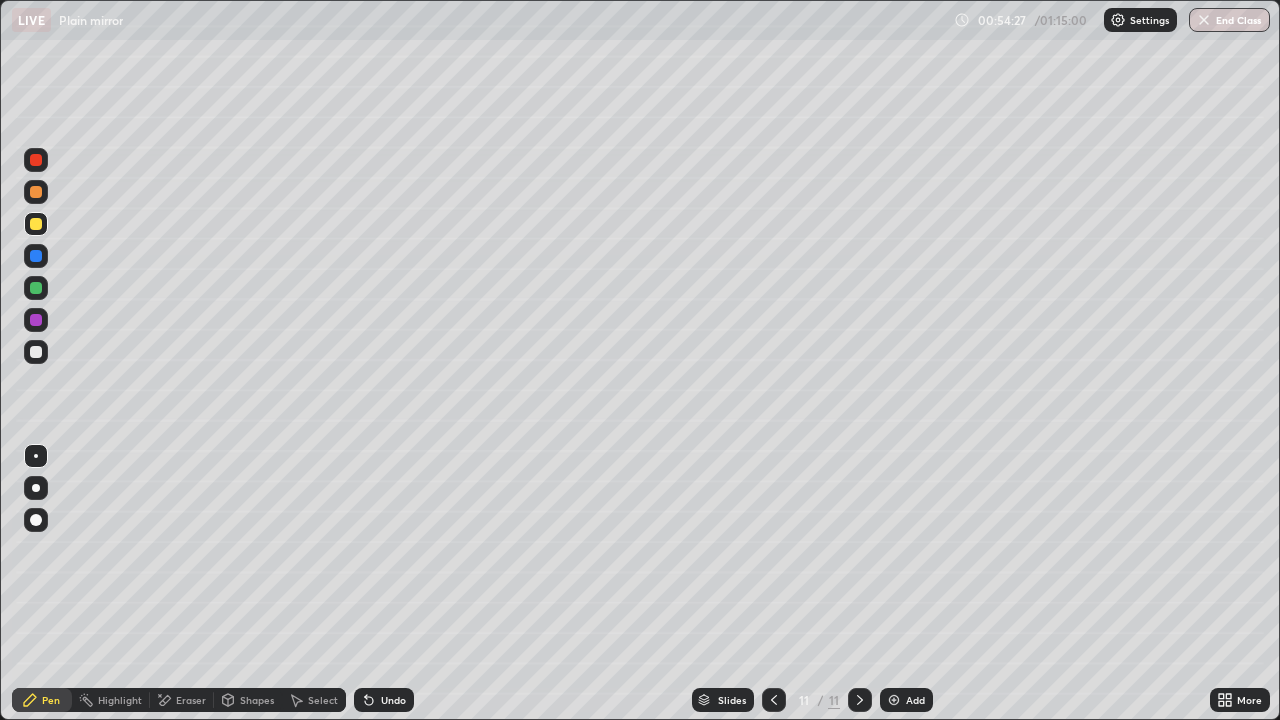 click at bounding box center (36, 352) 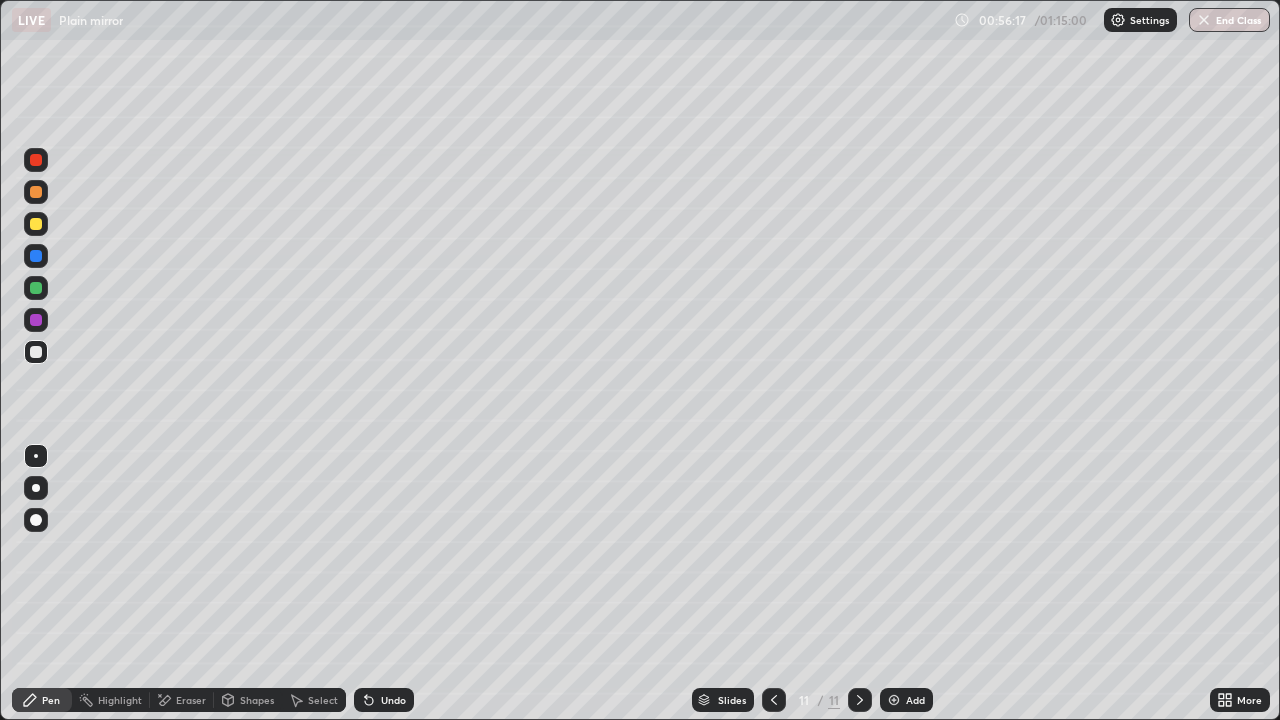 click at bounding box center [894, 700] 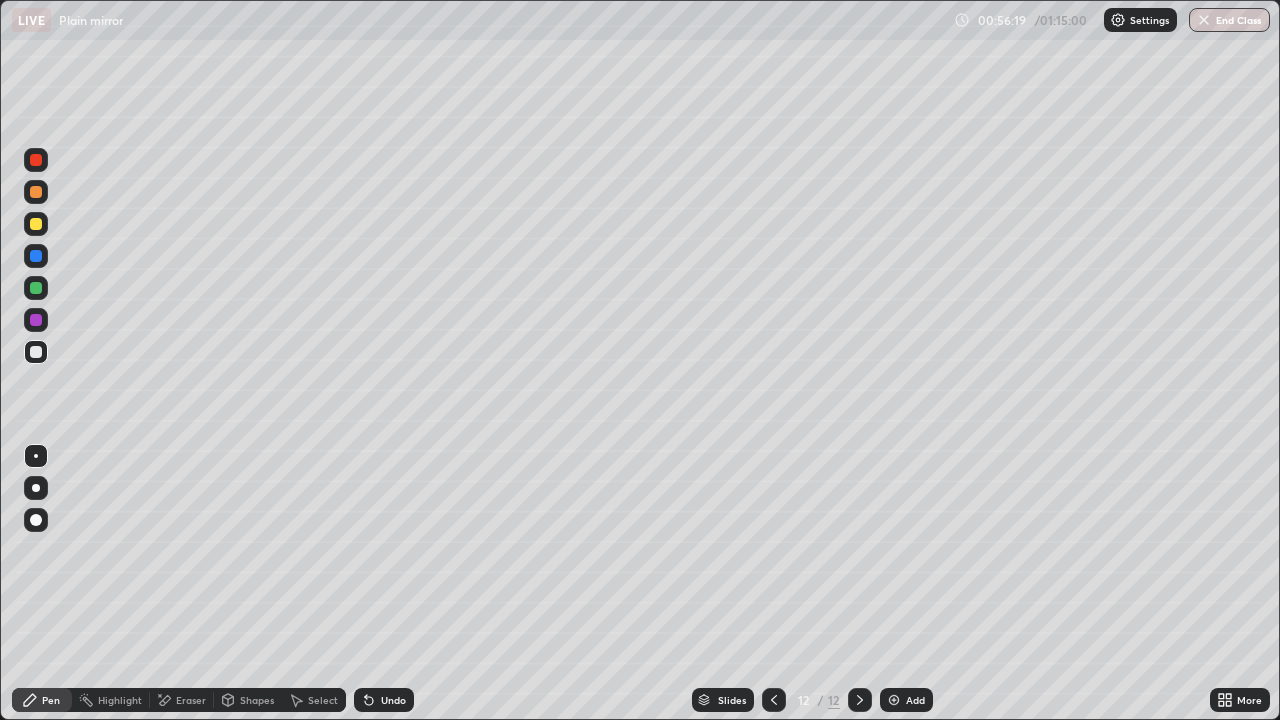 click at bounding box center (36, 488) 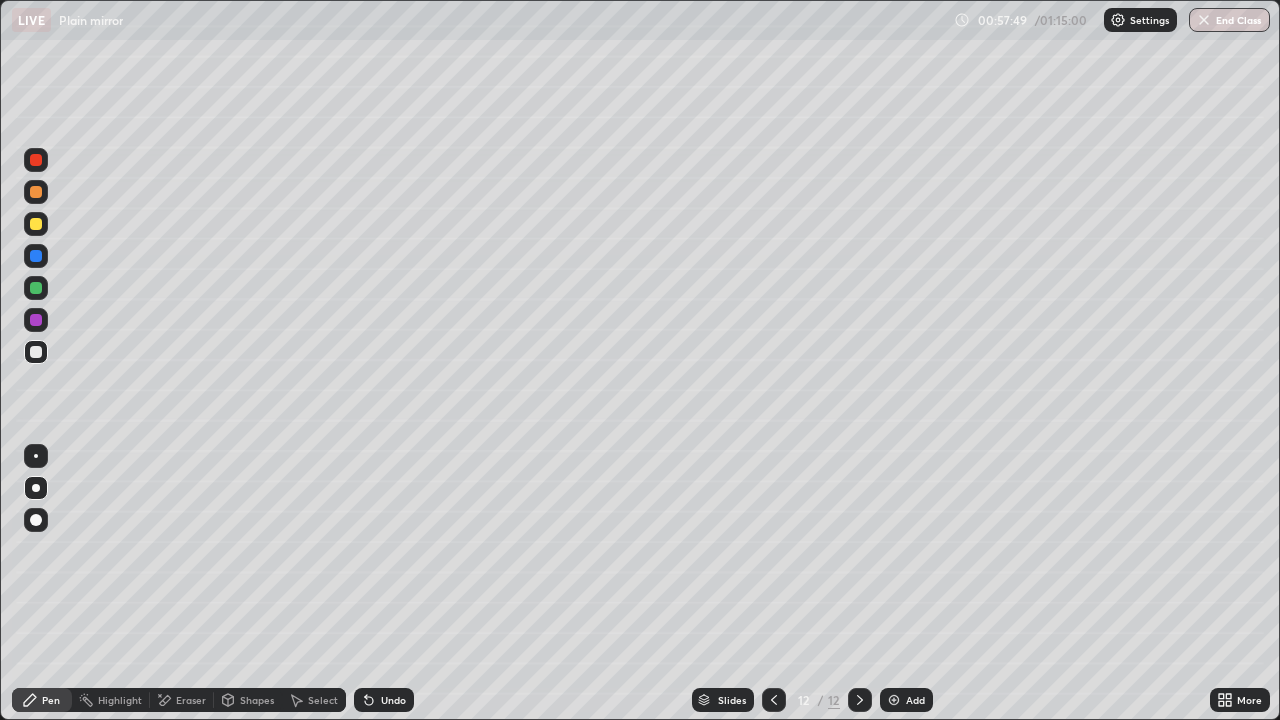 click at bounding box center (36, 224) 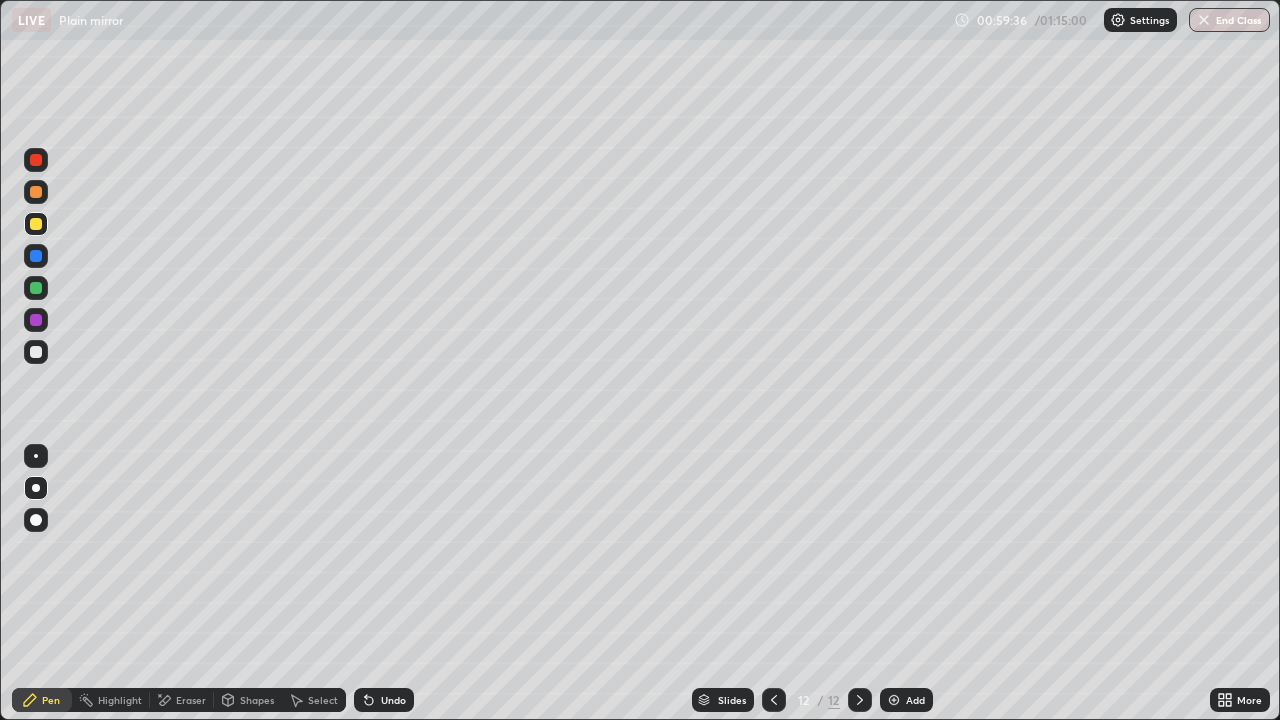 click at bounding box center [36, 352] 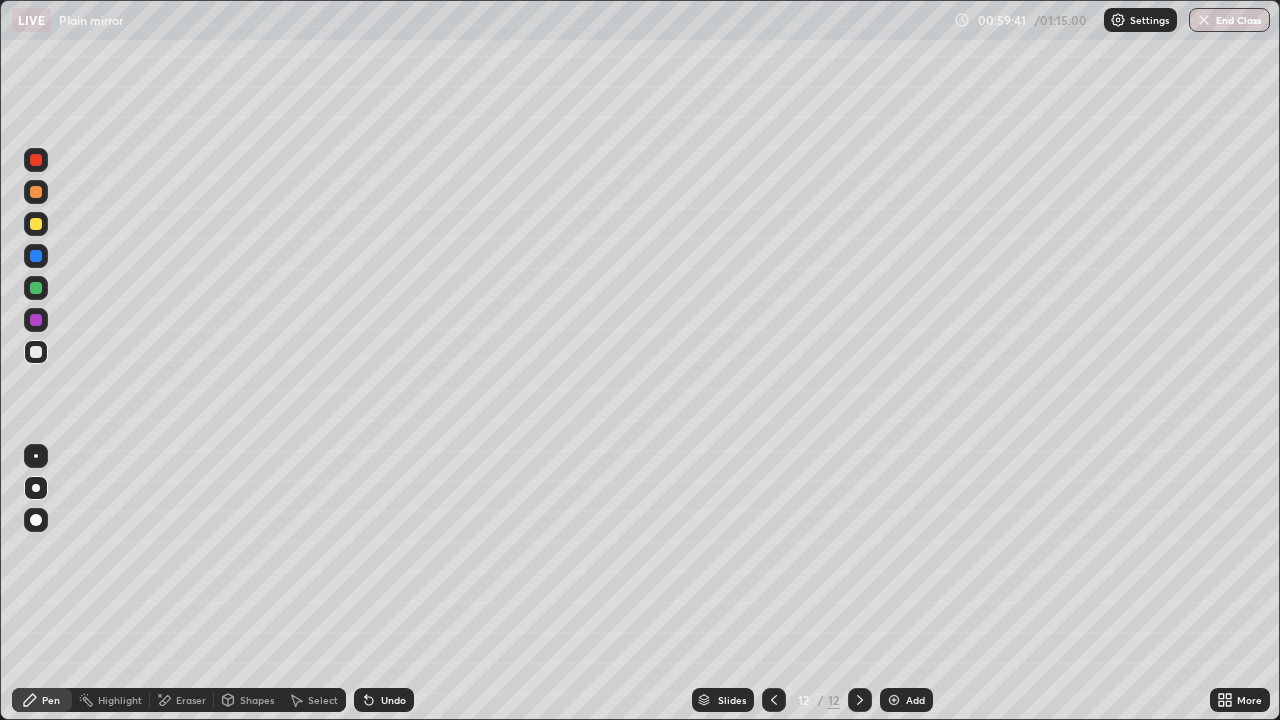 click at bounding box center [894, 700] 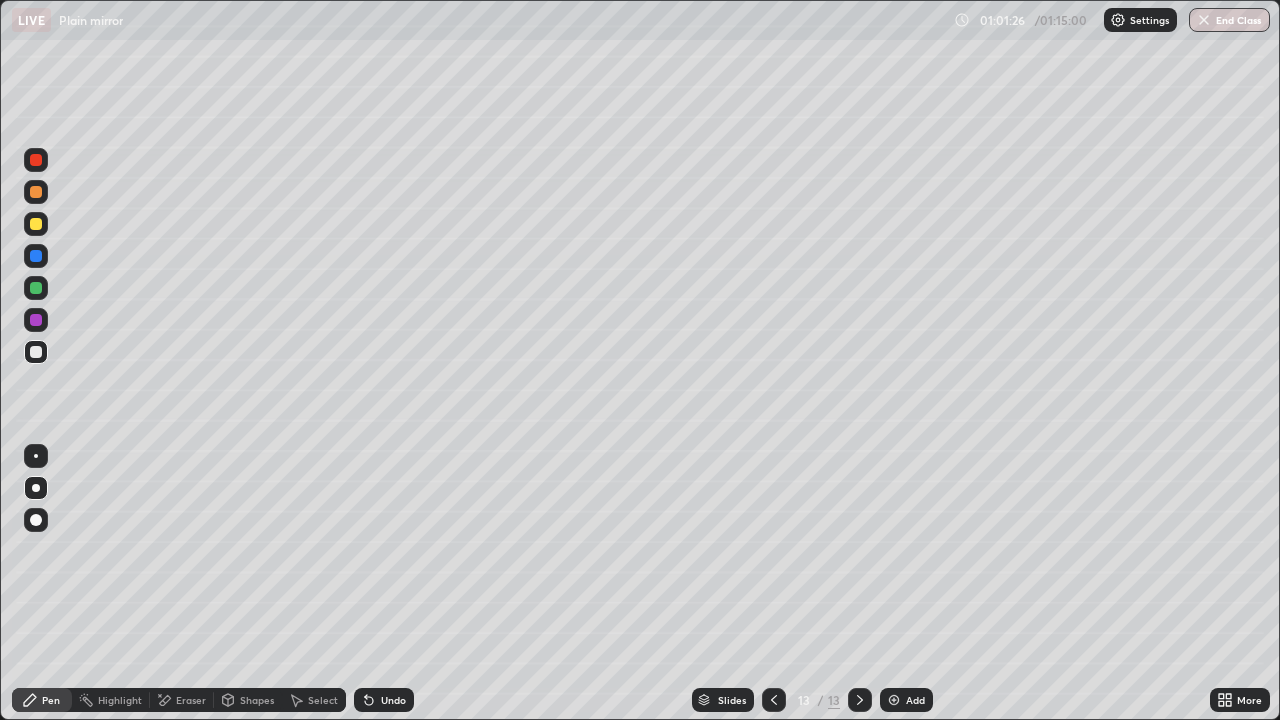 click at bounding box center (894, 700) 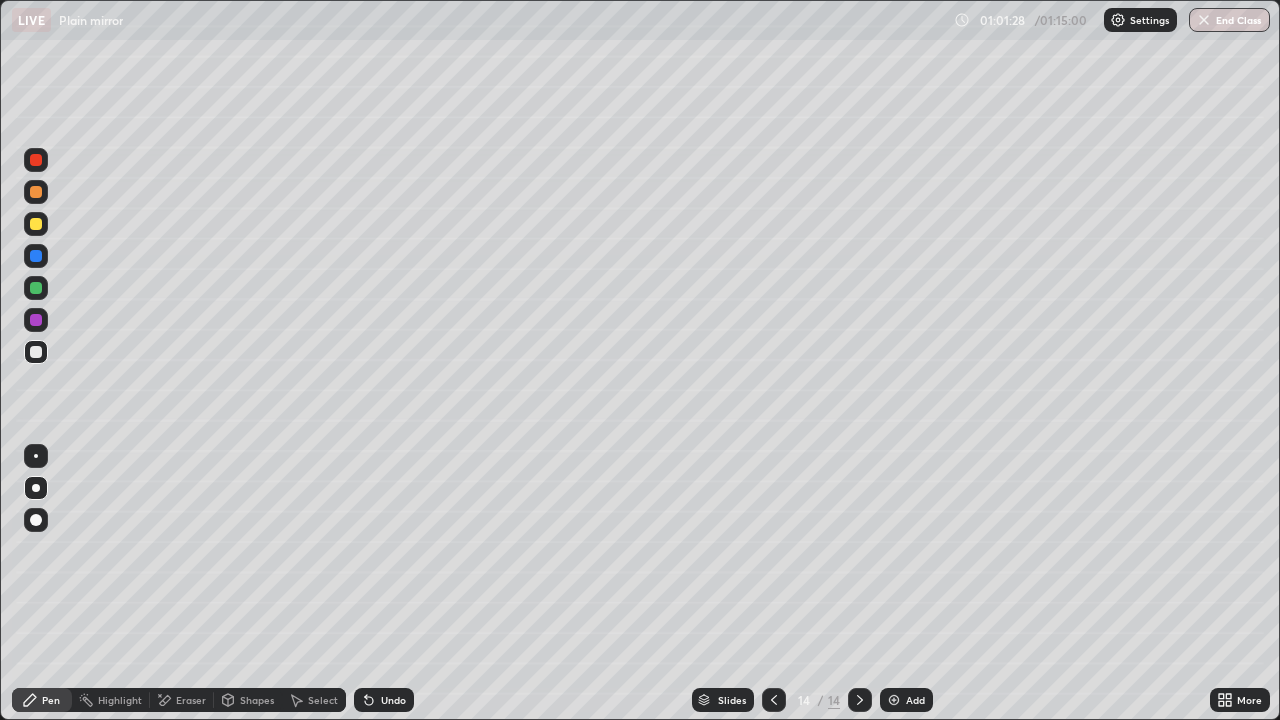 click 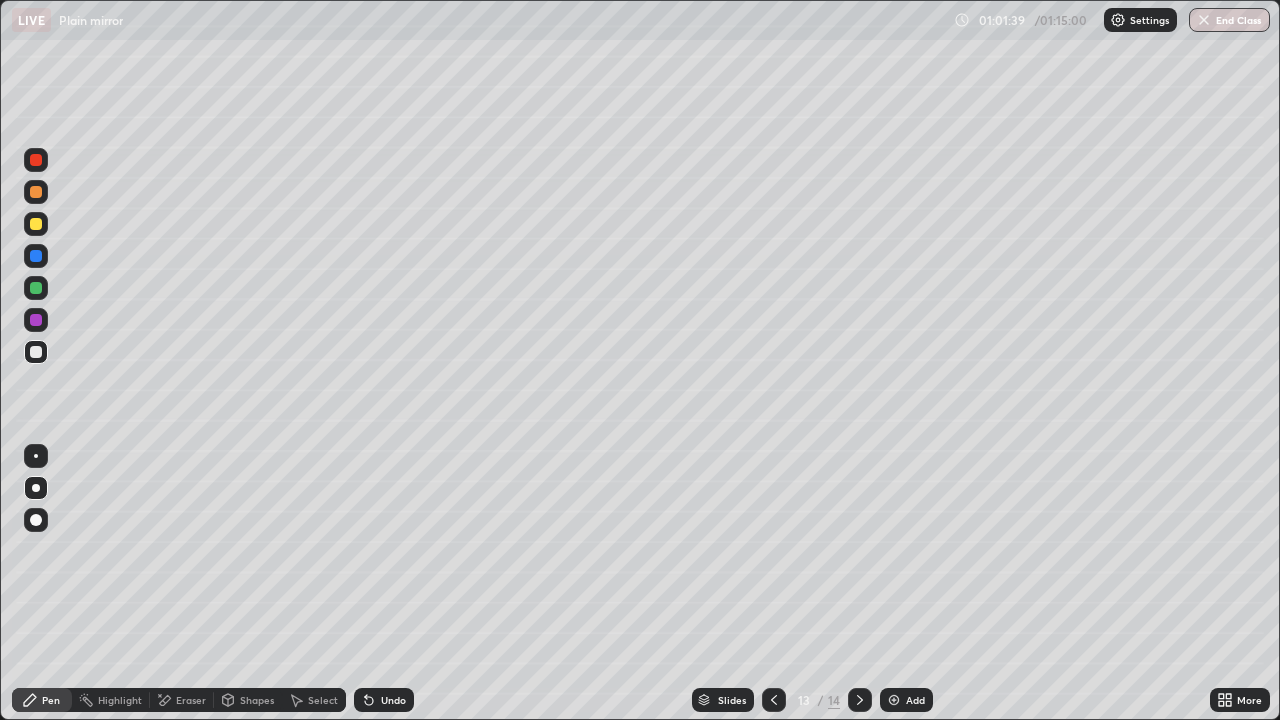 click 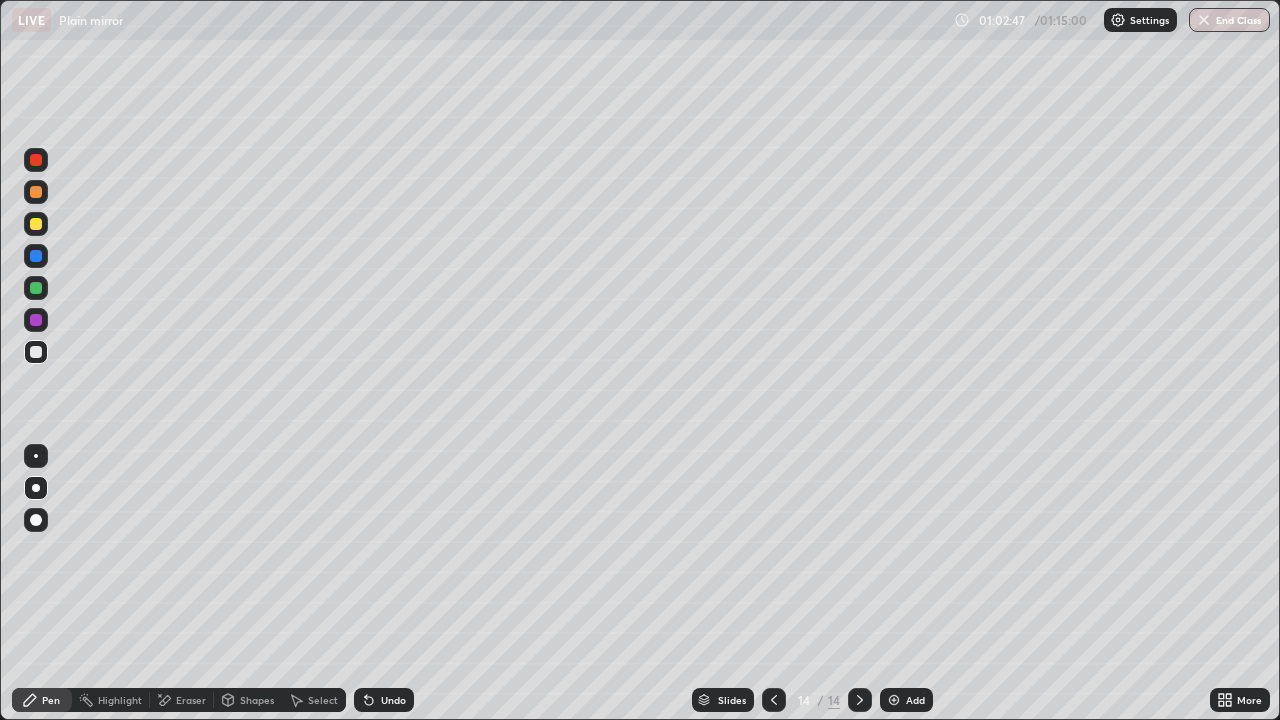 click at bounding box center (36, 320) 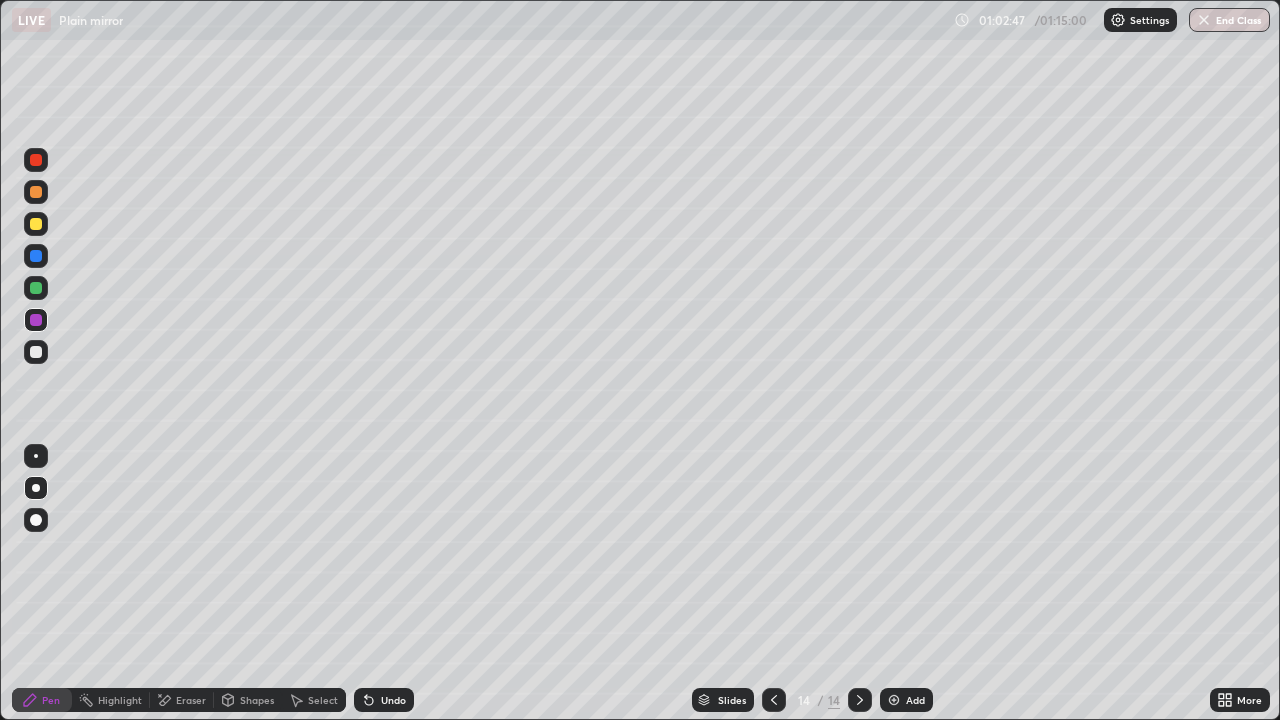click at bounding box center [36, 456] 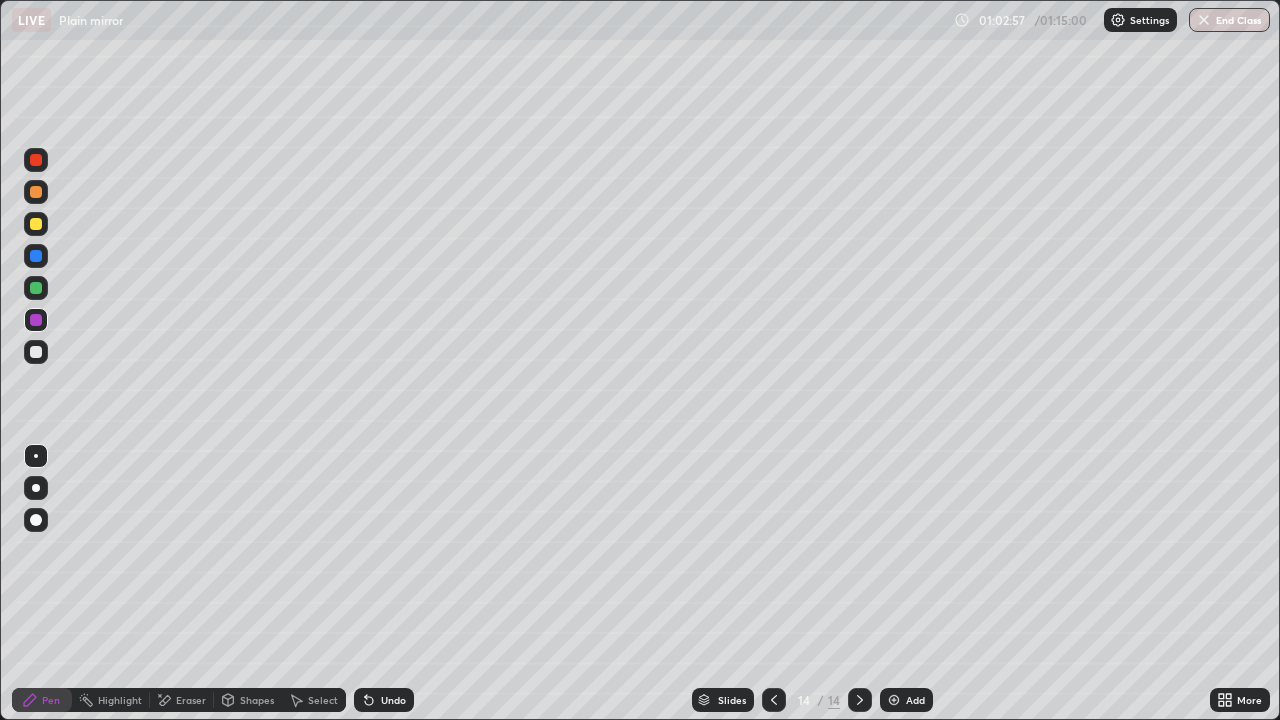 click at bounding box center [36, 352] 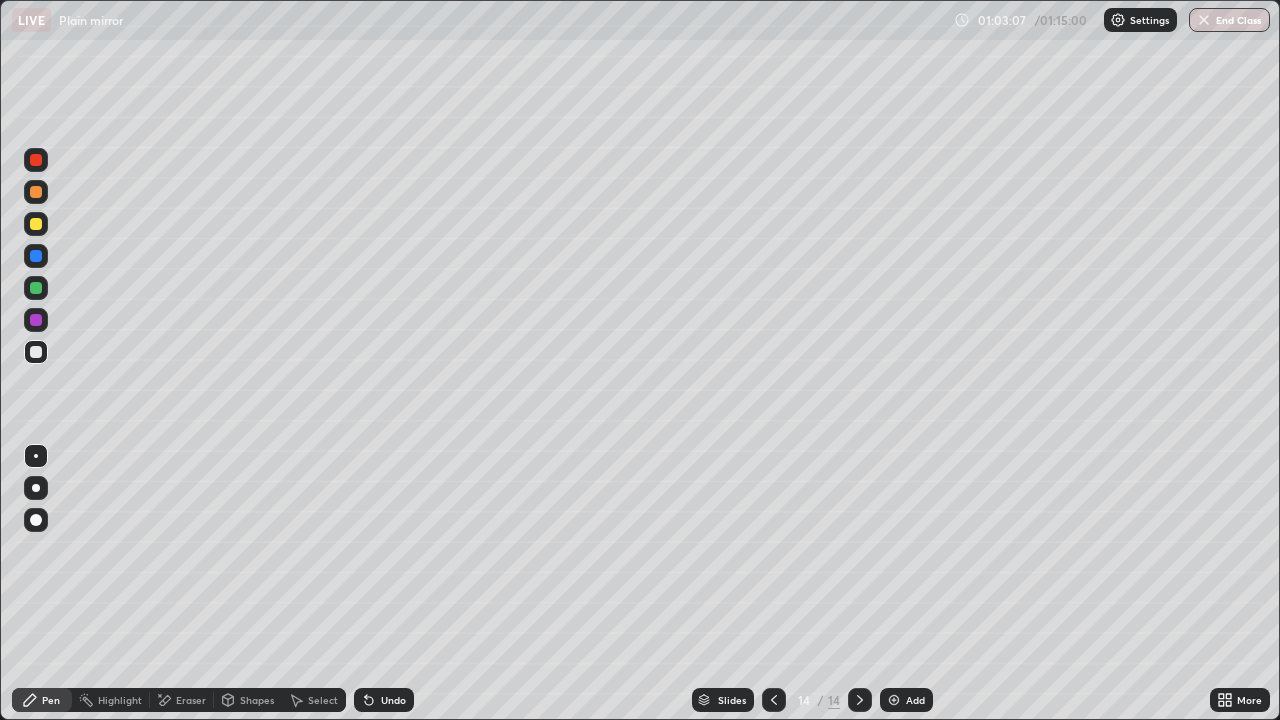 click at bounding box center [36, 224] 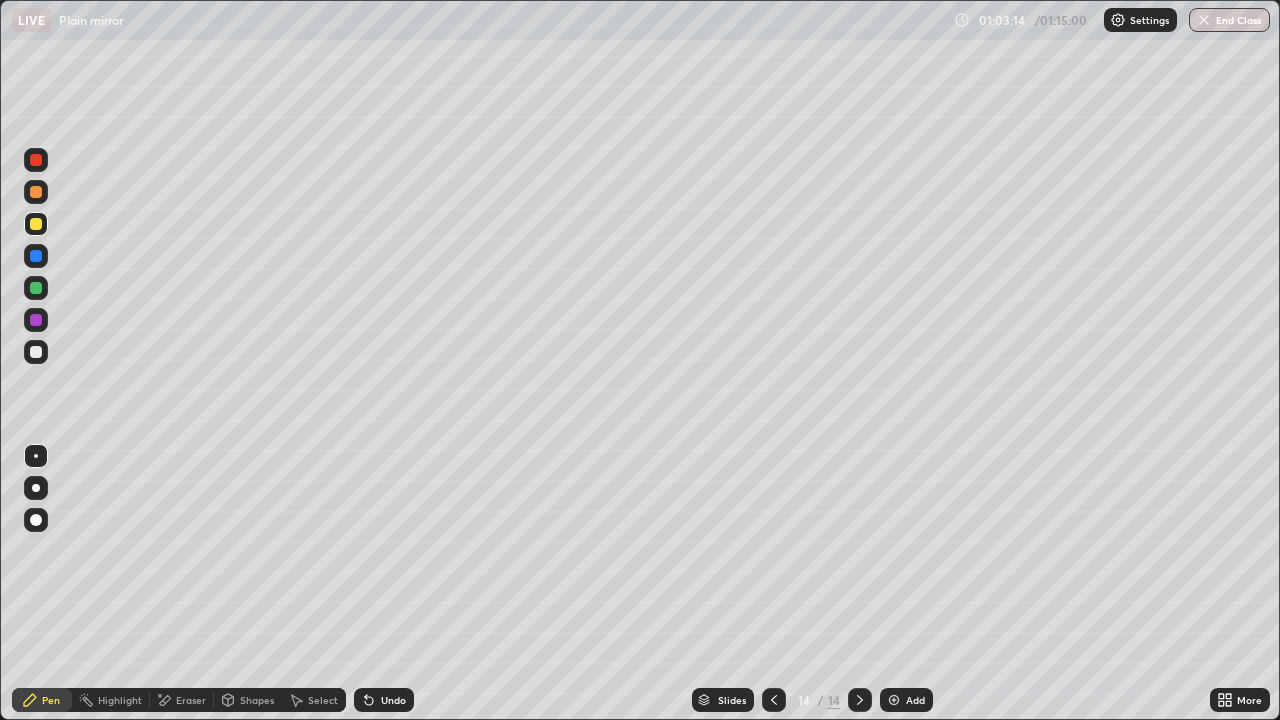 click 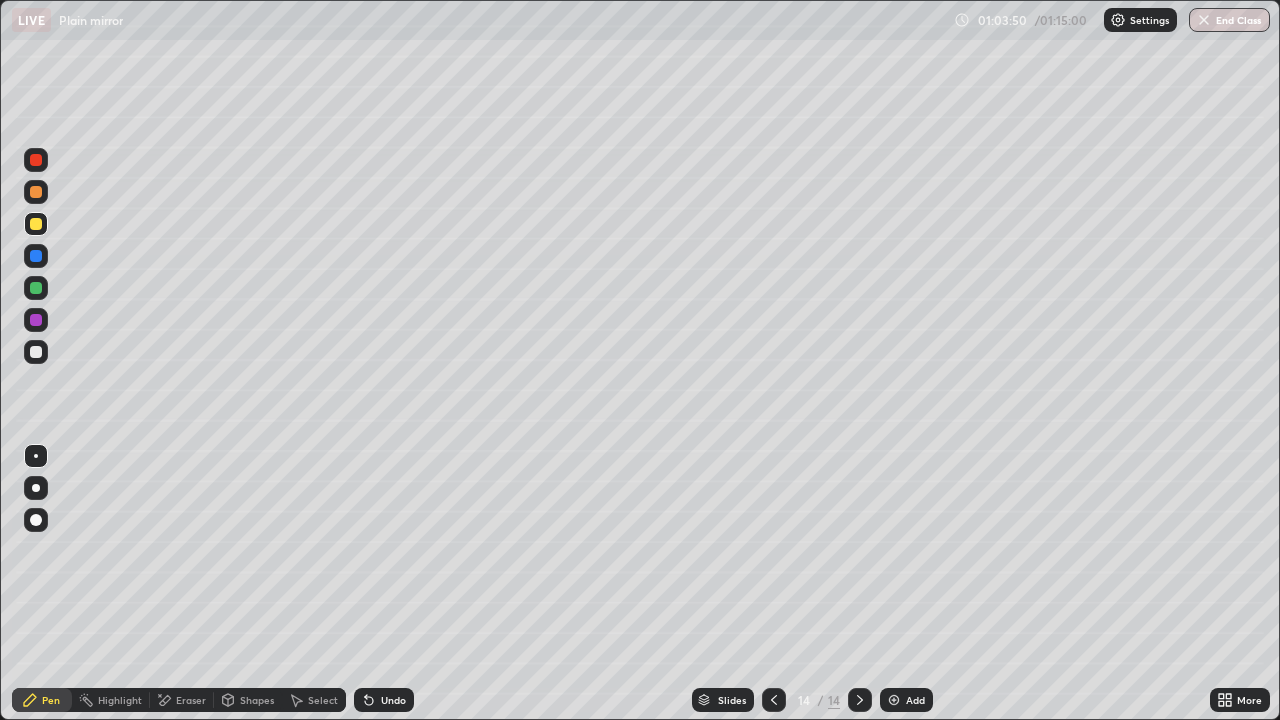 click at bounding box center [36, 352] 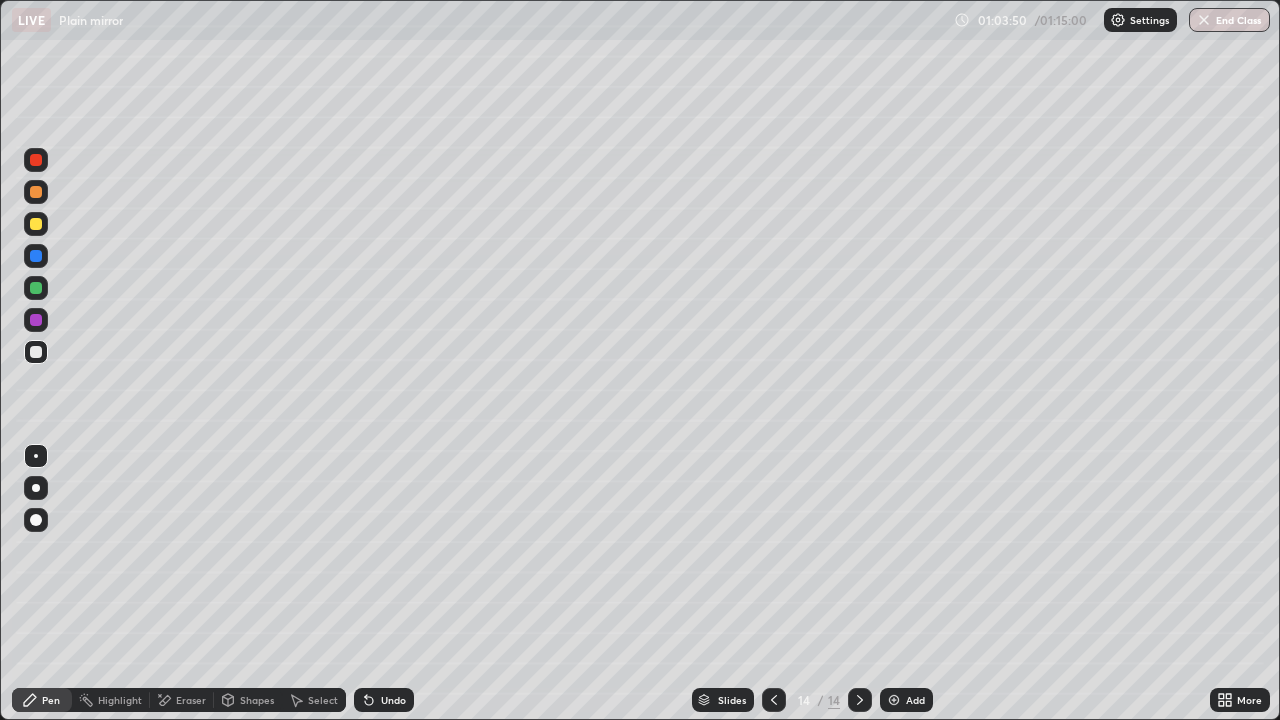 click at bounding box center (36, 488) 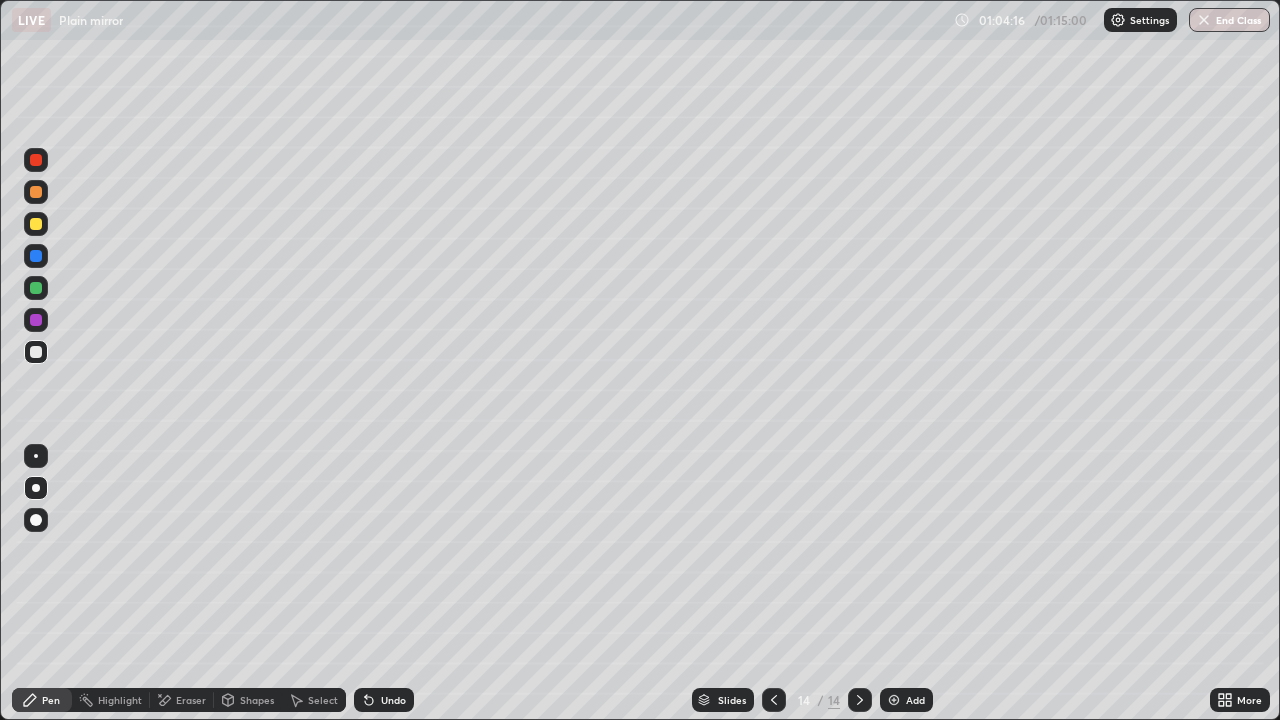 click on "Undo" at bounding box center [384, 700] 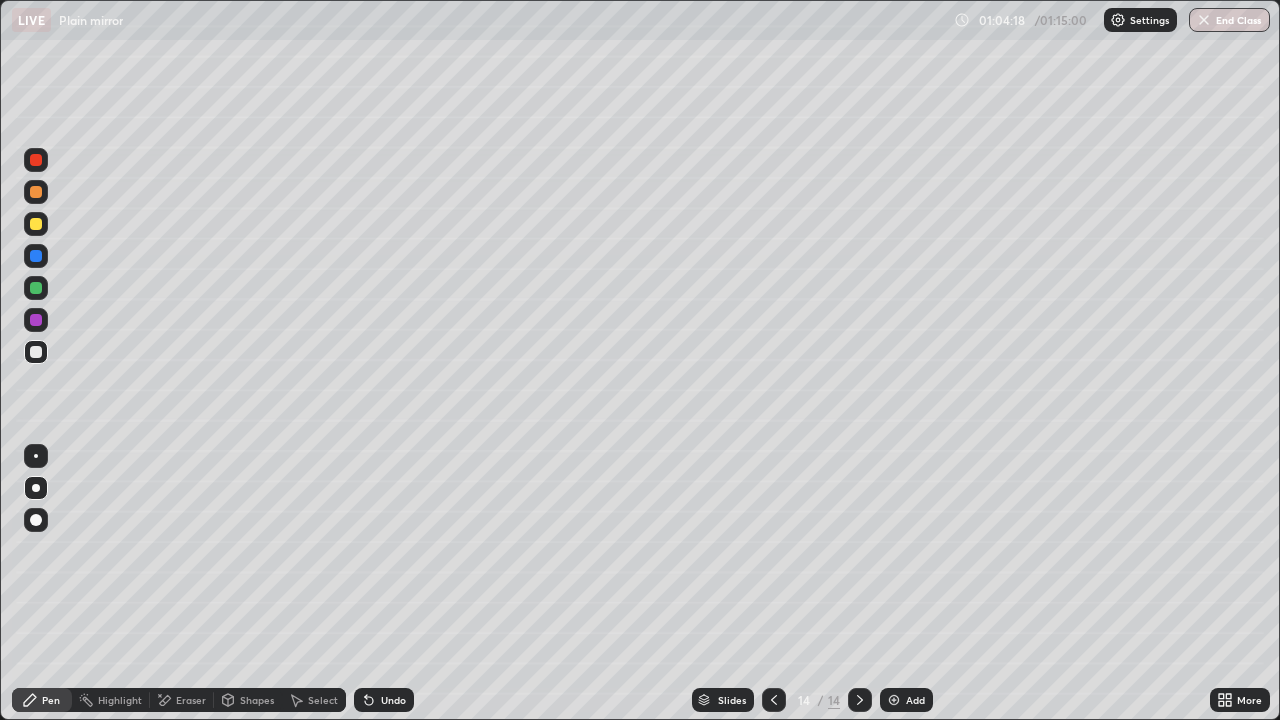 click on "Undo" at bounding box center [393, 700] 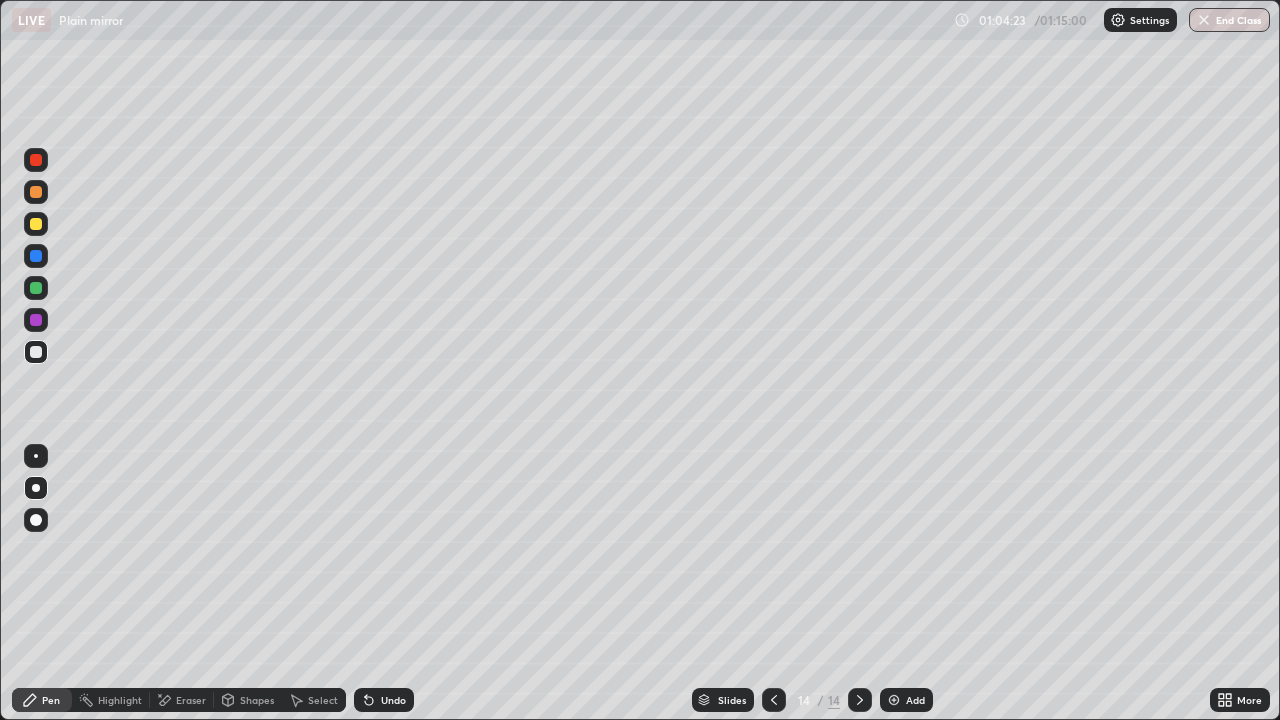 click 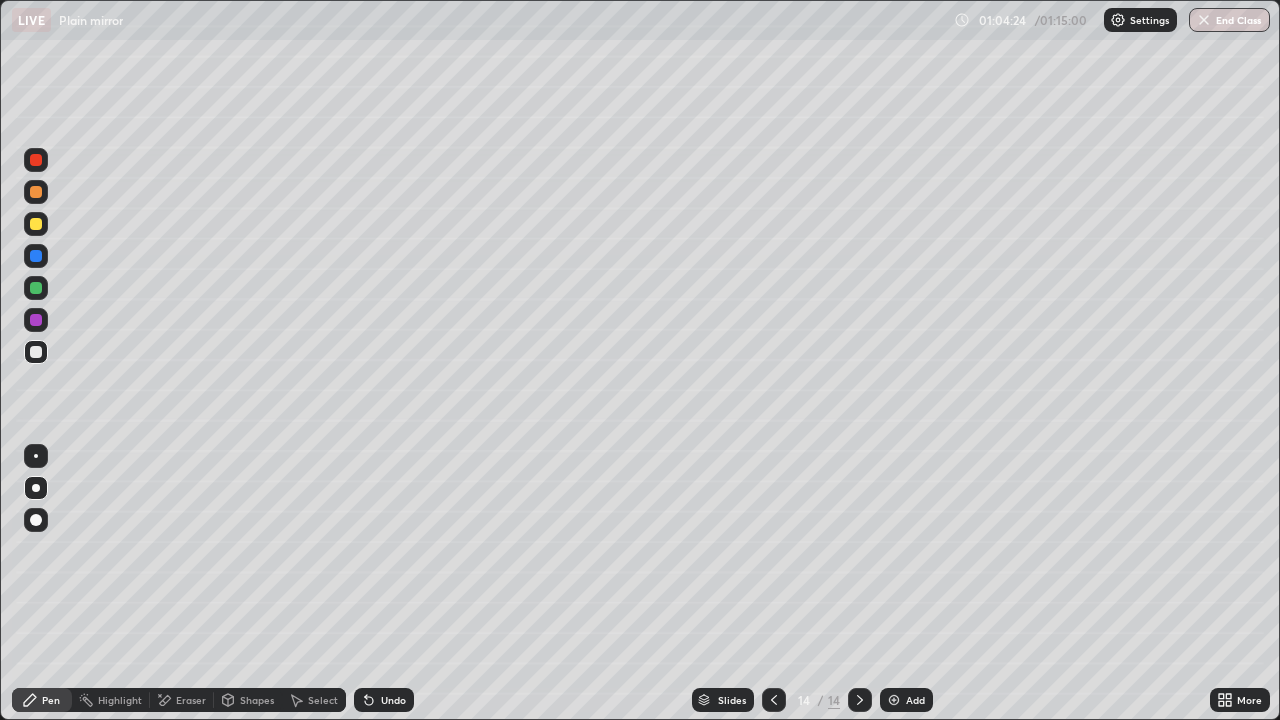 click 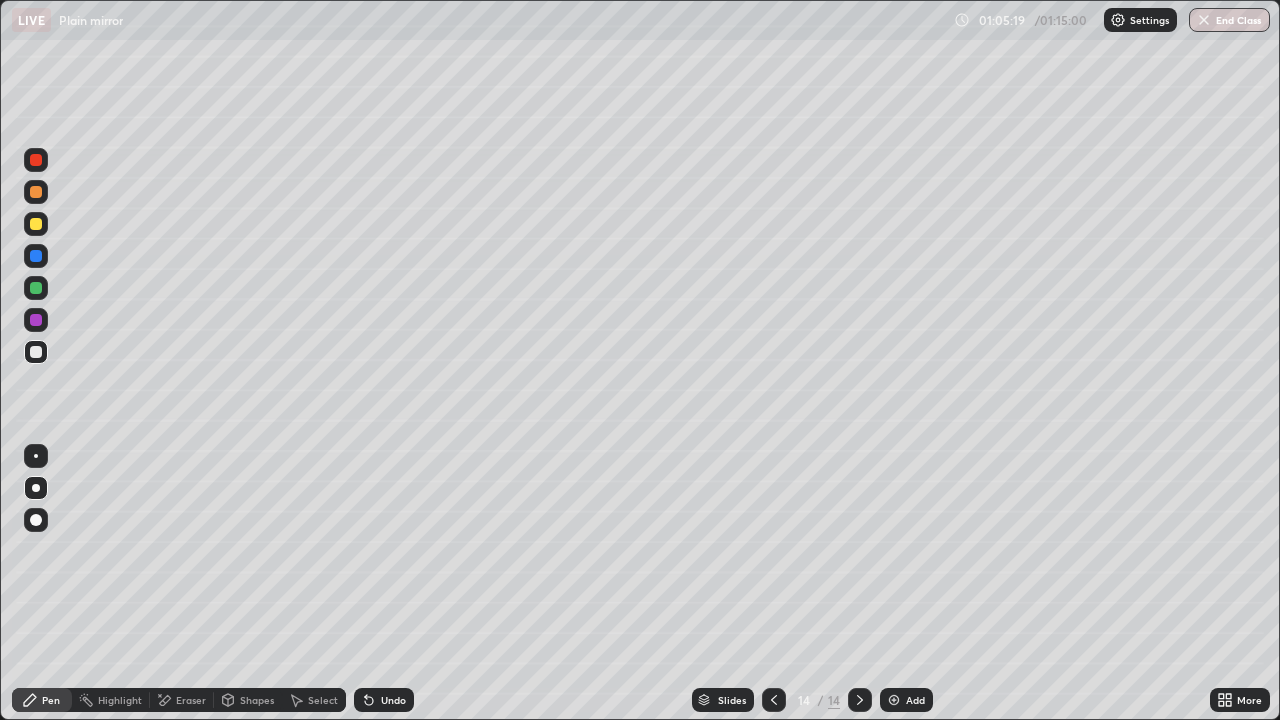 click on "Add" at bounding box center (906, 700) 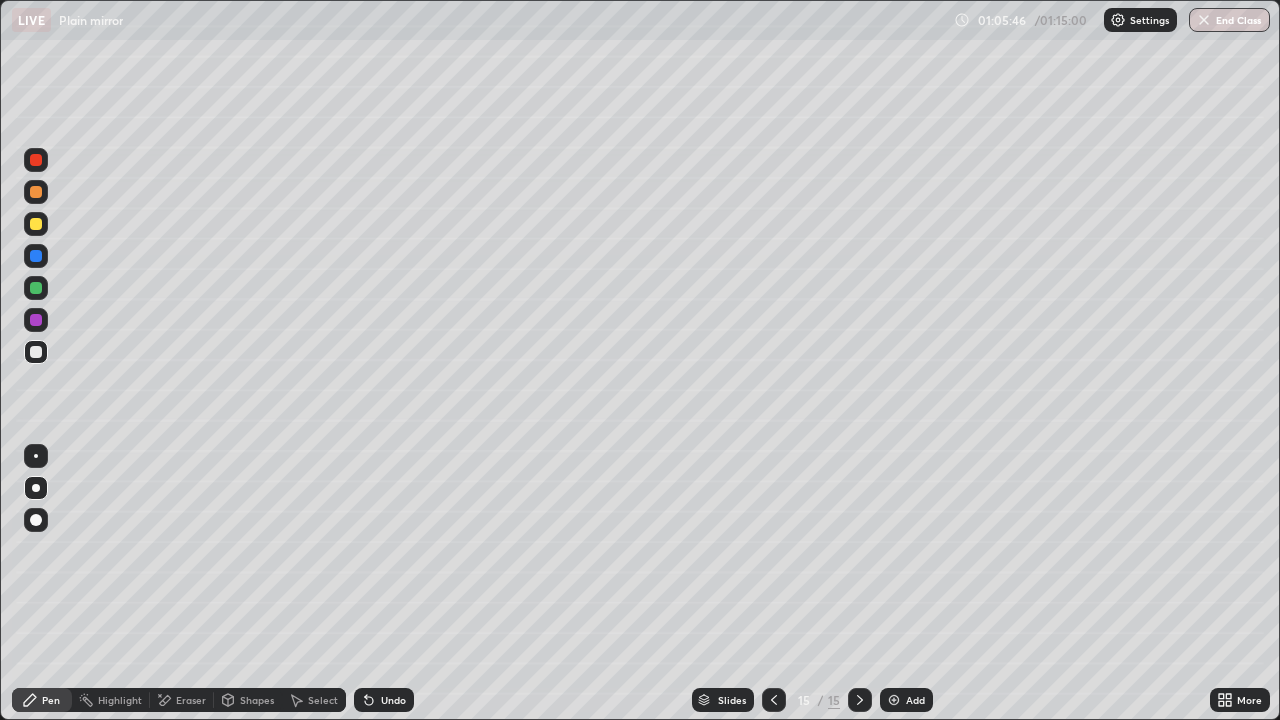click 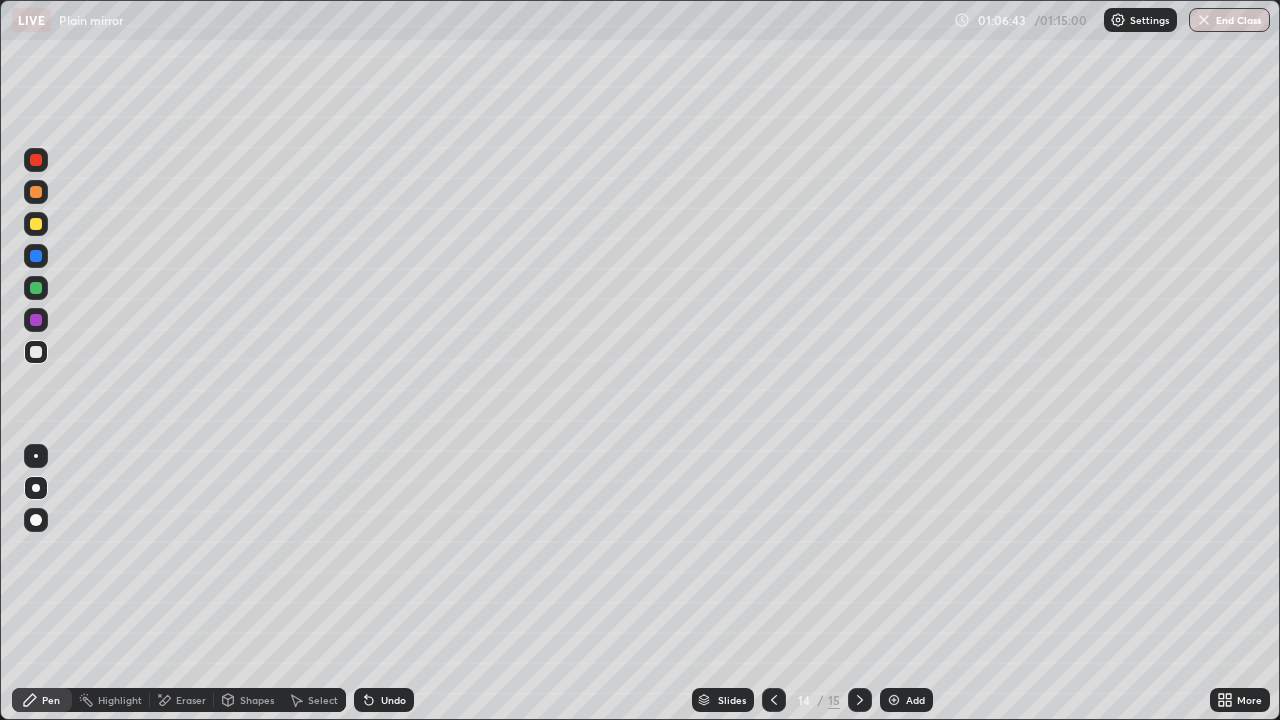 click at bounding box center [36, 352] 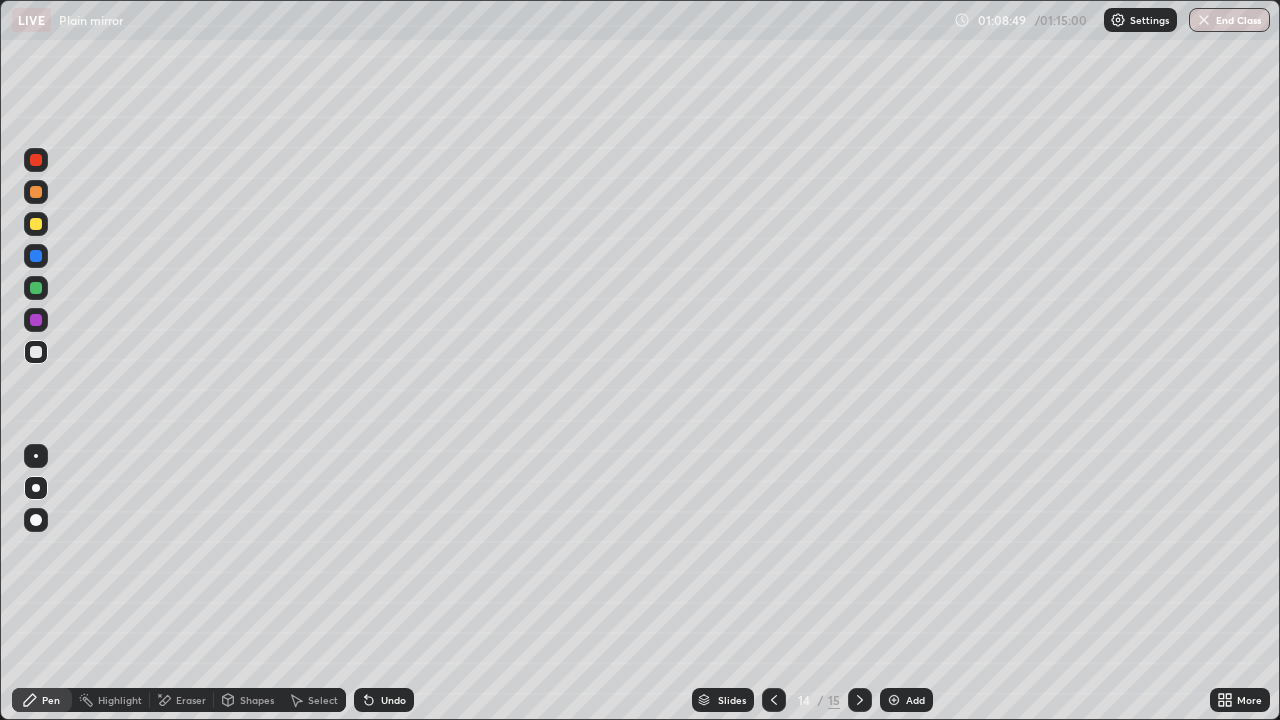 click on "Slides" at bounding box center [732, 700] 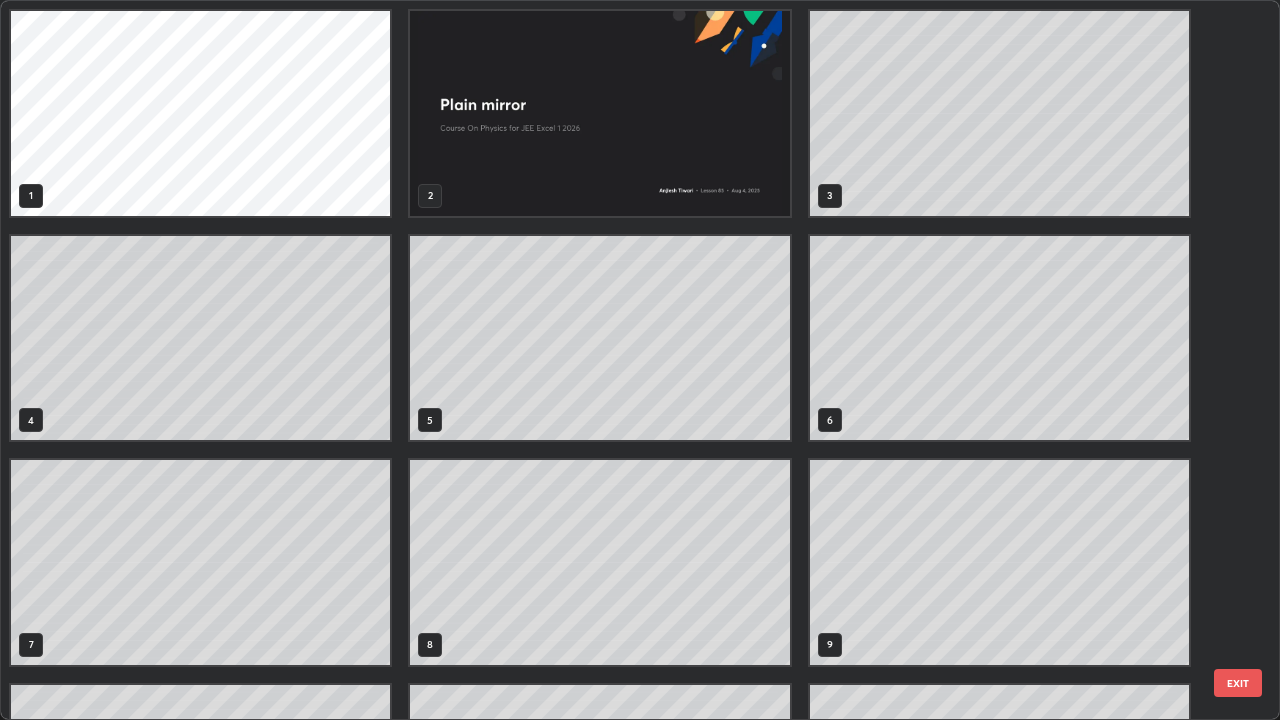 scroll, scrollTop: 405, scrollLeft: 0, axis: vertical 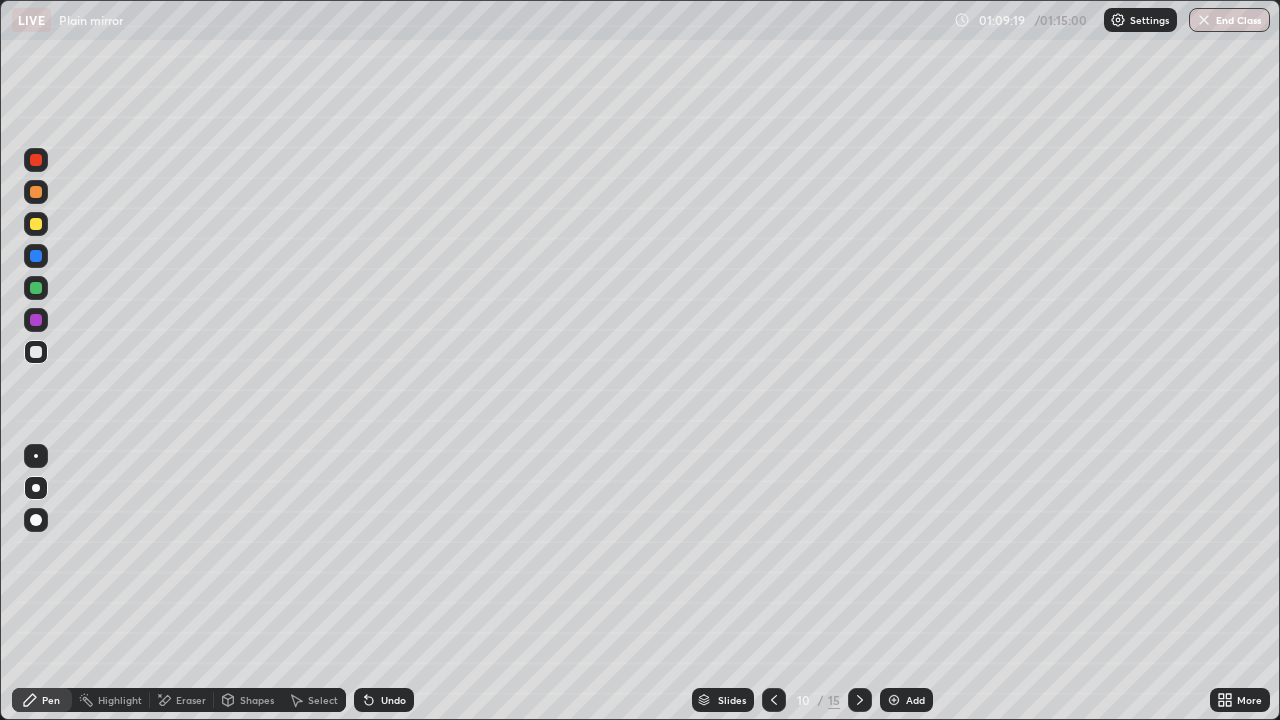 click on "Slides" at bounding box center (732, 700) 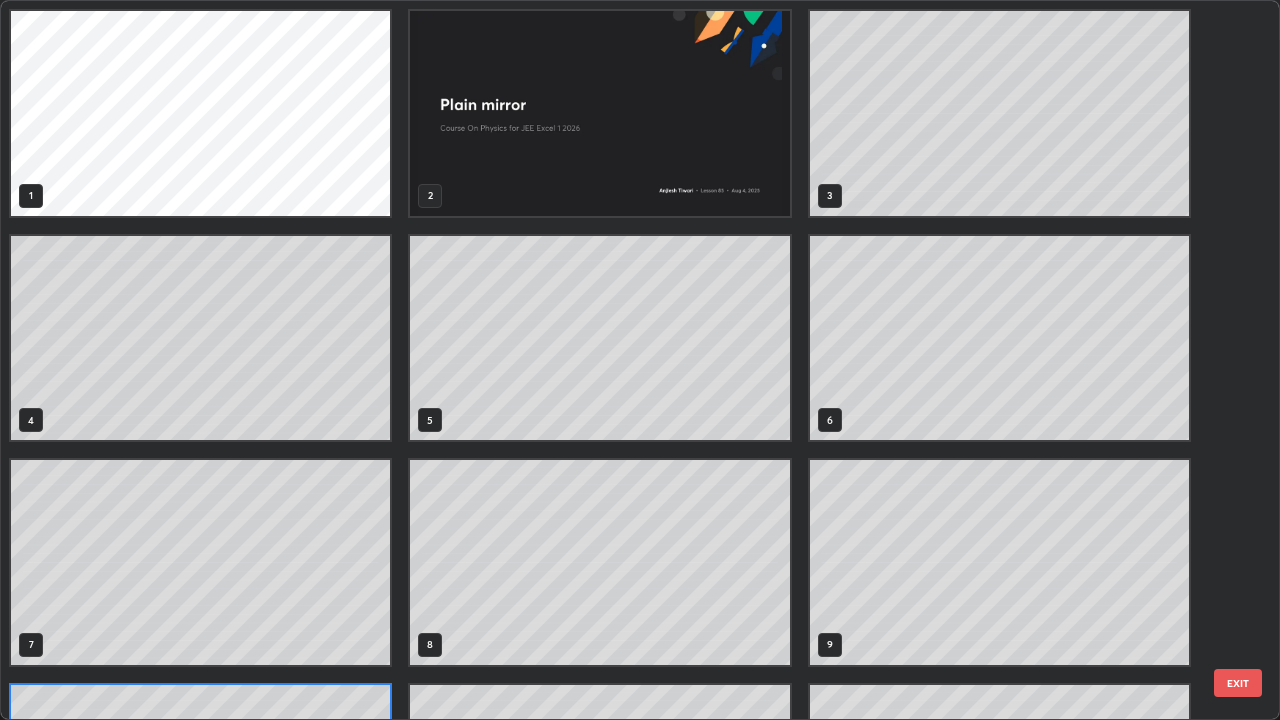 scroll, scrollTop: 180, scrollLeft: 0, axis: vertical 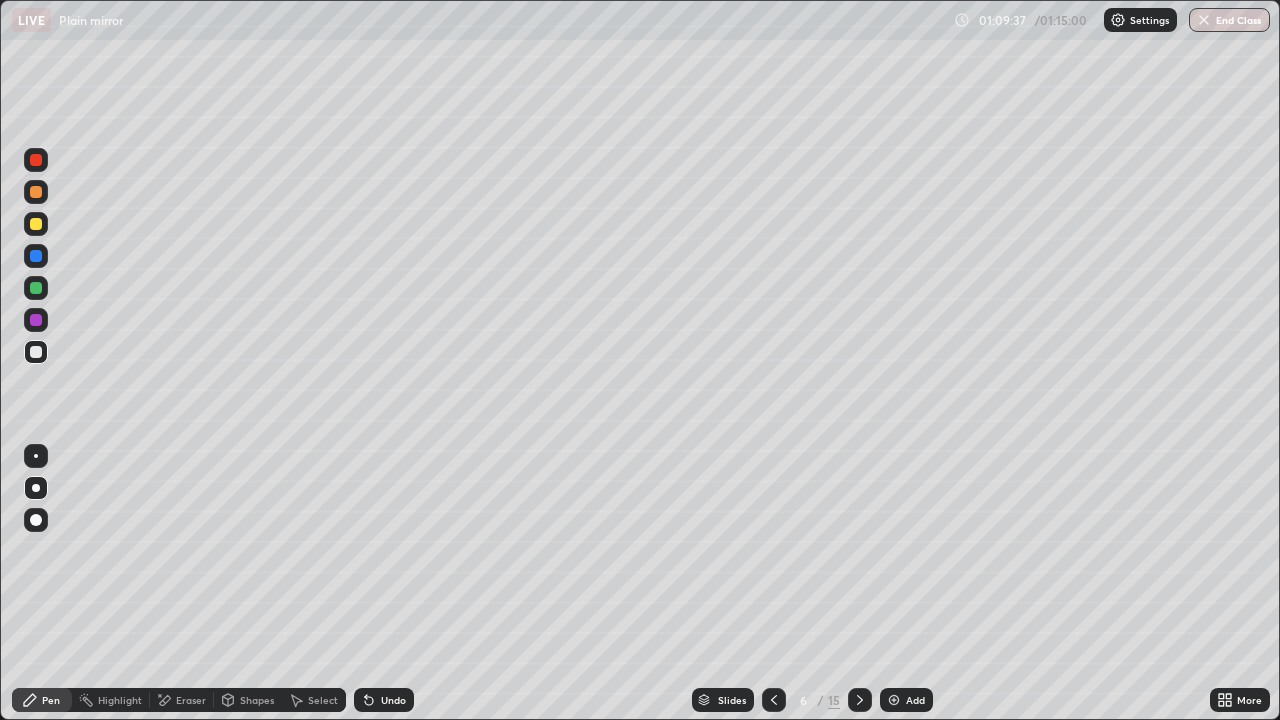 click on "Slides" at bounding box center (723, 700) 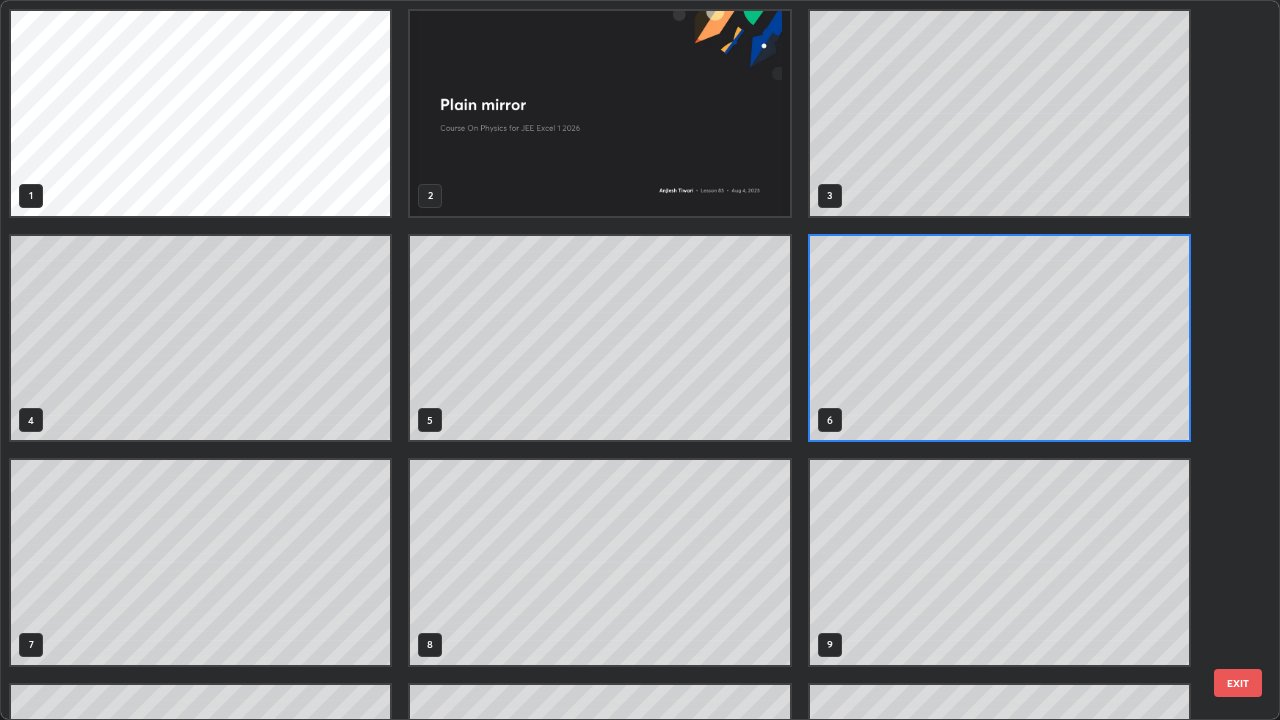 scroll, scrollTop: 7, scrollLeft: 11, axis: both 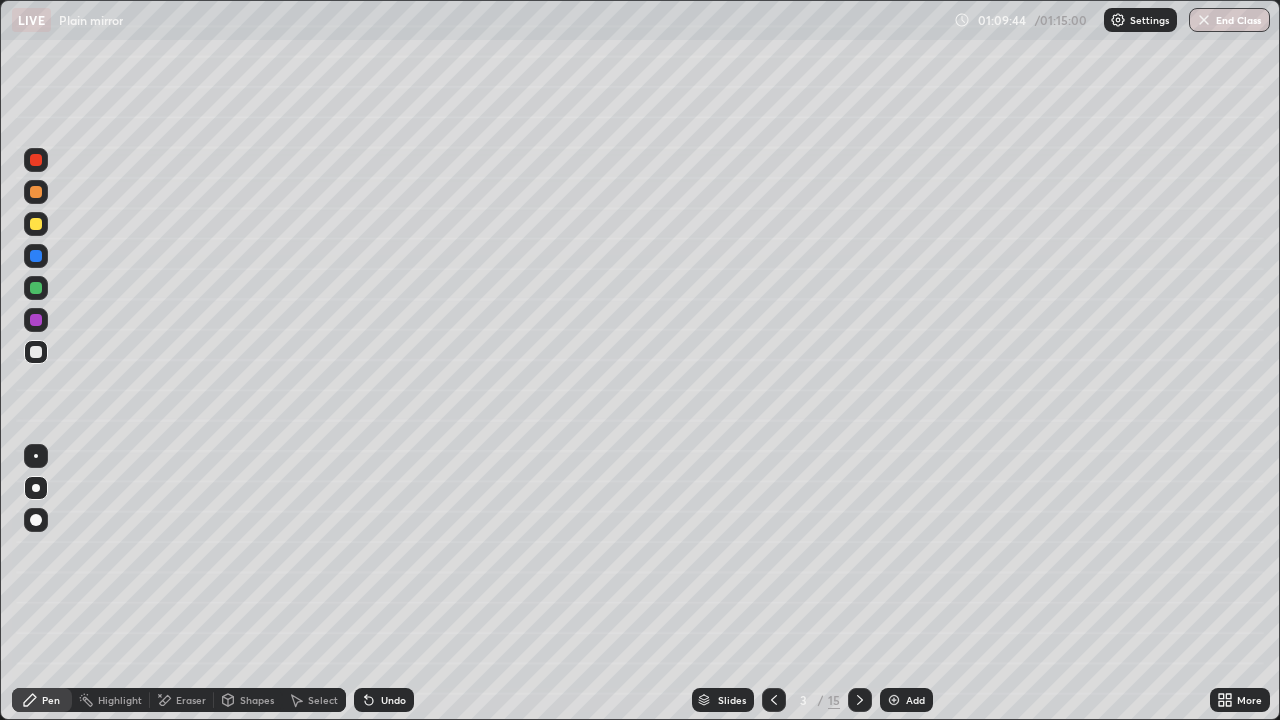 click 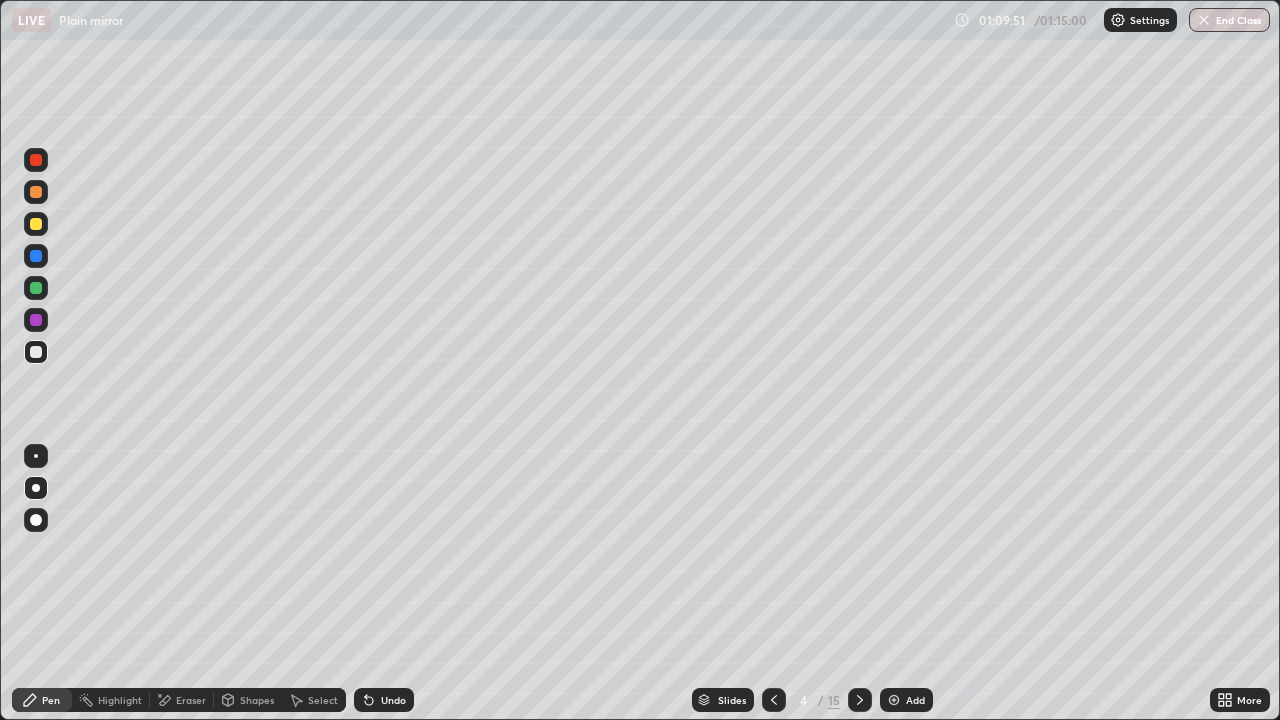 click 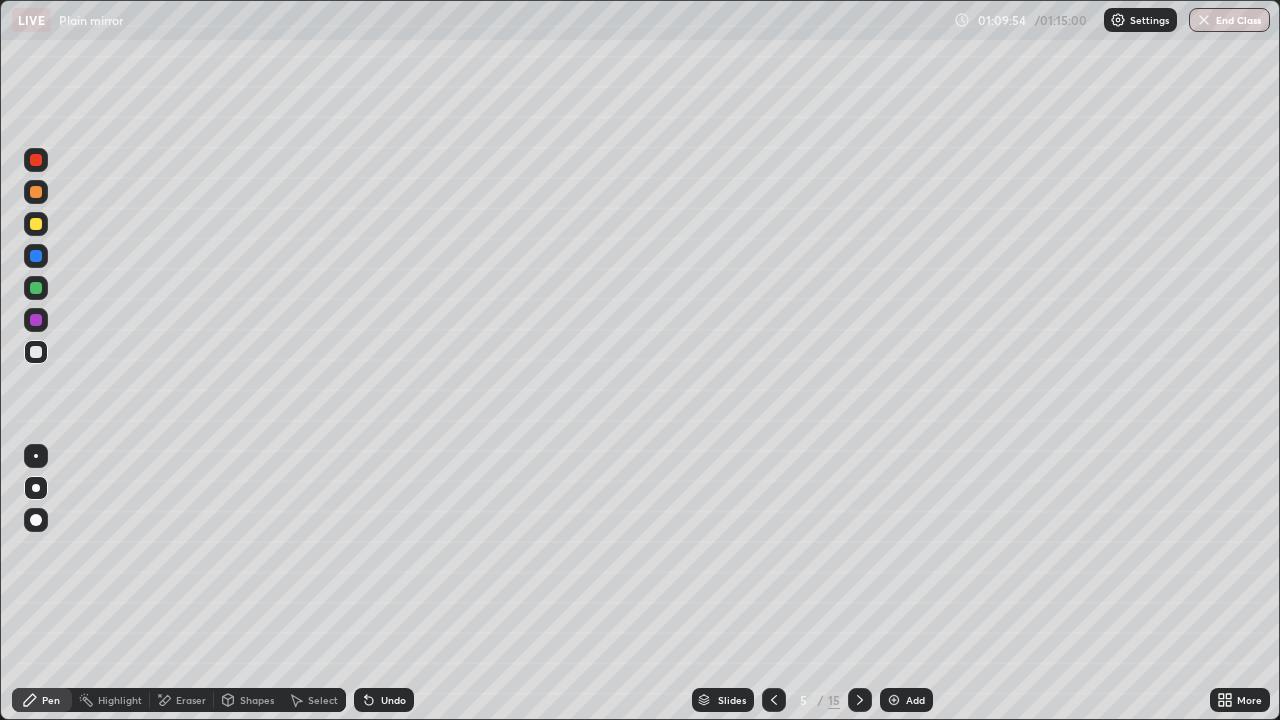 click at bounding box center (860, 700) 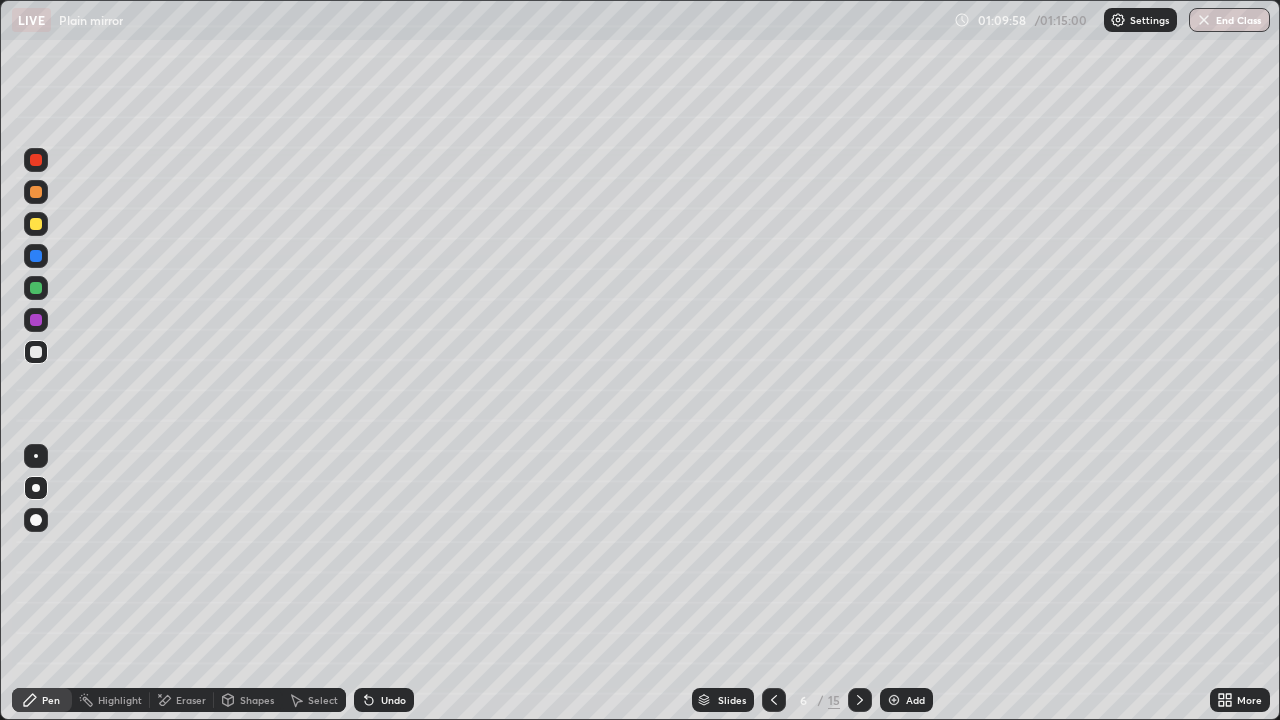 click at bounding box center (860, 700) 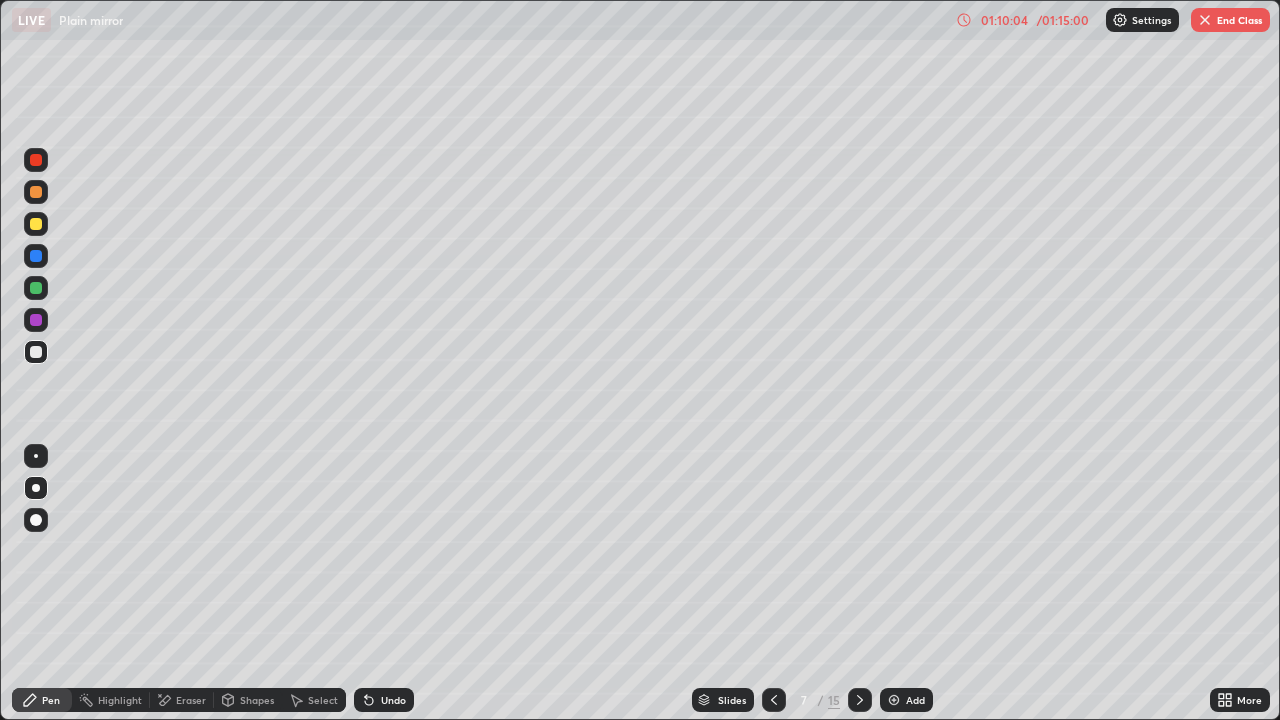 click at bounding box center (860, 700) 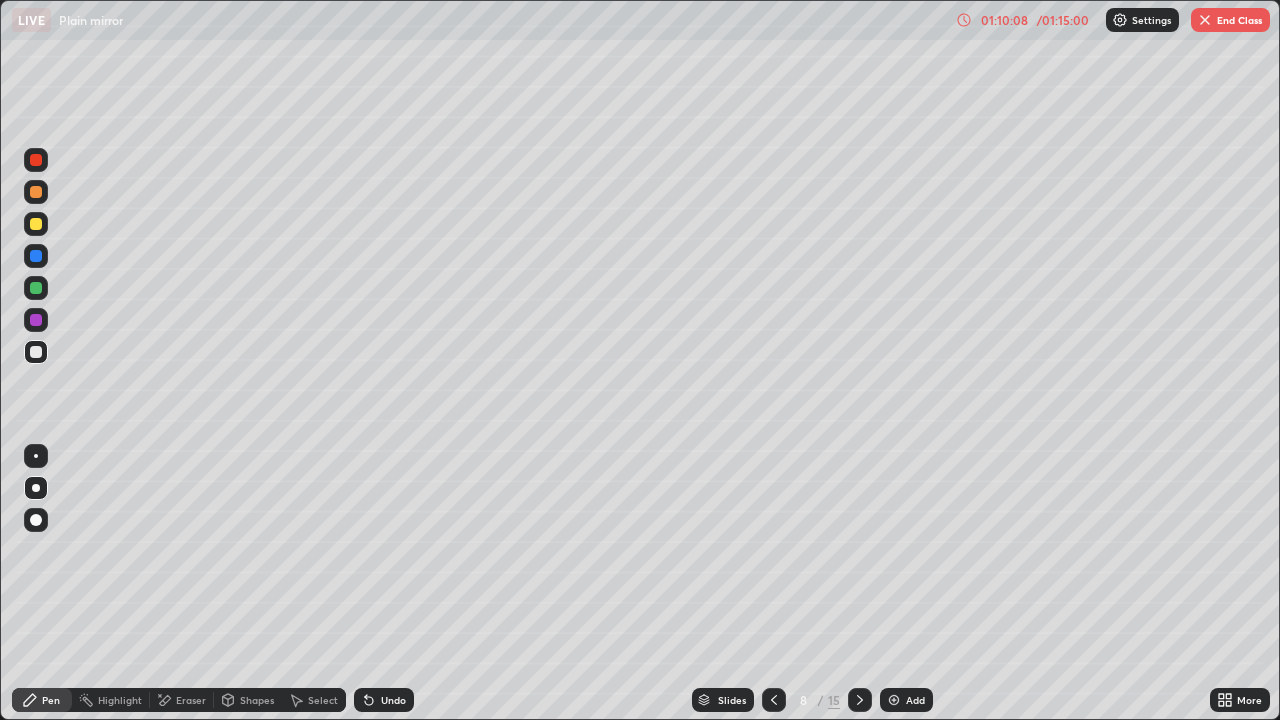 click 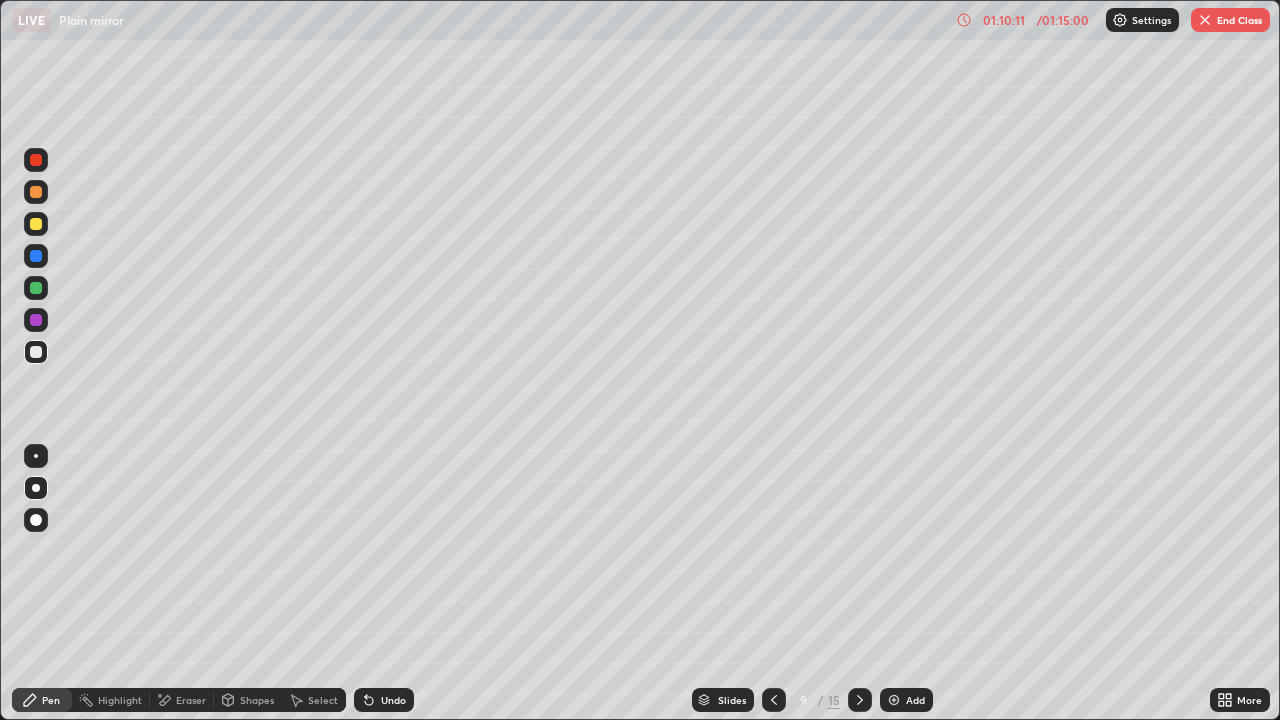 click 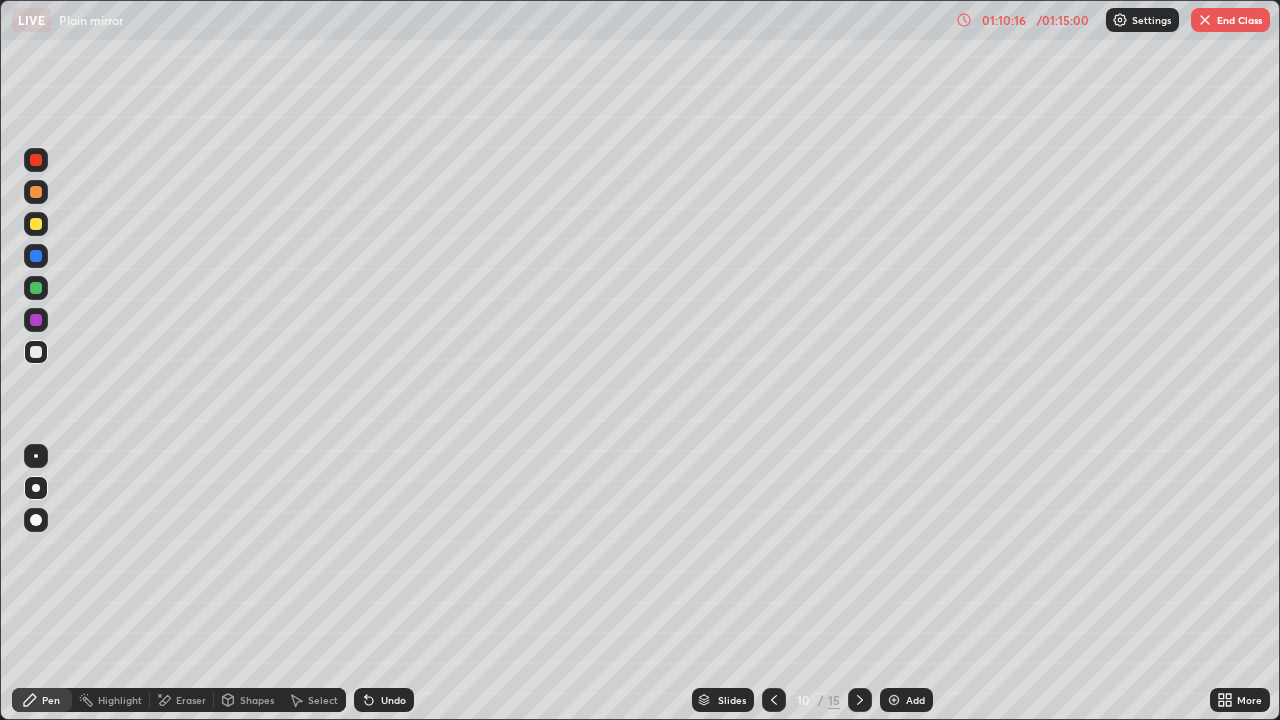 click at bounding box center [860, 700] 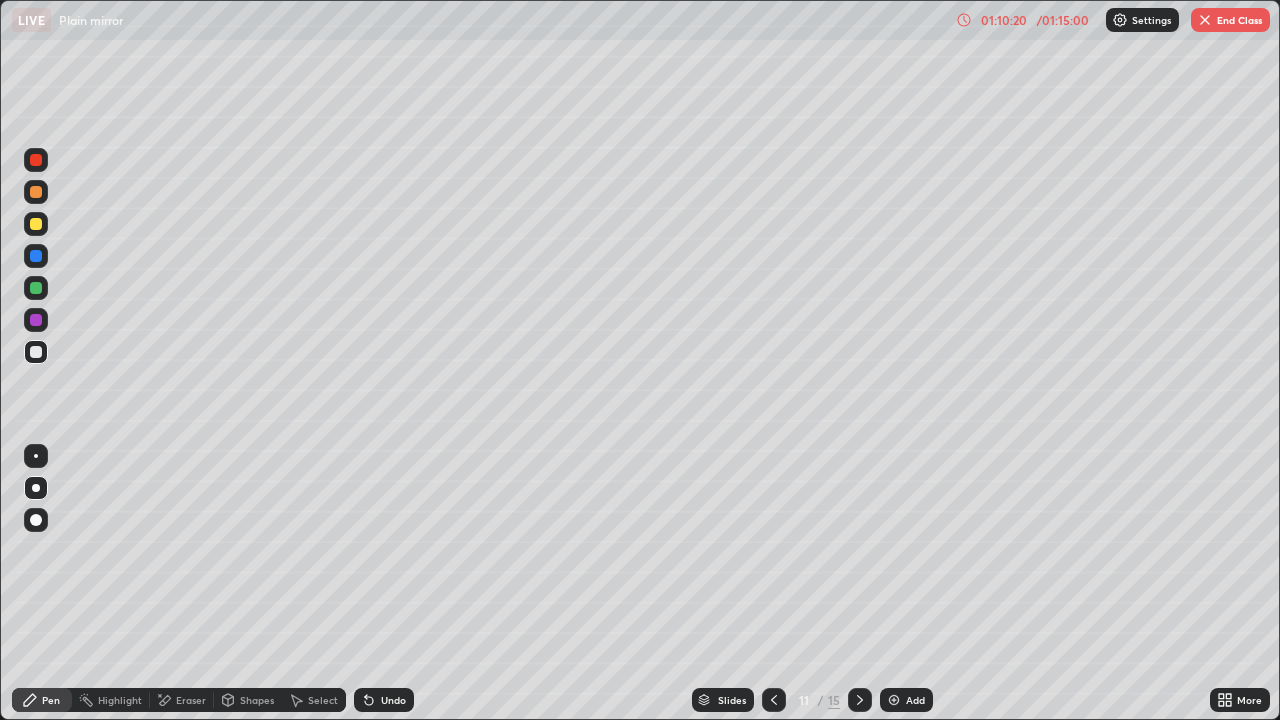 click 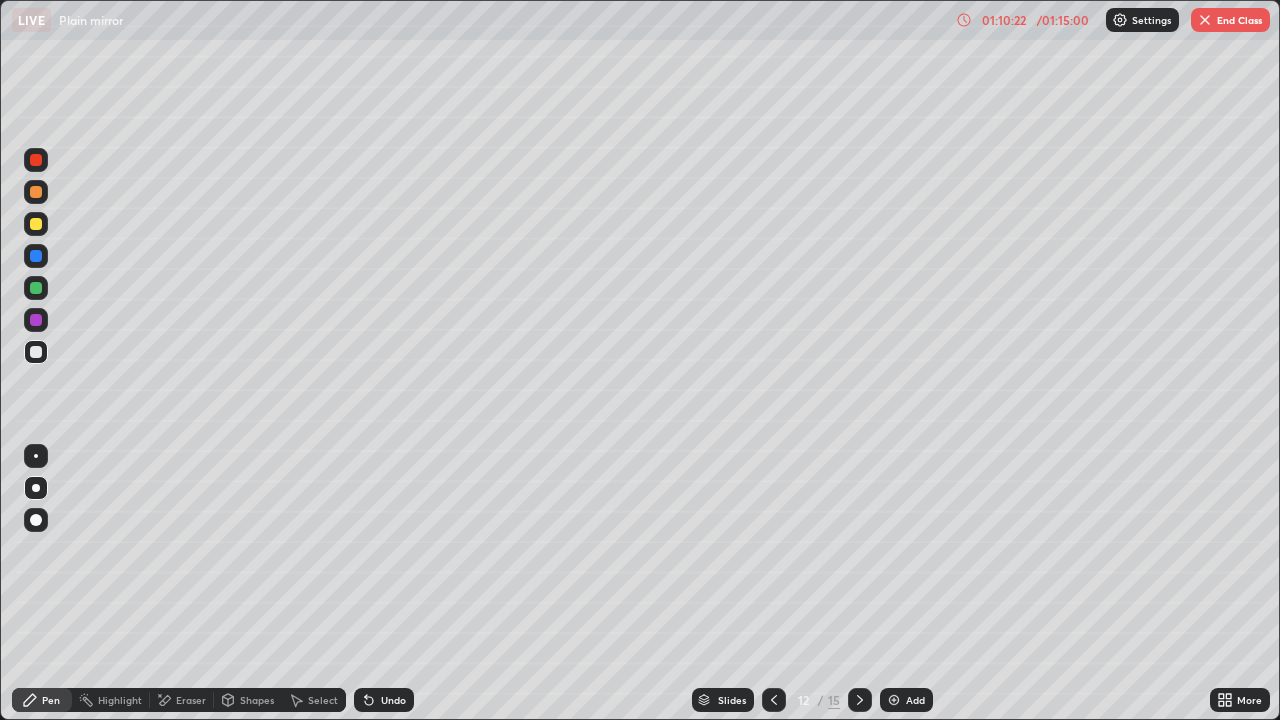 click 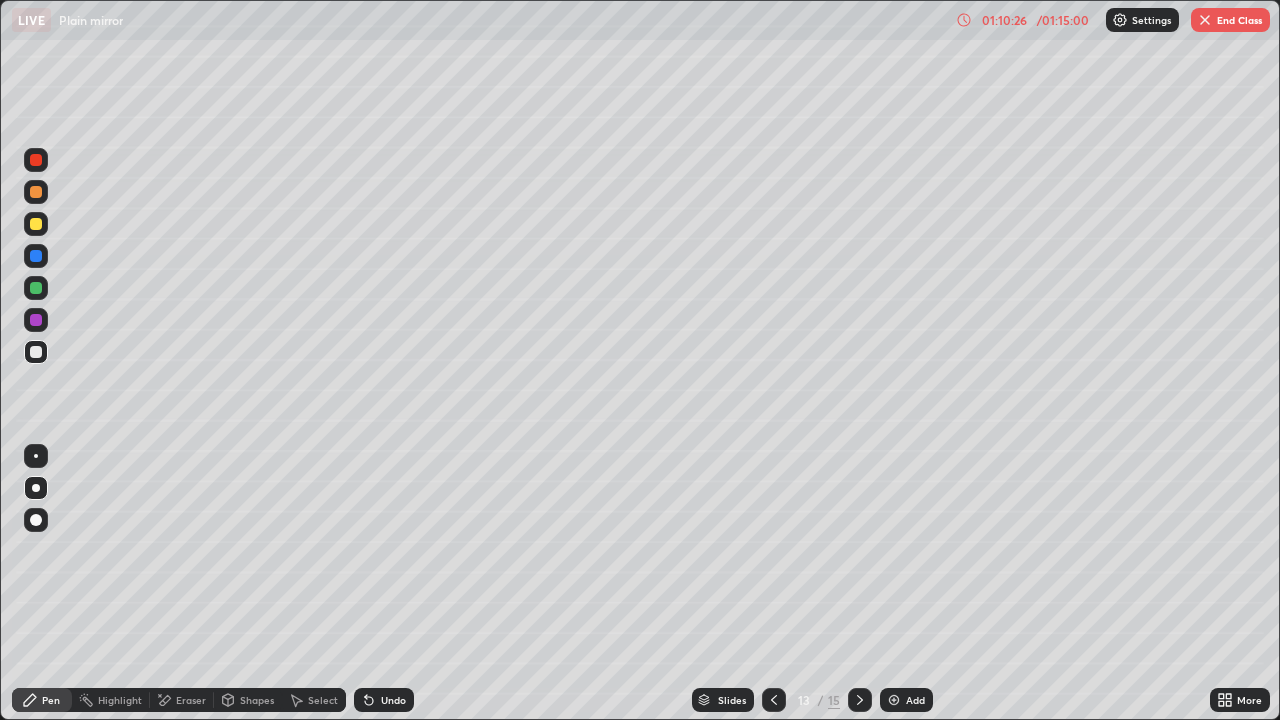 click at bounding box center [860, 700] 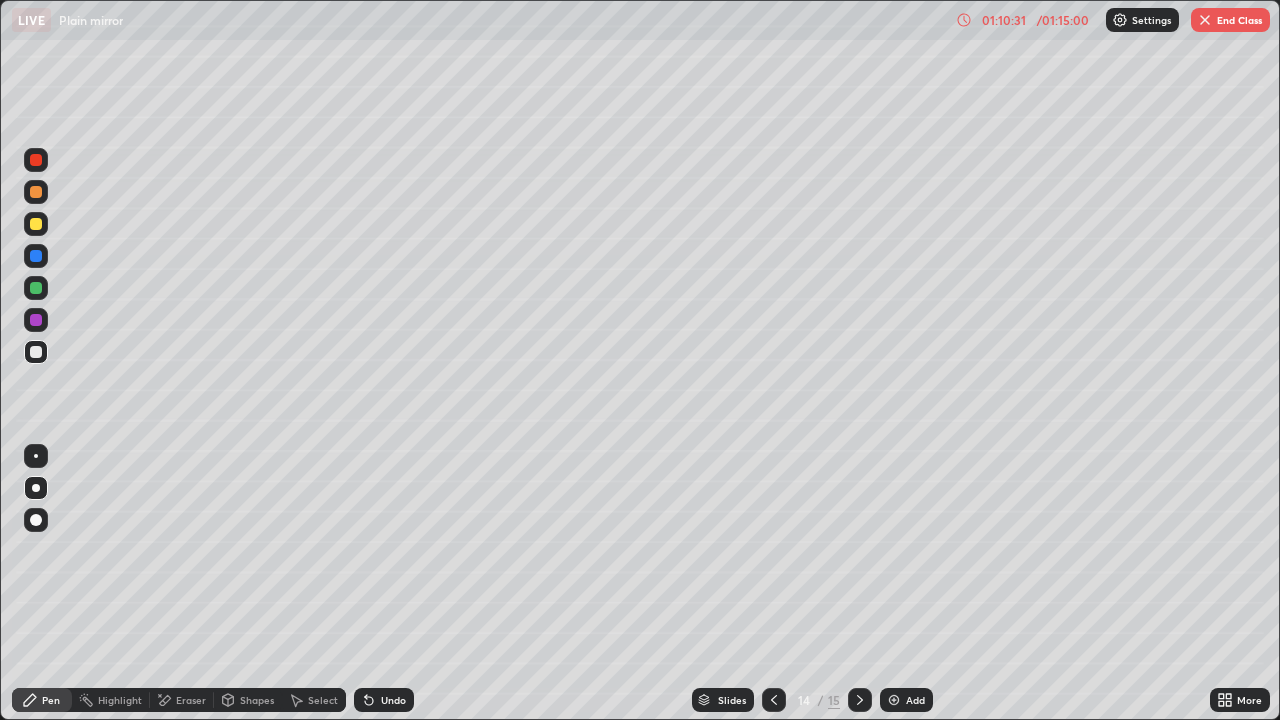click 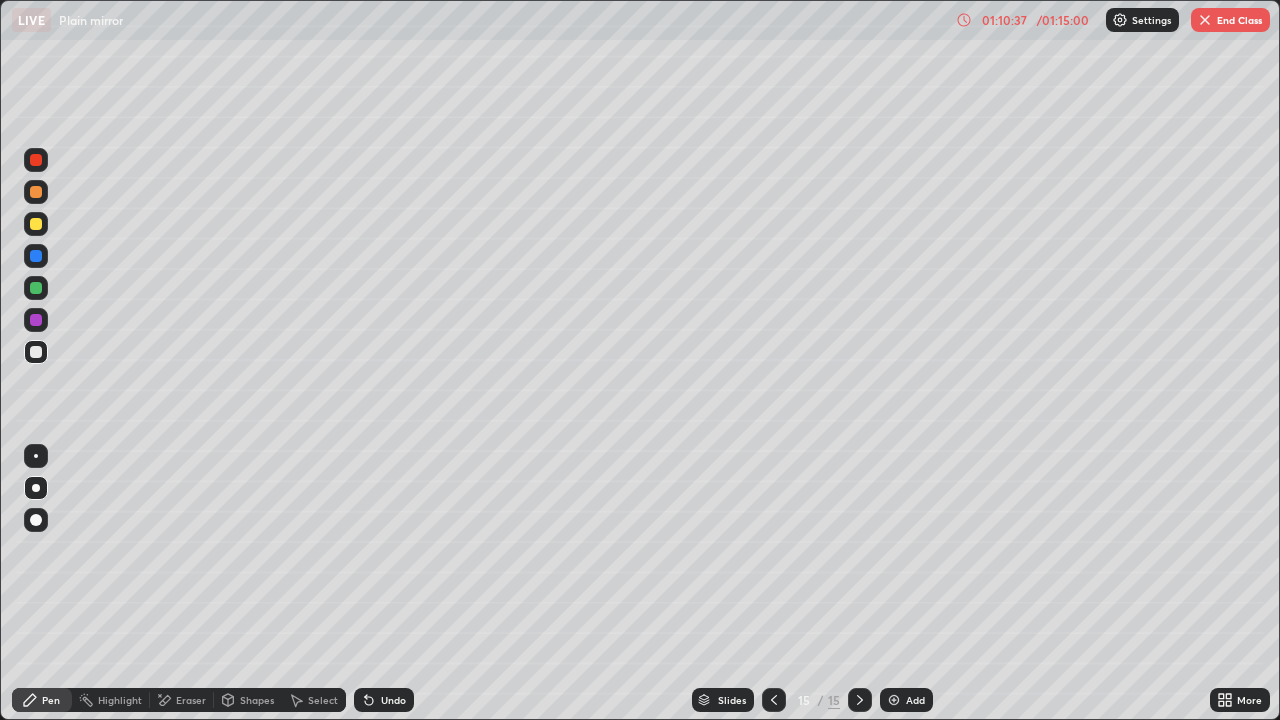 click on "End Class" at bounding box center (1230, 20) 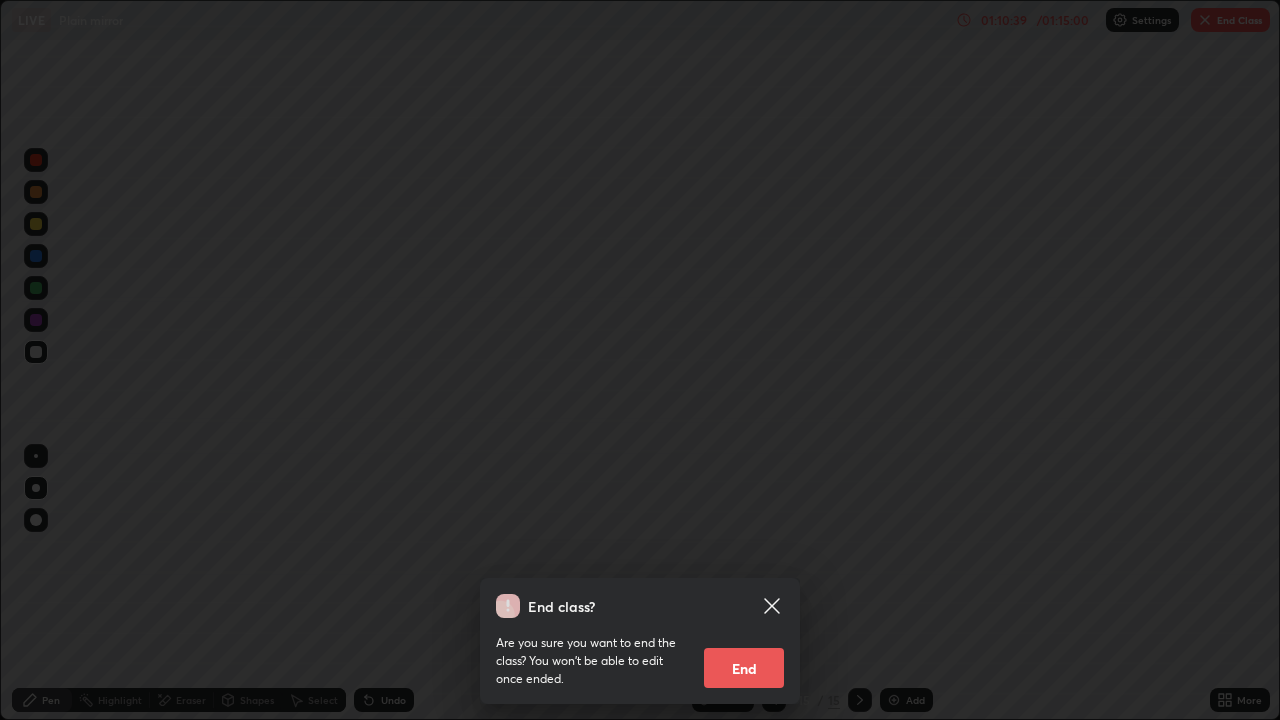 click on "End" at bounding box center [744, 668] 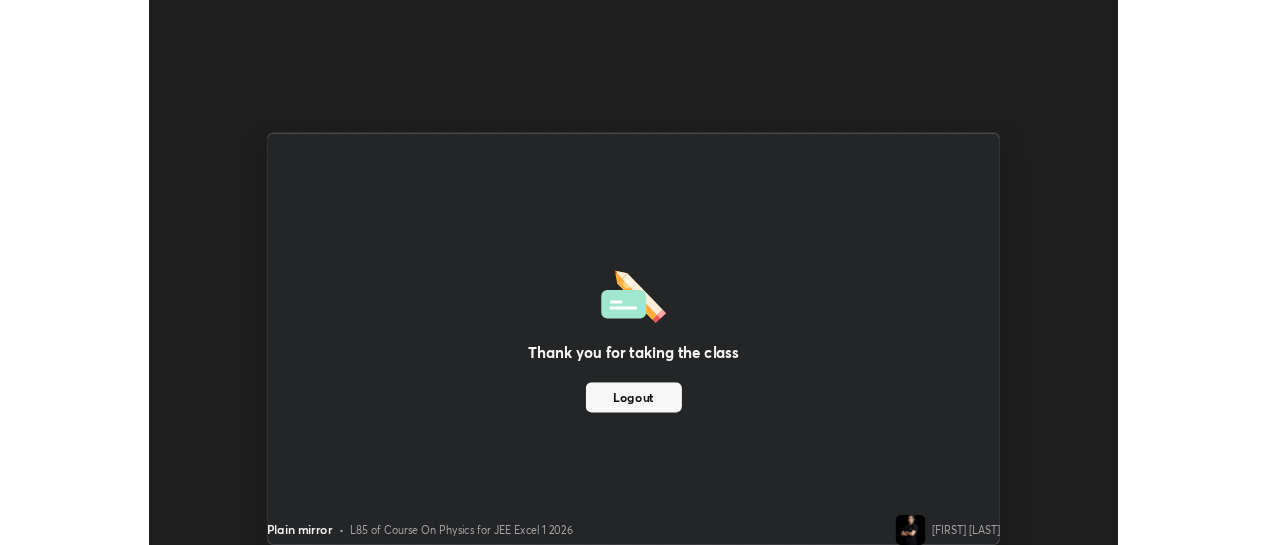 scroll, scrollTop: 545, scrollLeft: 1266, axis: both 